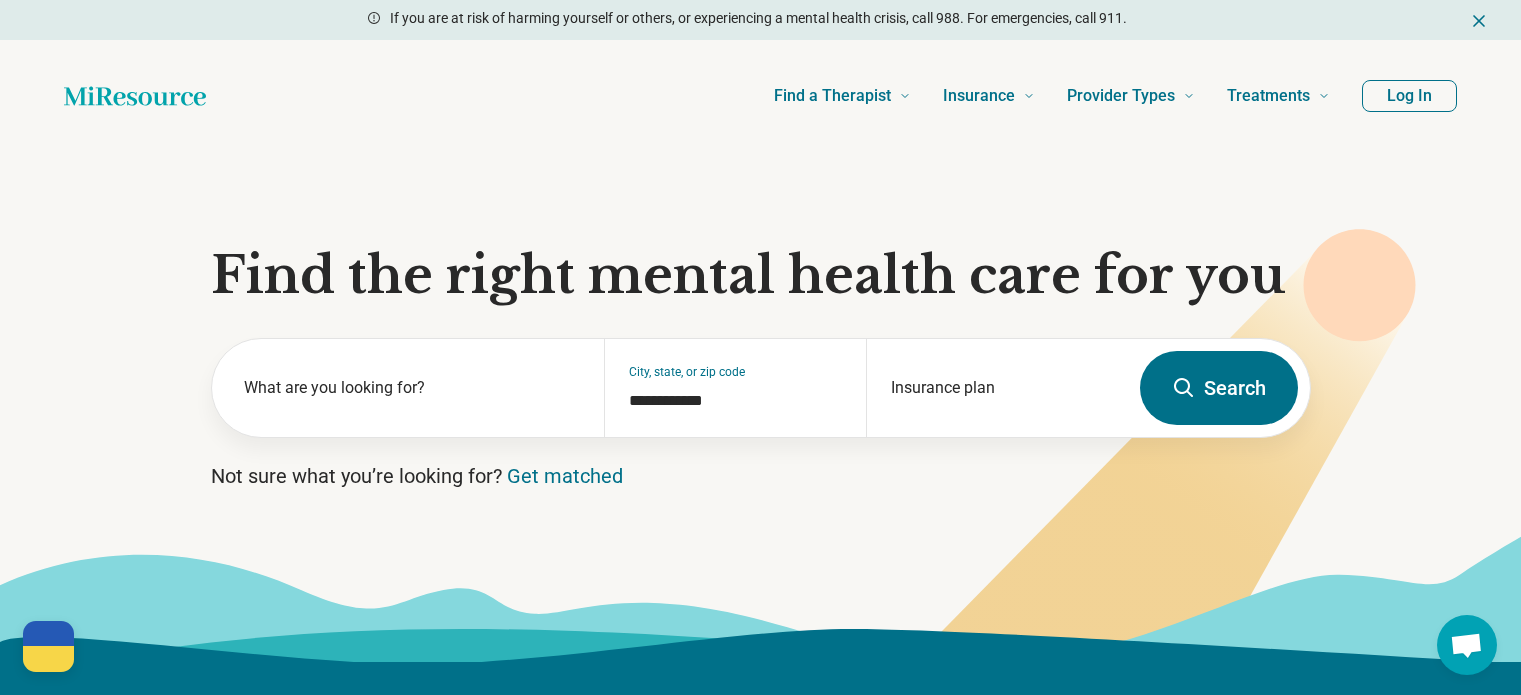 scroll, scrollTop: 0, scrollLeft: 0, axis: both 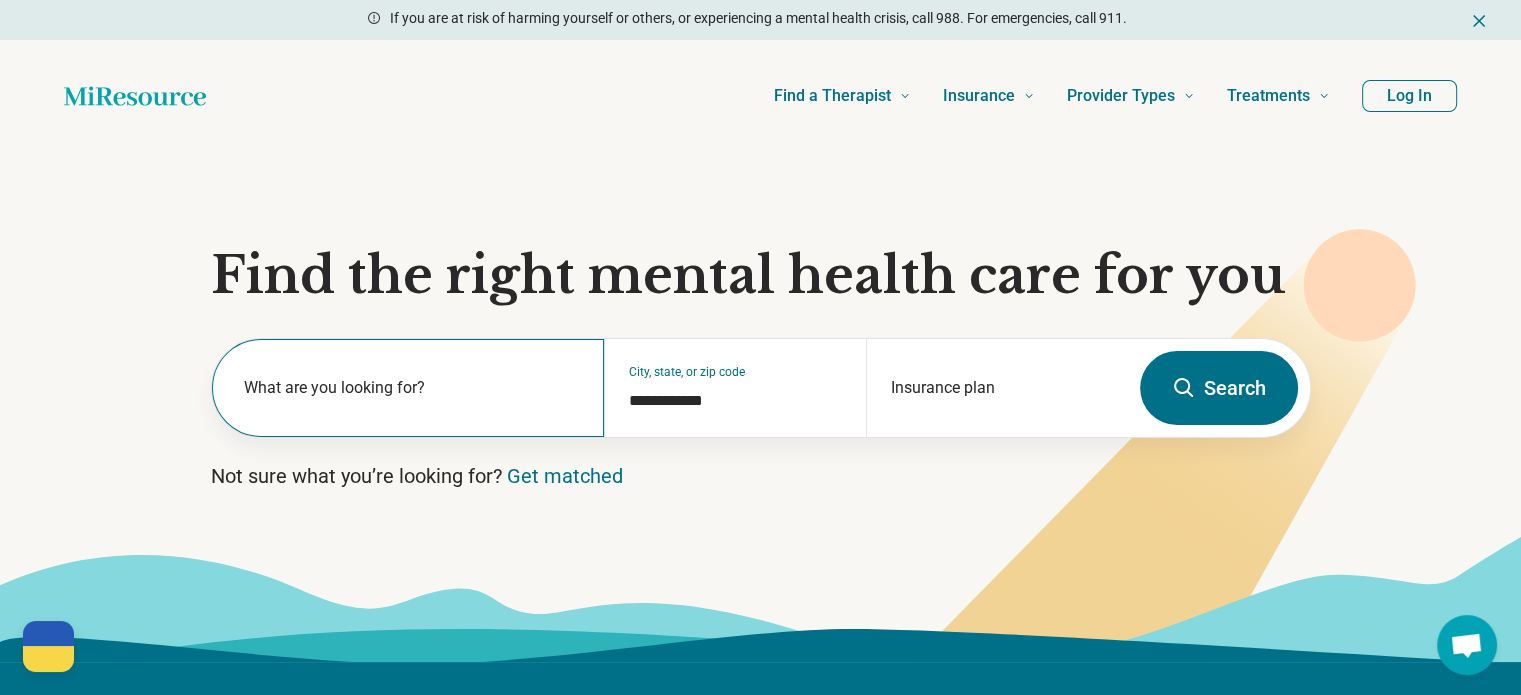 click on "What are you looking for?" at bounding box center [412, 388] 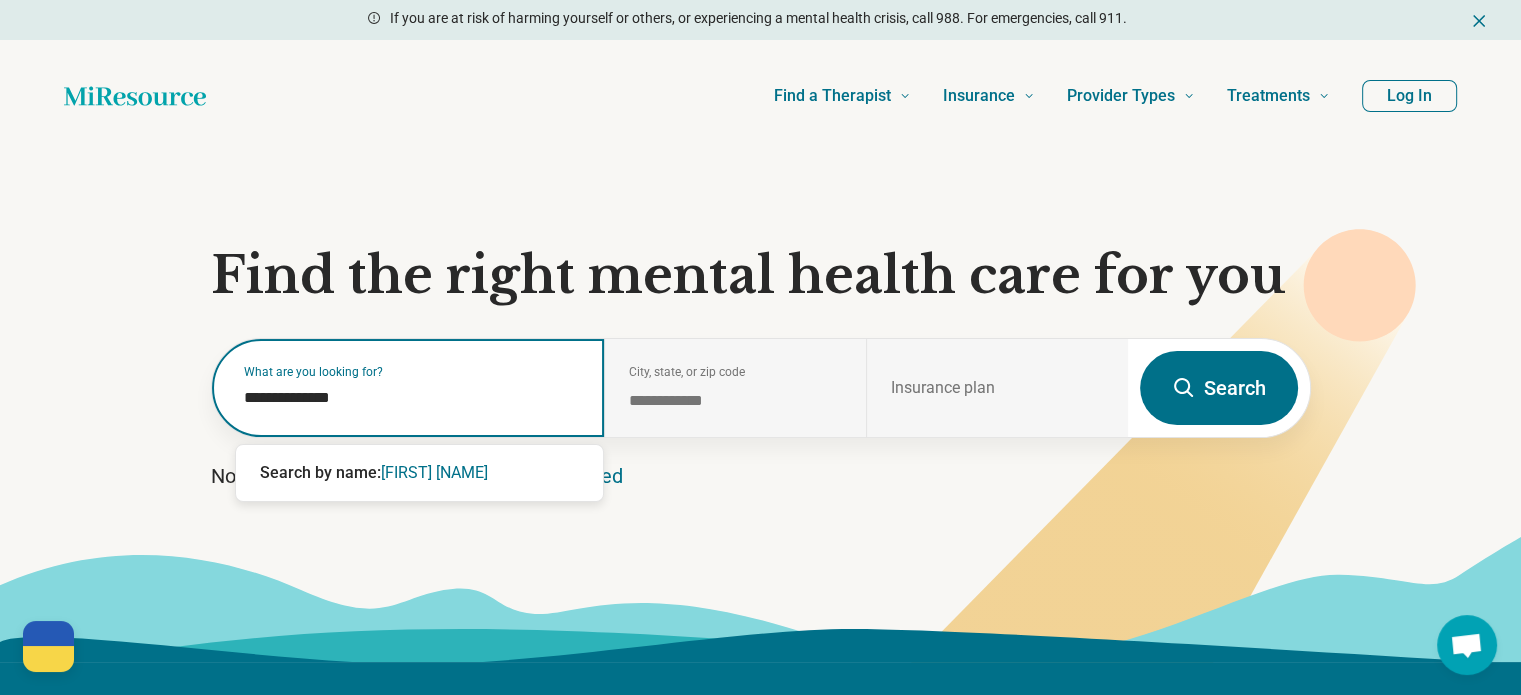 type on "**********" 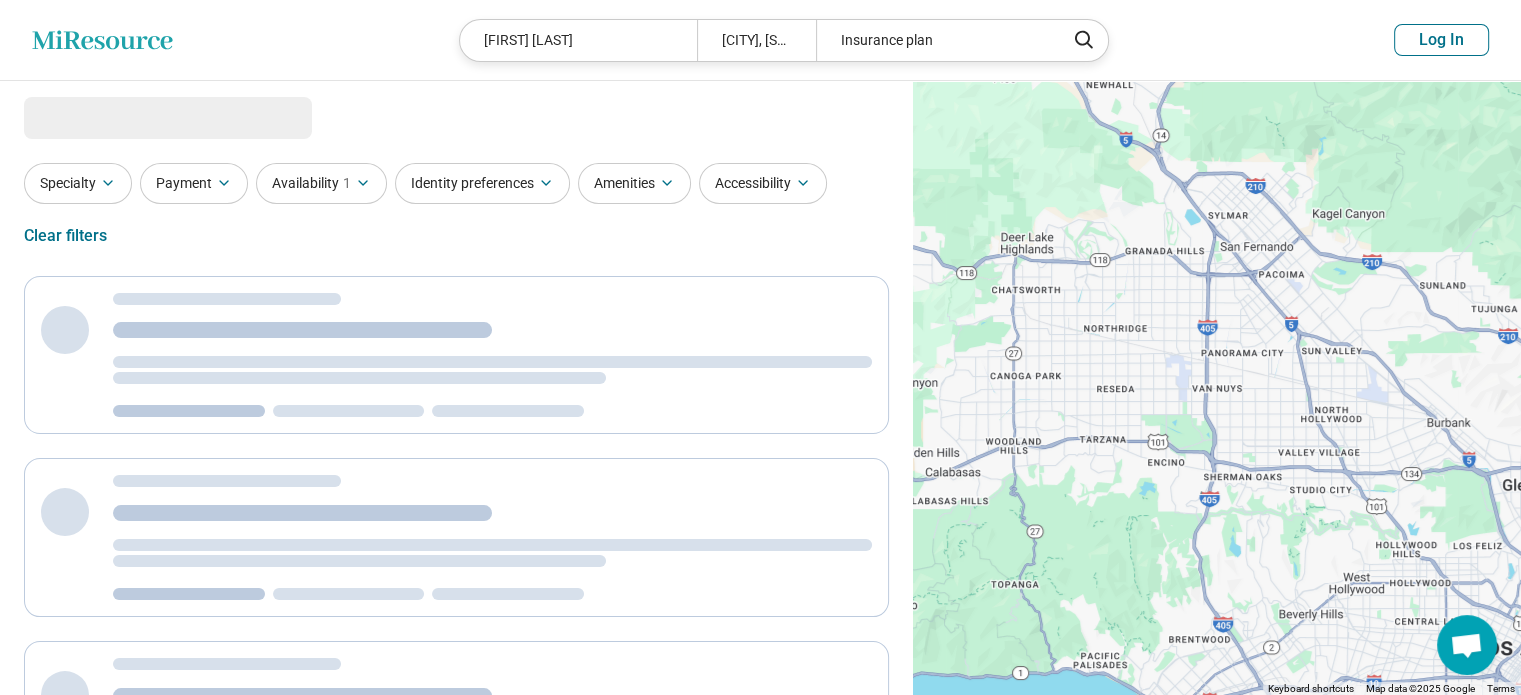 select on "***" 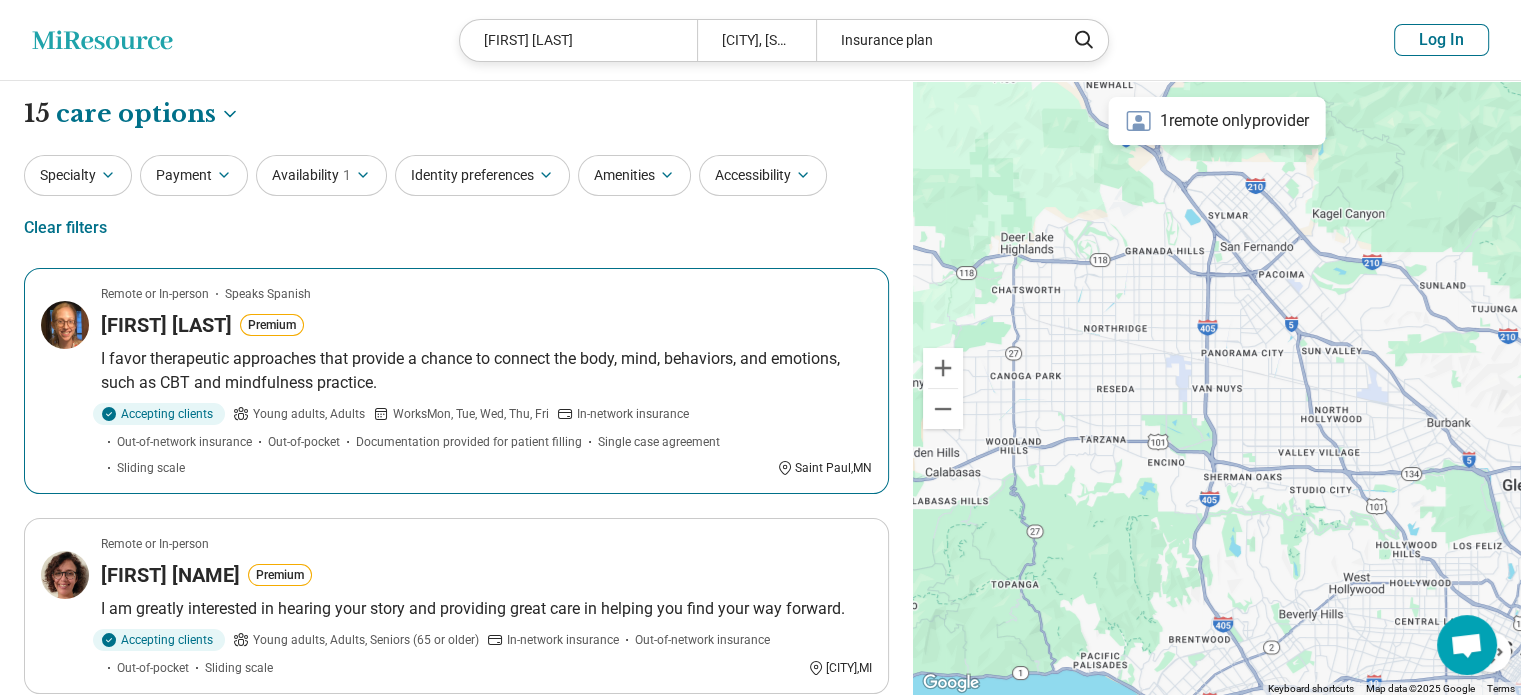 click on "I favor therapeutic approaches that provide a chance to connect the body, mind, behaviors, and emotions, such as CBT and mindfulness practice." at bounding box center [486, 371] 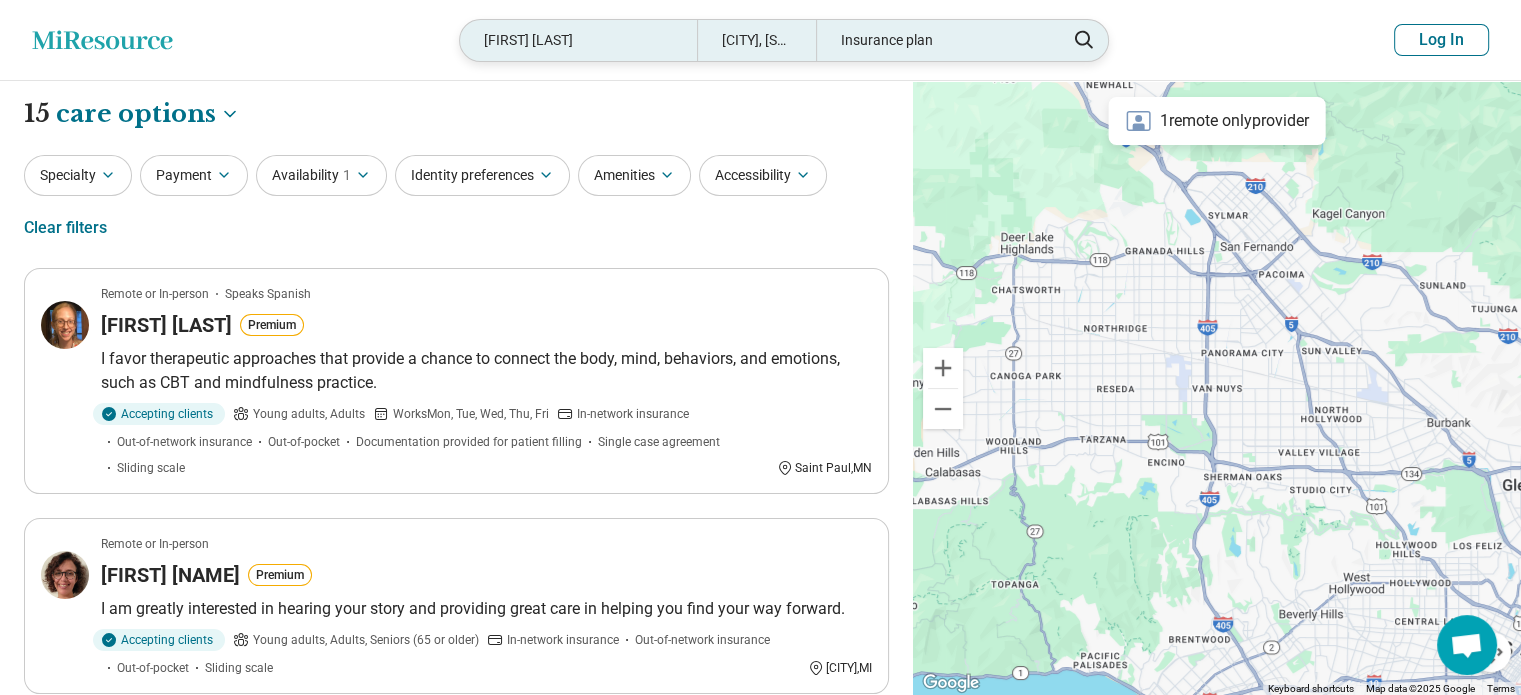 click on "Cassandra Janke" at bounding box center (578, 40) 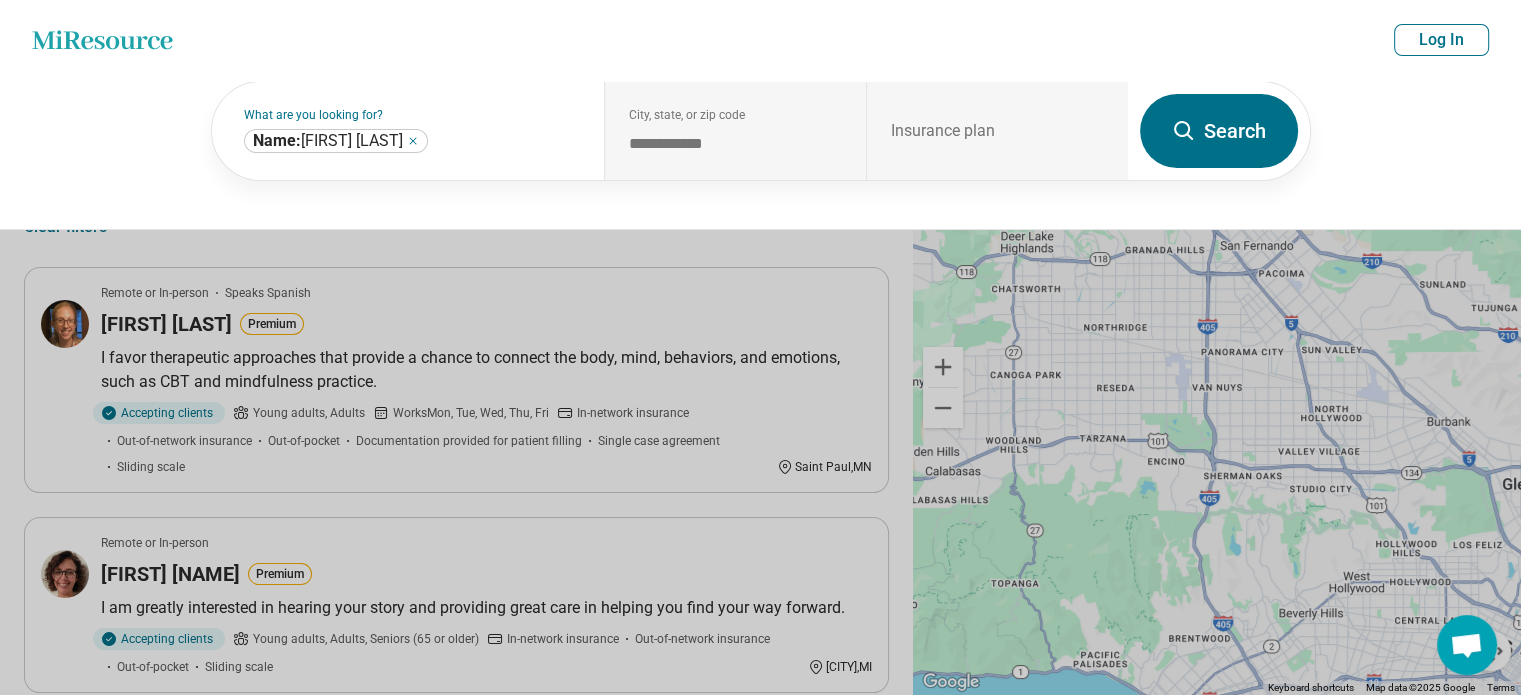 click on "Miresource logo Cassandra Janke Van Nuys, CA Insurance plan Log In" at bounding box center [760, 40] 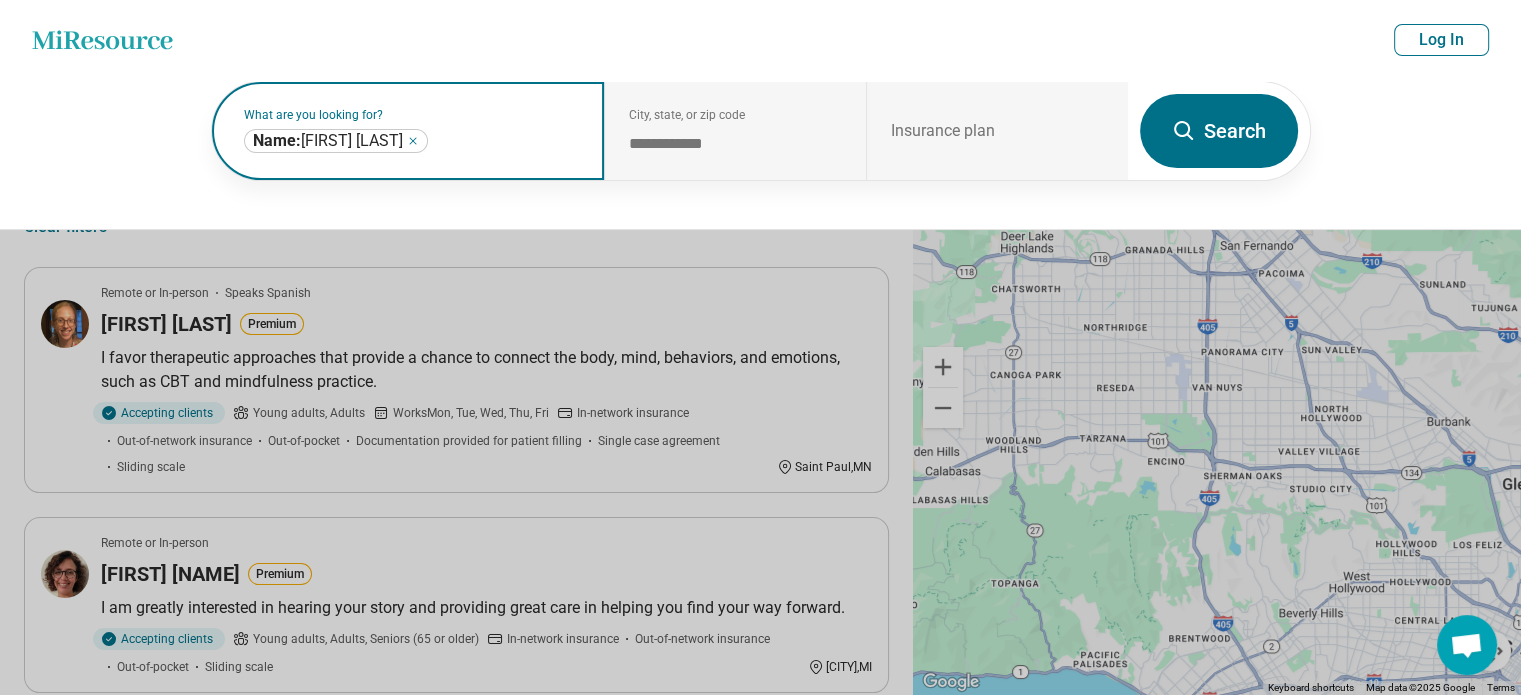 click 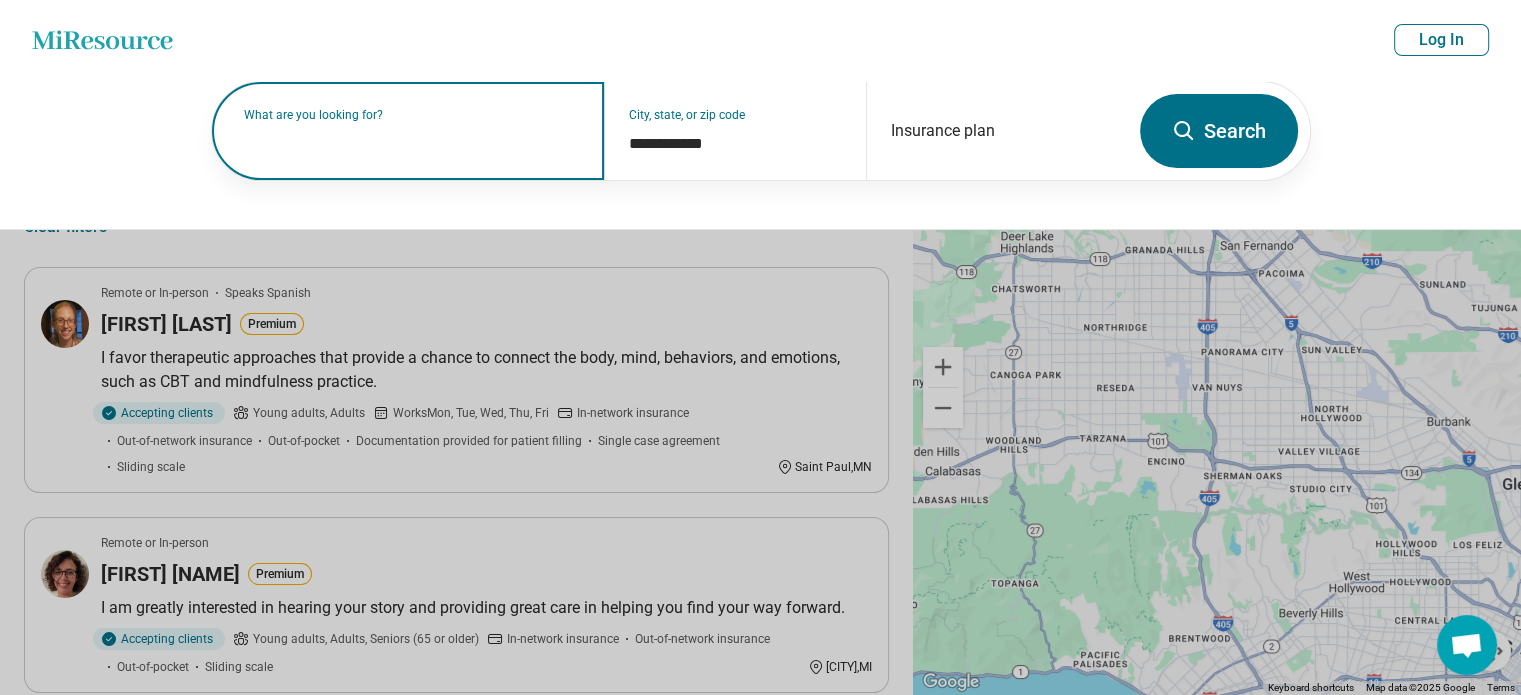 click on "What are you looking for?" at bounding box center (412, 115) 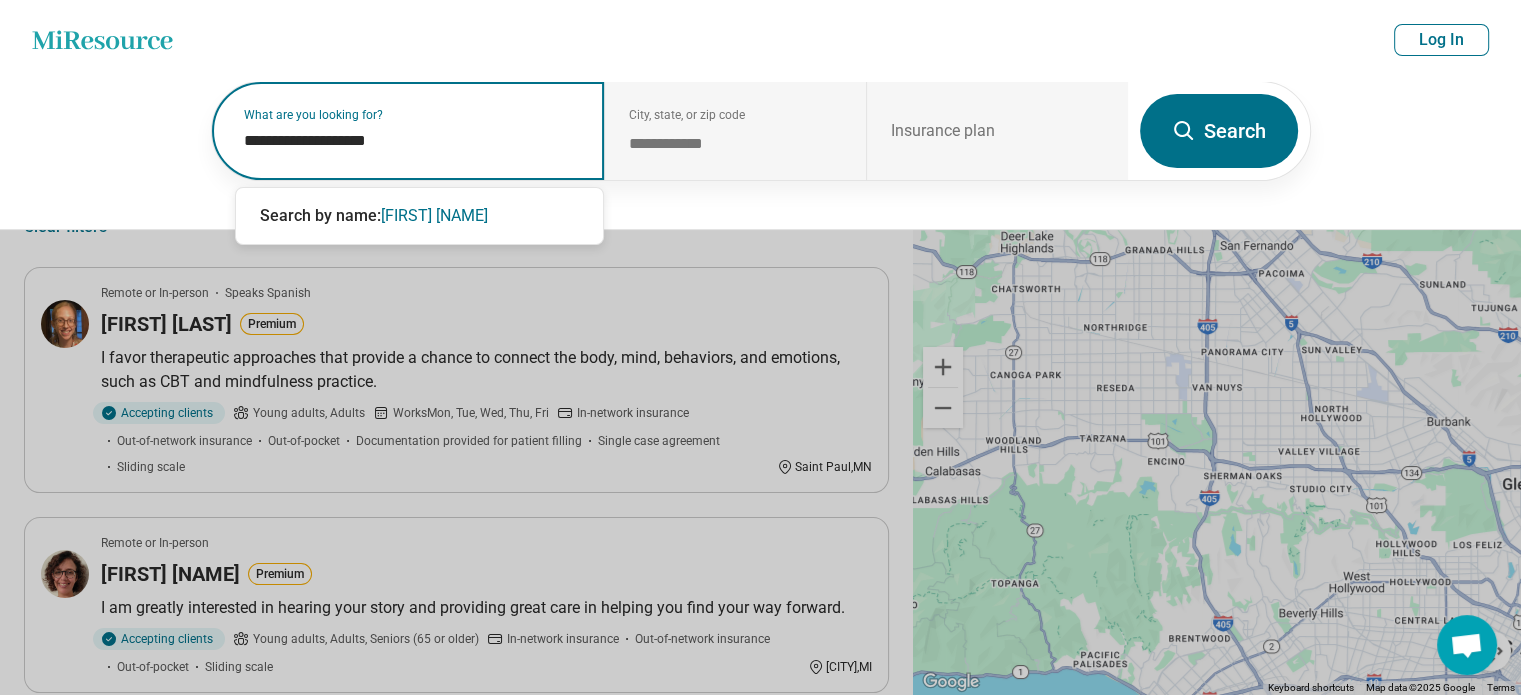 type on "**********" 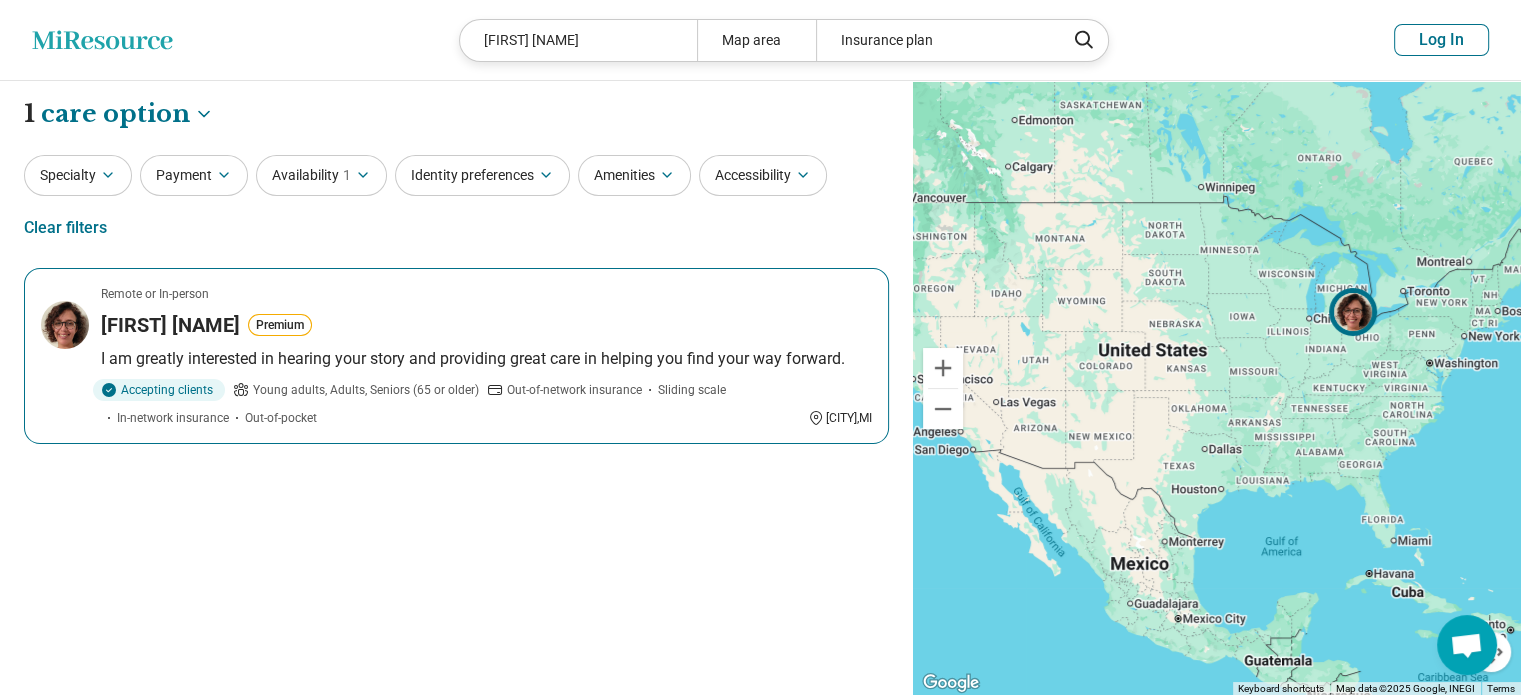 click on "Cassandra Merriweather Premium" at bounding box center (486, 325) 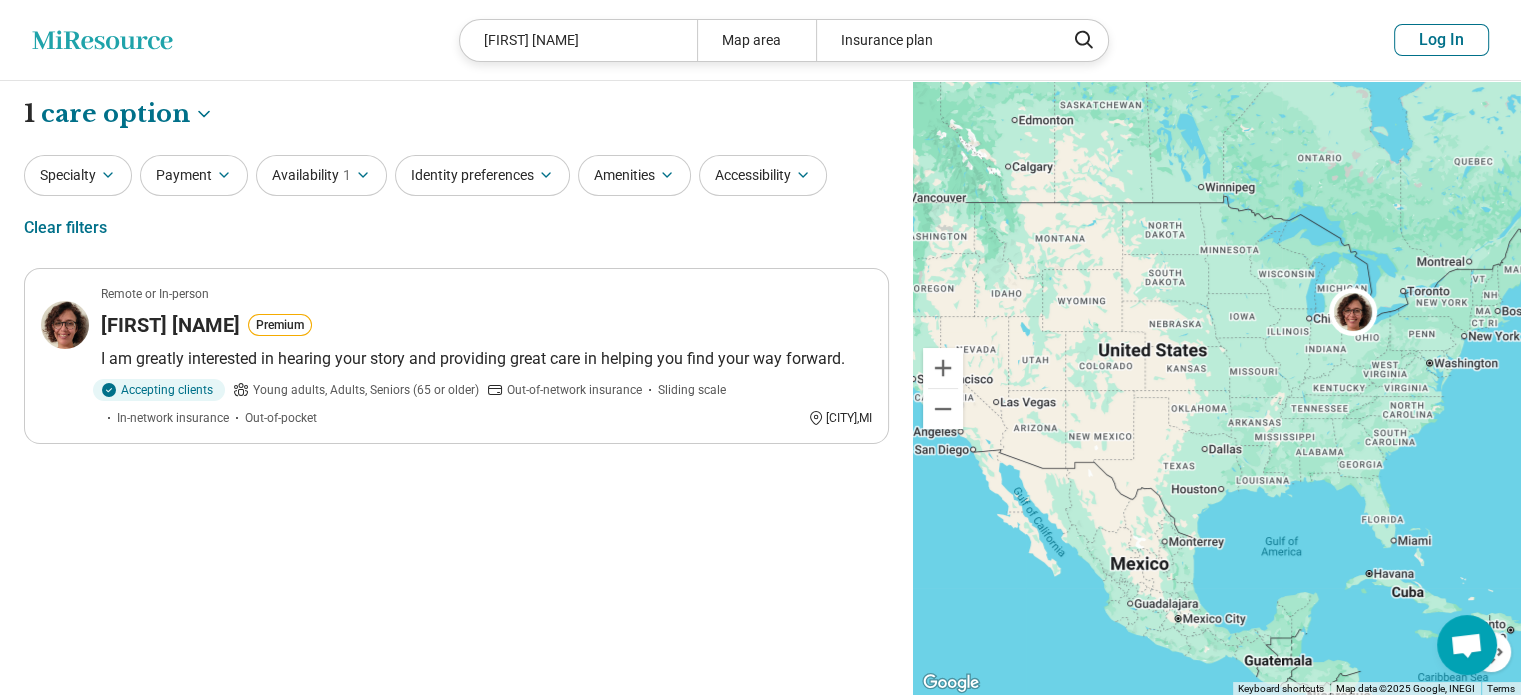 click on "Miresource logo Cassandra Meriweather Map area Insurance plan Log In" at bounding box center (760, 40) 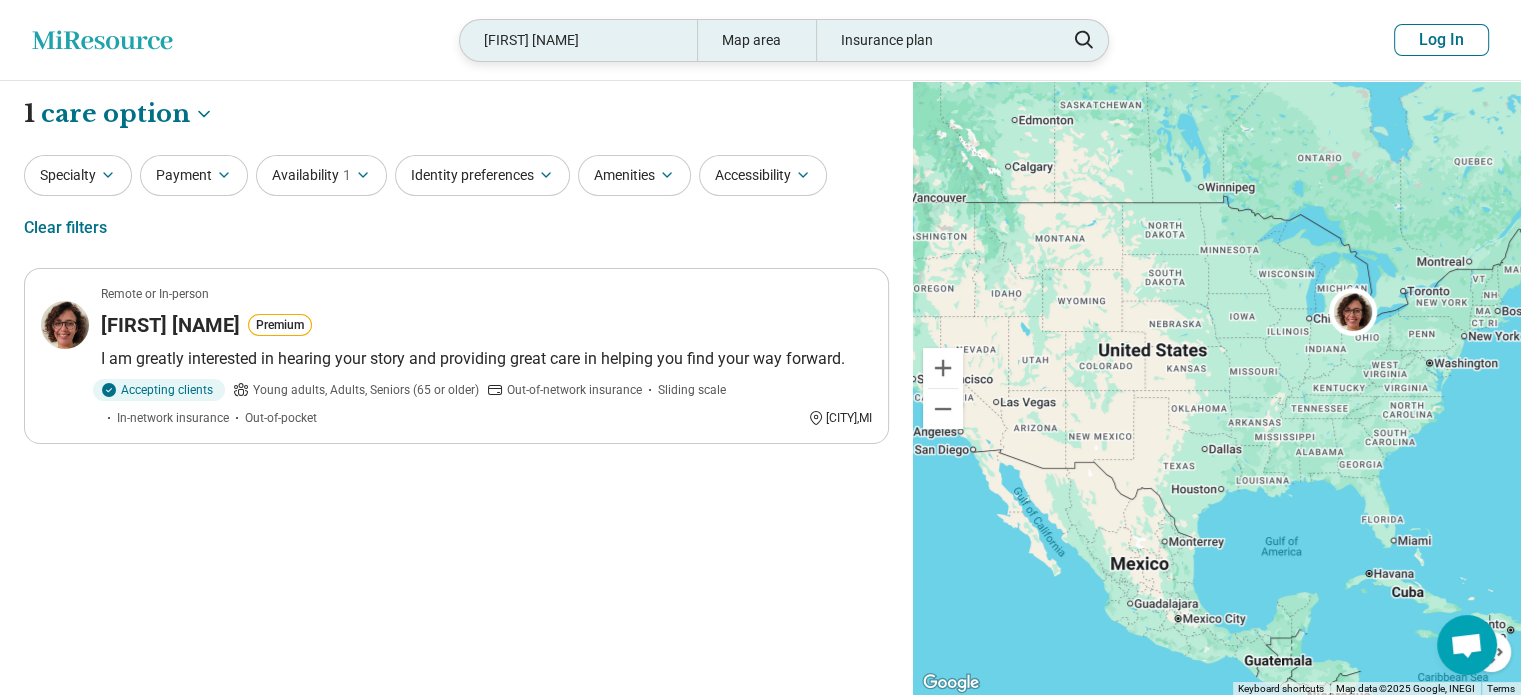 click on "Cassandra Meriweather" at bounding box center [578, 40] 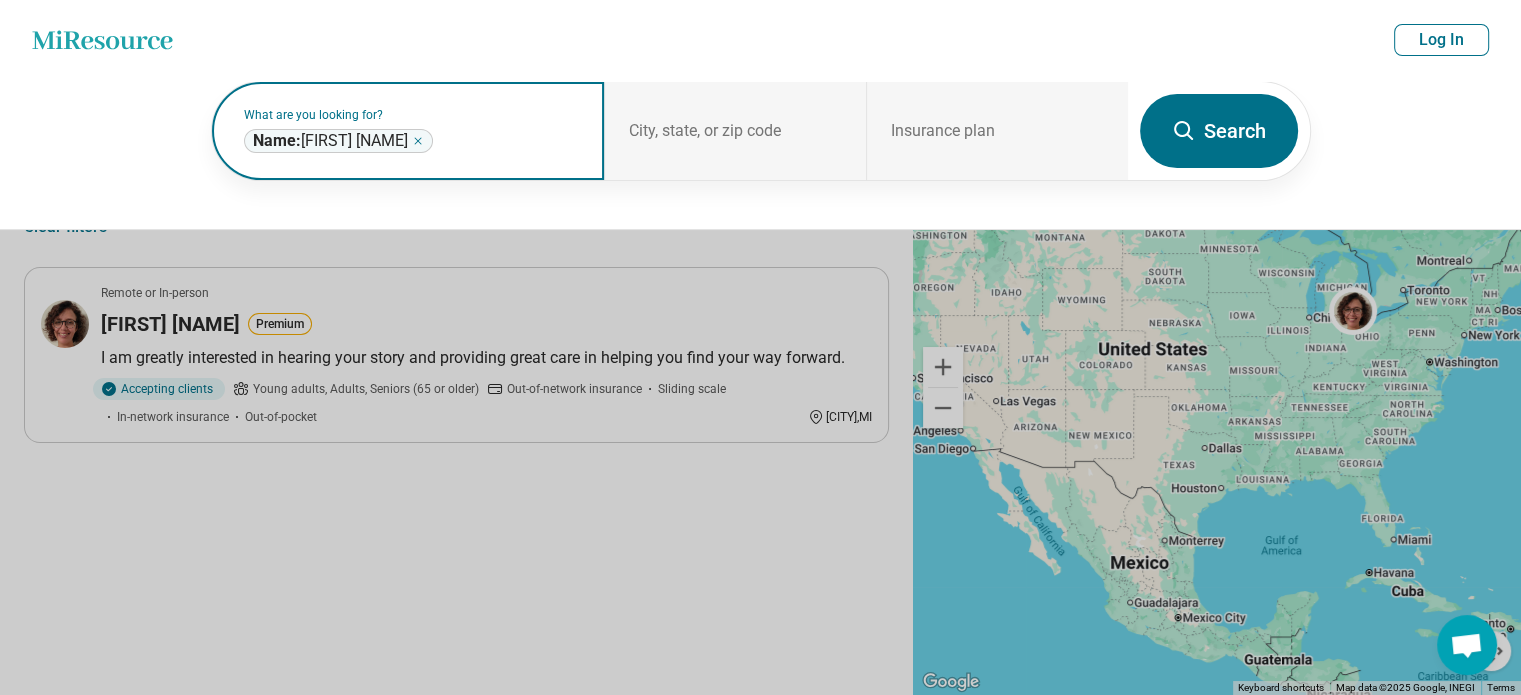 click on "**********" at bounding box center [338, 141] 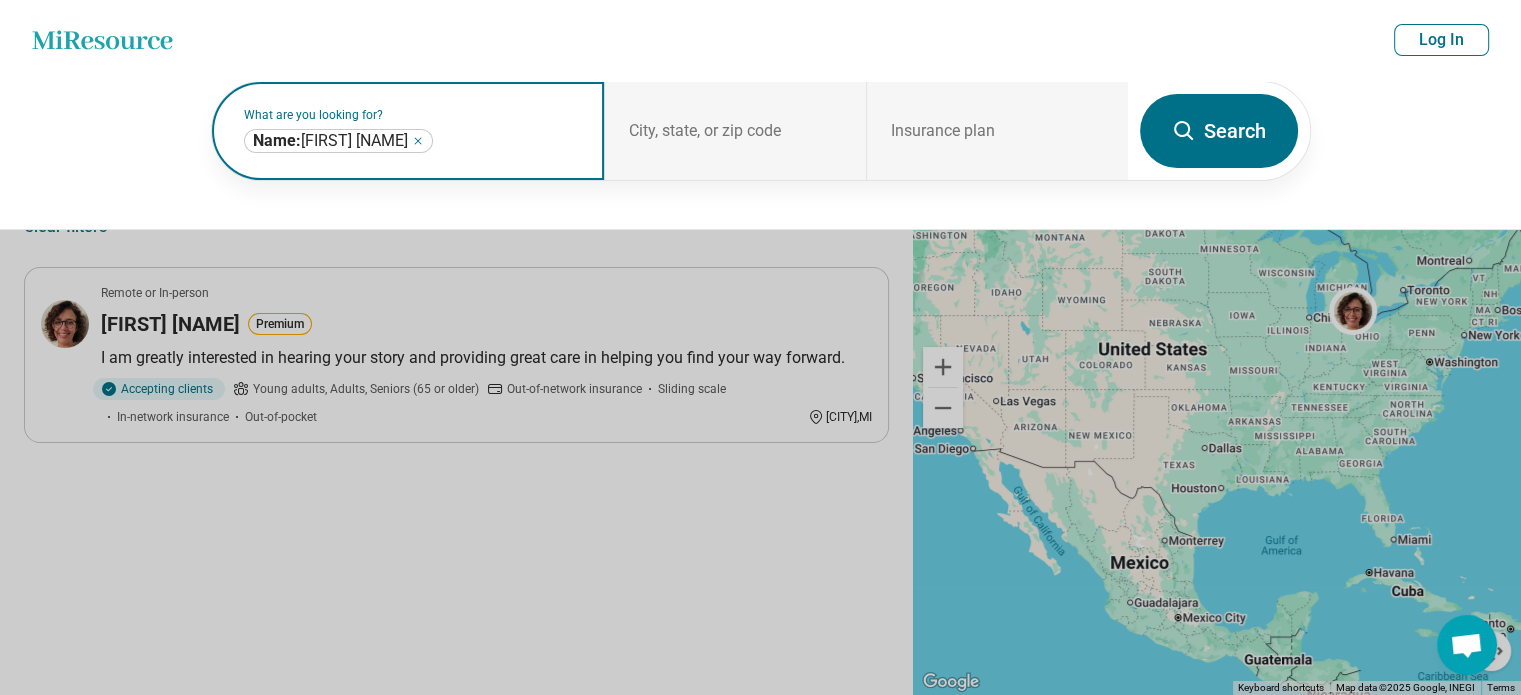 click 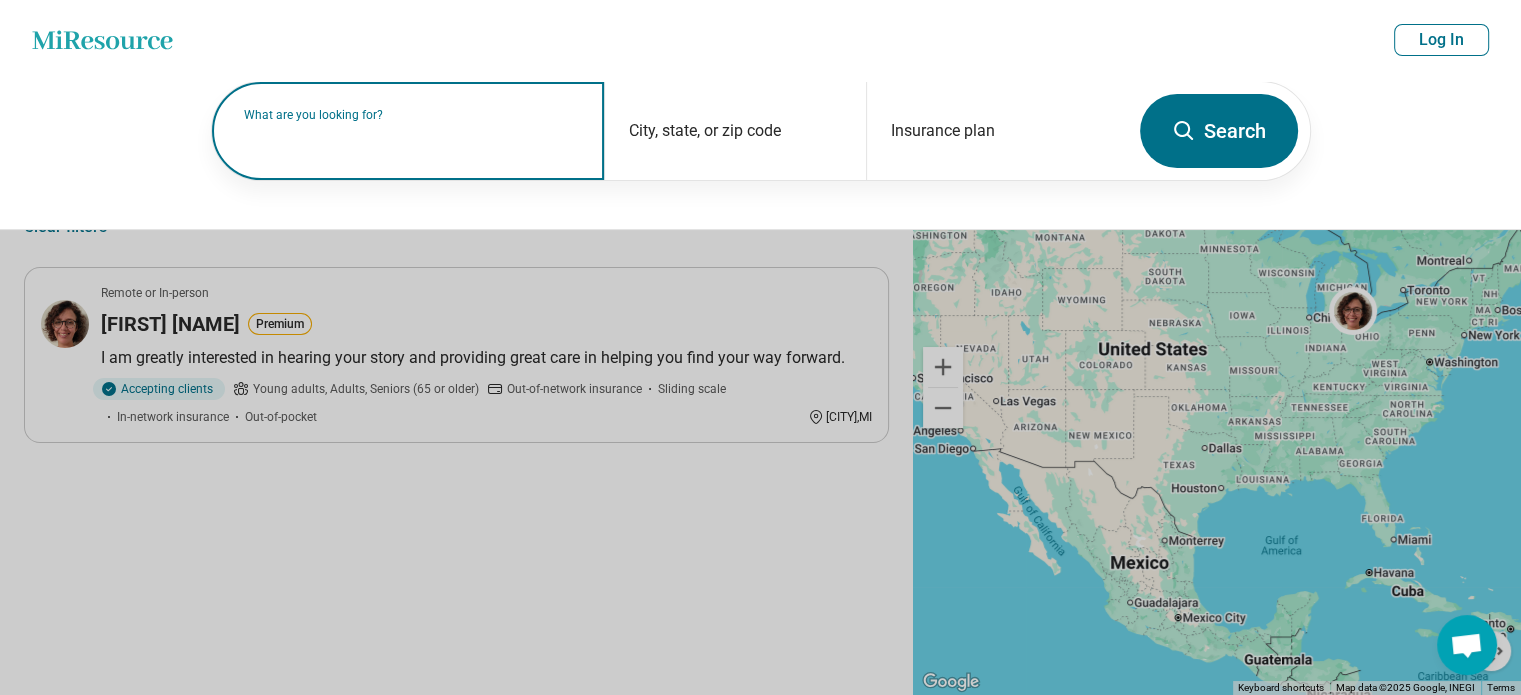 click on "What are you looking for?" at bounding box center [412, 115] 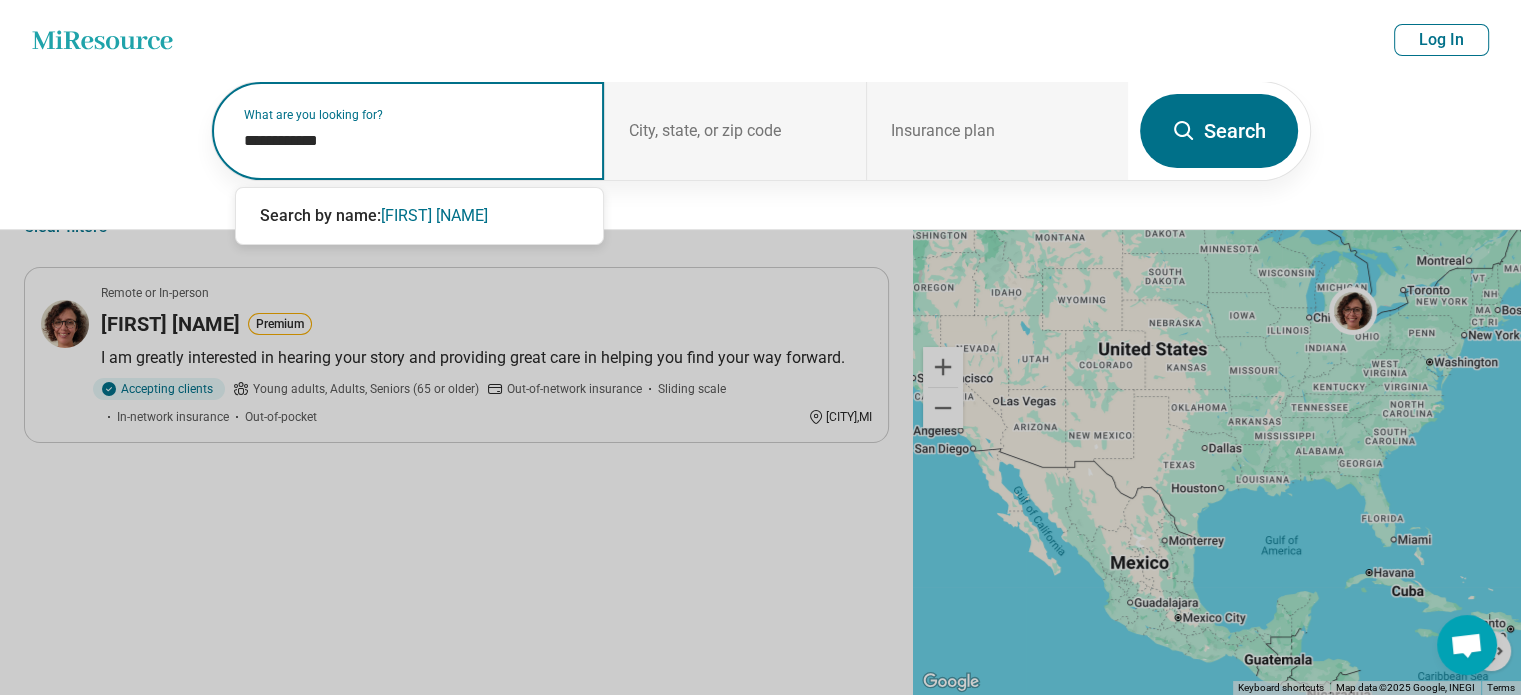 type on "**********" 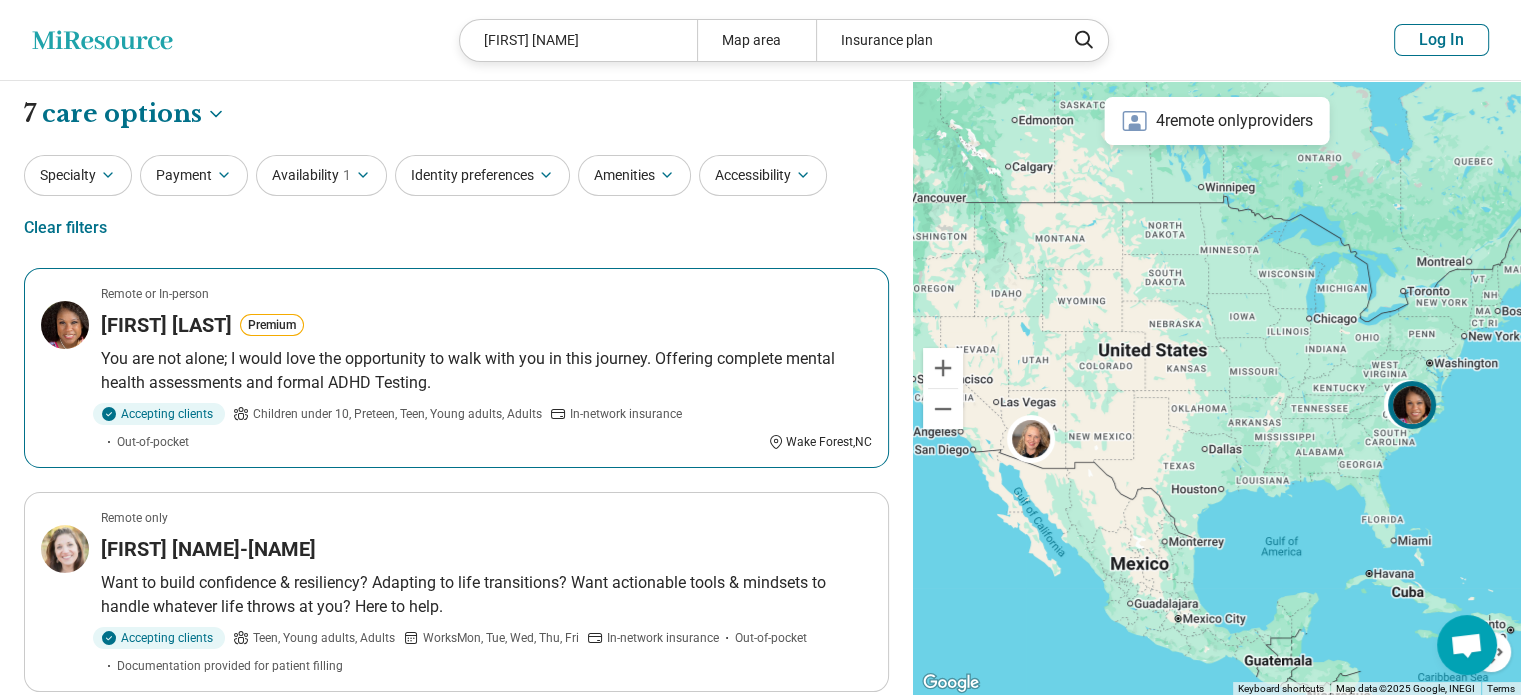 click on "Premium" at bounding box center (272, 325) 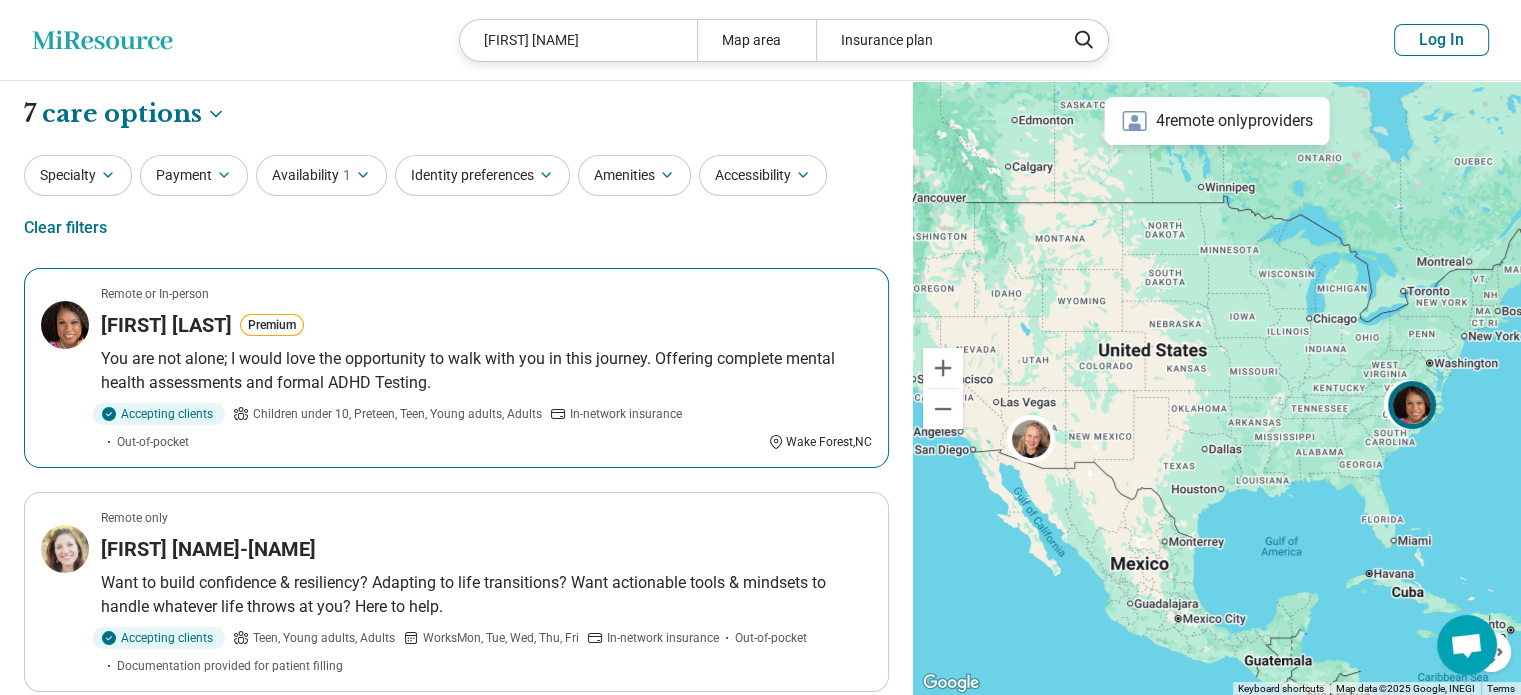 click on "Catina Greene" at bounding box center (166, 325) 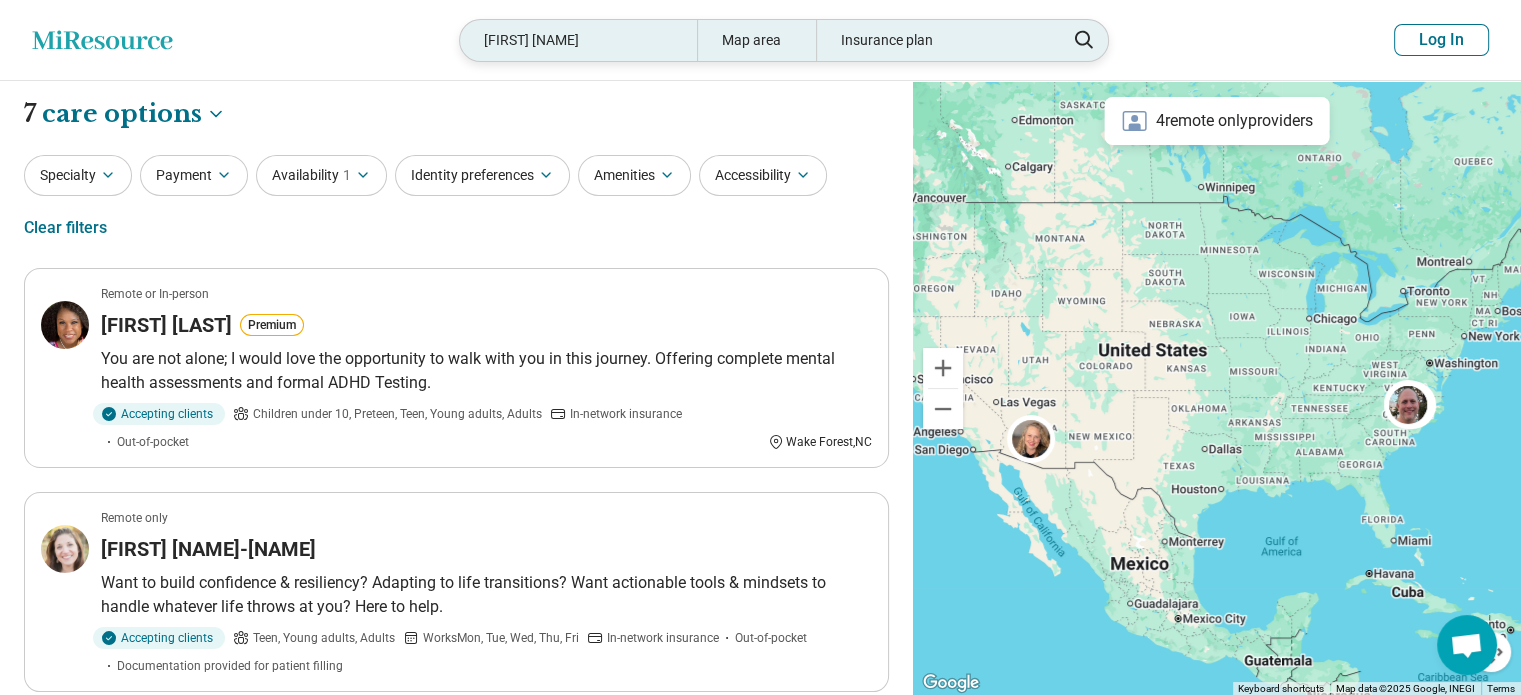 click on "Catina greene" at bounding box center [578, 40] 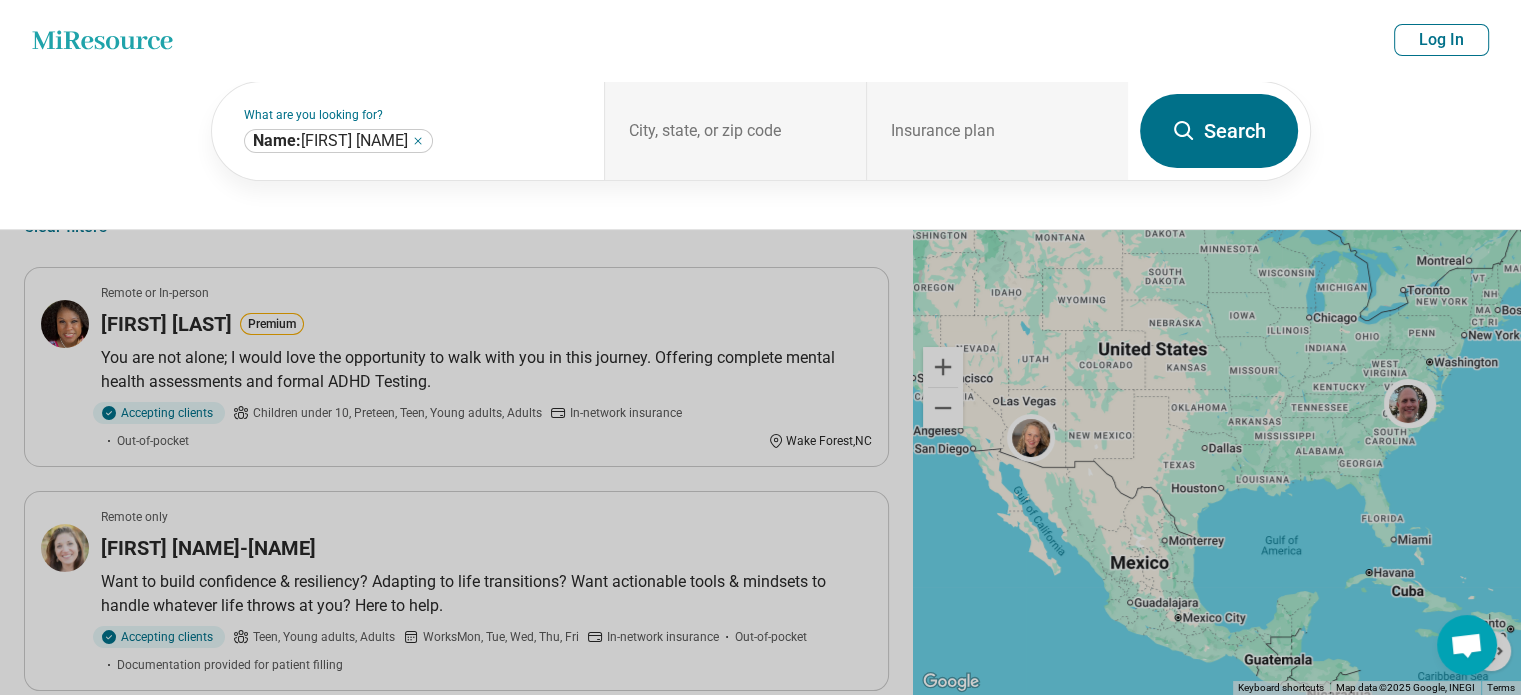 click on "Miresource logo Catina greene Map area Insurance plan Log In" at bounding box center [760, 40] 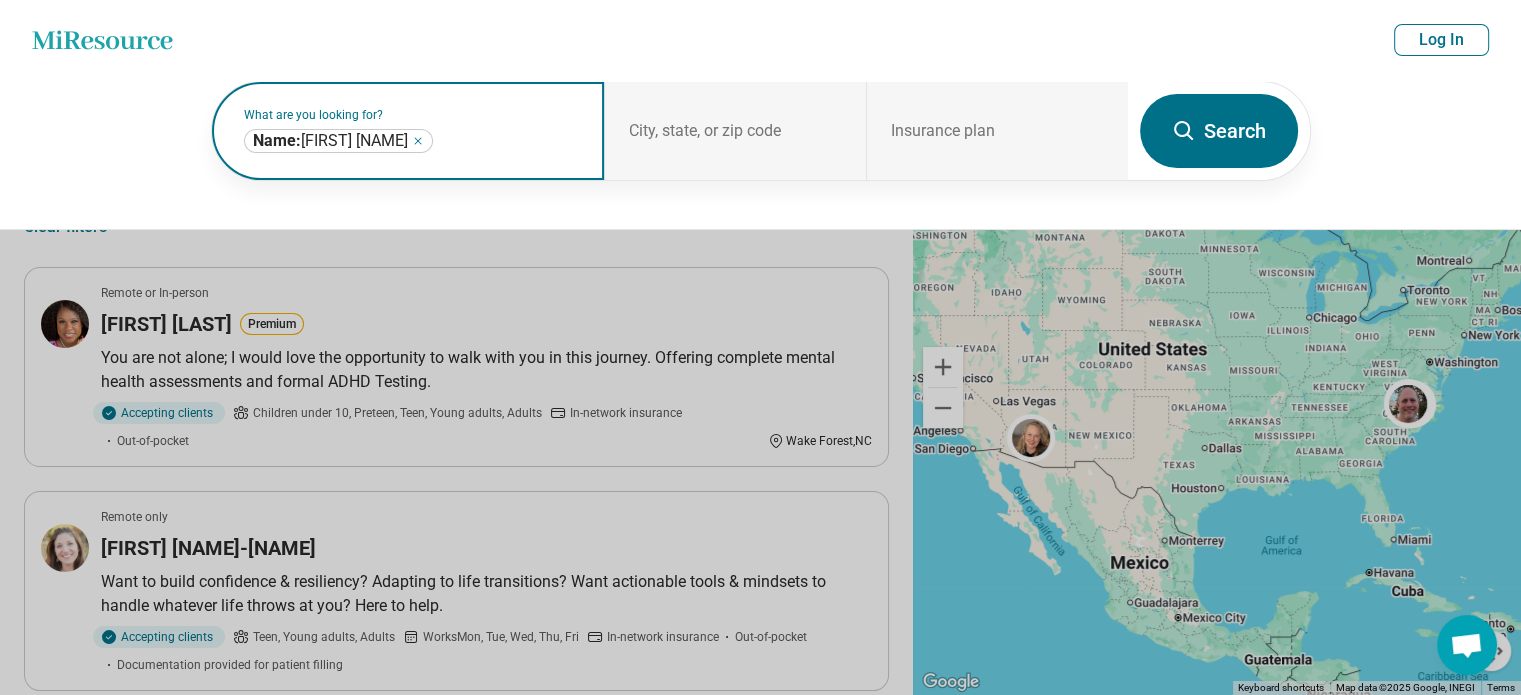 click 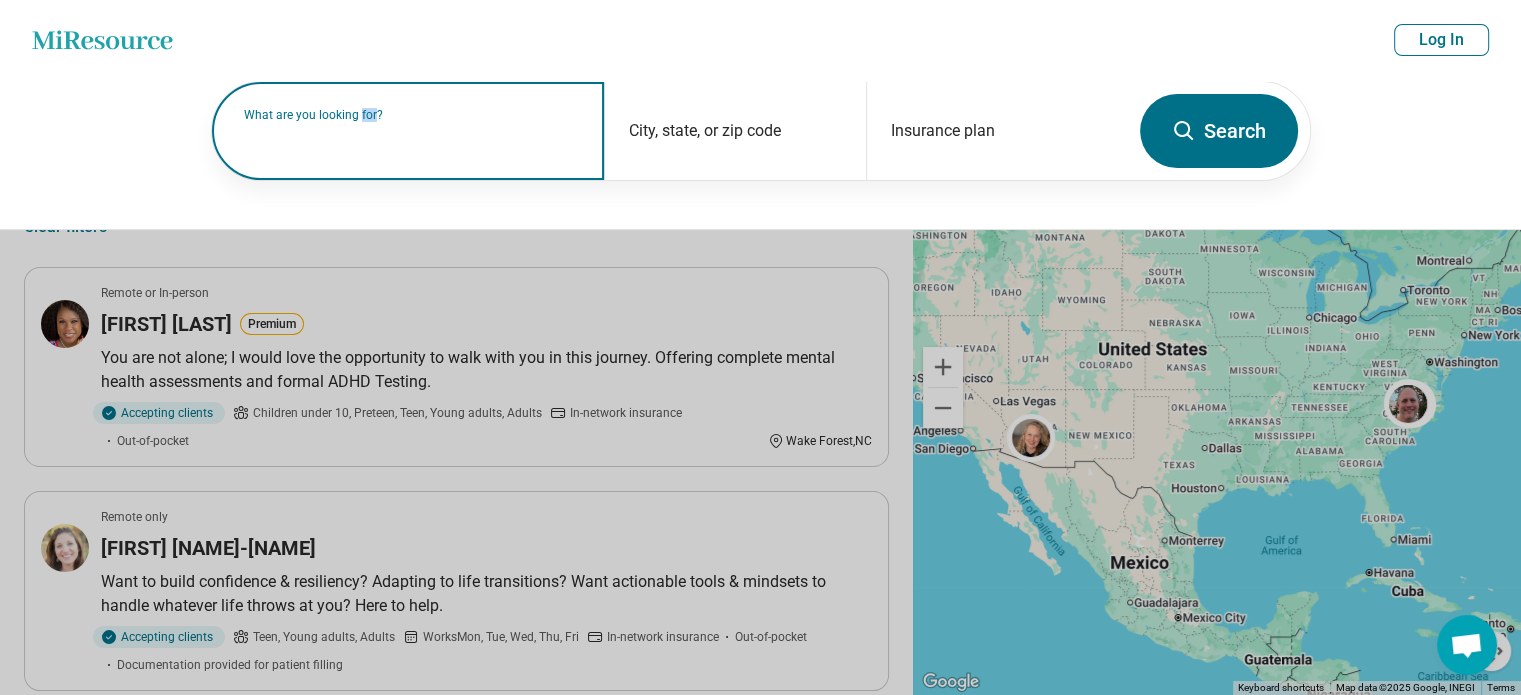 click on "What are you looking for?" at bounding box center (412, 115) 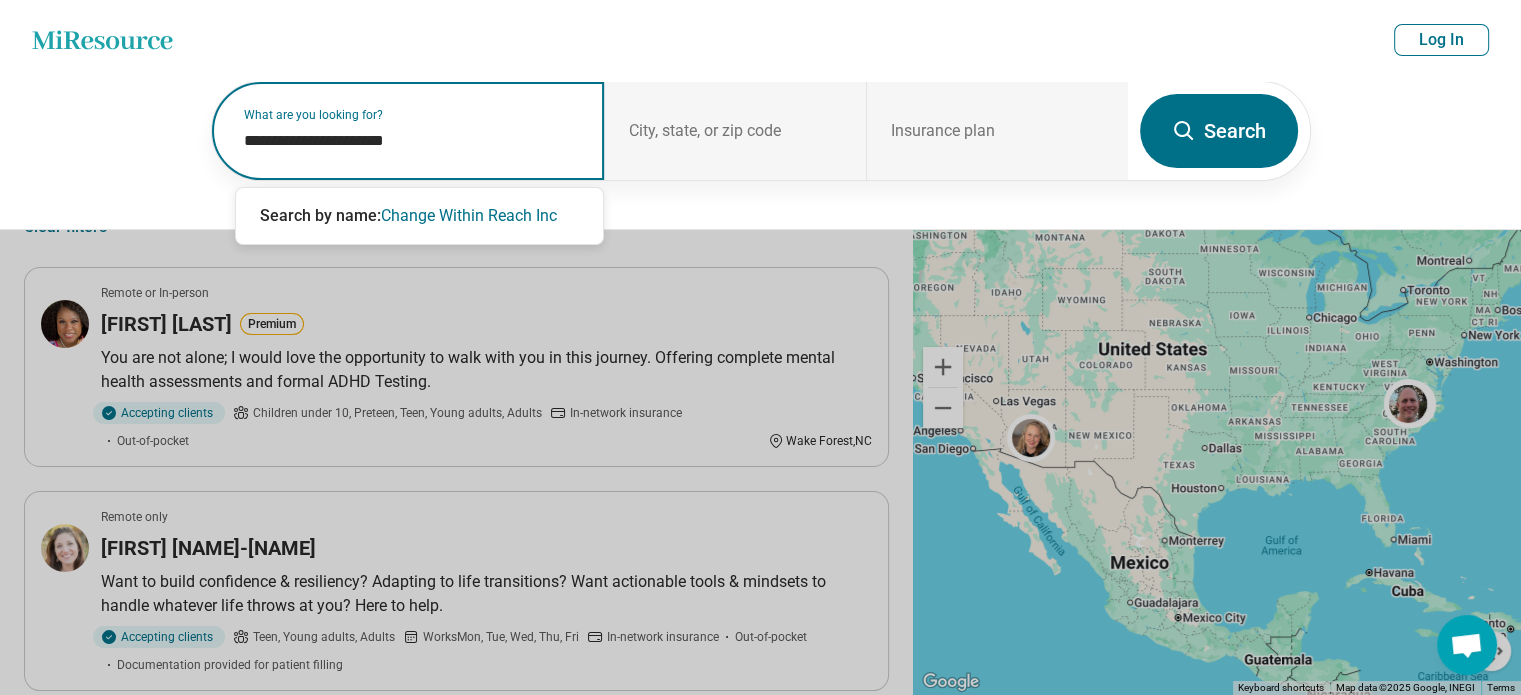type on "**********" 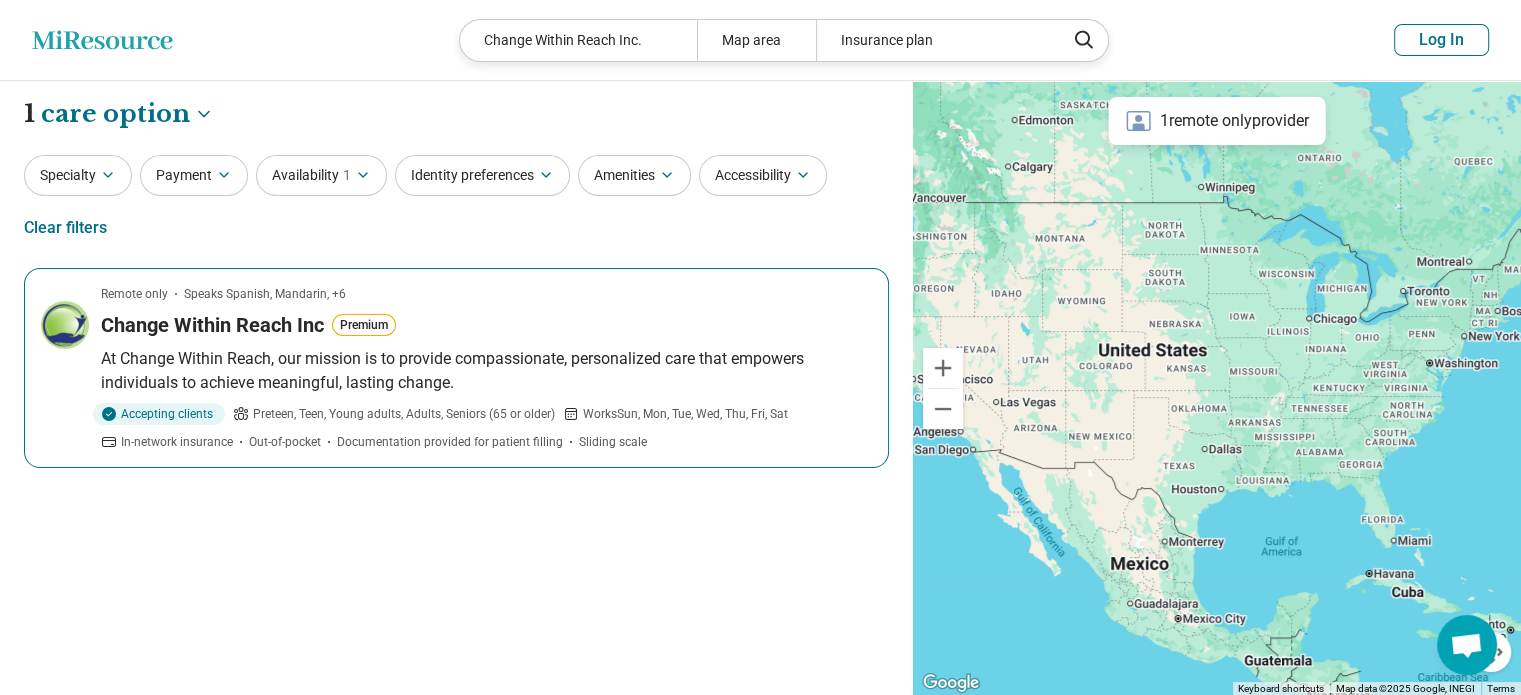 click on "Change Within Reach Inc Premium" at bounding box center (486, 325) 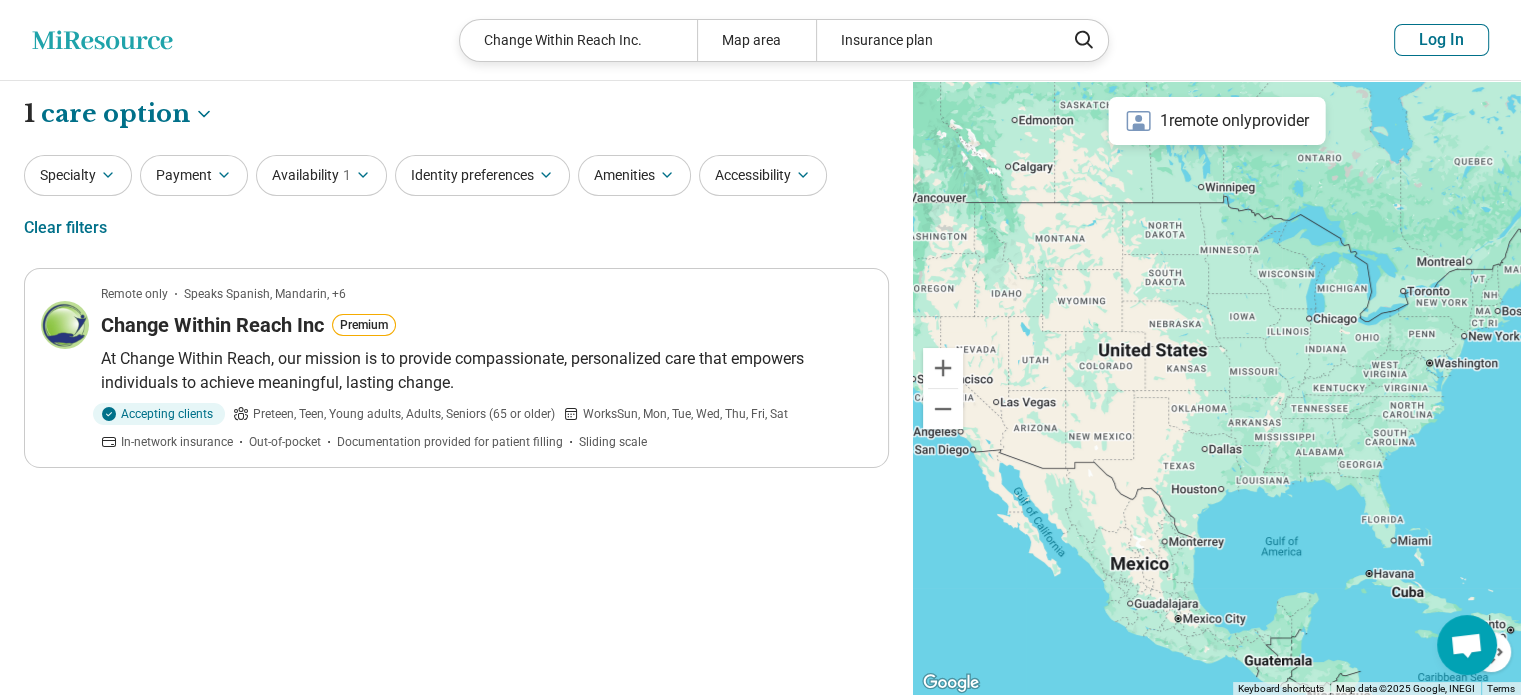 click on "Change Within Reach Inc." at bounding box center [578, 40] 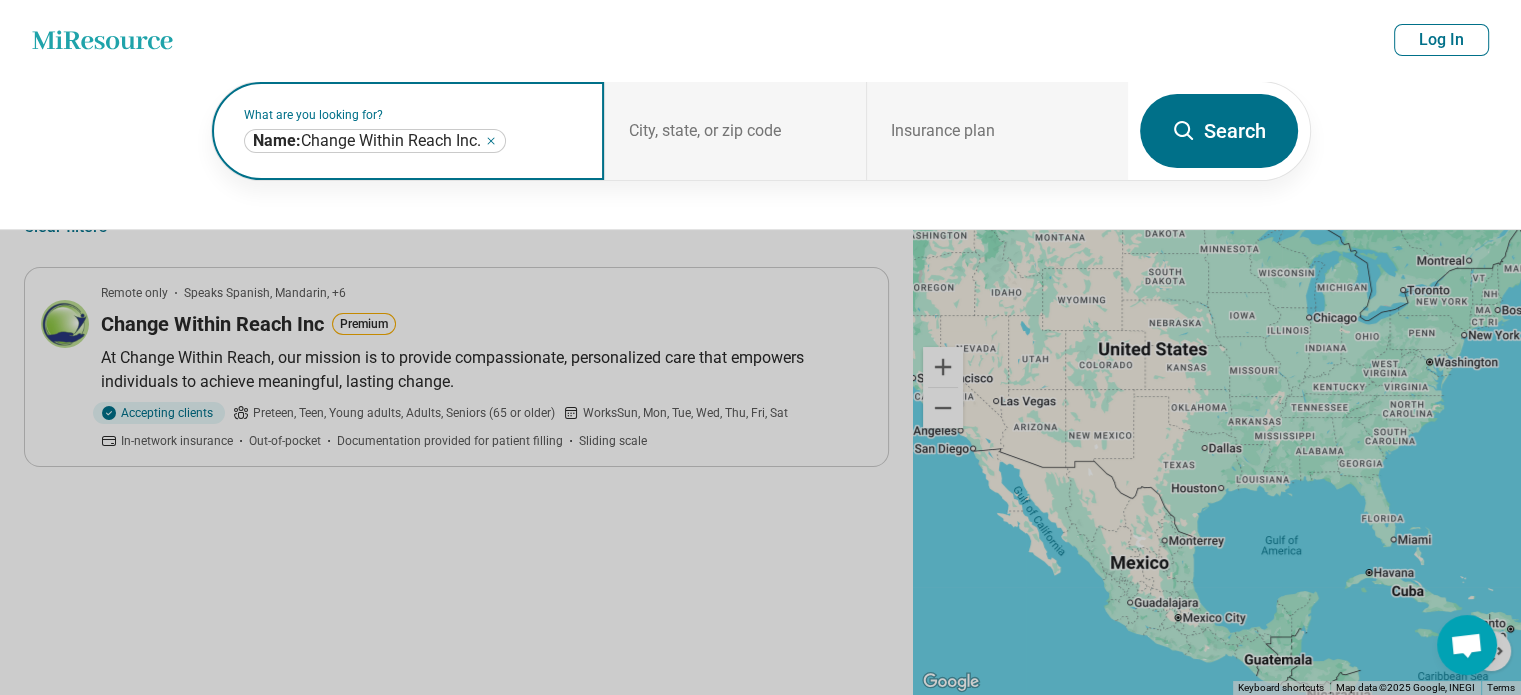 click on "**********" at bounding box center (375, 141) 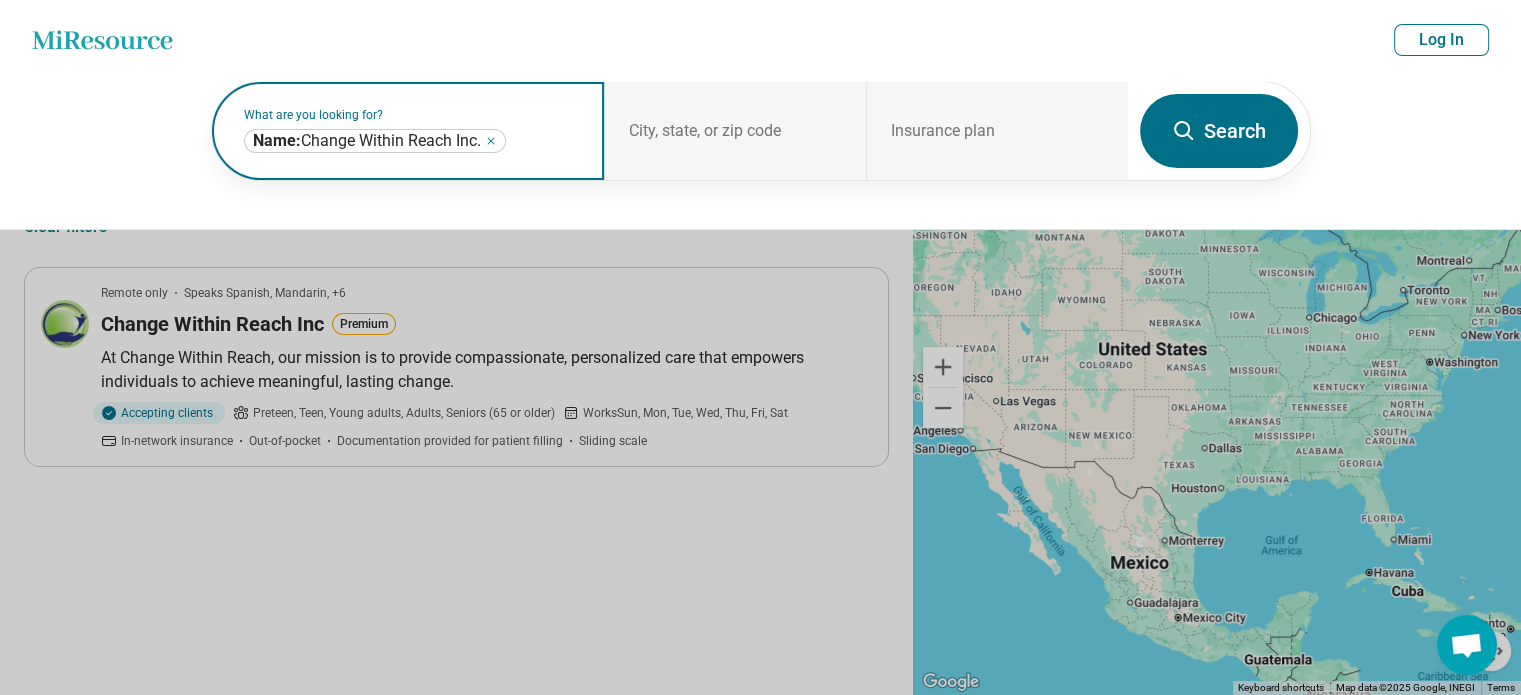 click 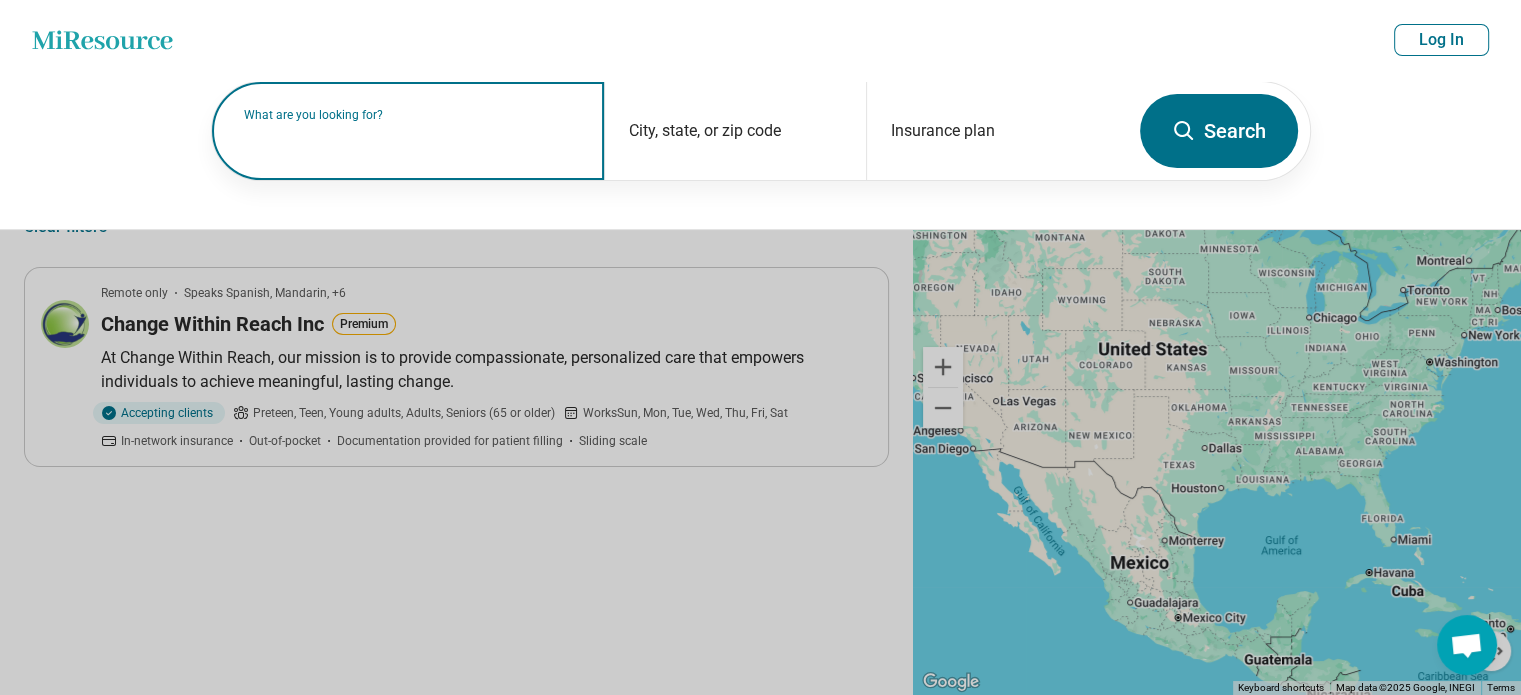 click on "What are you looking for?" at bounding box center (412, 115) 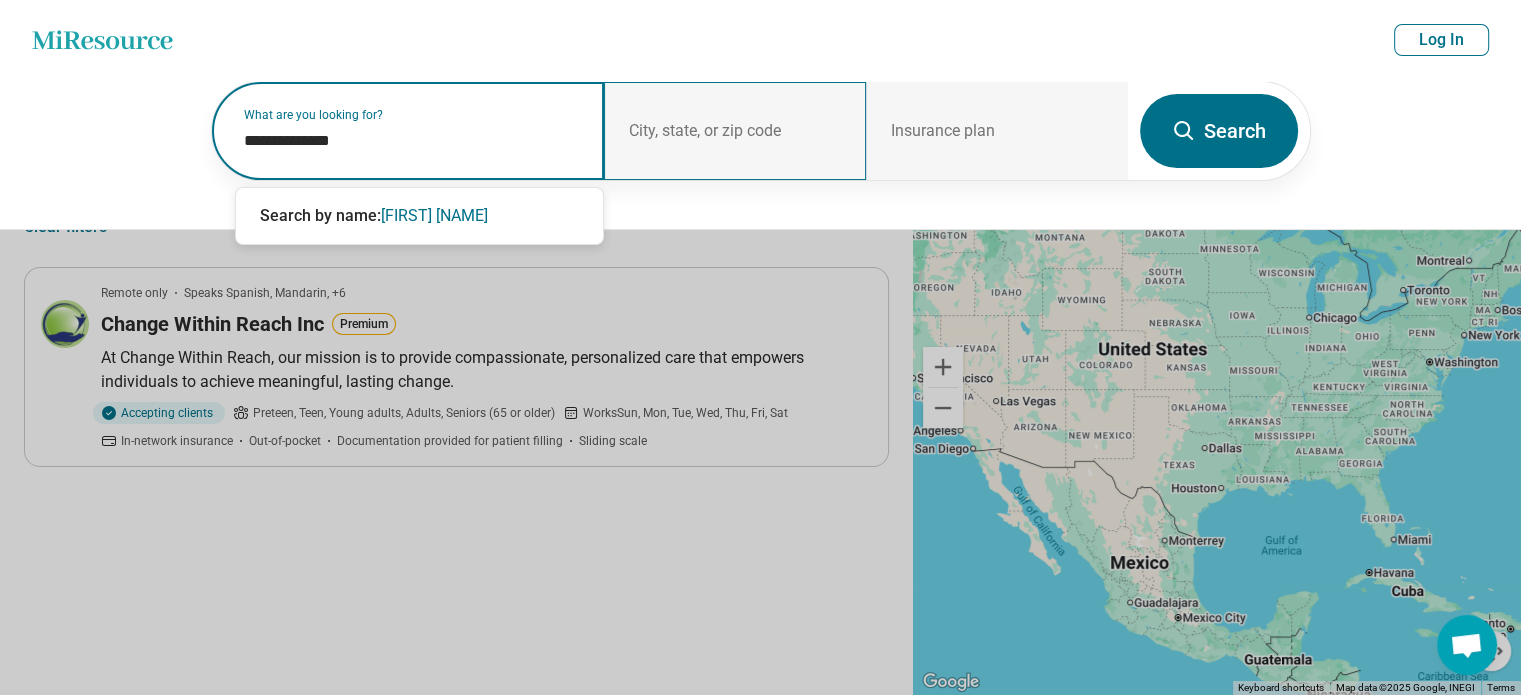 type on "**********" 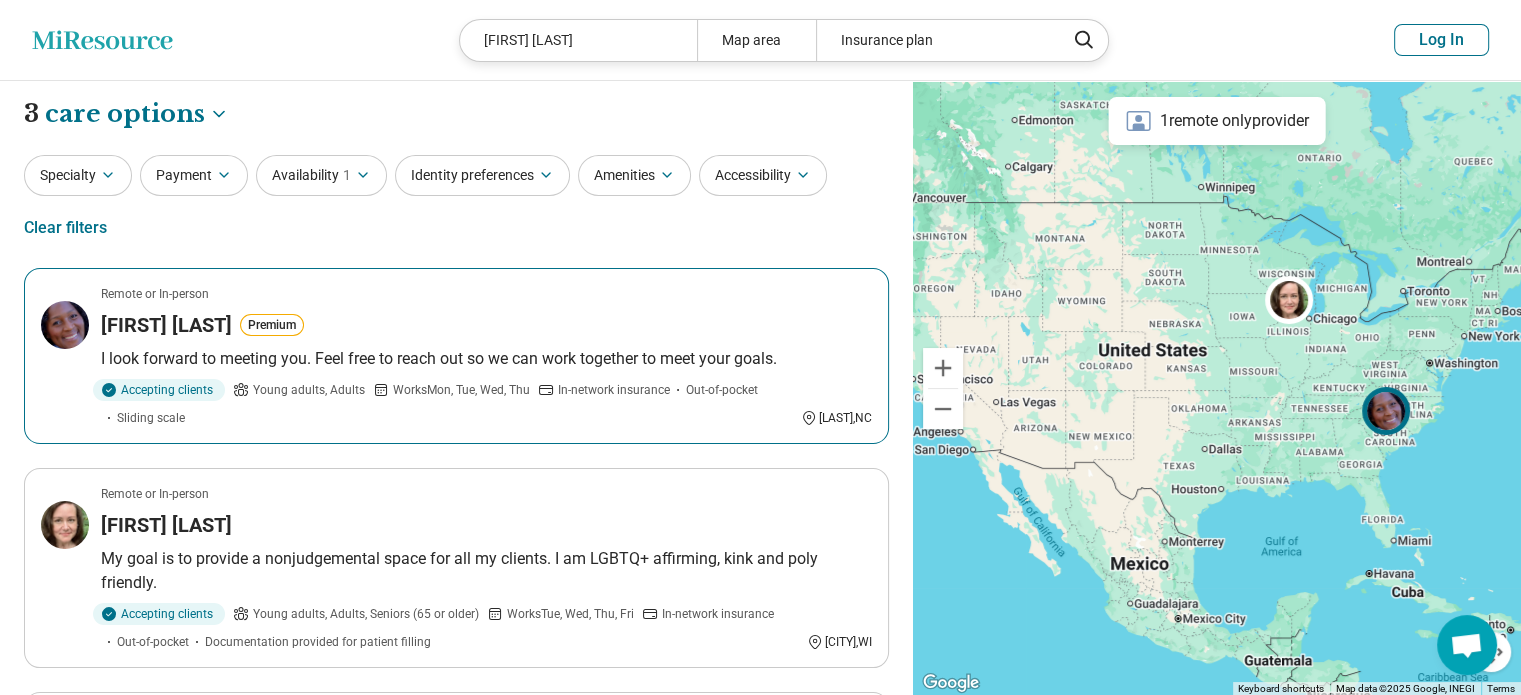 click on "Charidi Jamison Premium" at bounding box center [486, 325] 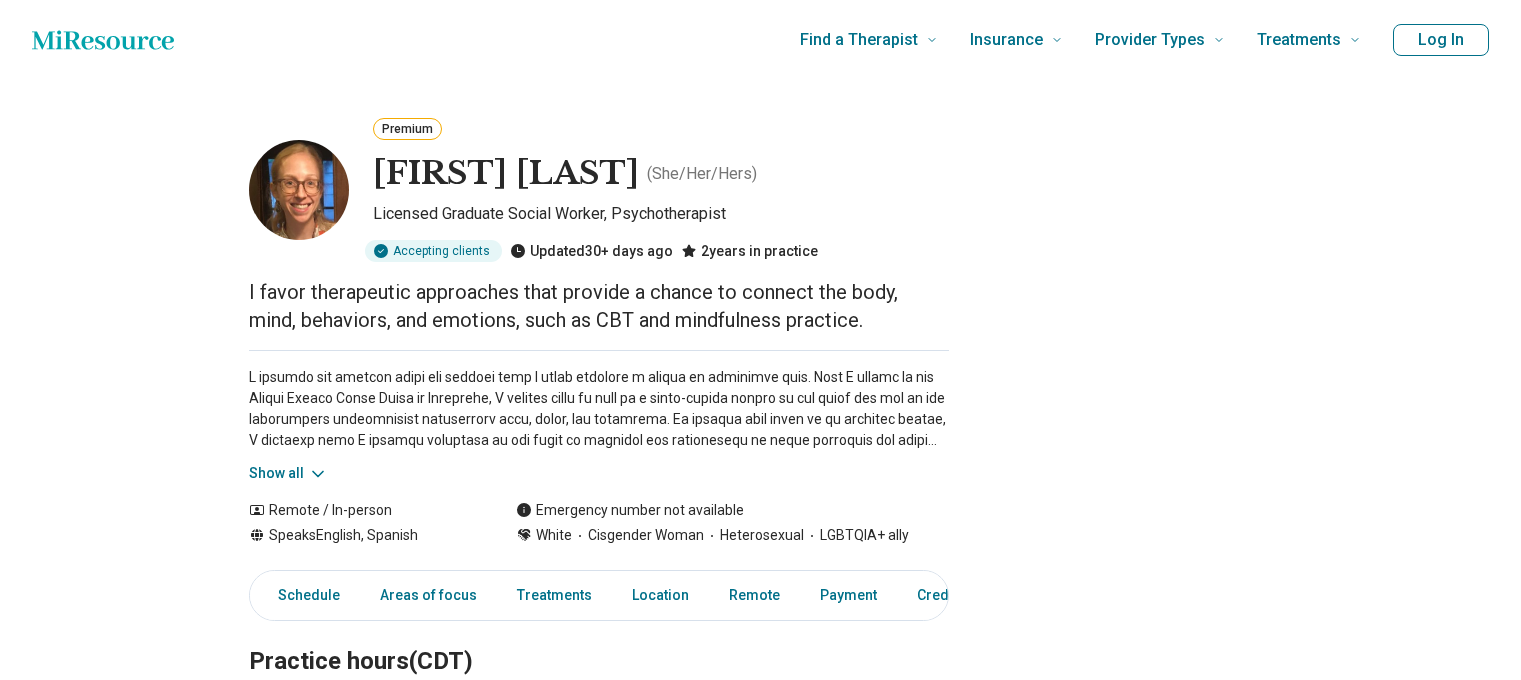 scroll, scrollTop: 0, scrollLeft: 0, axis: both 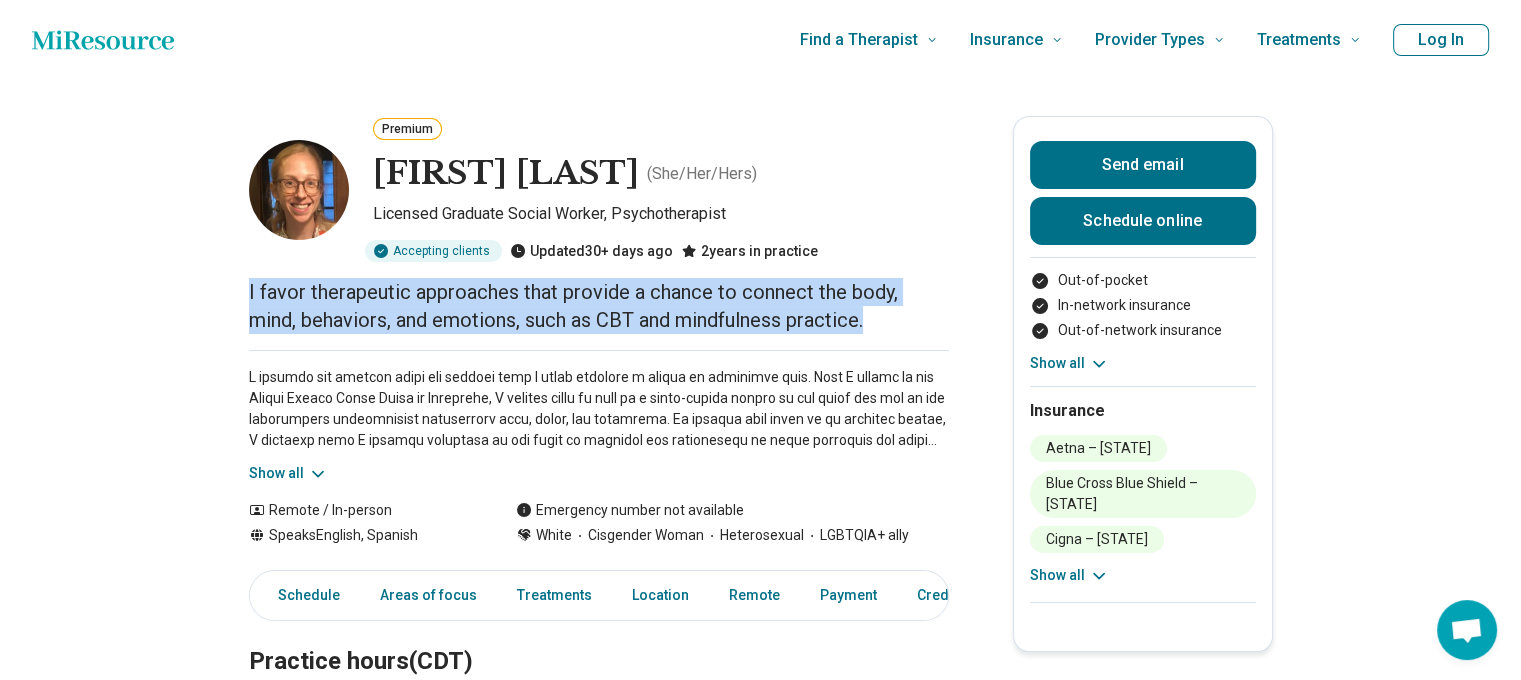 drag, startPoint x: 252, startPoint y: 291, endPoint x: 908, endPoint y: 331, distance: 657.2184 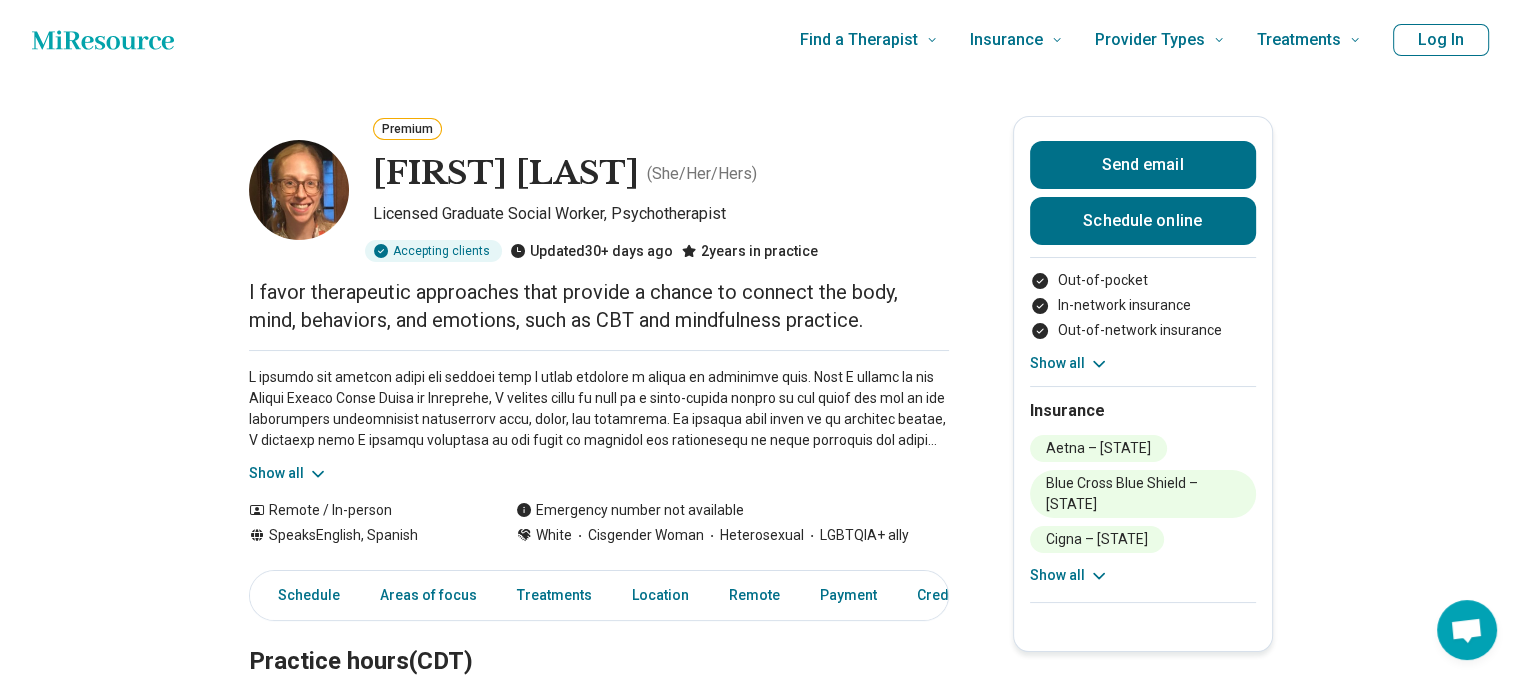 click on "Premium Cassandra Janke ( She/Her/Hers ) Licensed Graduate Social Worker, Psychotherapist Accepting clients Updated  30+ days ago 2  years in practice I favor therapeutic approaches that provide a chance to connect the body, mind, behaviors, and emotions, such as CBT and mindfulness practice. Show all Remote / In-person Speaks  English, Spanish Emergency number not available White Cisgender Woman Heterosexual LGBTQIA+ ally Send email Schedule online Out-of-pocket In-network insurance Out-of-network insurance Single case agreement Sliding scale Documentation provided for patient filling I offer a free consultation Show all Insurance Aetna – Minnesota Blue Cross Blue Shield – Minnesota Cigna – Minnesota Health Partners – Minnesota Hennepin Health – Minnesota Medica Health Plans – Minnesota Medicaid – Minnesota Medicare – Minnesota Minnesota Medical Assistance – Minnesota Multiplan – Minnesota Optum – Minnesota Preferred One – Minnesota UCare – Minnesota United HealthCare – Minnesota" at bounding box center (760, 1471) 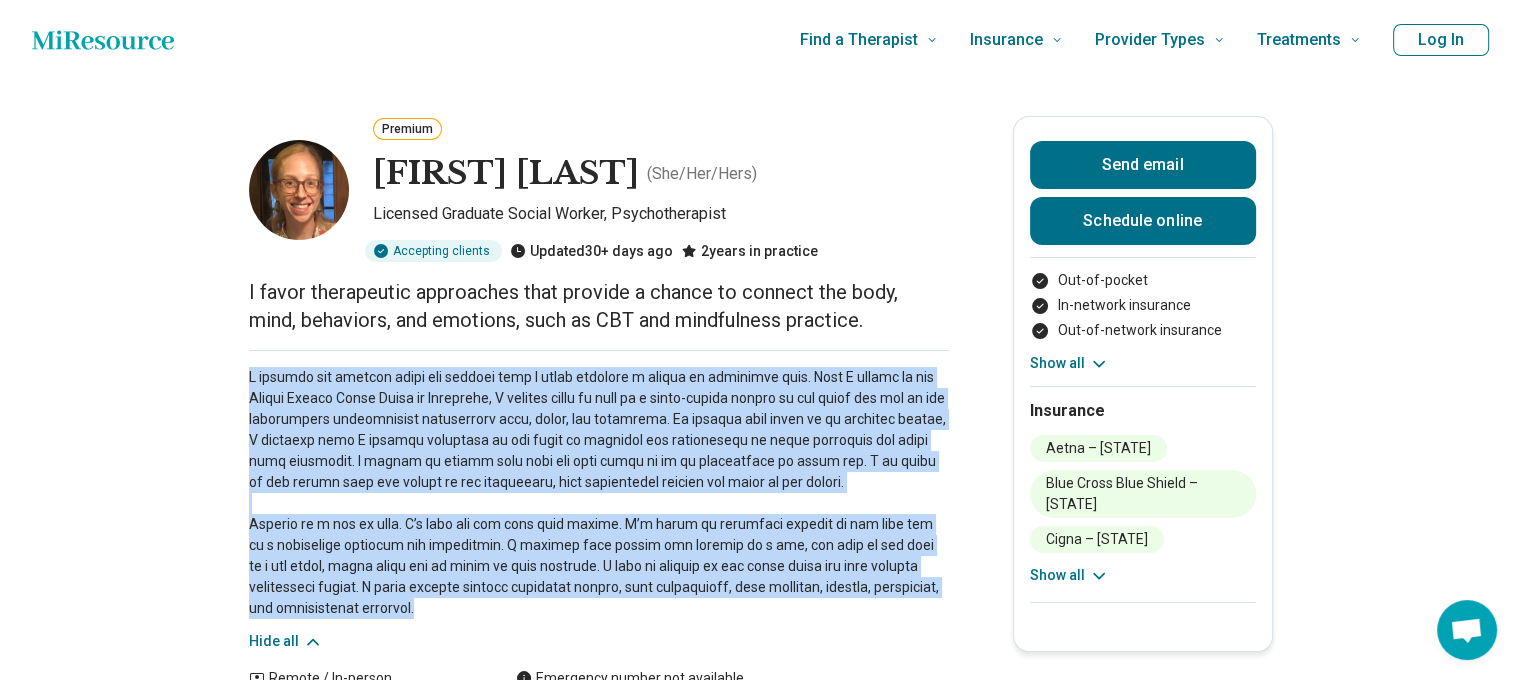 drag, startPoint x: 237, startPoint y: 381, endPoint x: 474, endPoint y: 601, distance: 323.3713 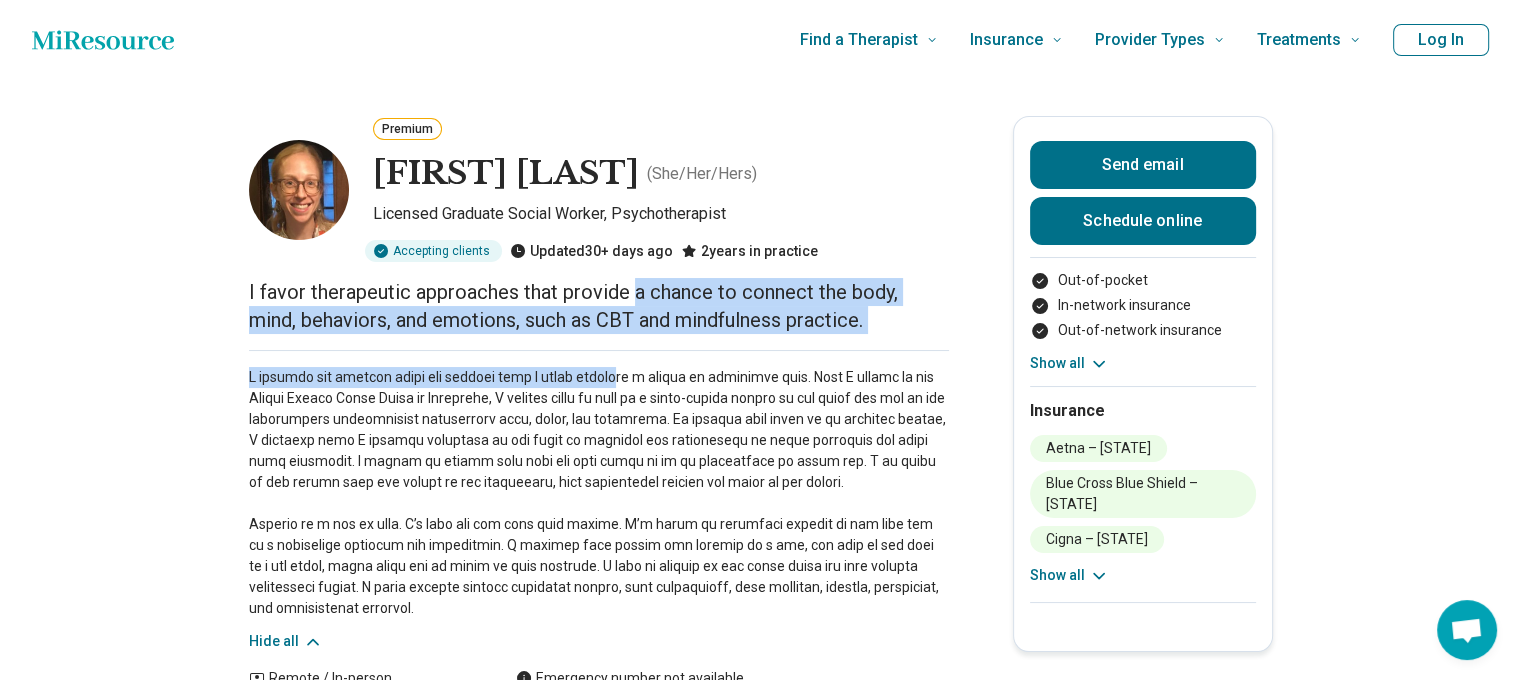 drag, startPoint x: 512, startPoint y: 567, endPoint x: 620, endPoint y: 382, distance: 214.21718 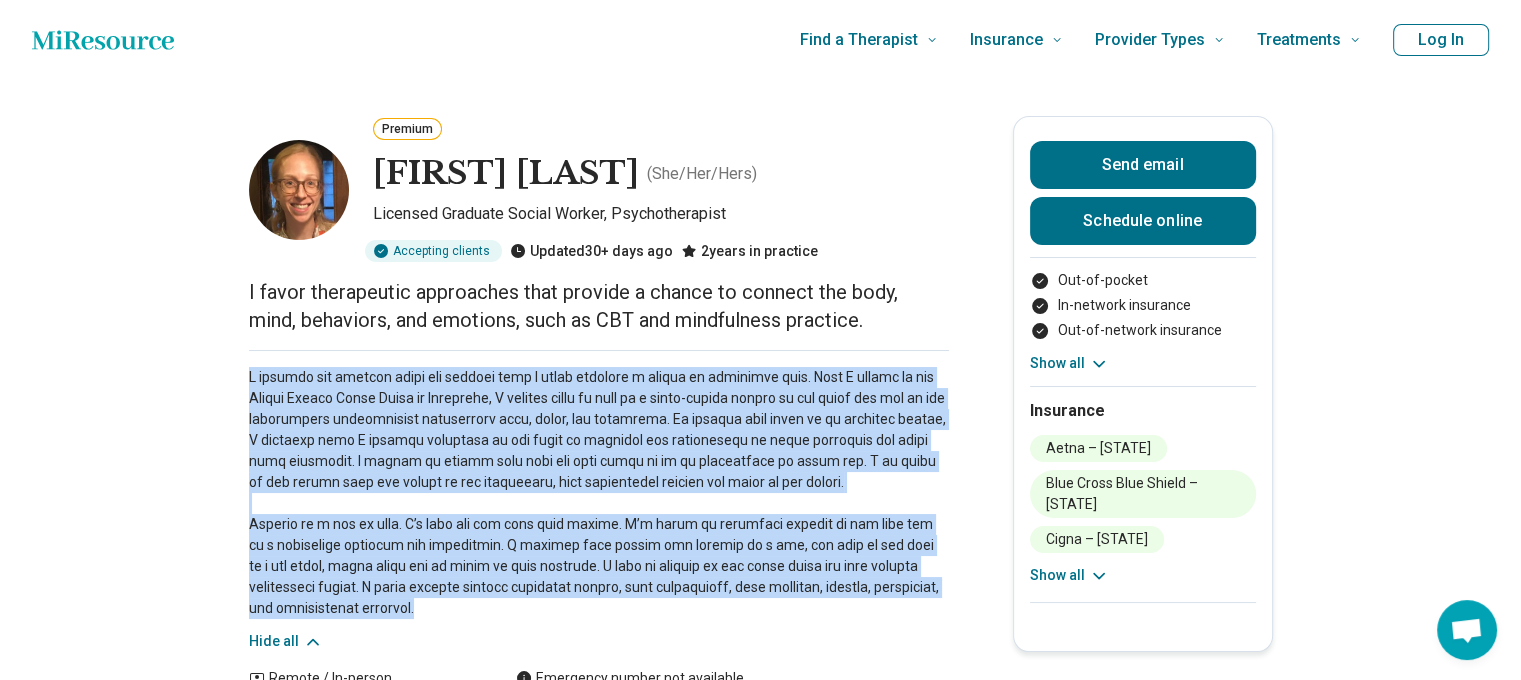 drag, startPoint x: 400, startPoint y: 600, endPoint x: 246, endPoint y: 363, distance: 282.63934 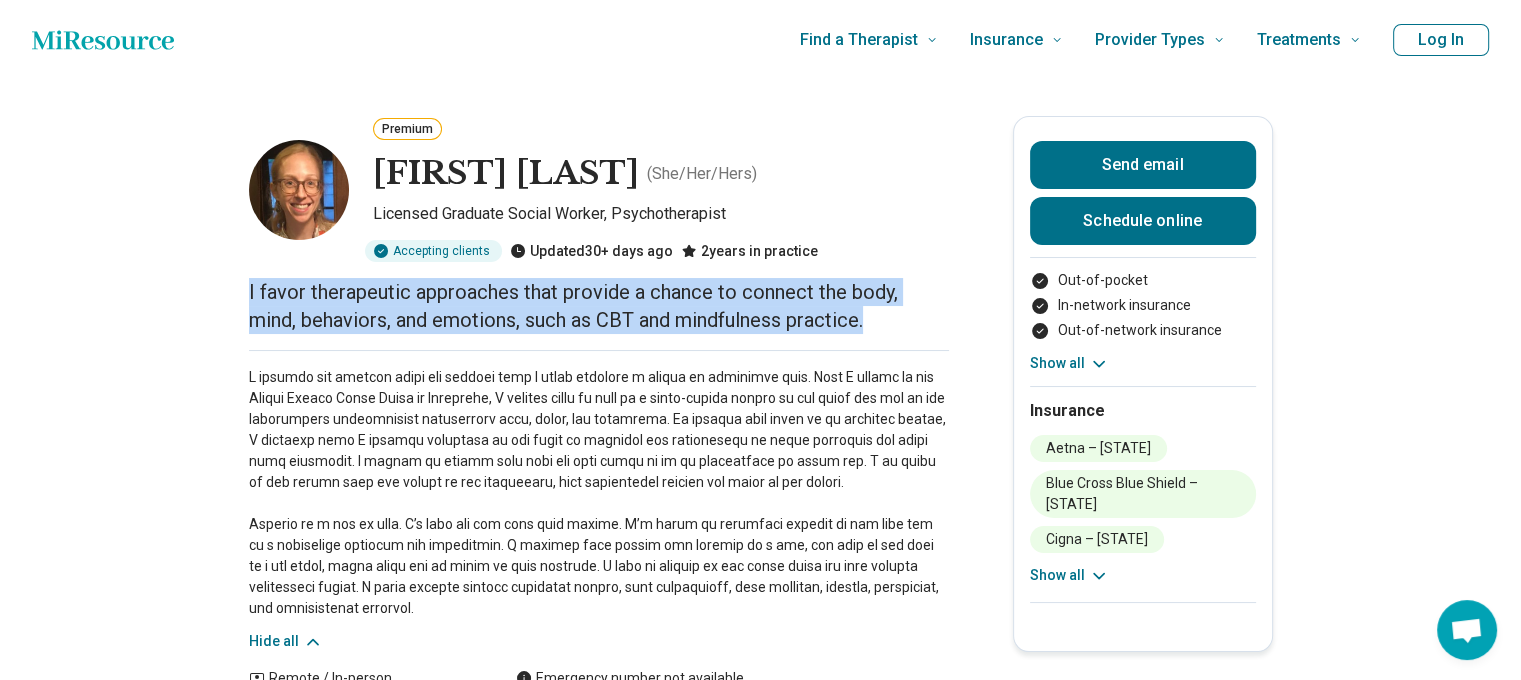drag, startPoint x: 326, startPoint y: 297, endPoint x: 902, endPoint y: 339, distance: 577.52924 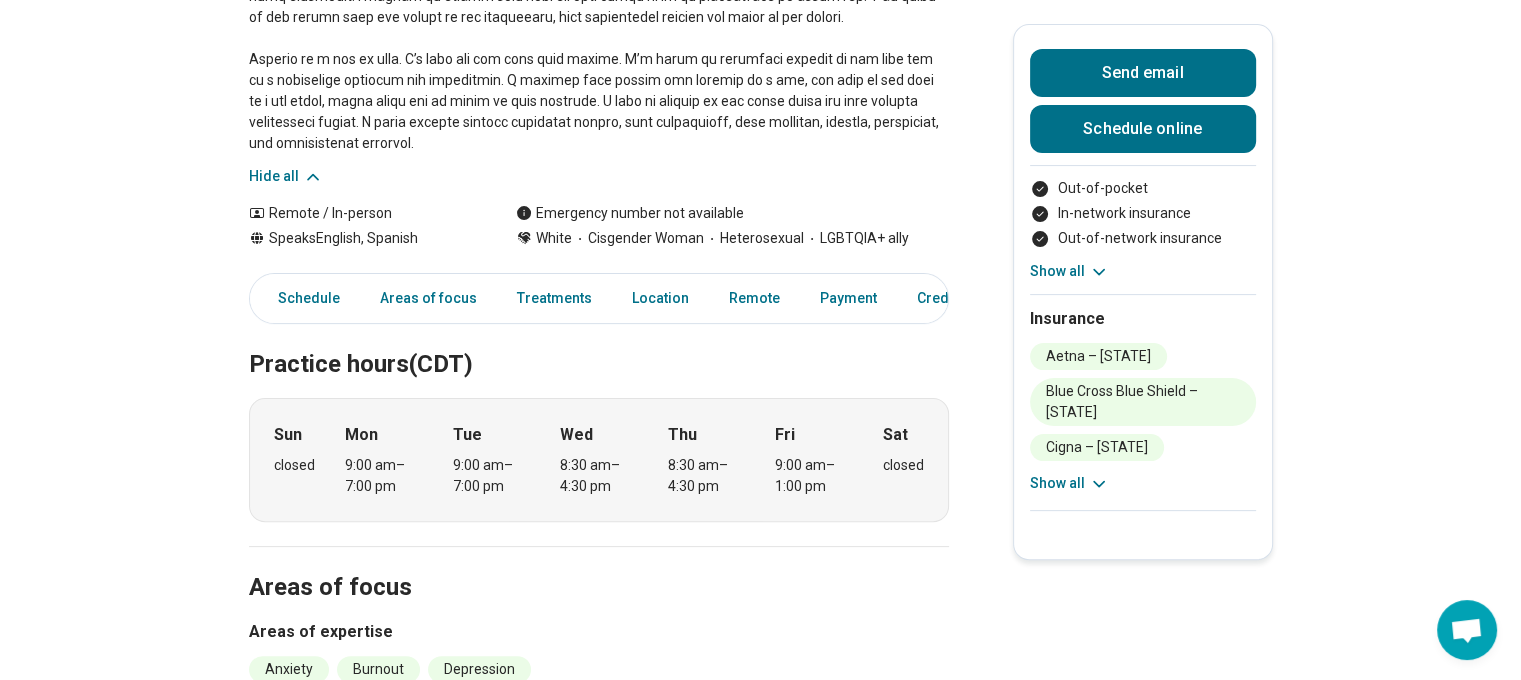 scroll, scrollTop: 500, scrollLeft: 0, axis: vertical 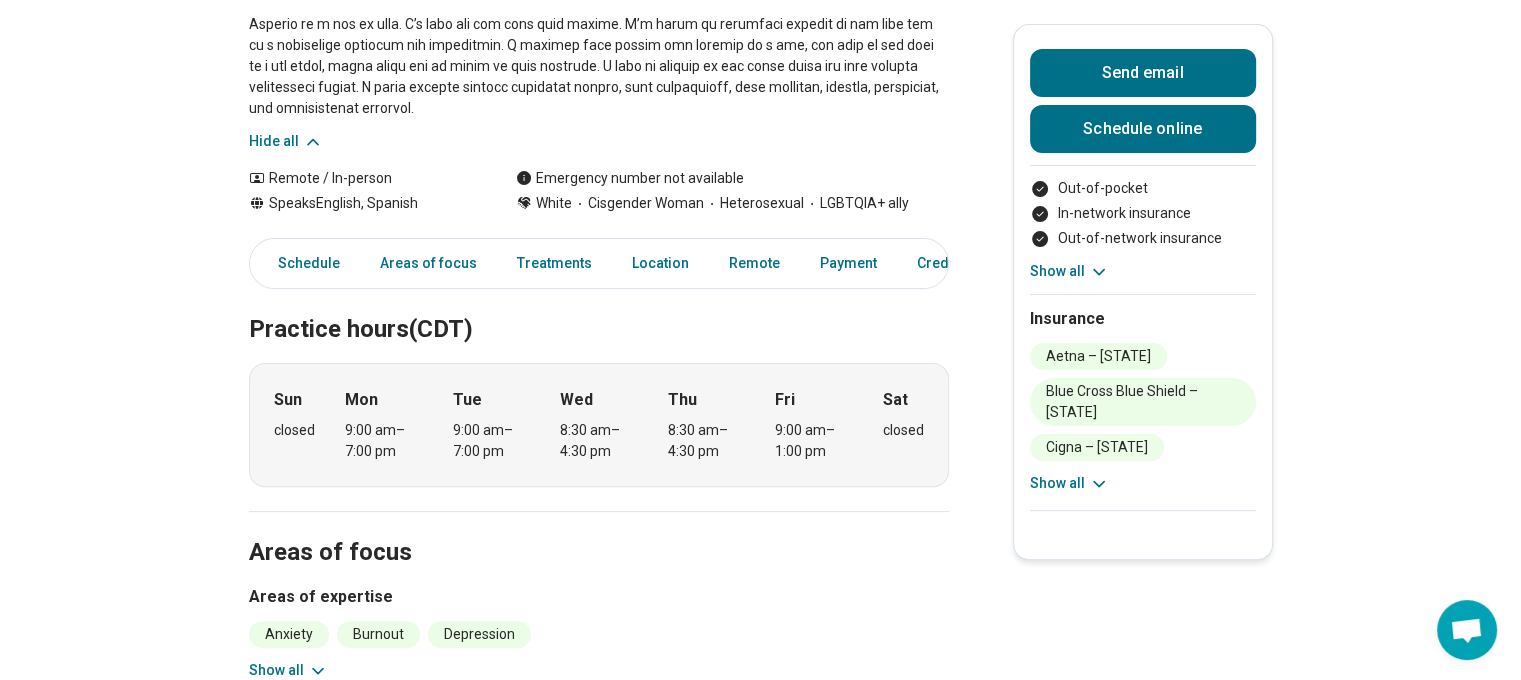 click on "Show all" at bounding box center (1069, 483) 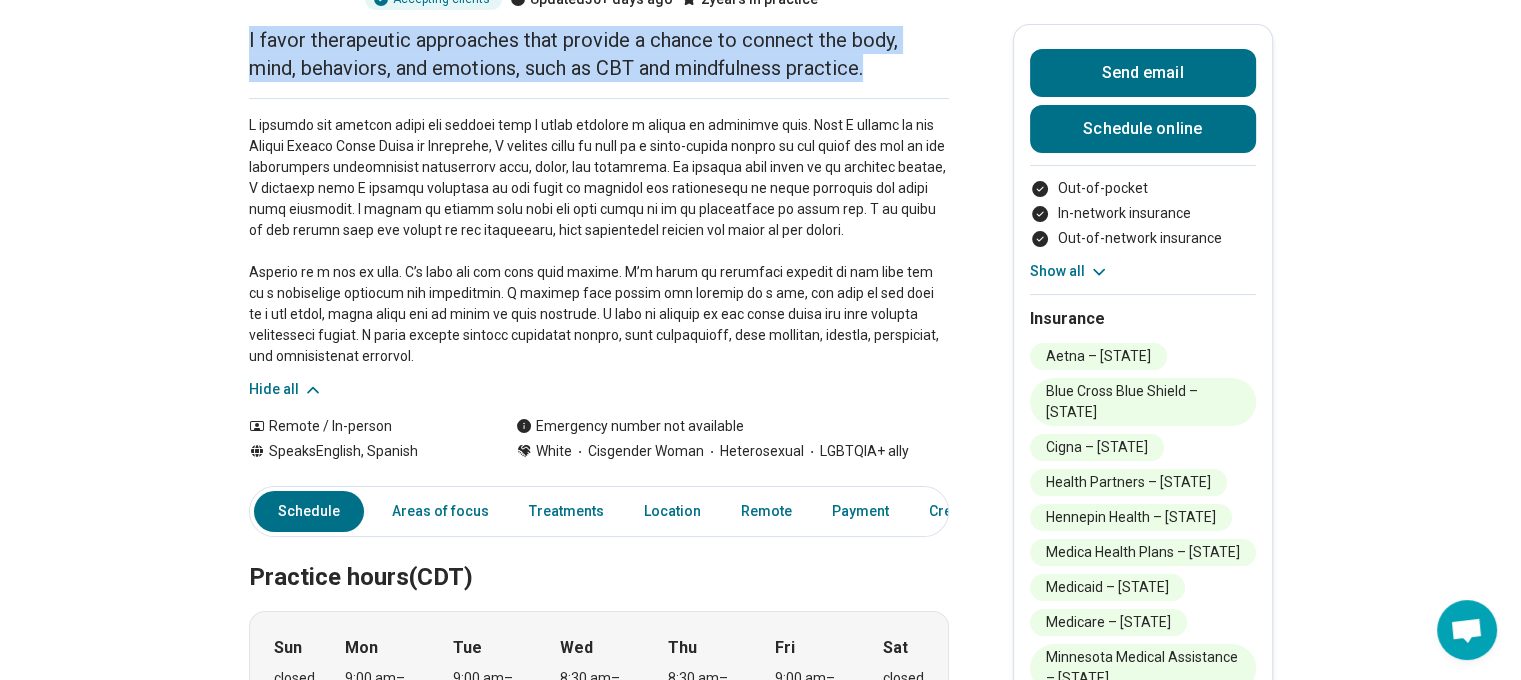 scroll, scrollTop: 0, scrollLeft: 0, axis: both 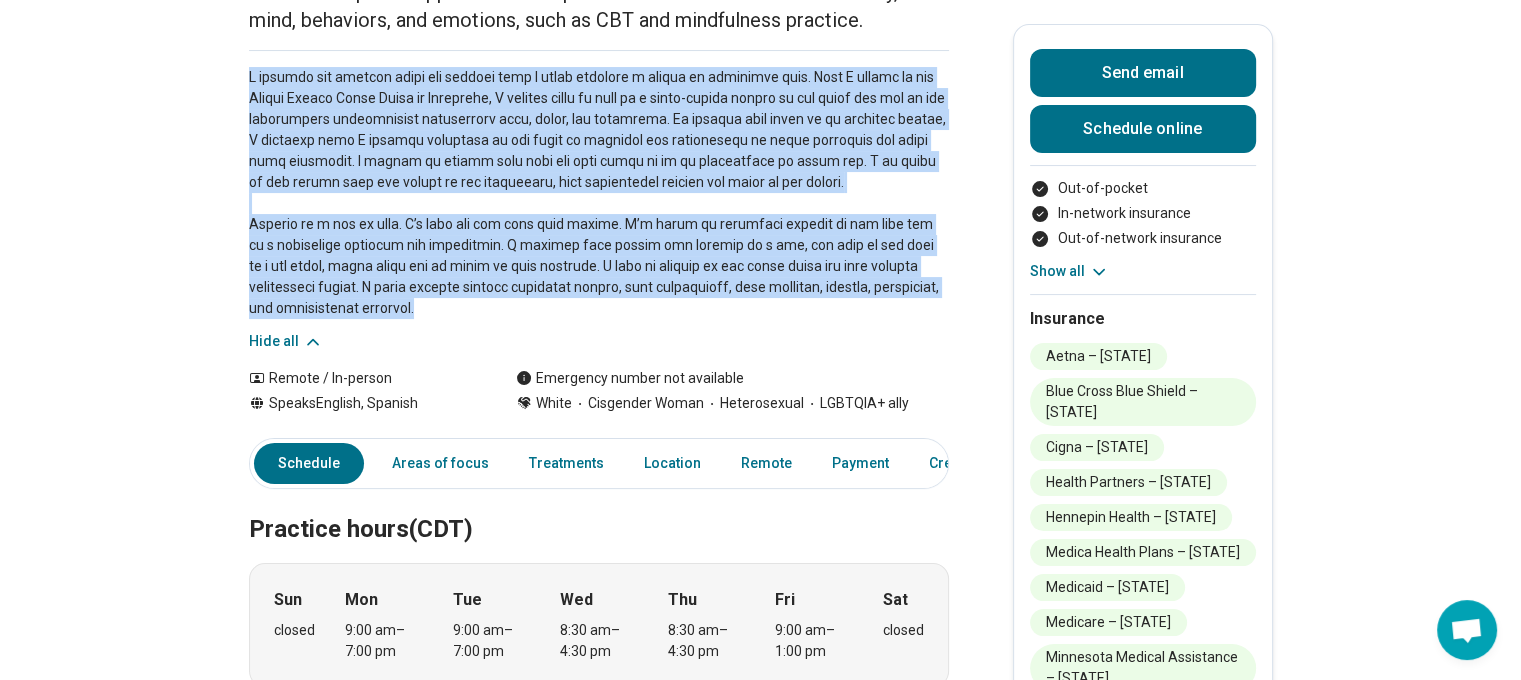 drag, startPoint x: 406, startPoint y: 301, endPoint x: 255, endPoint y: 78, distance: 269.31393 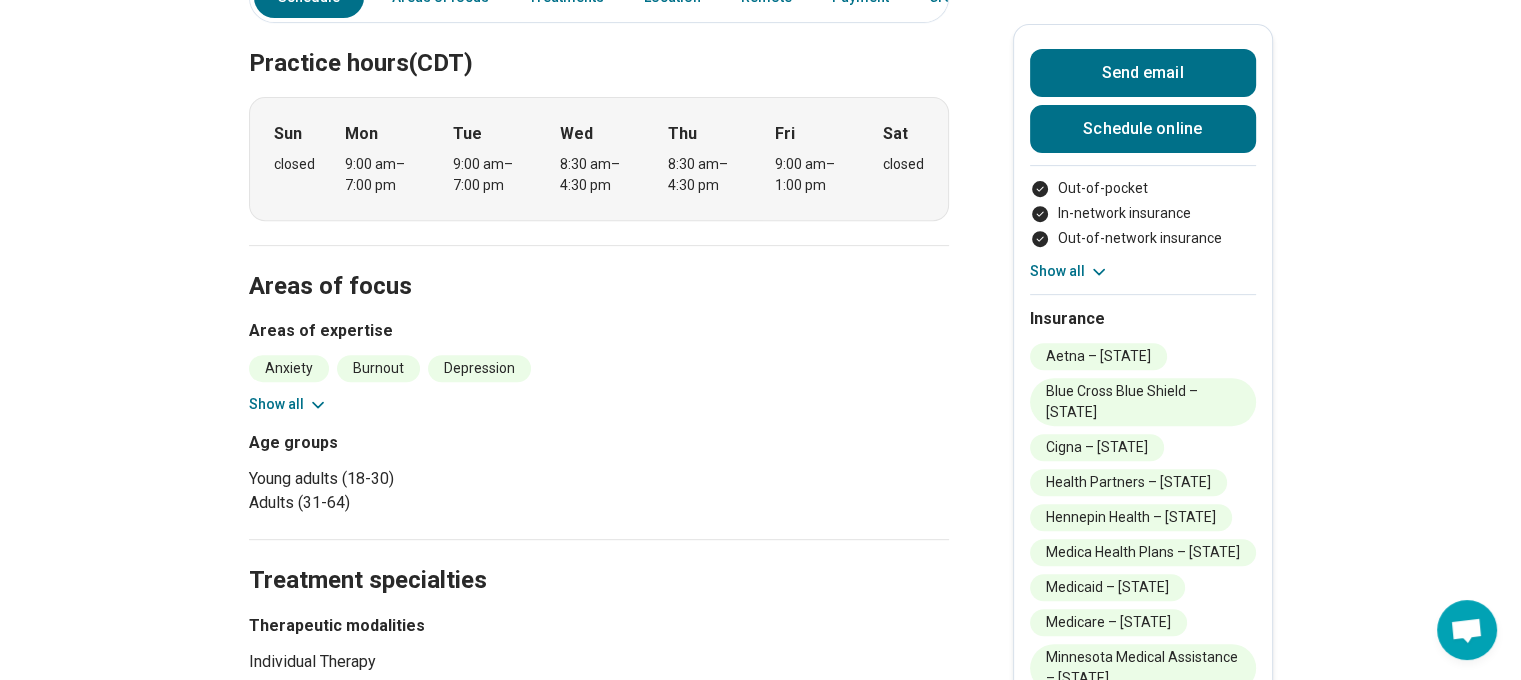 scroll, scrollTop: 700, scrollLeft: 0, axis: vertical 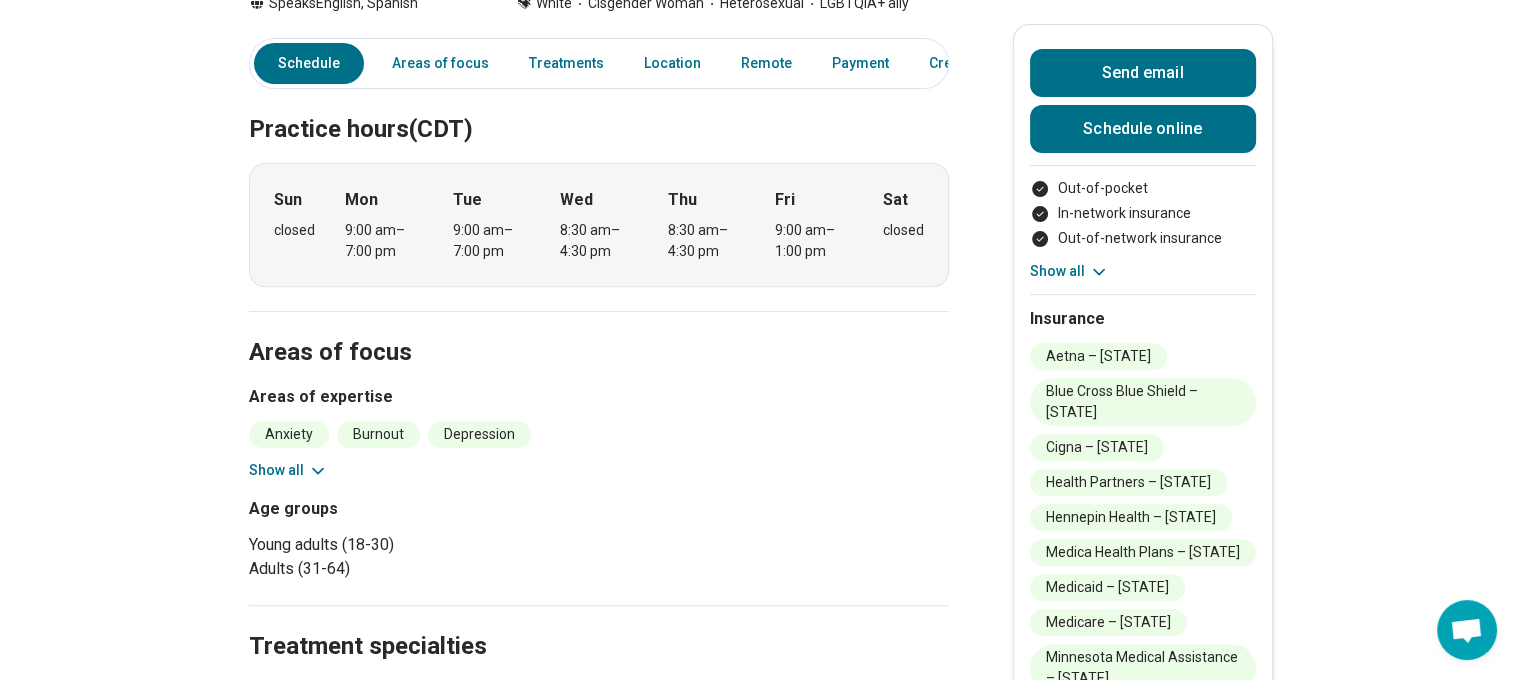 click on "Show all" at bounding box center [288, 470] 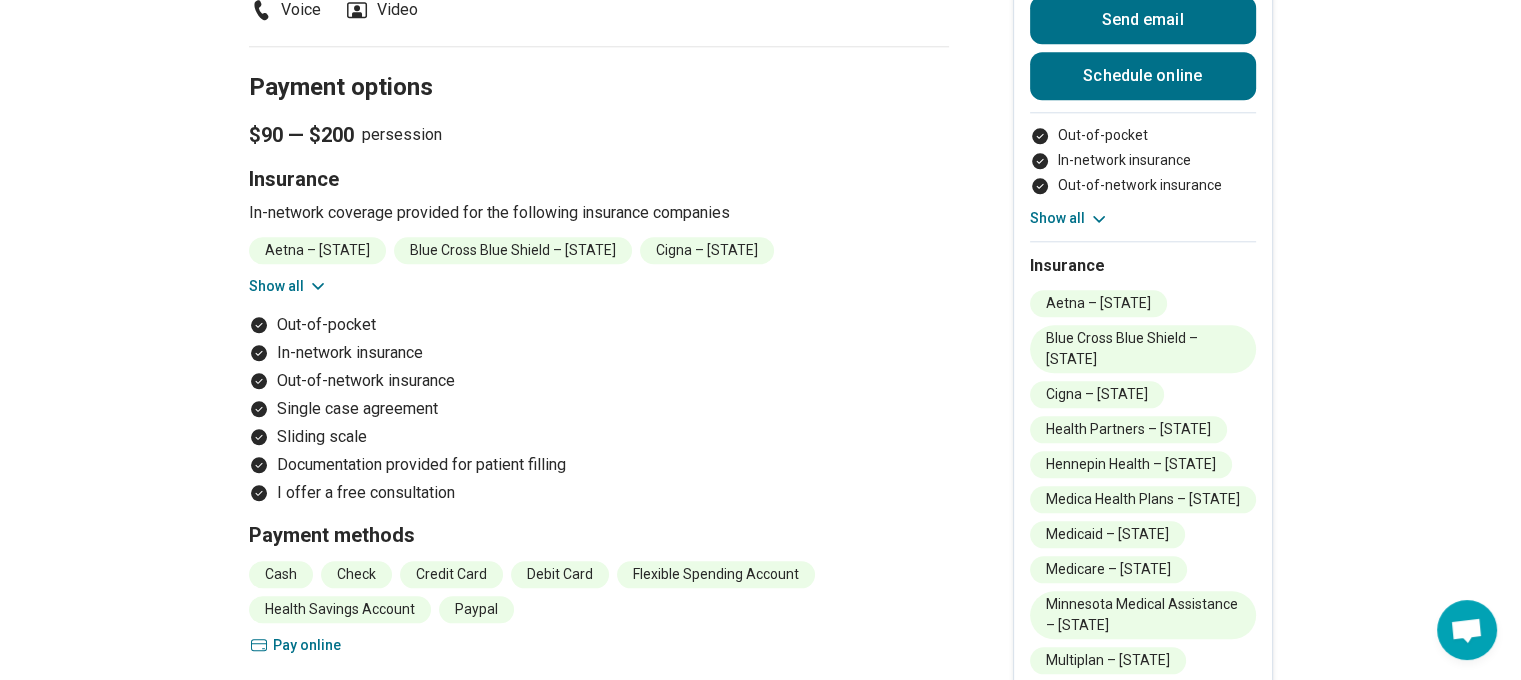 scroll, scrollTop: 2100, scrollLeft: 0, axis: vertical 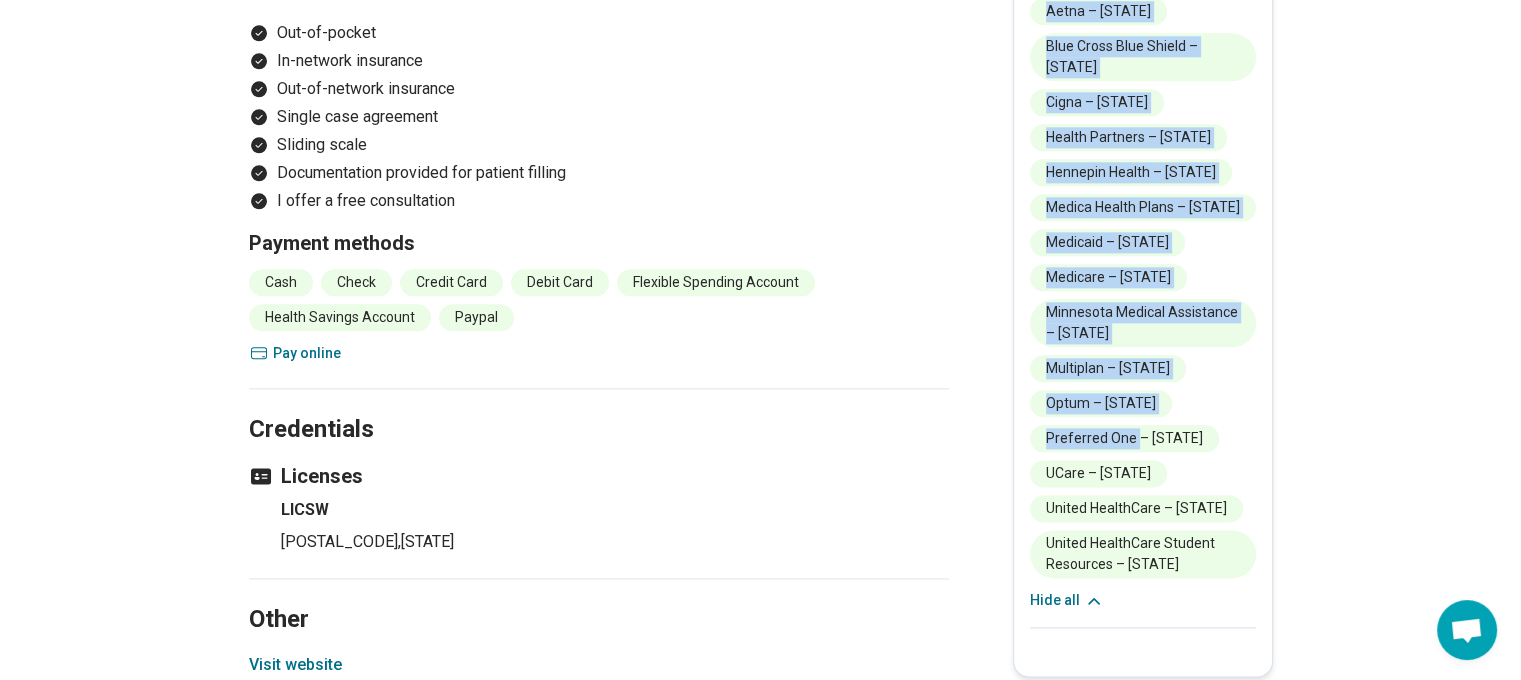 drag, startPoint x: 1053, startPoint y: 266, endPoint x: 1224, endPoint y: 554, distance: 334.9403 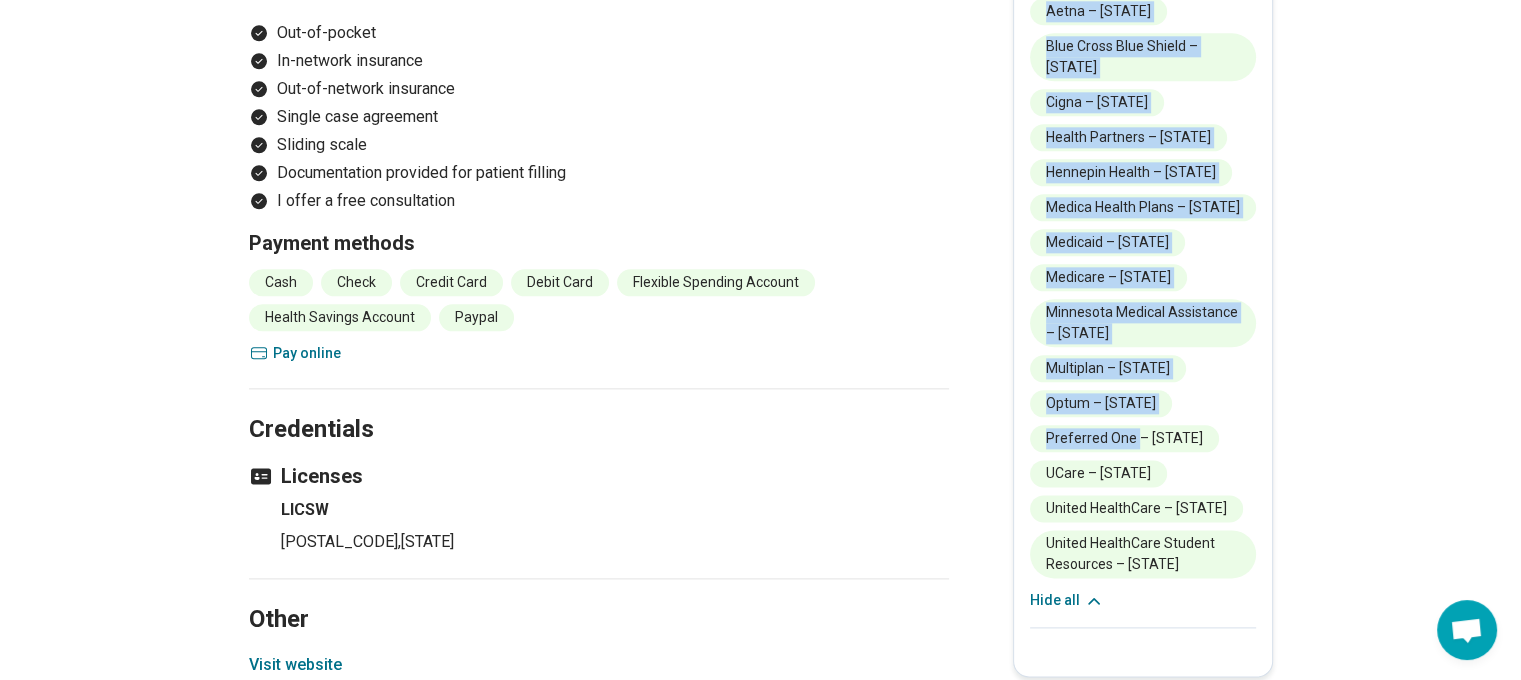 copy on "Aetna – Minnesota Blue Cross Blue Shield – Minnesota Cigna – Minnesota Health Partners – Minnesota Hennepin Health – Minnesota Medica Health Plans – Minnesota Medicaid – Minnesota Medicare – Minnesota Minnesota Medical Assistance – Minnesota Multiplan – Minnesota Optum – Minnesota Preferred One – Minnesota UCare – Minnesota United HealthCare – Minnesota United HealthCare Student Resources – Minnesota" 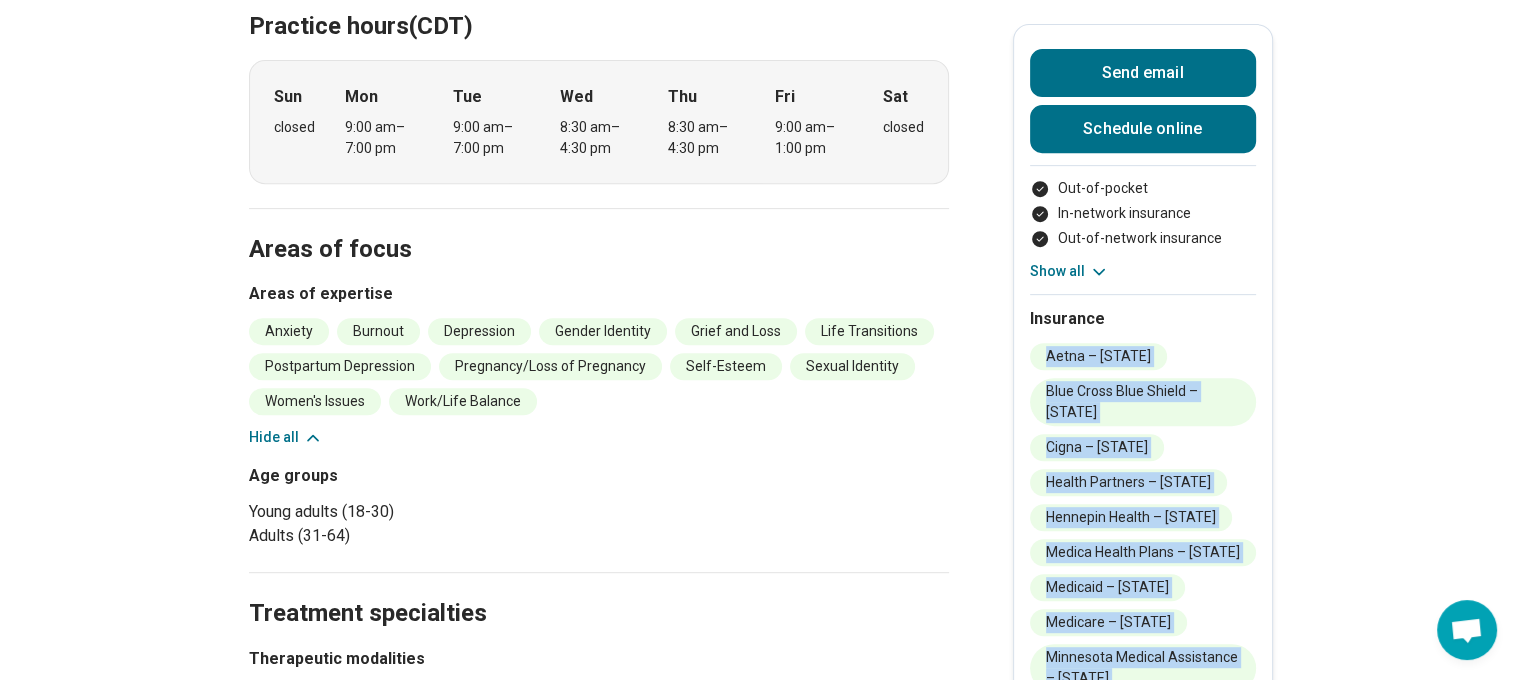 scroll, scrollTop: 800, scrollLeft: 0, axis: vertical 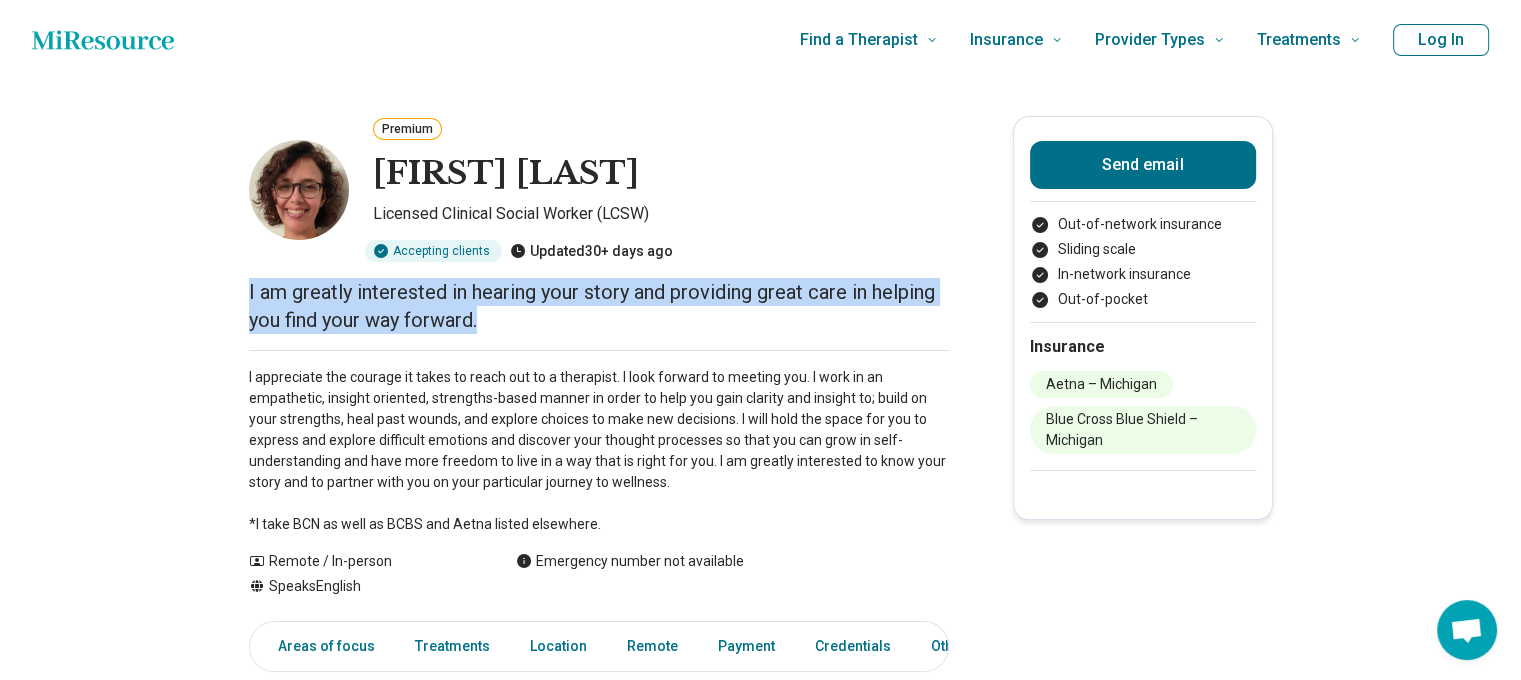 drag, startPoint x: 520, startPoint y: 316, endPoint x: 239, endPoint y: 303, distance: 281.30054 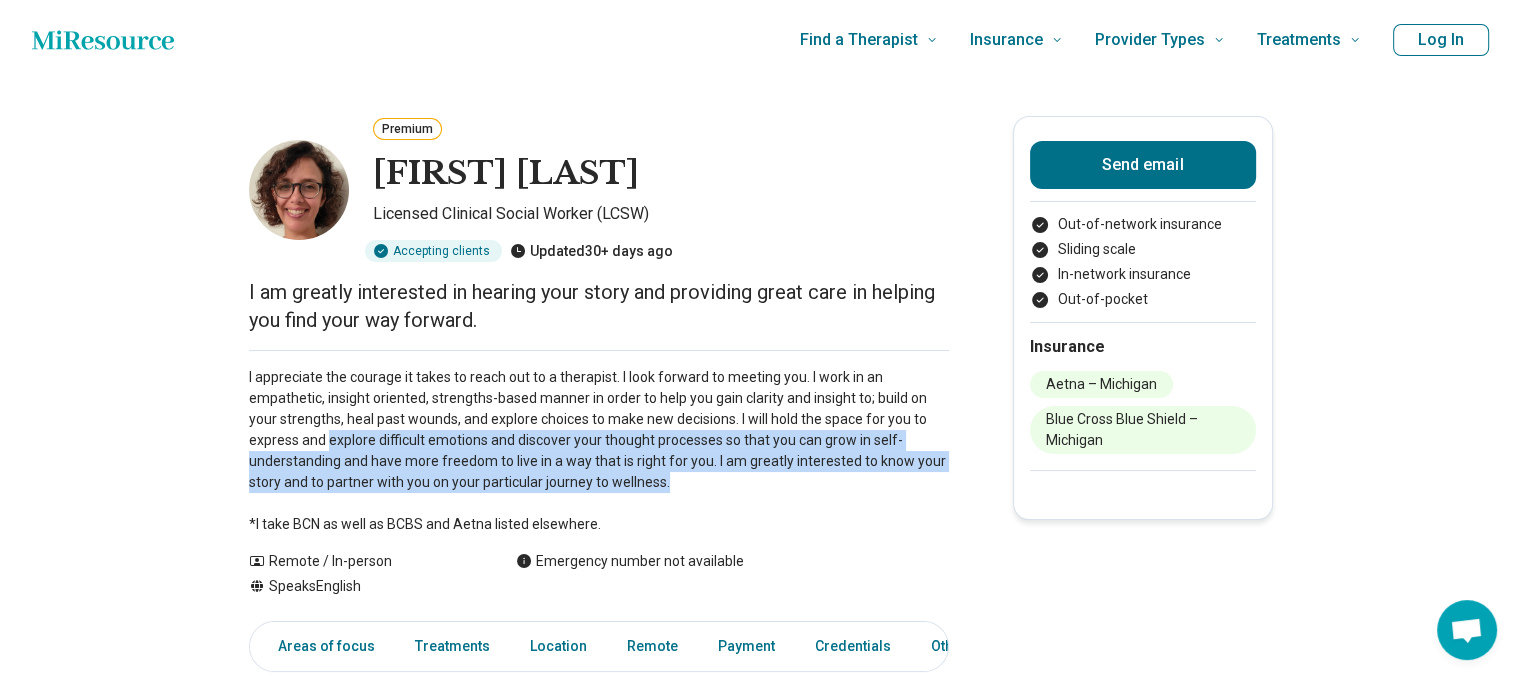 drag, startPoint x: 624, startPoint y: 492, endPoint x: 283, endPoint y: 447, distance: 343.9564 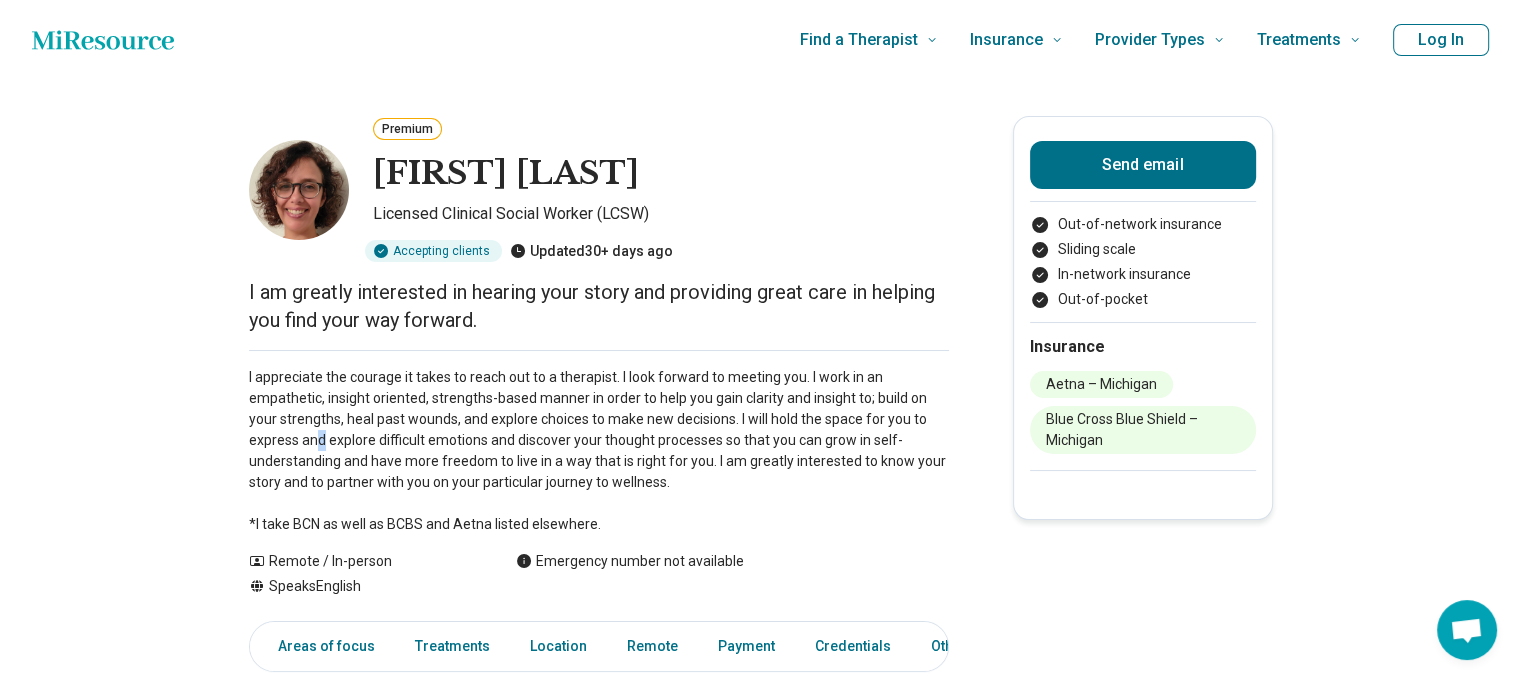 click on "I appreciate the courage it takes to reach out to a therapist. I look forward to meeting you. I work in an empathetic, insight oriented, strengths-based manner in order to help you gain clarity and insight to; build on your strengths, heal past wounds, and explore choices to make new decisions. I will hold the space for you to express and explore difficult emotions and discover your thought processes so that you can grow in self-understanding and have more freedom to live in a way that is right for you. I am greatly interested to know your story and to partner with you on your particular journey to wellness.
*I take BCN as well as BCBS and Aetna listed elsewhere." at bounding box center (599, 451) 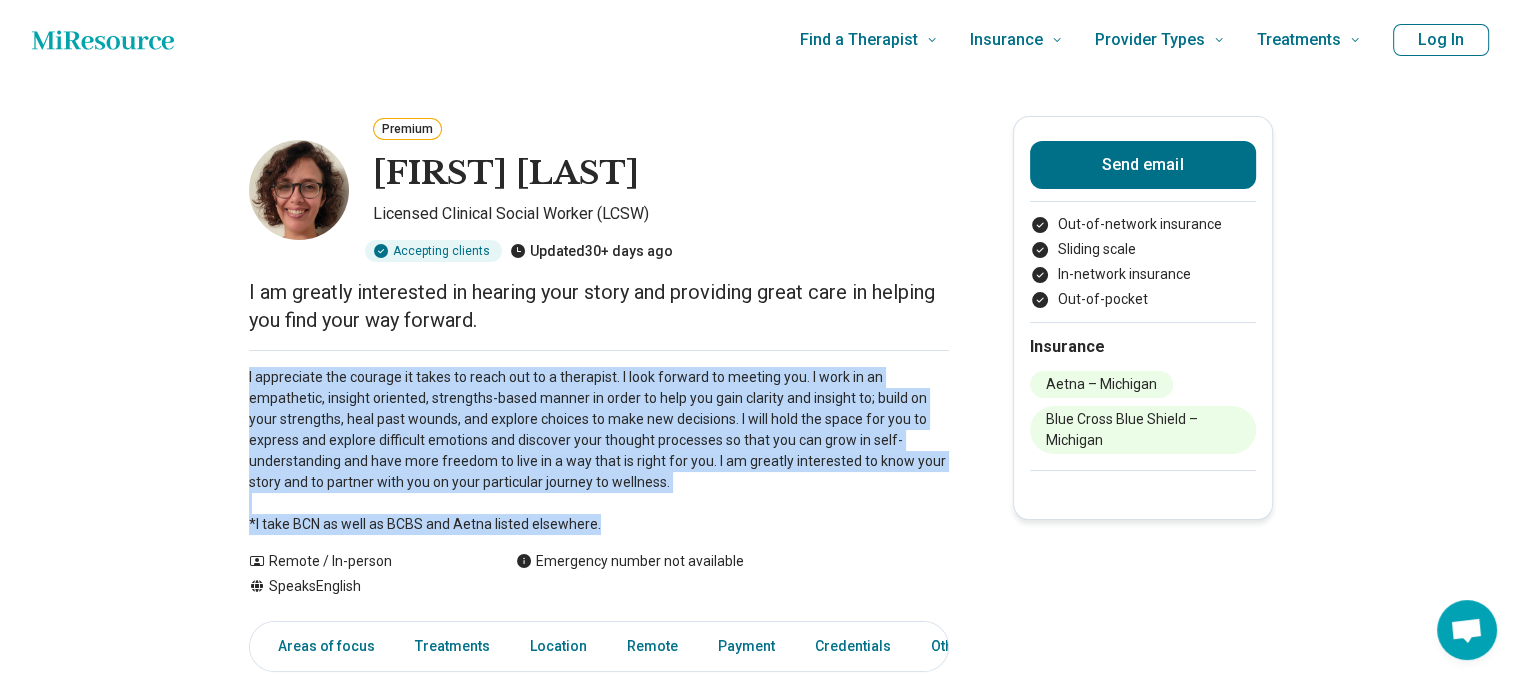 drag, startPoint x: 627, startPoint y: 526, endPoint x: 226, endPoint y: 381, distance: 426.4106 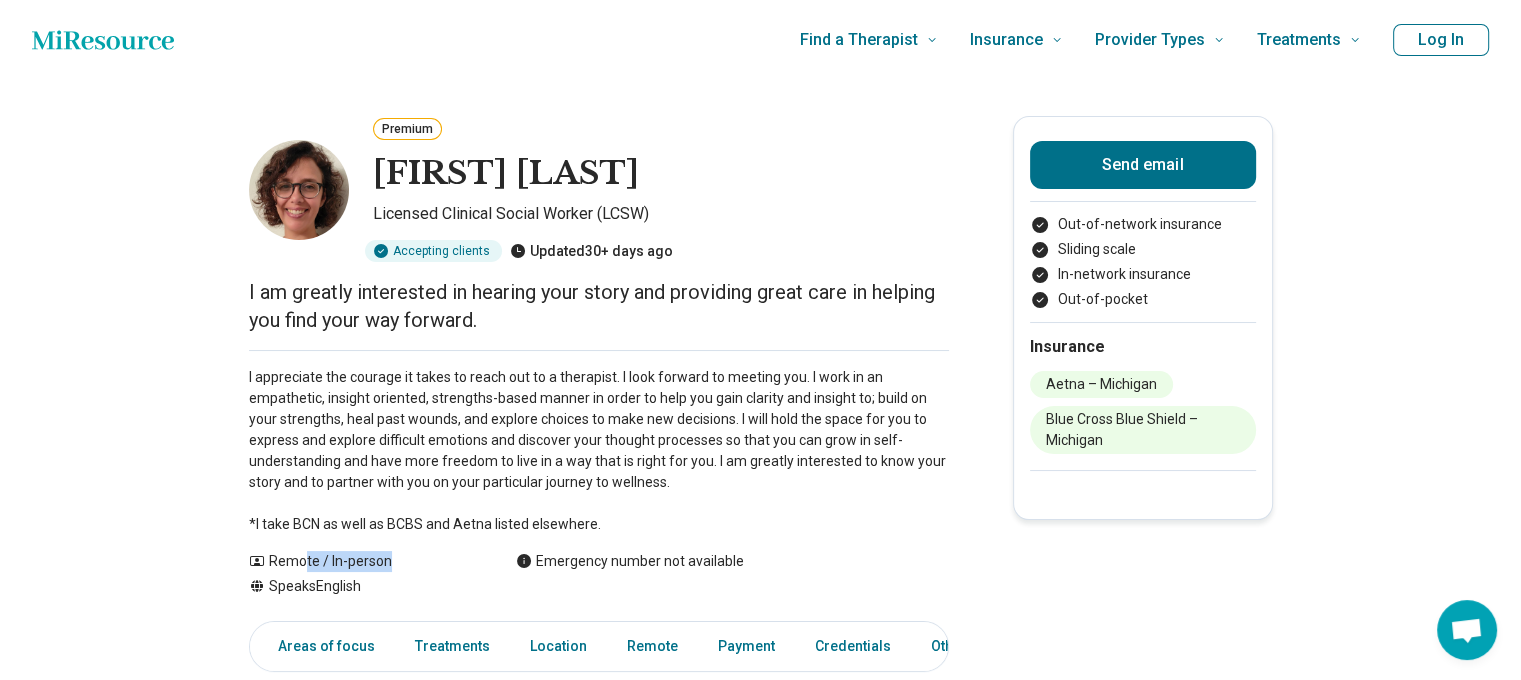 drag, startPoint x: 310, startPoint y: 567, endPoint x: 416, endPoint y: 580, distance: 106.7942 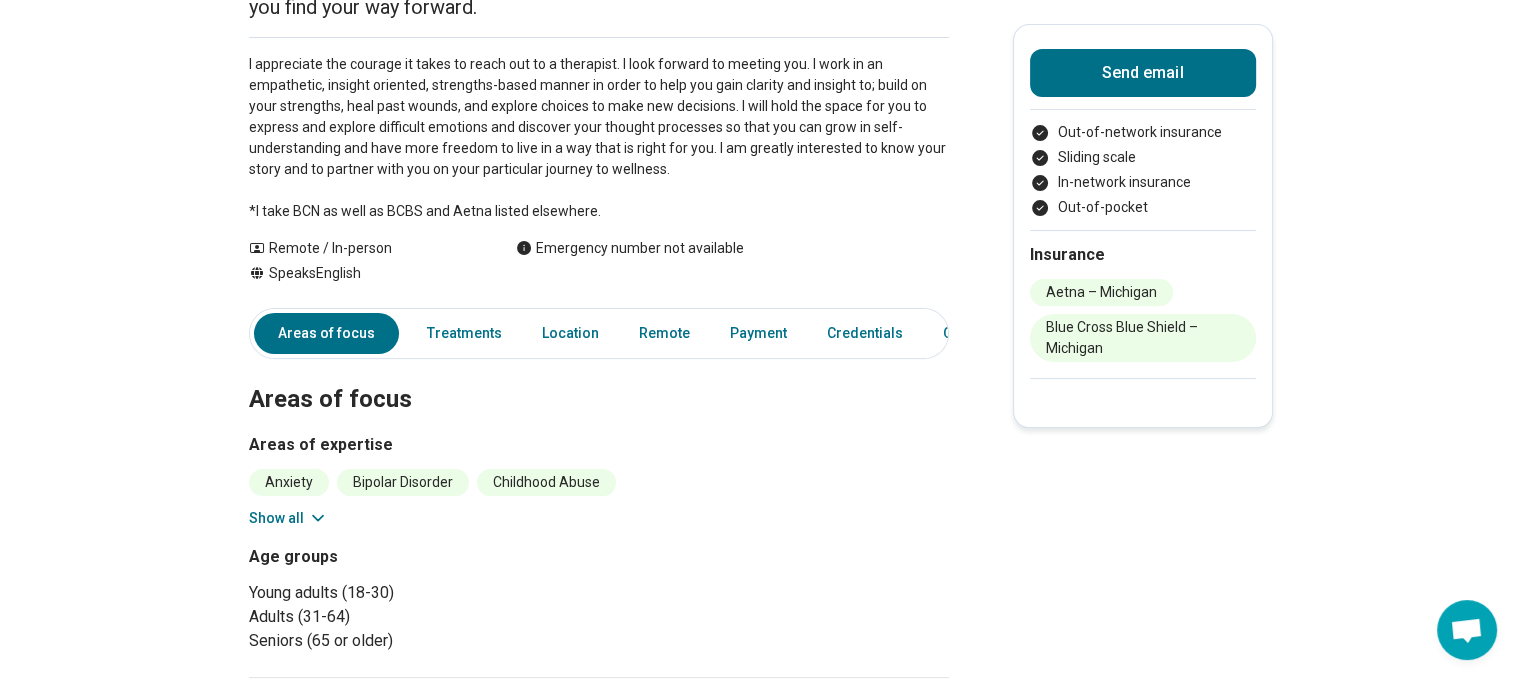 scroll, scrollTop: 200, scrollLeft: 0, axis: vertical 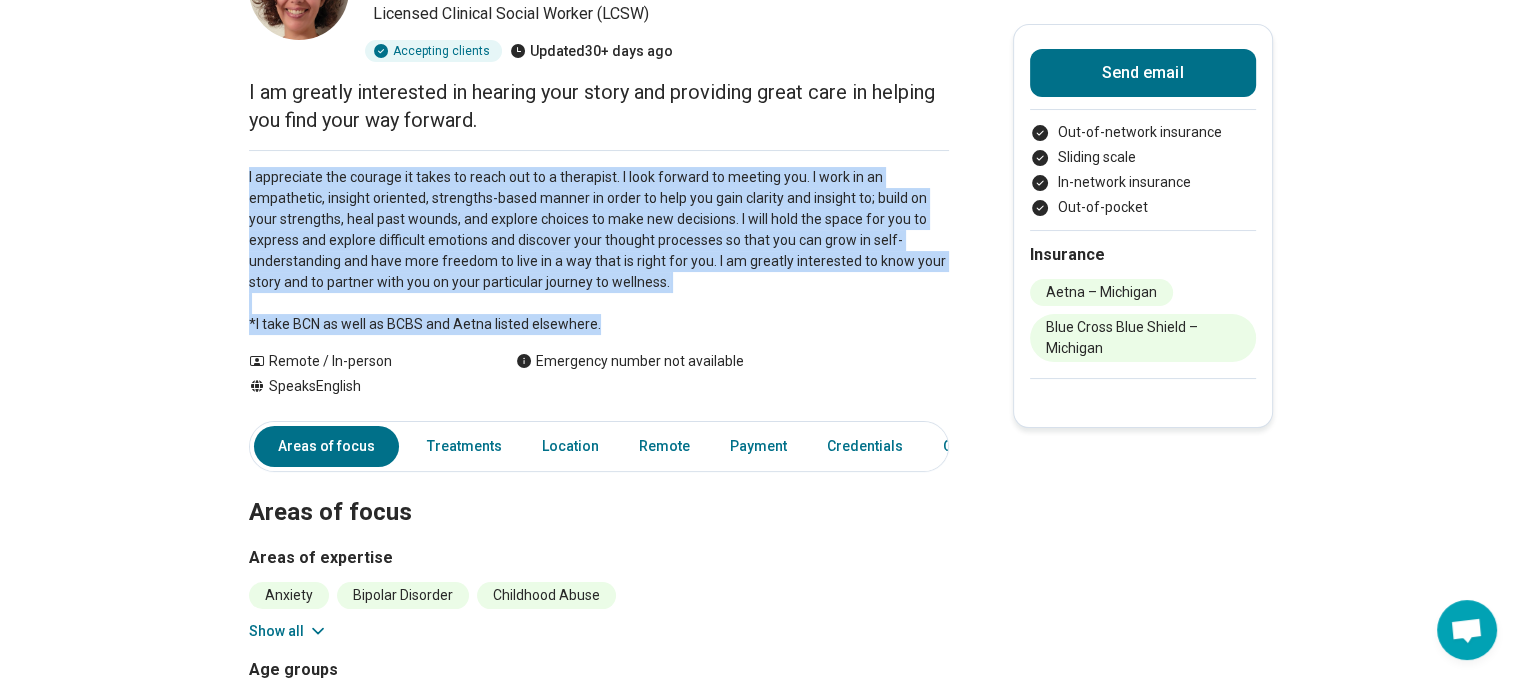 drag, startPoint x: 617, startPoint y: 319, endPoint x: 398, endPoint y: 274, distance: 223.57549 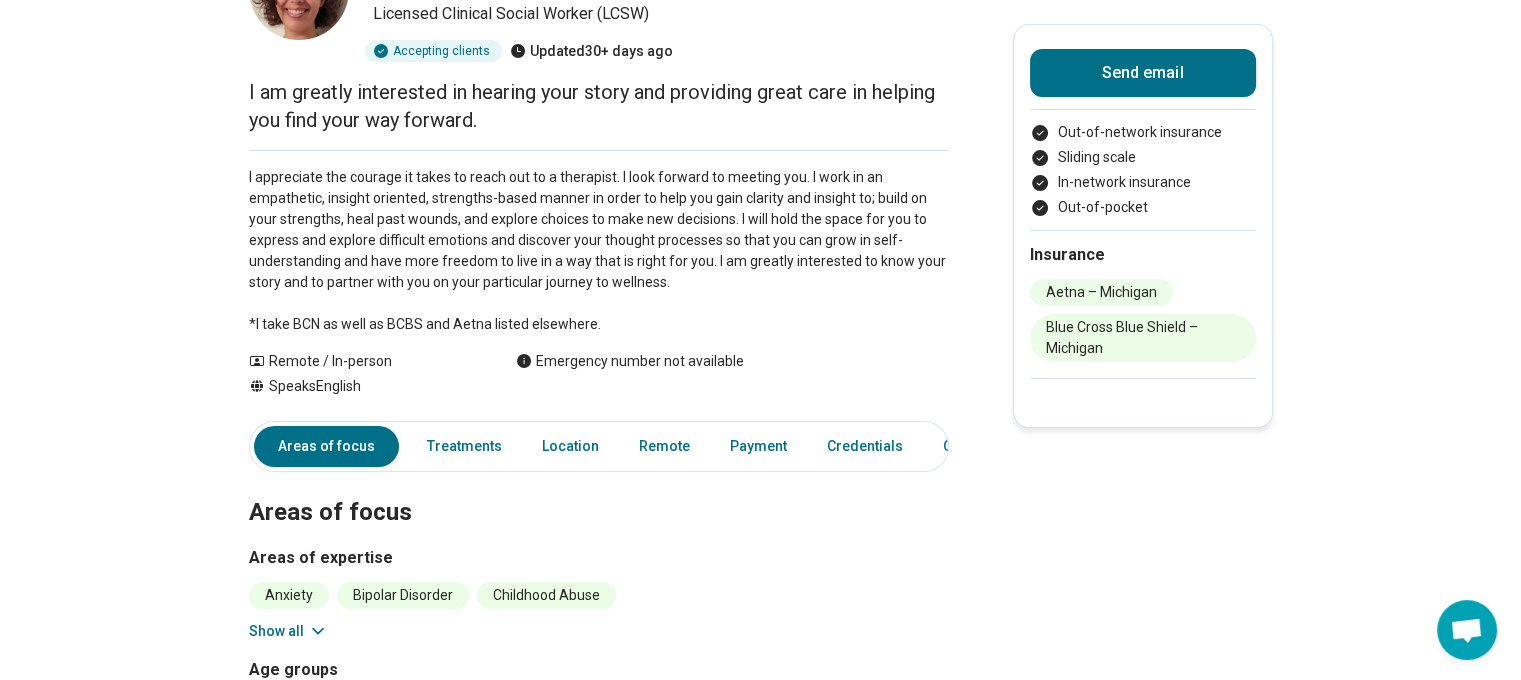 drag, startPoint x: 417, startPoint y: 47, endPoint x: 420, endPoint y: 76, distance: 29.15476 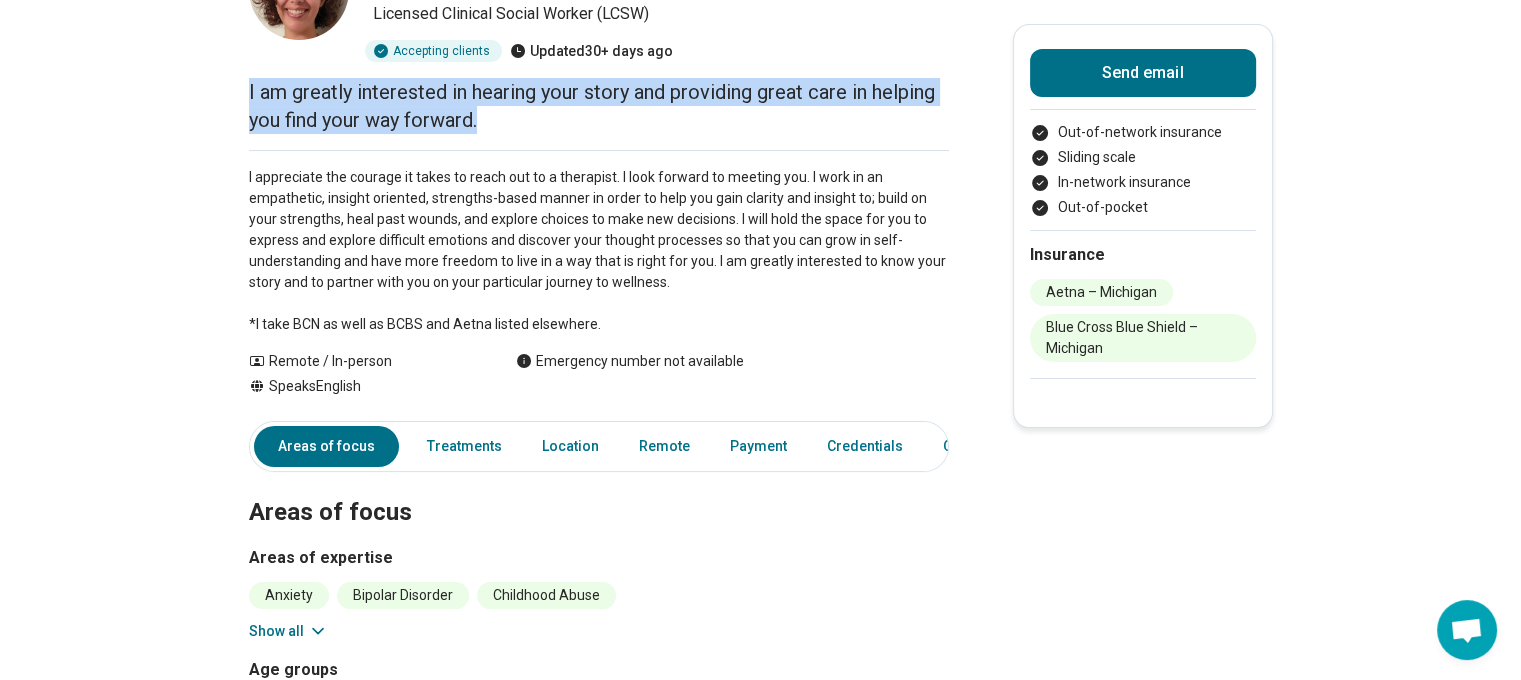 drag, startPoint x: 280, startPoint y: 94, endPoint x: 148, endPoint y: 71, distance: 133.9888 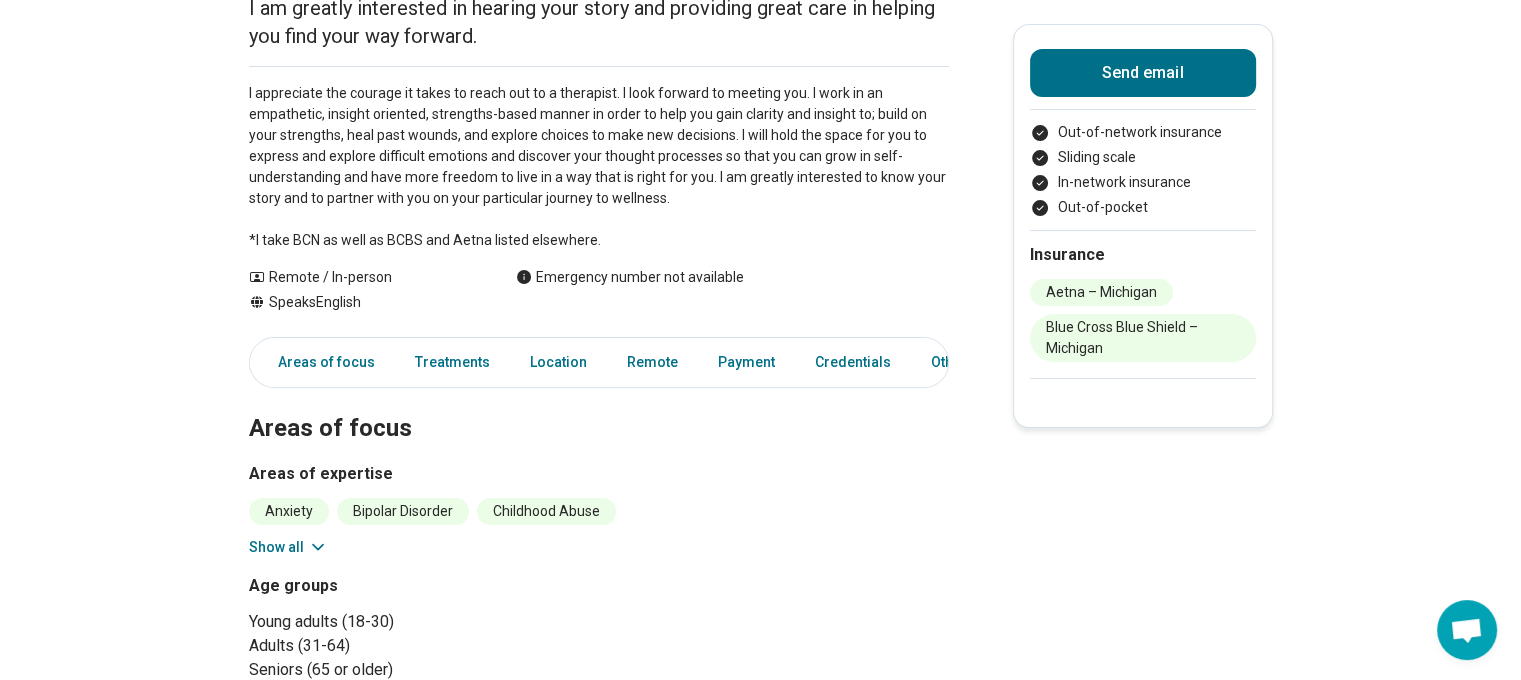 scroll, scrollTop: 500, scrollLeft: 0, axis: vertical 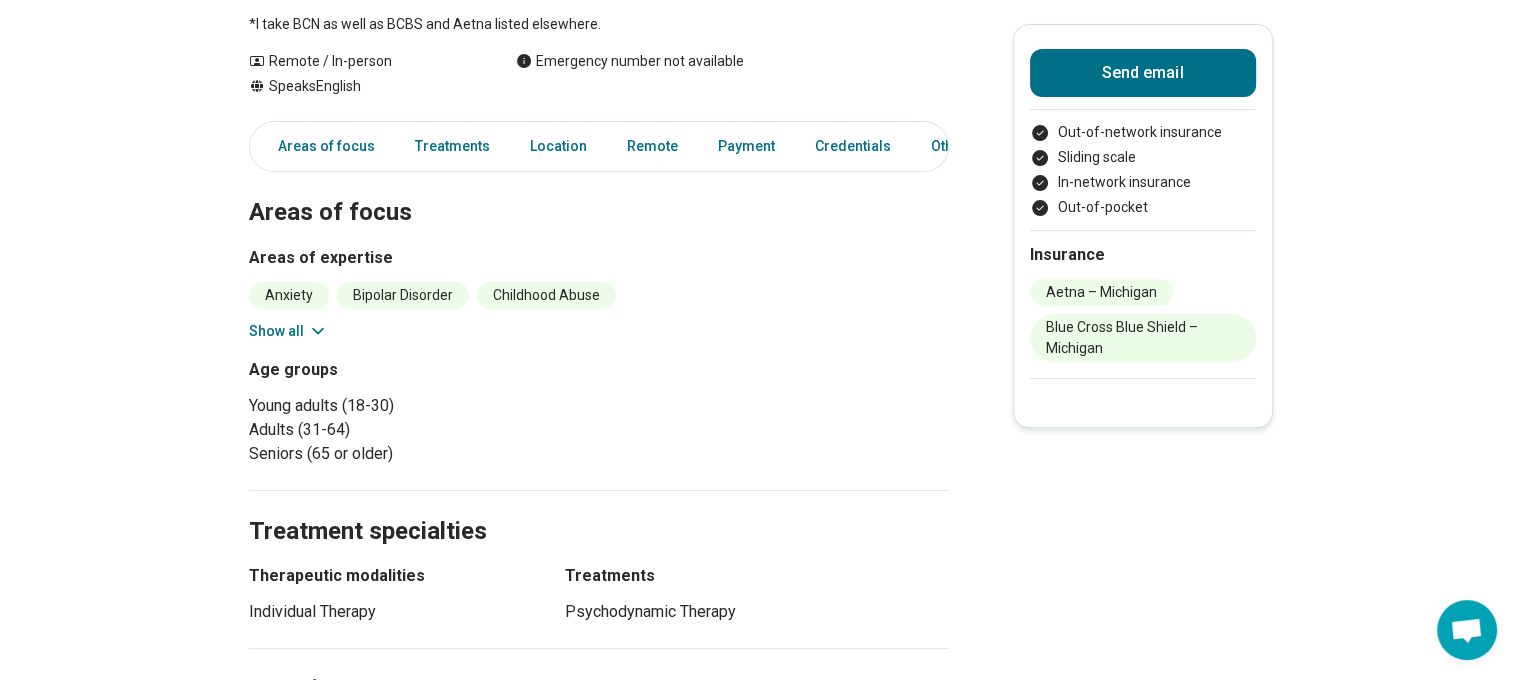 click on "Anxiety Bipolar Disorder Childhood Abuse Depression Personal Growth Self-Esteem Trauma Show all" at bounding box center (599, 312) 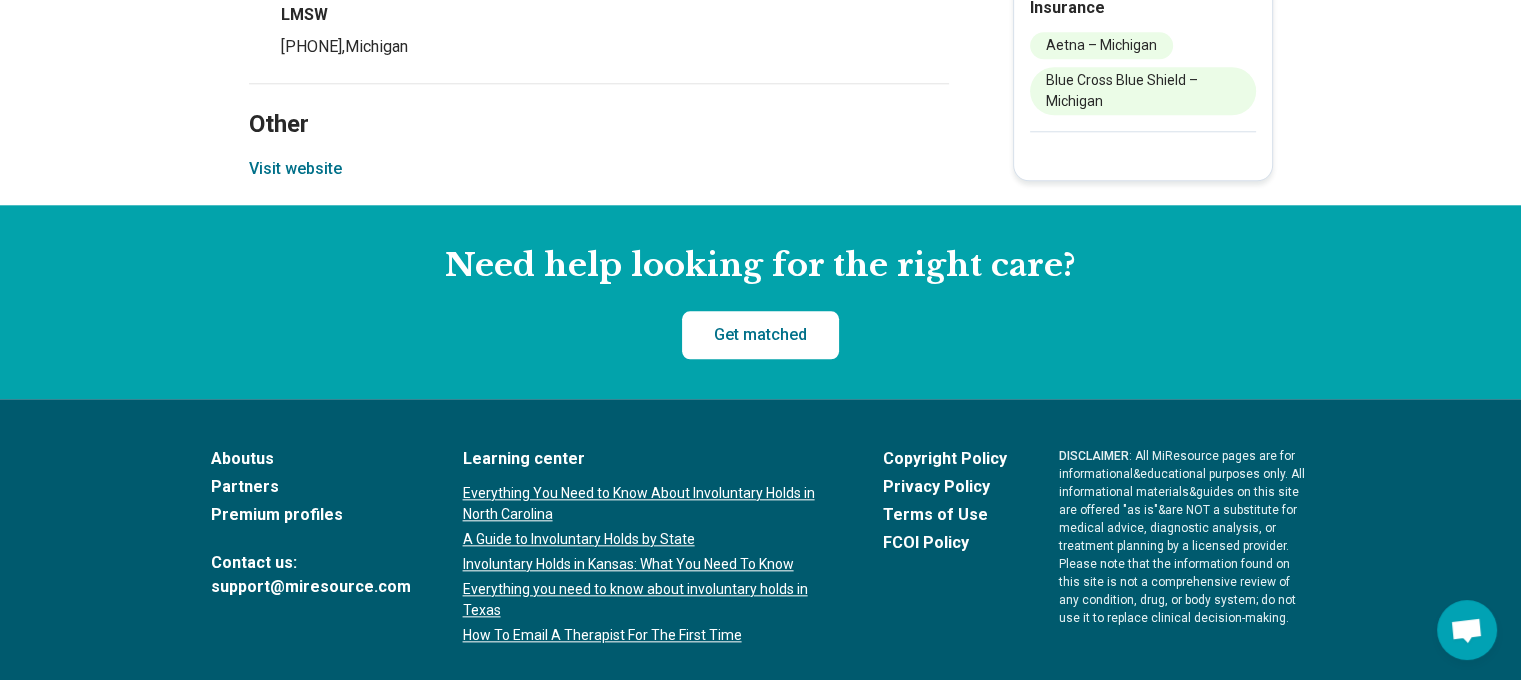 scroll, scrollTop: 1853, scrollLeft: 0, axis: vertical 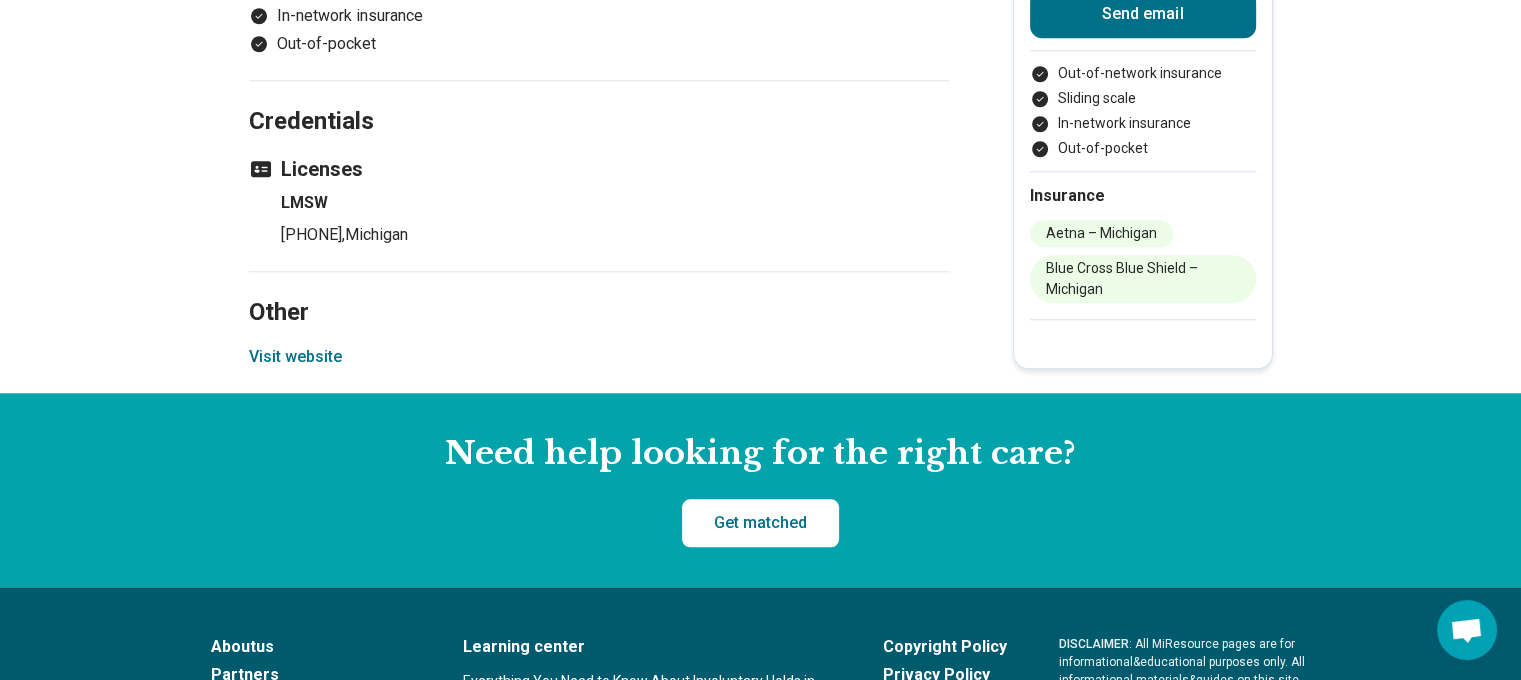 click on "Other Visit website" at bounding box center [599, 332] 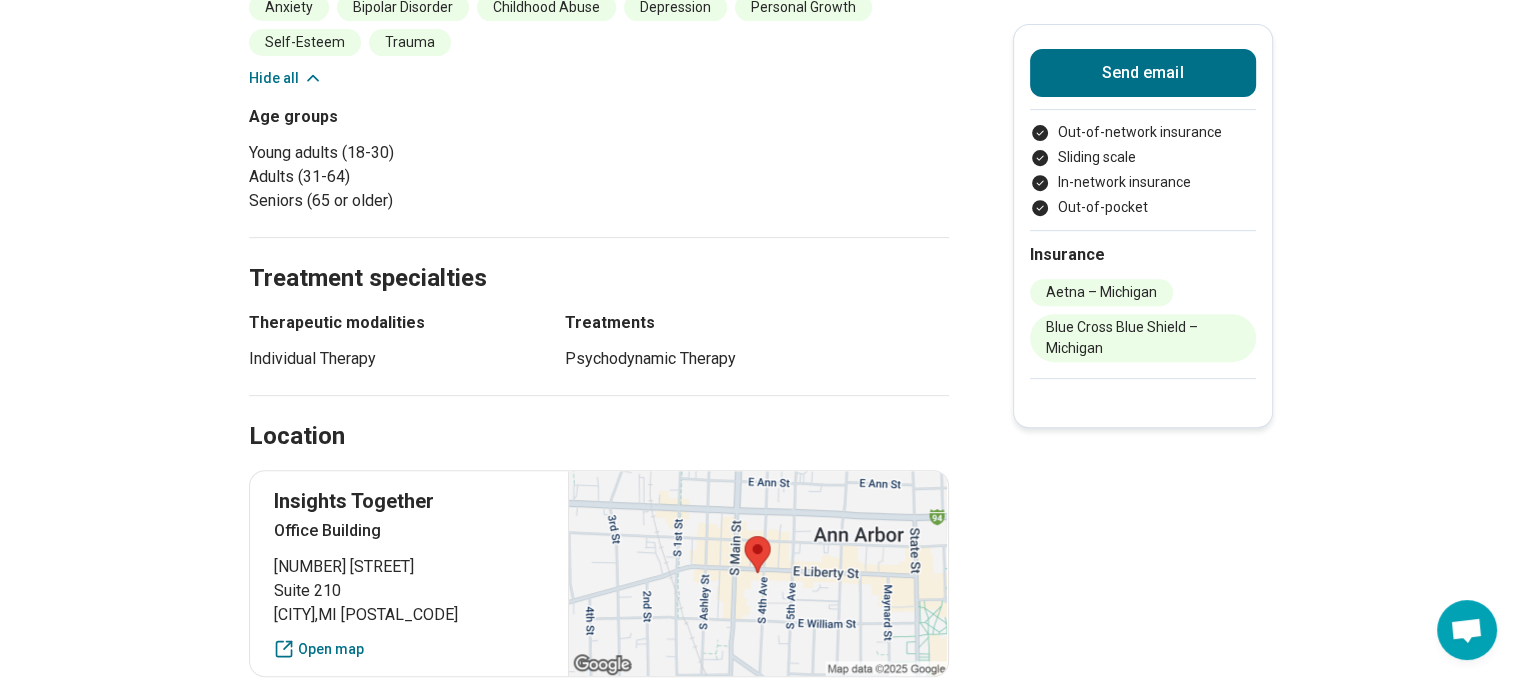 scroll, scrollTop: 753, scrollLeft: 0, axis: vertical 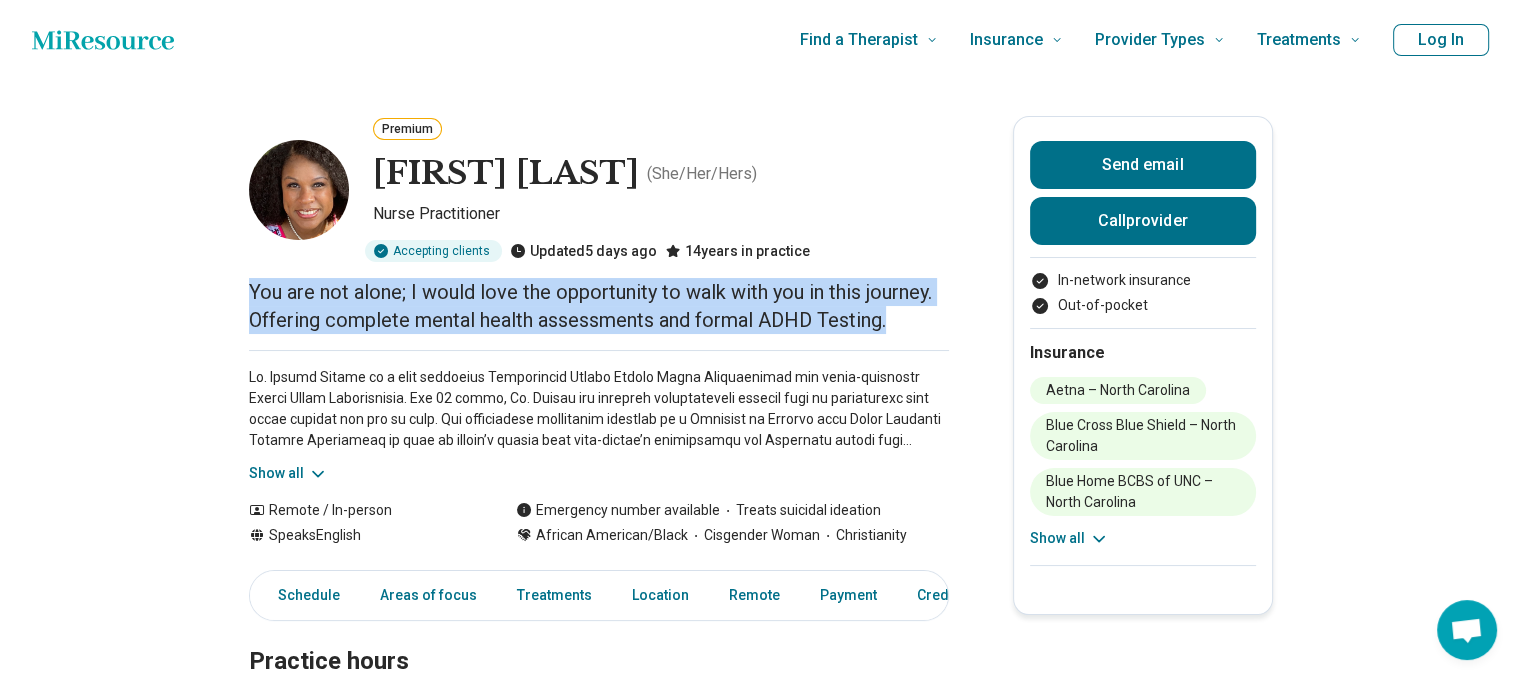 drag, startPoint x: 910, startPoint y: 319, endPoint x: 235, endPoint y: 298, distance: 675.3266 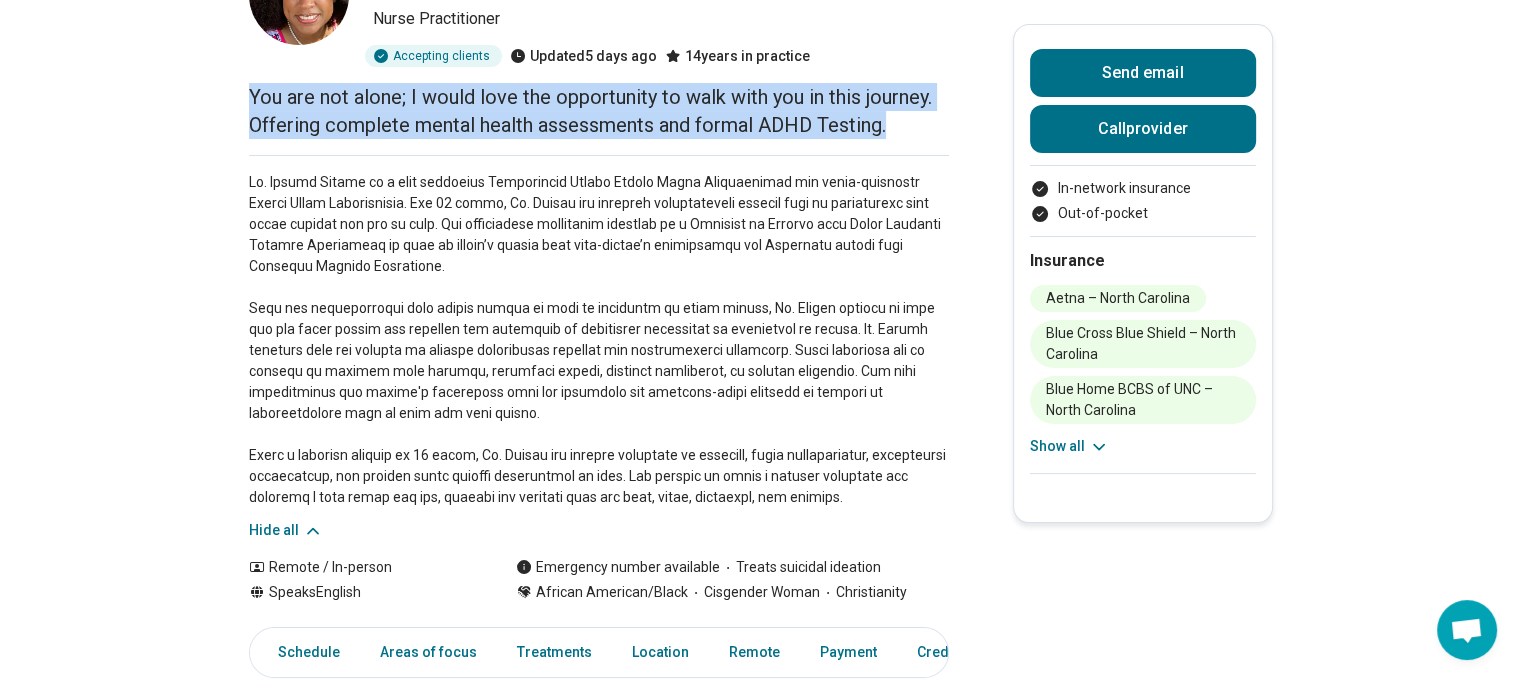 scroll, scrollTop: 200, scrollLeft: 0, axis: vertical 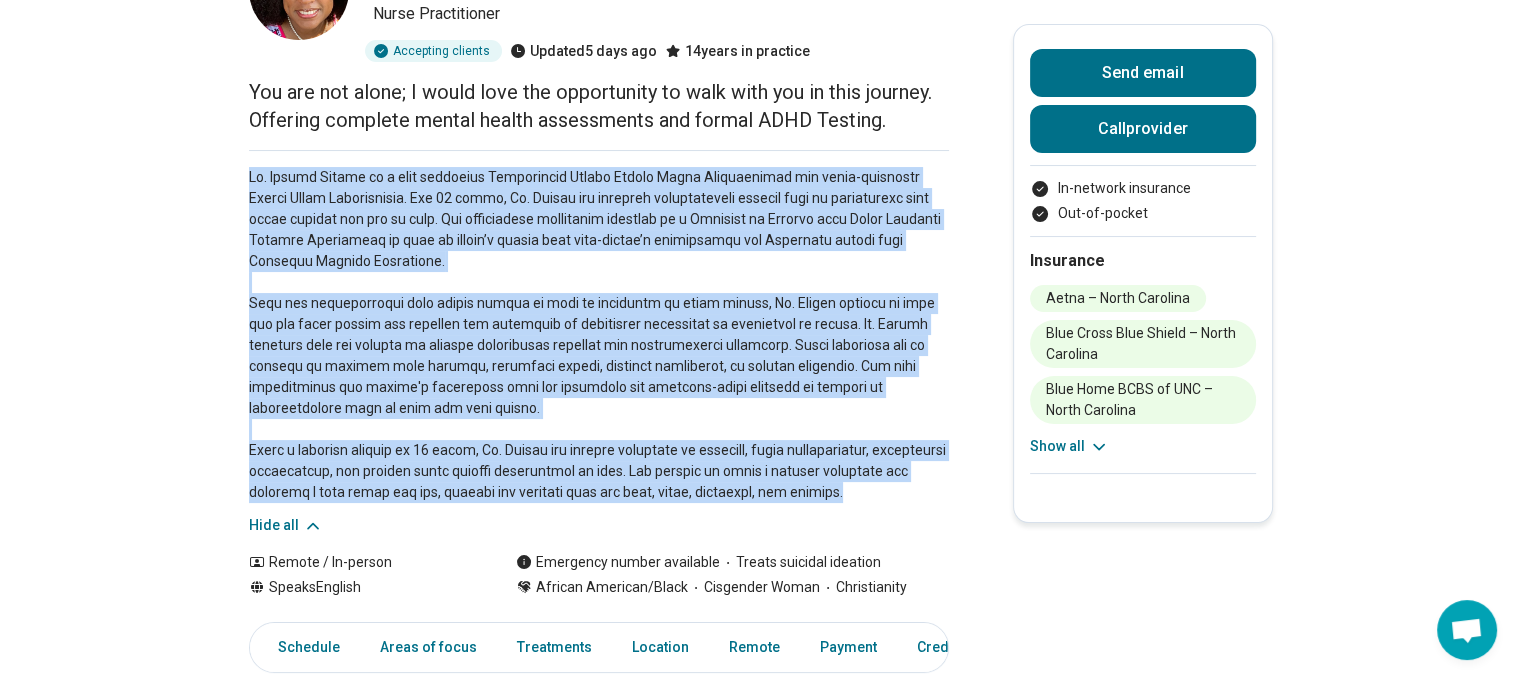 drag, startPoint x: 855, startPoint y: 495, endPoint x: 245, endPoint y: 173, distance: 689.771 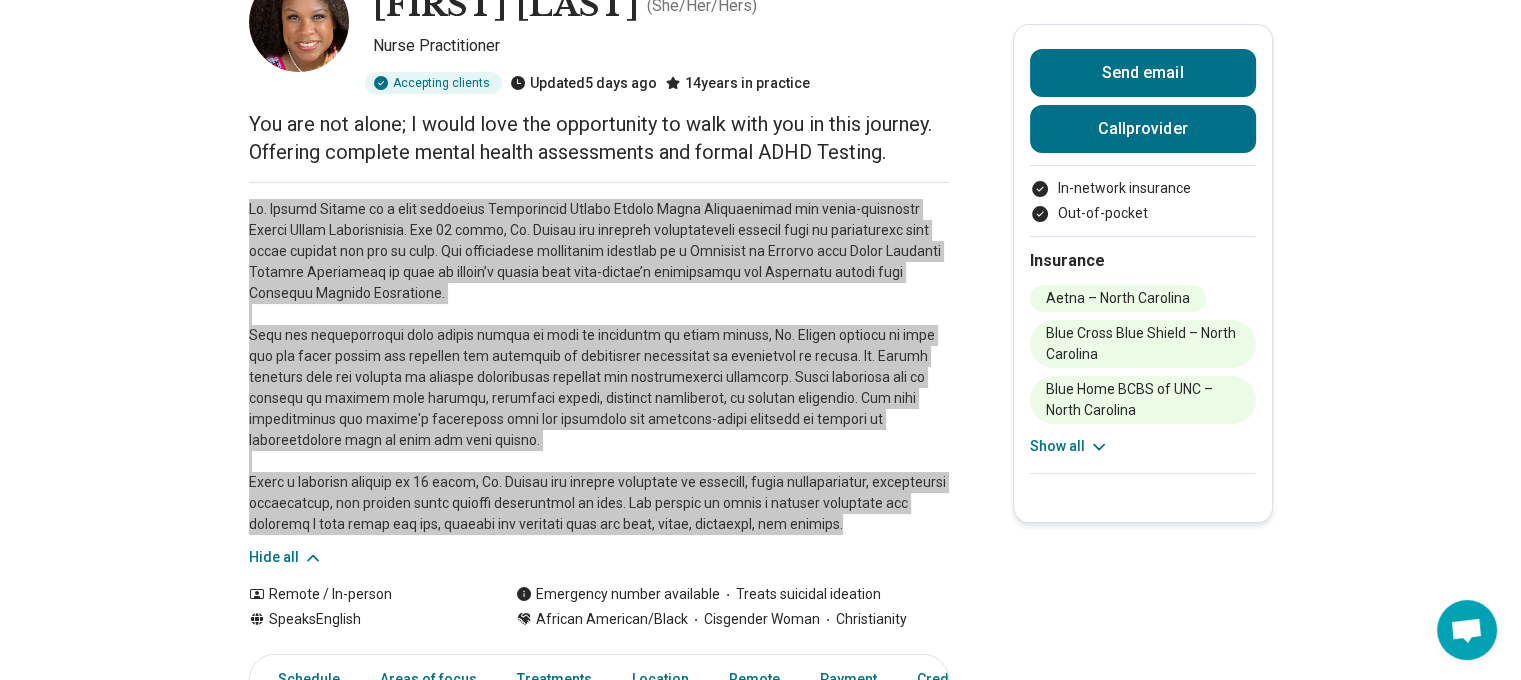 scroll, scrollTop: 100, scrollLeft: 0, axis: vertical 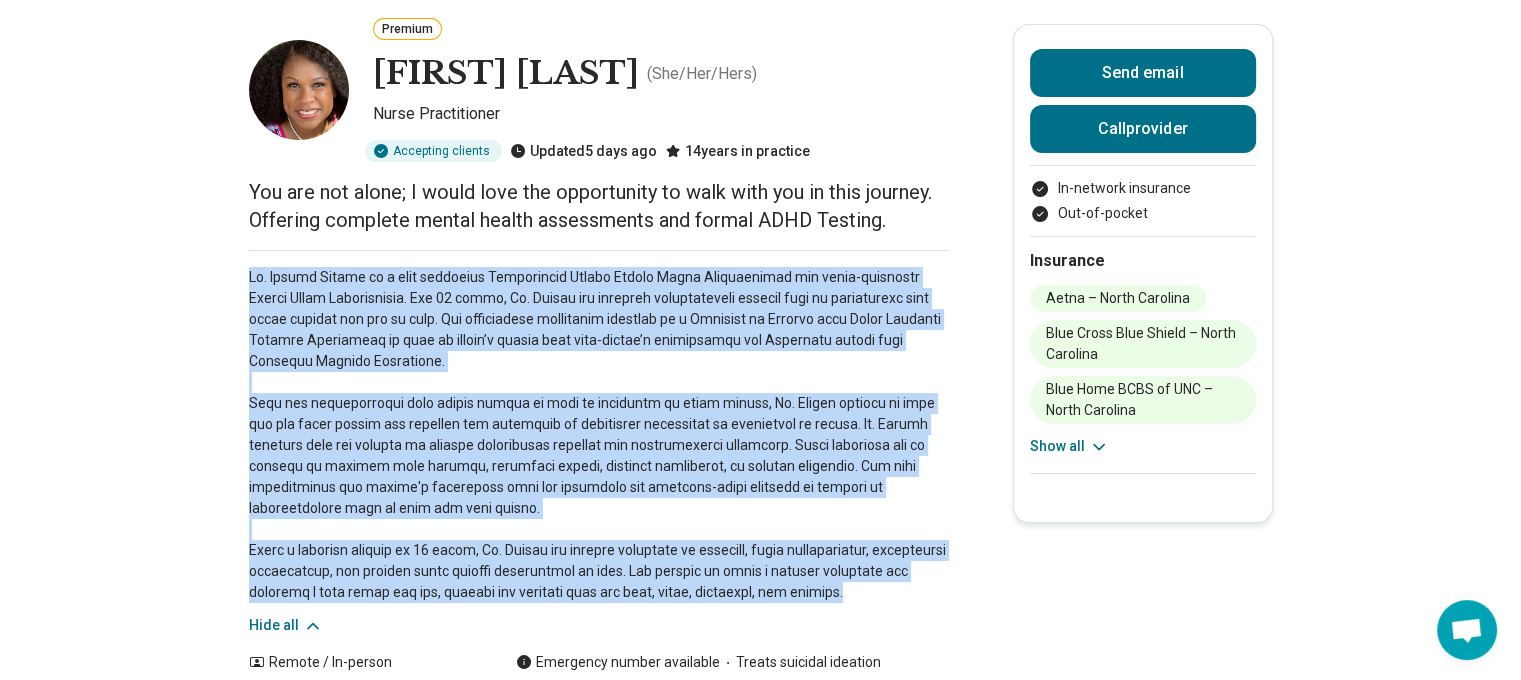 click at bounding box center [599, 435] 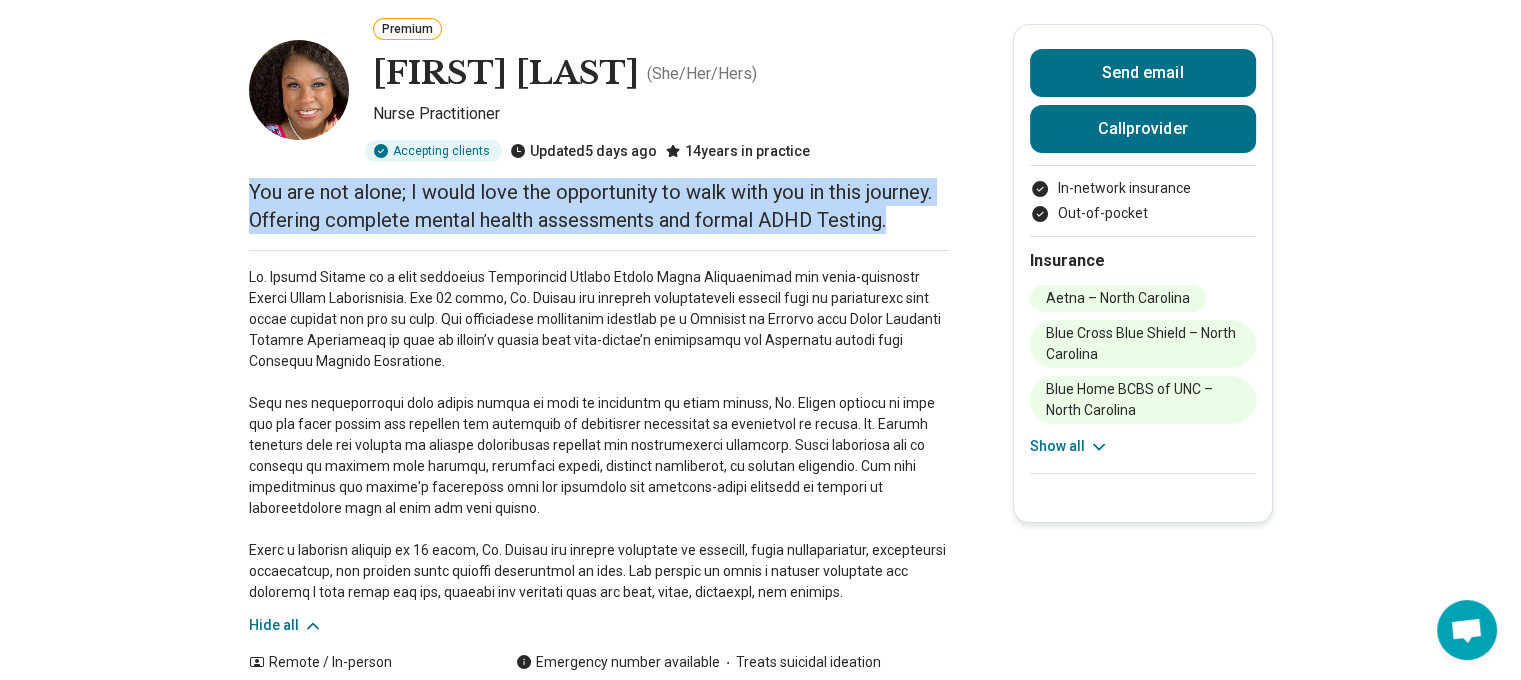drag, startPoint x: 244, startPoint y: 183, endPoint x: 914, endPoint y: 239, distance: 672.33624 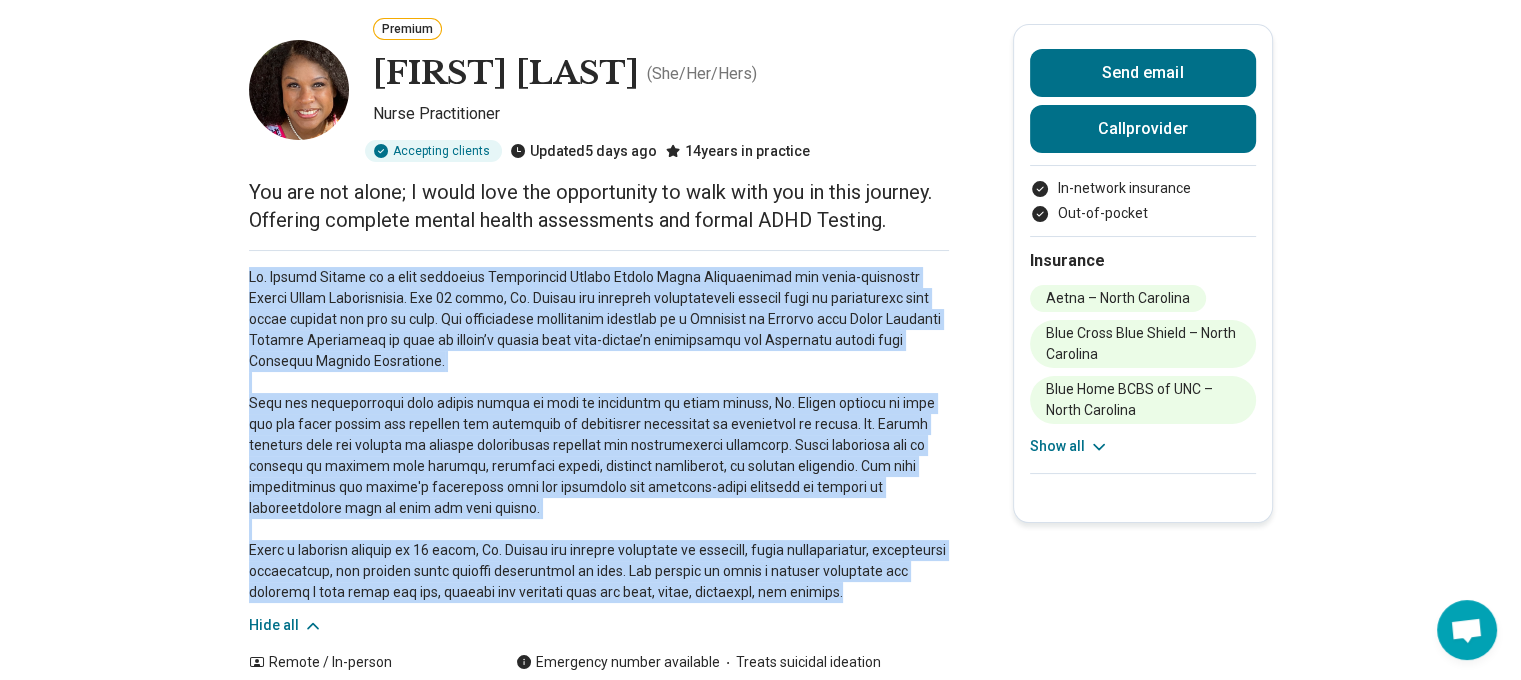 drag, startPoint x: 257, startPoint y: 271, endPoint x: 912, endPoint y: 599, distance: 732.536 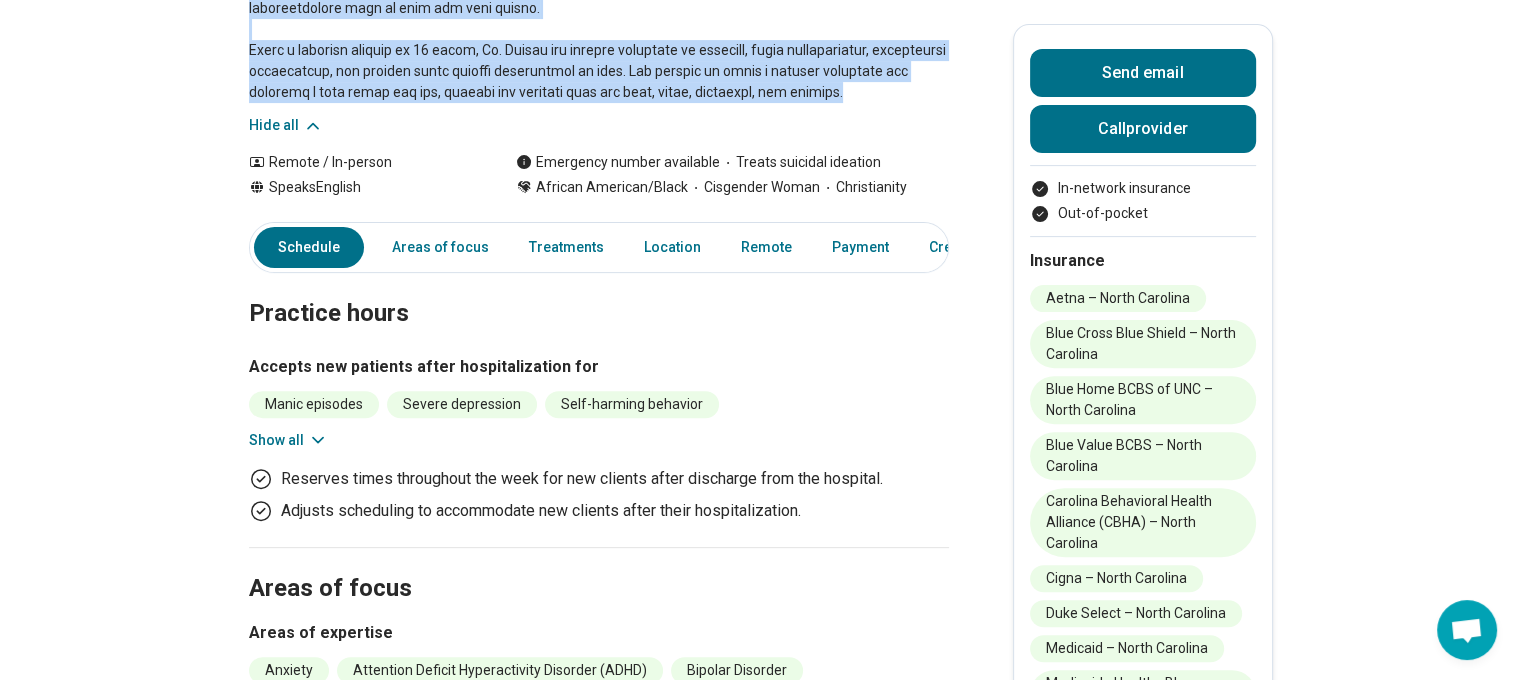 scroll, scrollTop: 6, scrollLeft: 0, axis: vertical 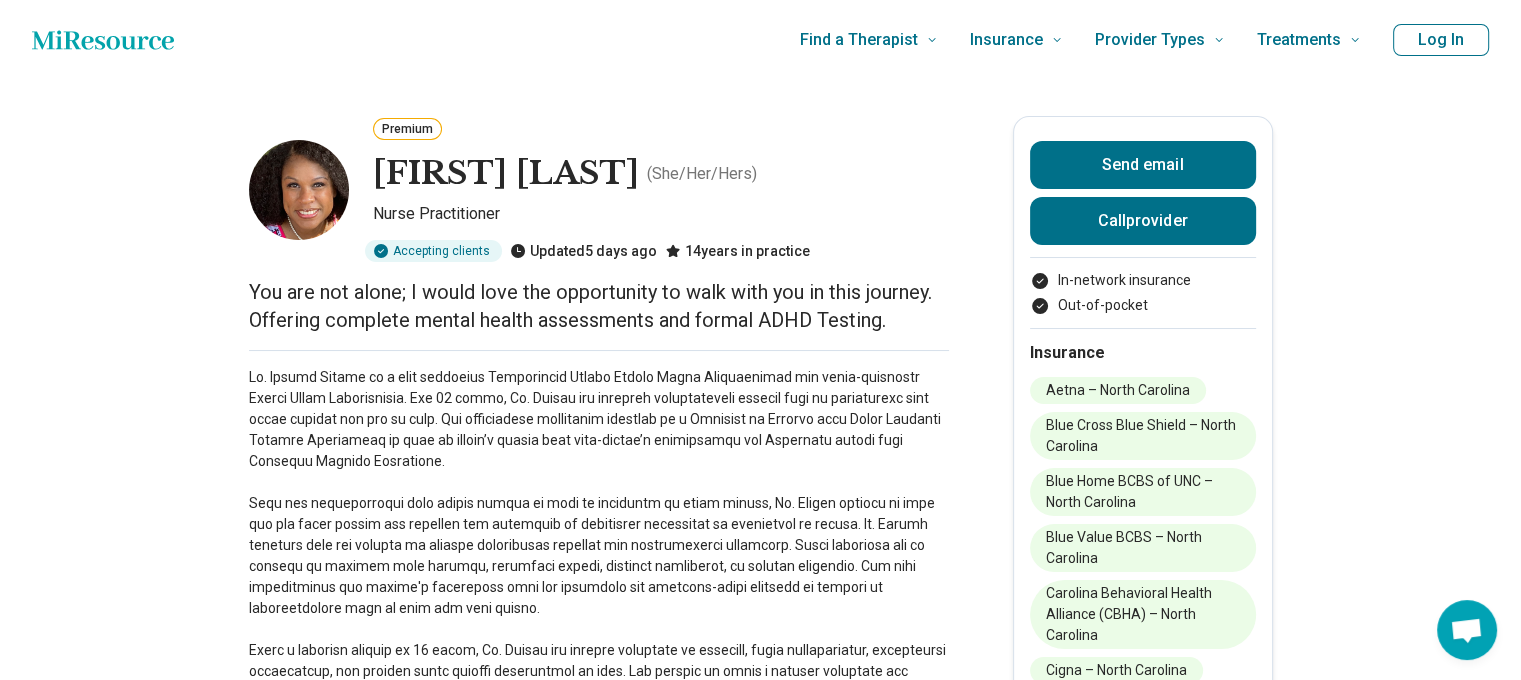 click on "Blue Home BCBS of UNC – North Carolina" at bounding box center (1143, 492) 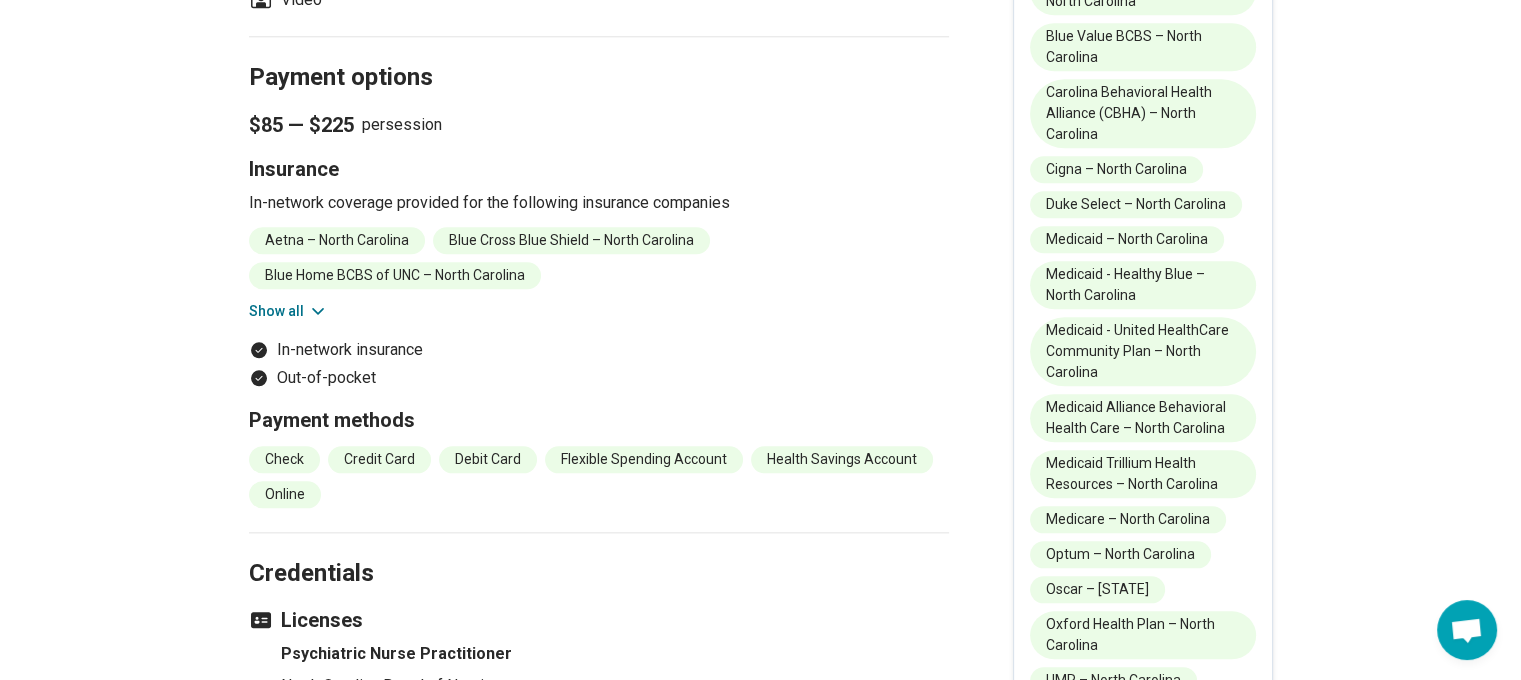 scroll, scrollTop: 2300, scrollLeft: 0, axis: vertical 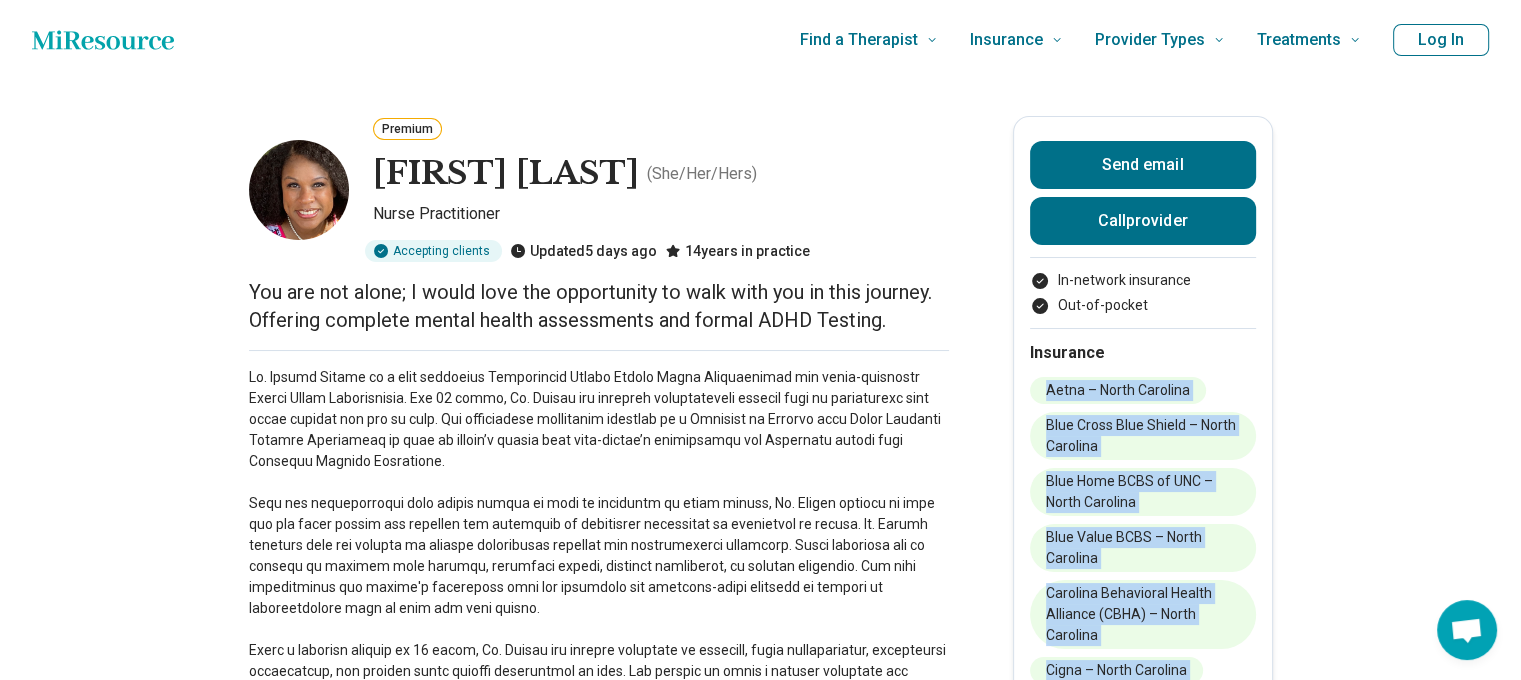 drag, startPoint x: 1197, startPoint y: 597, endPoint x: 1052, endPoint y: 387, distance: 255.196 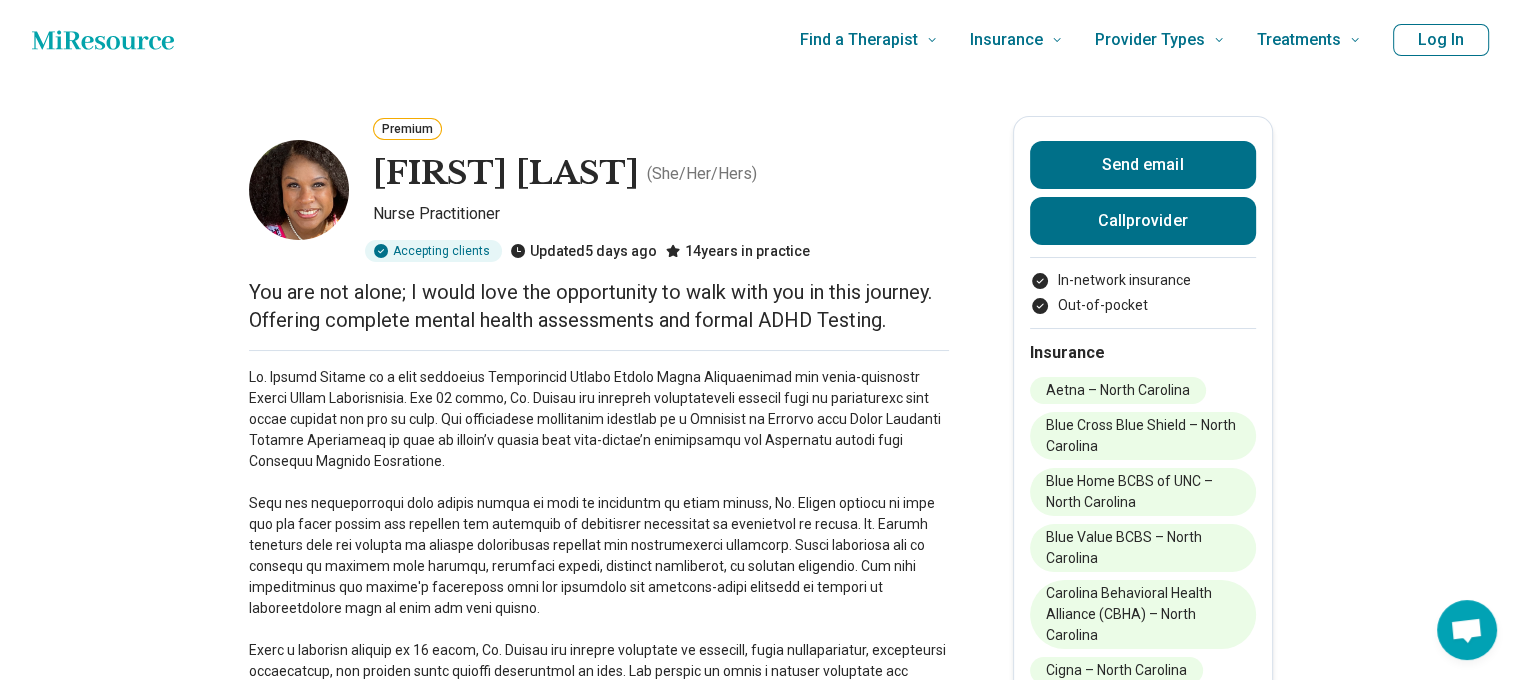 click on "[FIRST] [LAST] ( She/Her/Hers ) Nurse Practitioner Accepting clients Updated  5 days ago 14  years in practice You are not alone; I would love the opportunity to walk with you in this journey. Offering complete mental health assessments and formal ADHD Testing. Hide all Remote / In-person Speaks  English Emergency number available Treats suicidal ideation African American/Black Cisgender Woman Christianity Send email Call  provider In-network insurance Out-of-pocket Insurance Aetna – [STATE] Blue Cross Blue Shield – [STATE] Blue Home BCBS of UNC – [STATE] Blue Value BCBS – [STATE] Carolina Behavioral Health Alliance (CBHA) – [STATE] Cigna – [STATE] Duke Select – [STATE] Medicaid – [STATE] Medicaid - Healthy Blue – [STATE] Medicaid - United HealthСare Community Plan – [STATE] Medicaid Alliance Behavioral Health Care – [STATE] Medicaid Trillium Health Resources – [STATE] Optum – [STATE]" at bounding box center (760, 1558) 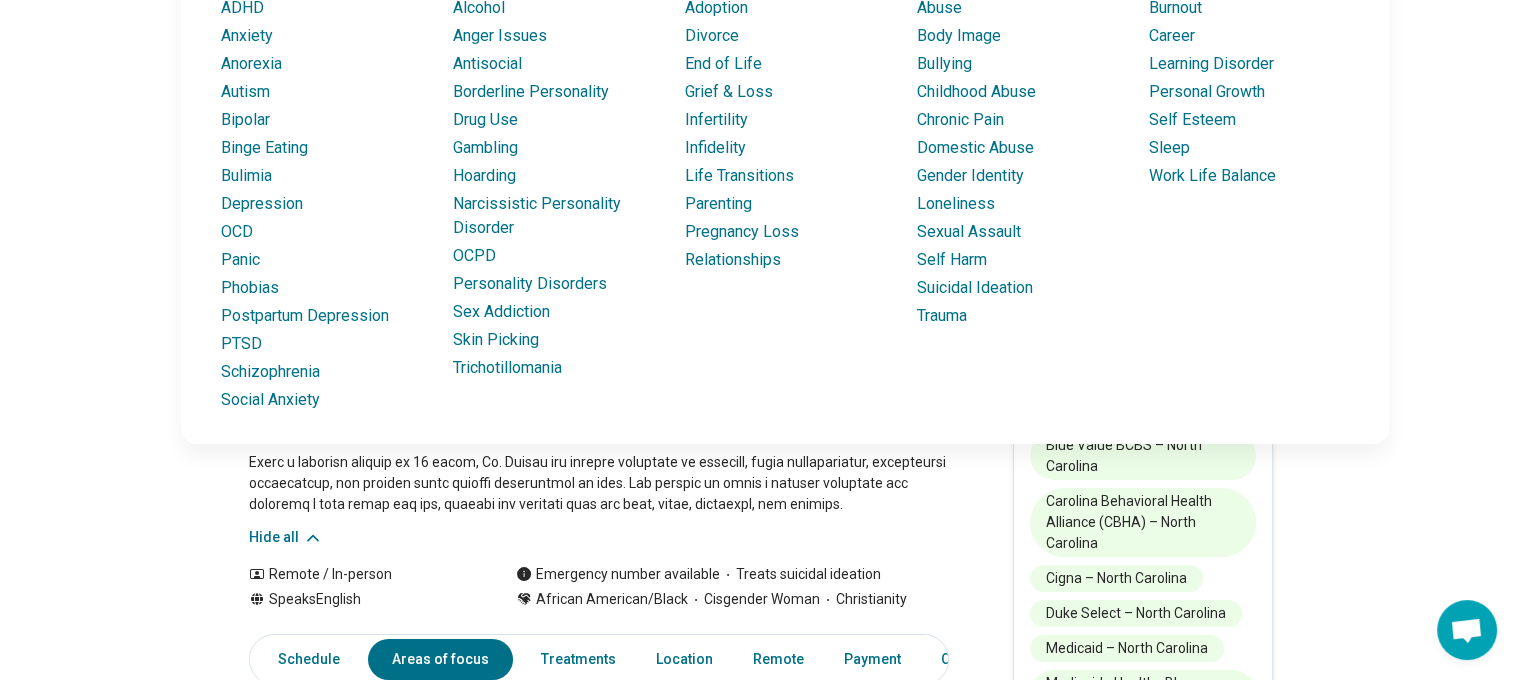 scroll, scrollTop: 200, scrollLeft: 0, axis: vertical 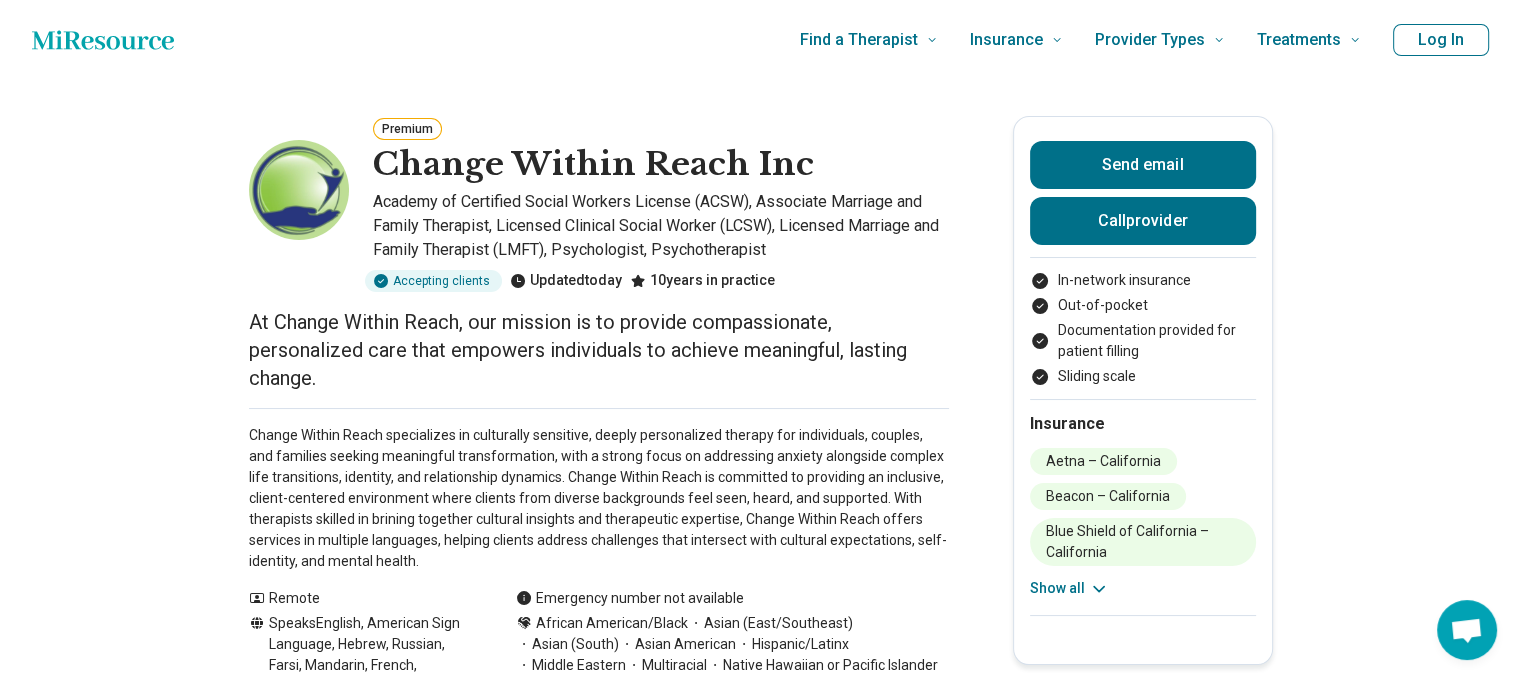 click on "Change Within Reach Inc" at bounding box center [593, 165] 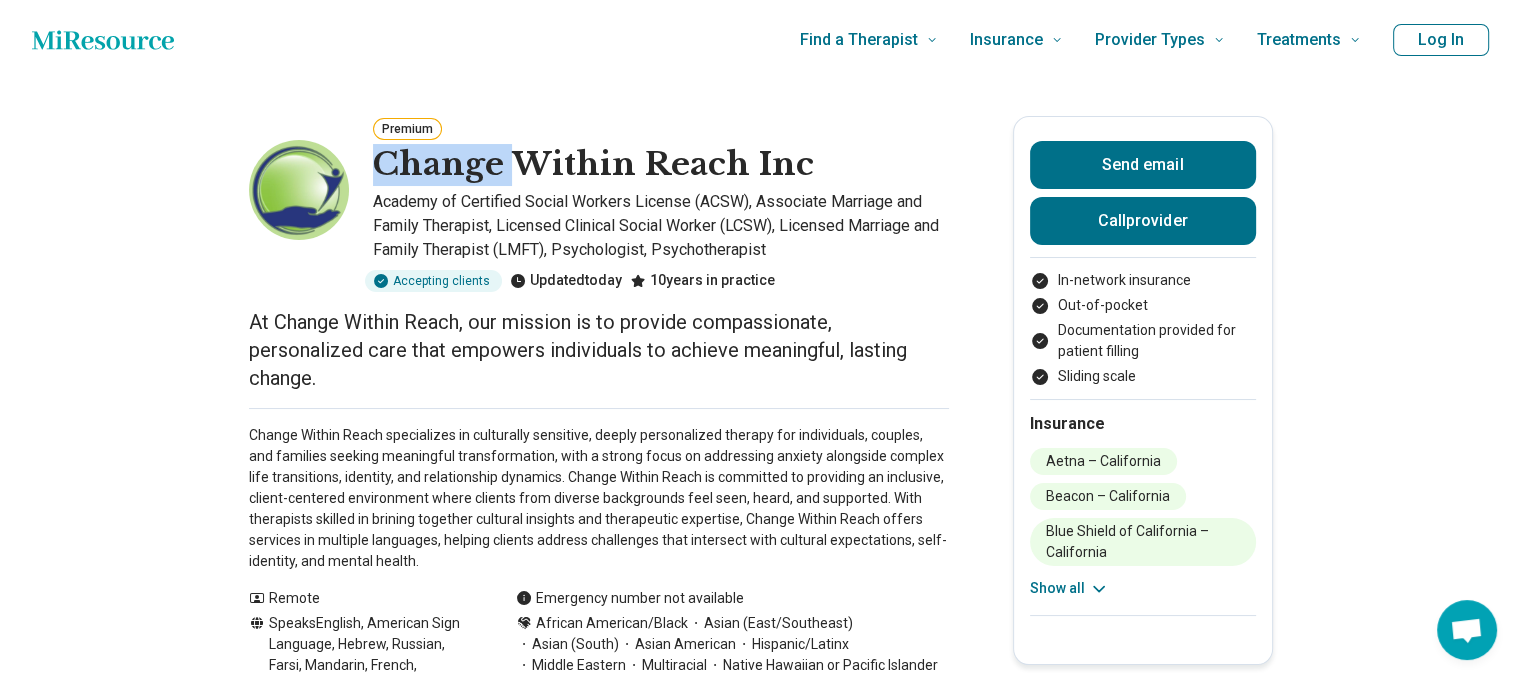 click on "Change Within Reach Inc" at bounding box center (593, 165) 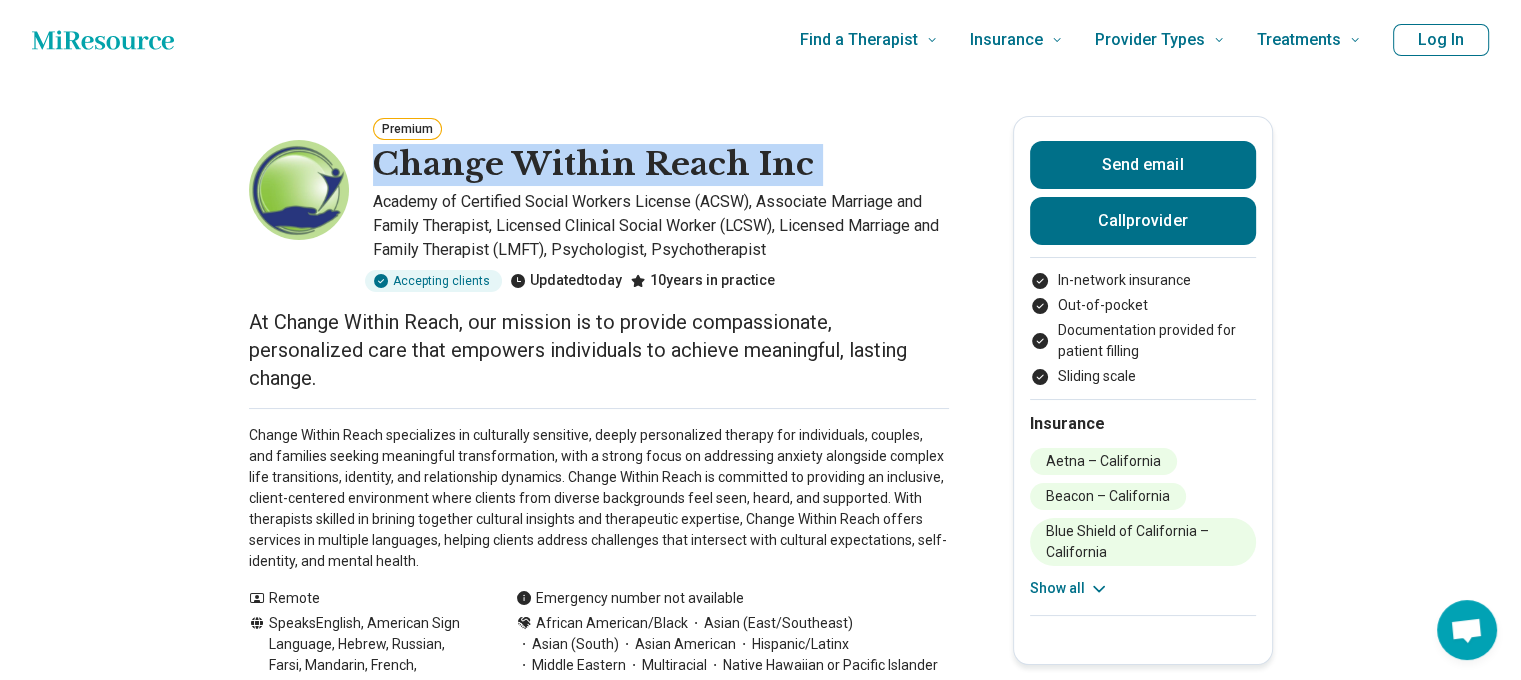 click on "Change Within Reach Inc" at bounding box center [593, 165] 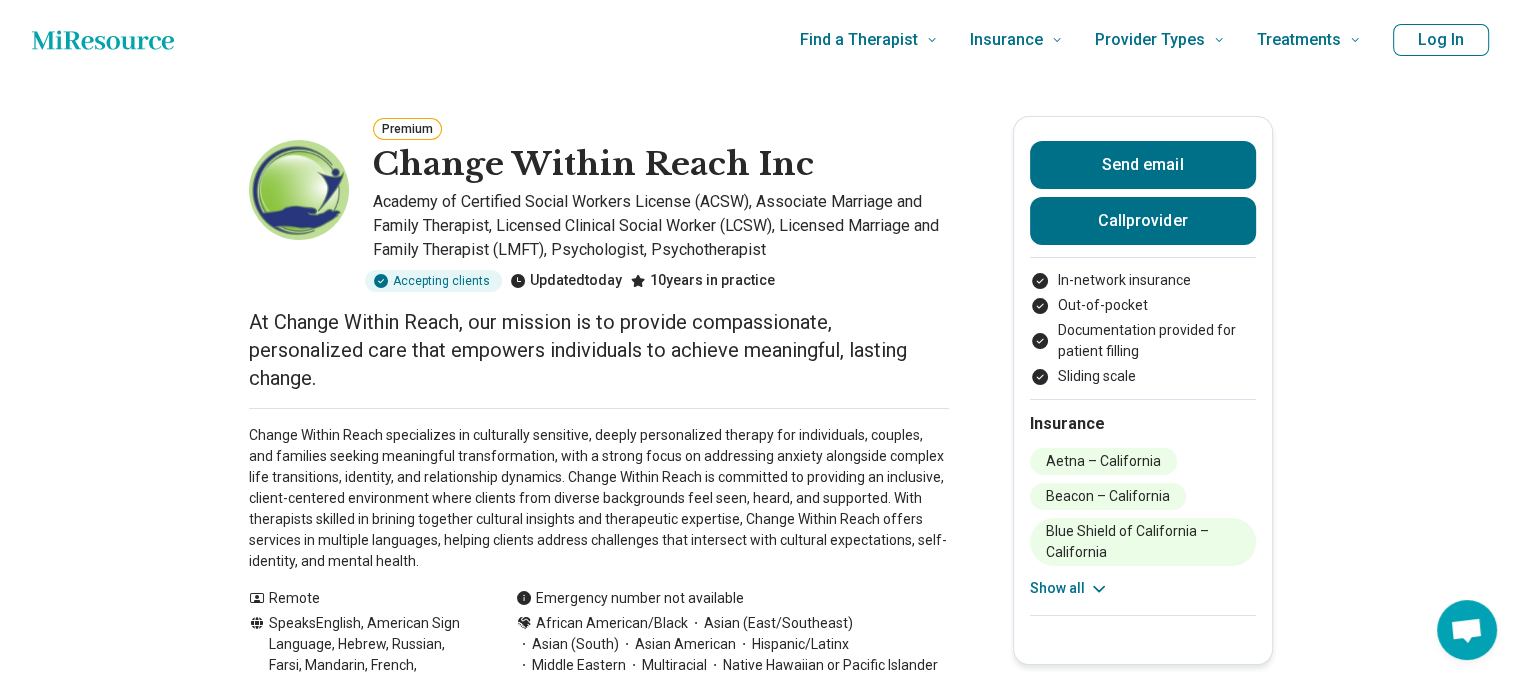 click on "Send email Call provider In-network insurance Out-of-pocket Documentation provided for patient filling Sliding scale Insurance Aetna – [STATE] Beacon – [STATE] Blue Shield of California – [STATE] Cigna – [STATE] Health Net – [STATE] Inland Empire Health Plan (IEHP) – [STATE] Kaiser – [STATE] LA Care Health Plan – [STATE] Magellan – [STATE] Medicaid – [STATE] MediCal – [STATE] Medicare – [STATE] MHN – [STATE] MHNet Behavioral Health – [STATE] Military insurance (e.g., TRICARE) – [STATE] Molina – [STATE] Optum – [STATE] Providence – [STATE] Tricare West – [STATE] TriWest – [STATE] United HealthCare – [STATE] Veterans Community Care Network (VACCN) – [STATE] Show all" at bounding box center (1143, 390) 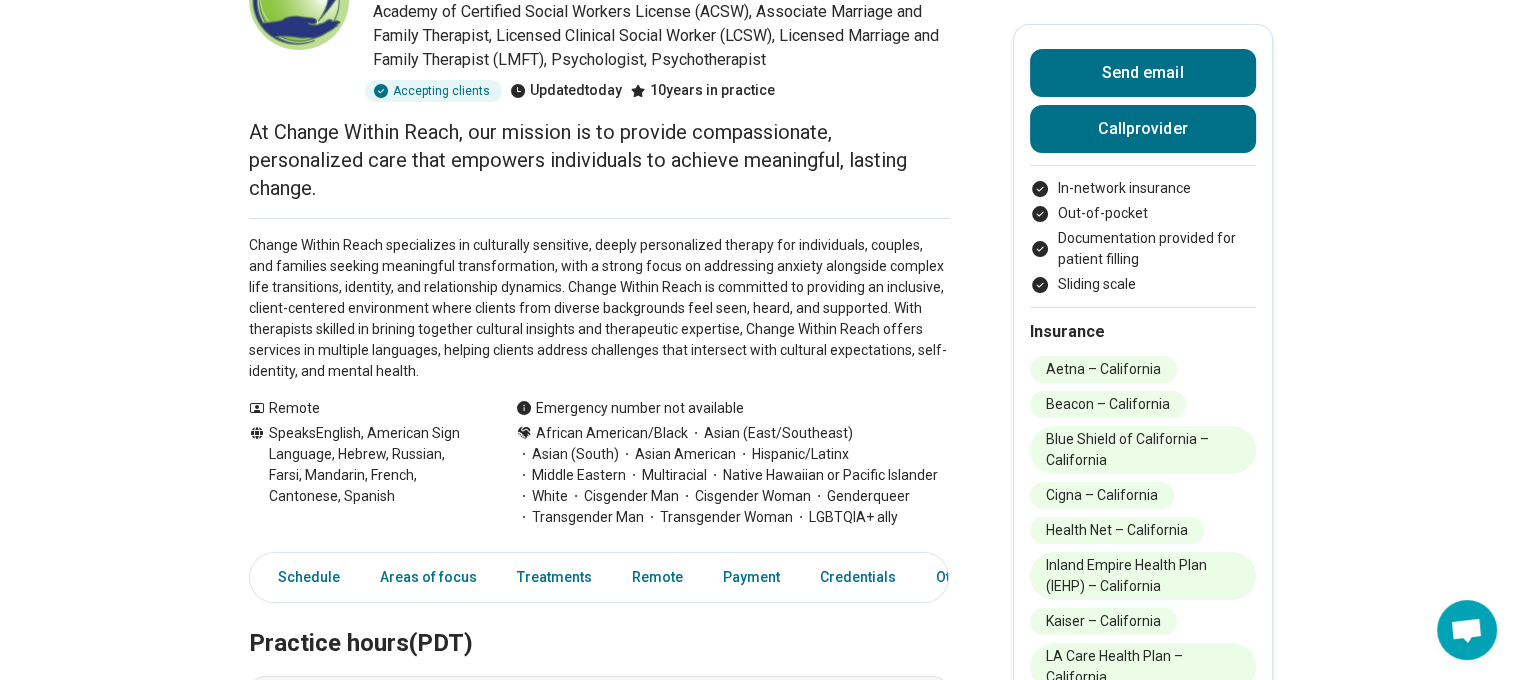 scroll, scrollTop: 200, scrollLeft: 0, axis: vertical 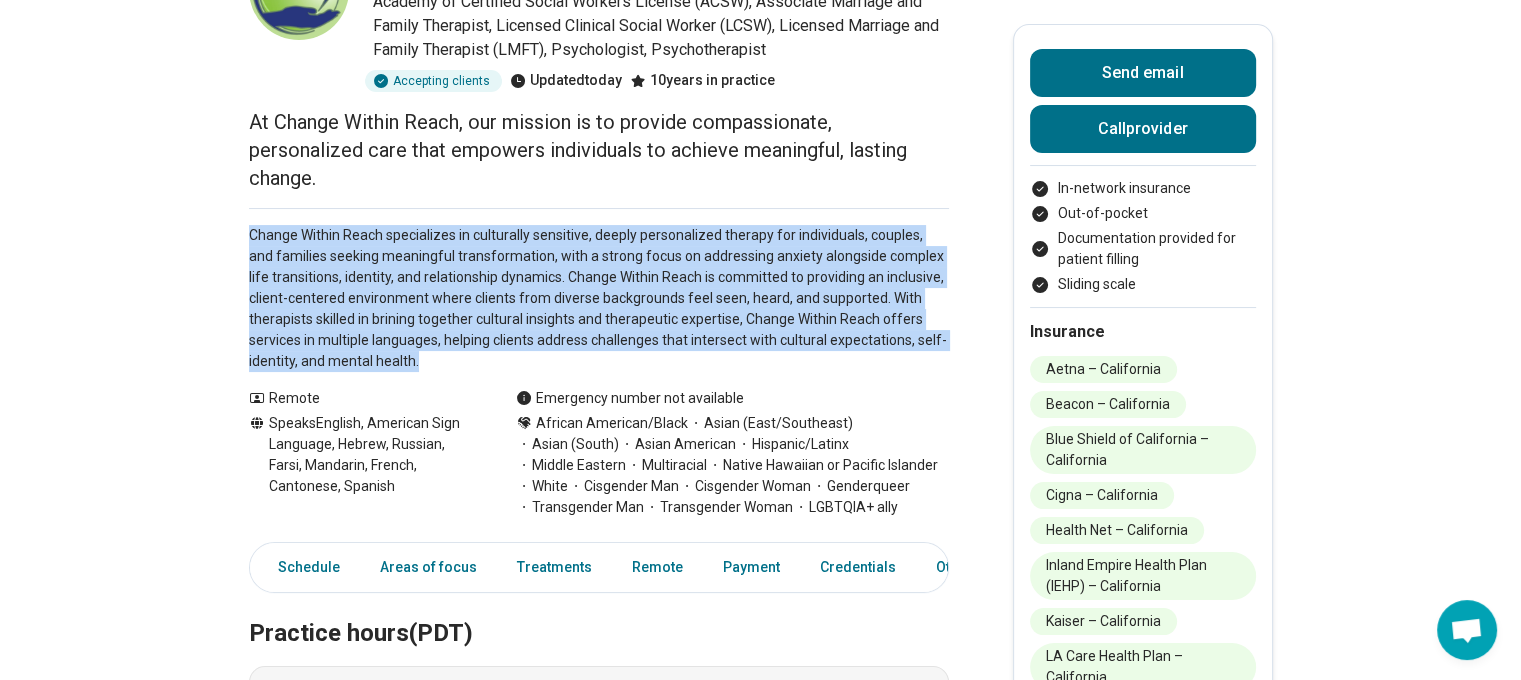 drag, startPoint x: 452, startPoint y: 363, endPoint x: 241, endPoint y: 220, distance: 254.89214 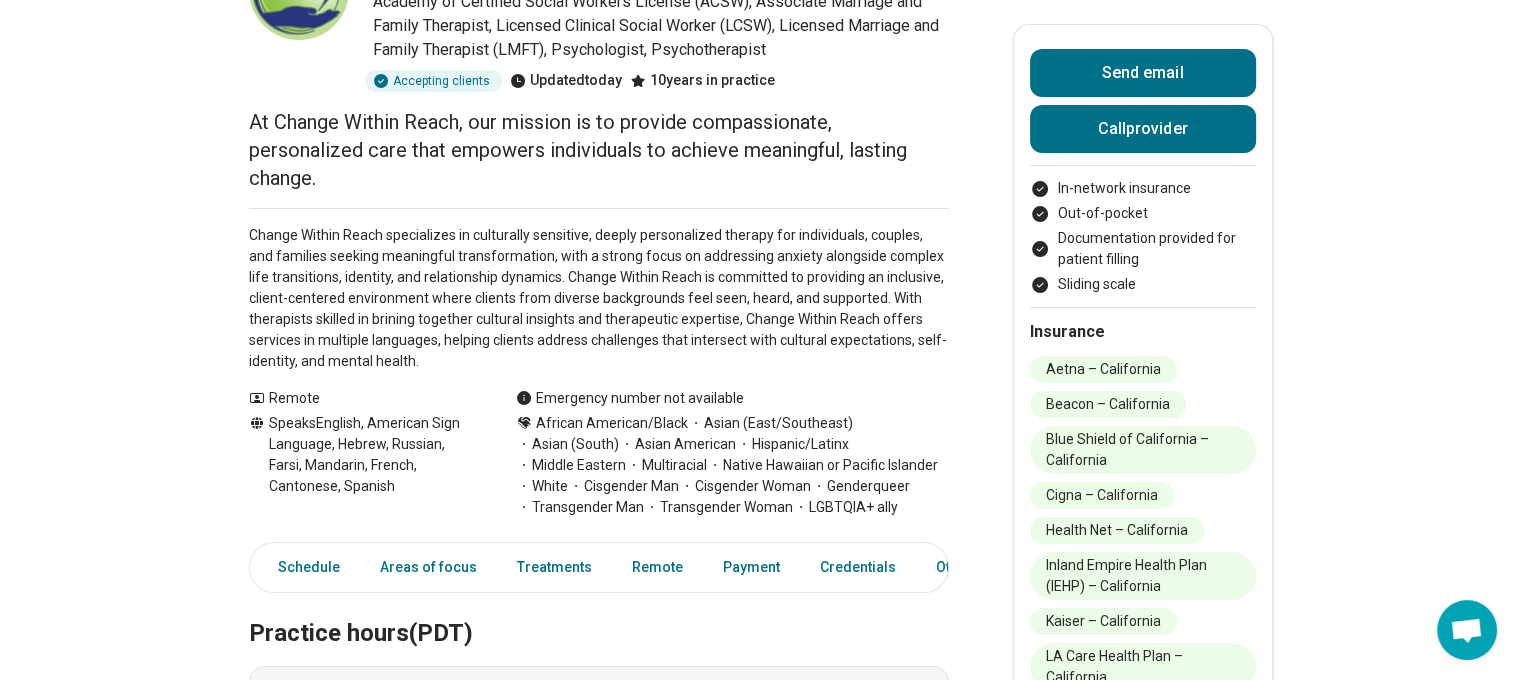 click on "At Change Within Reach, our mission is to provide compassionate, personalized care that empowers individuals to achieve meaningful, lasting change." at bounding box center [599, 150] 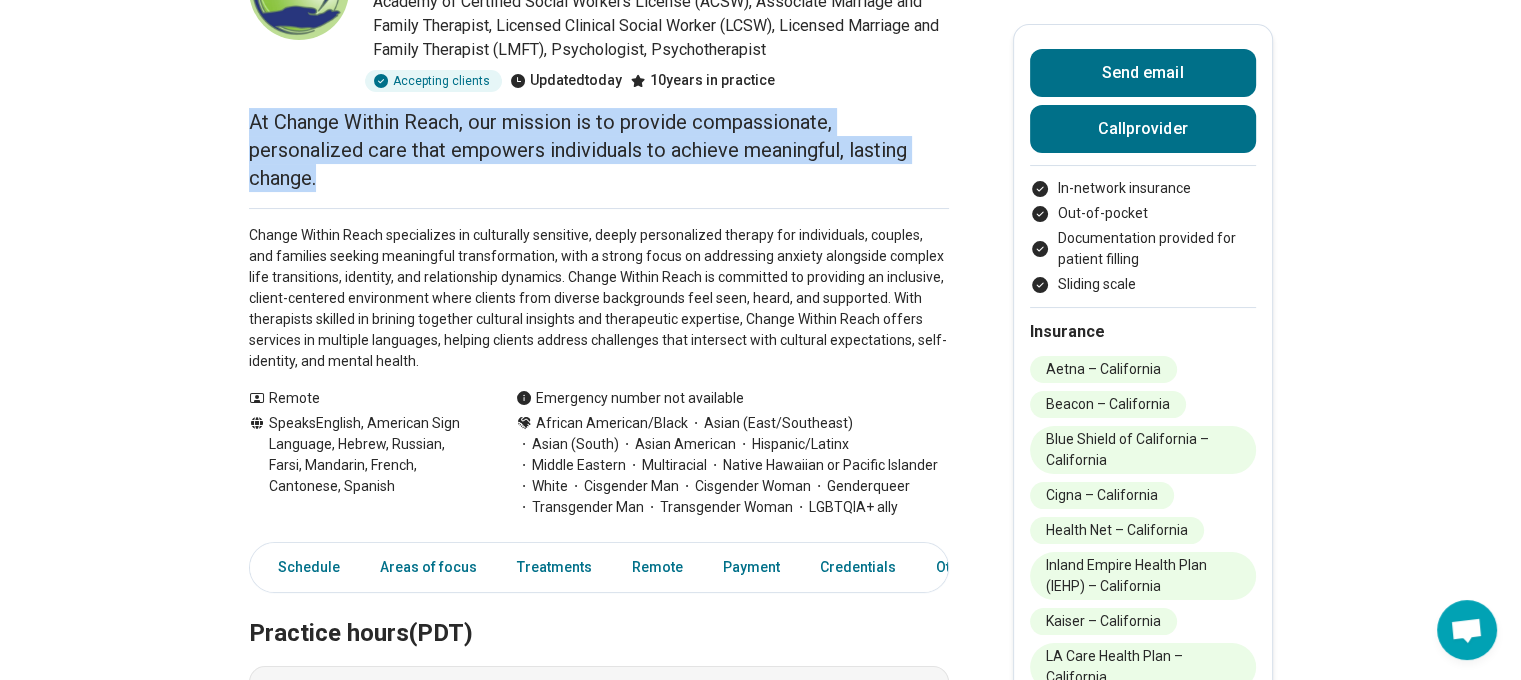 drag, startPoint x: 416, startPoint y: 187, endPoint x: 159, endPoint y: 130, distance: 263.24515 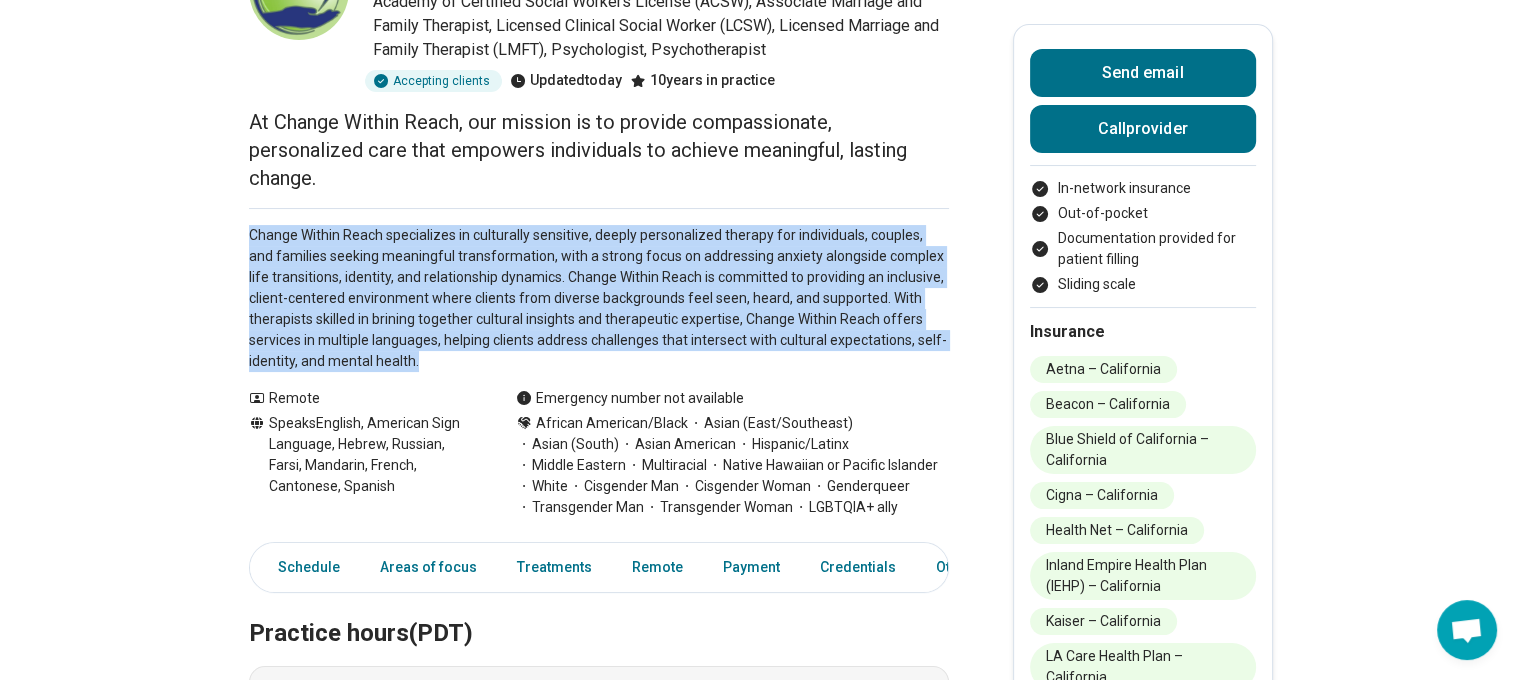 drag, startPoint x: 276, startPoint y: 228, endPoint x: 531, endPoint y: 360, distance: 287.13934 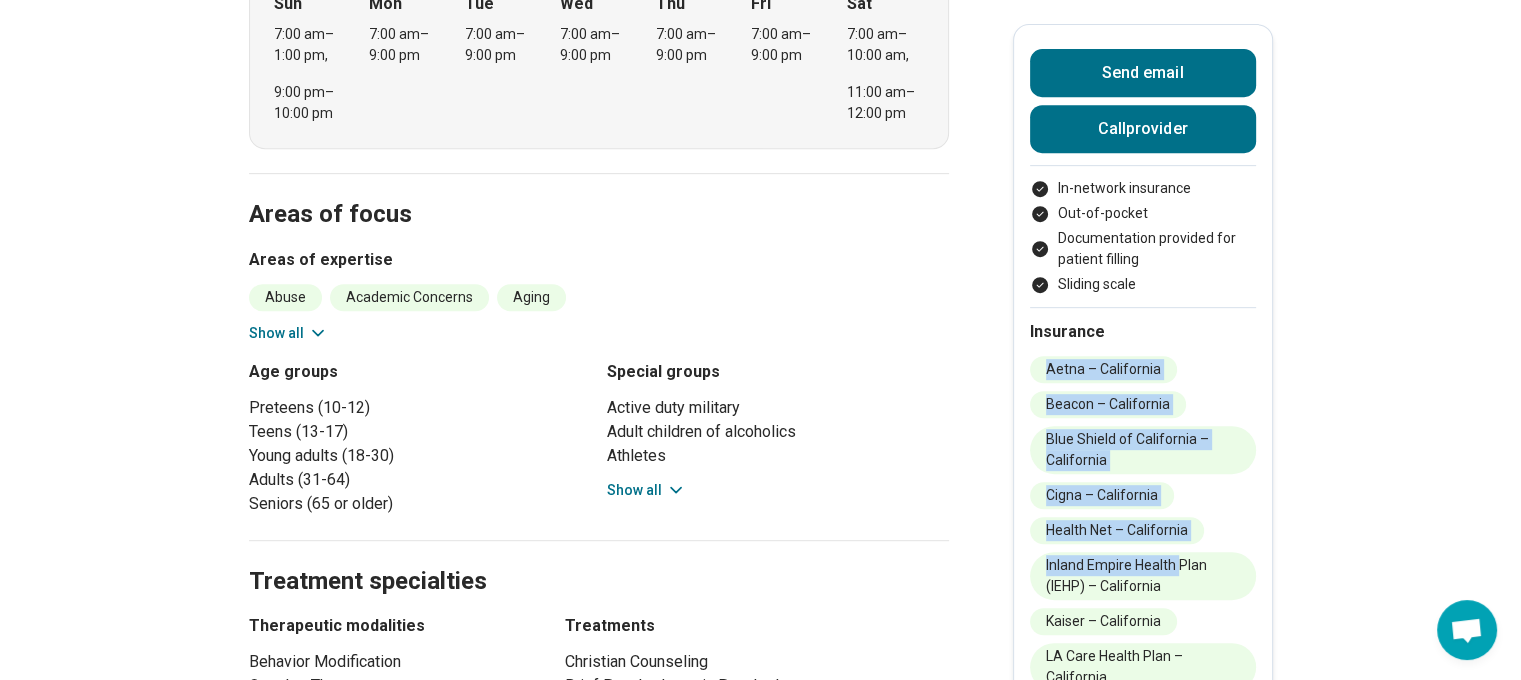 drag, startPoint x: 1053, startPoint y: 367, endPoint x: 1213, endPoint y: 552, distance: 244.59149 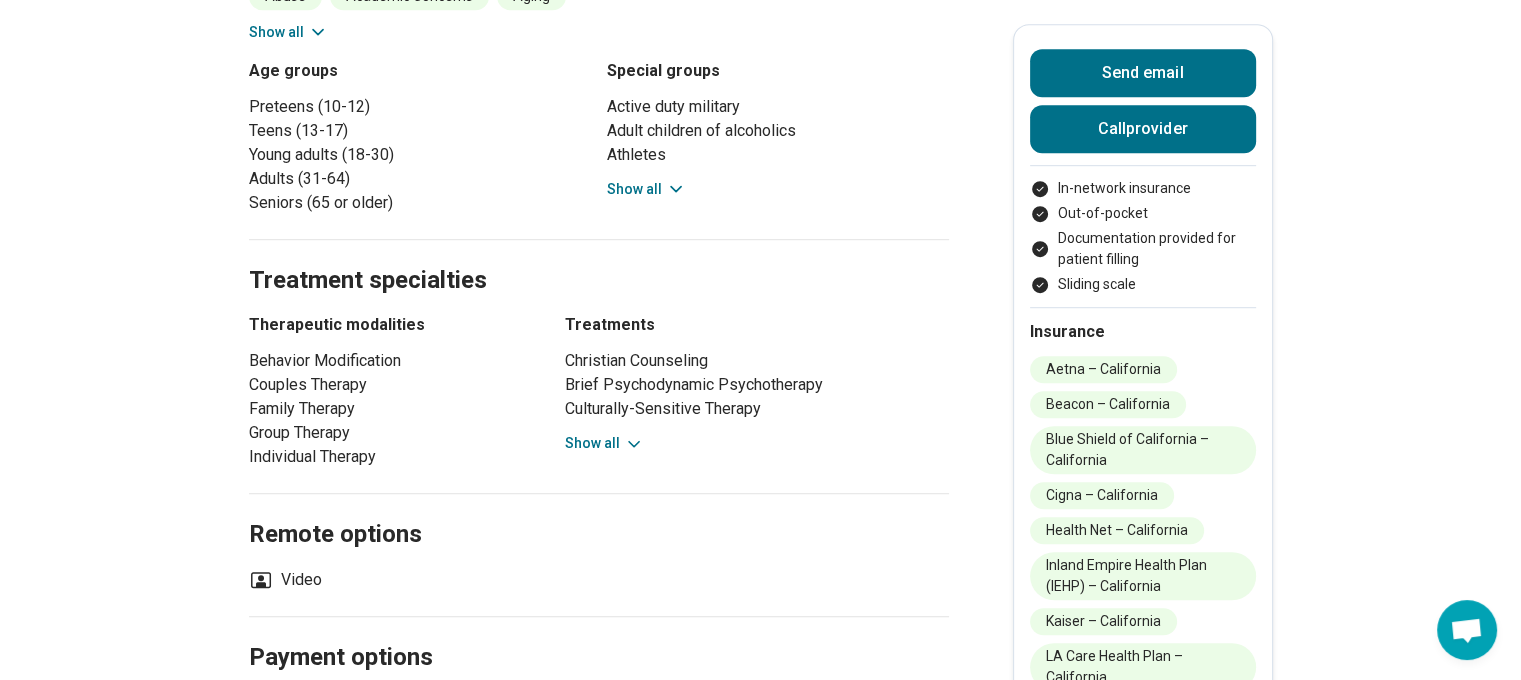 click on "Premium Change Within Reach Inc Academy of Certified Social Workers License (ACSW), Associate Marriage and Family Therapist, Licensed Clinical Social Worker (LCSW), Licensed Marriage and Family Therapist (LMFT), Psychologist, Psychotherapist Accepting clients Updated  today 10  years in practice At Change Within Reach, our mission is to provide compassionate, personalized care that empowers individuals to achieve meaningful, lasting change. Show all Remote Speaks  English, American Sign Language, Hebrew, Russian, Farsi, Mandarin, French, Cantonese, Spanish Emergency number not available African American/Black Asian (East/Southeast) Asian (South) Asian American Hispanic/Latinx Middle Eastern Multiracial Native Hawaiian or Pacific Islander White Cisgender Man Cisgender Woman Genderqueer Transgender Man Transgender Woman LGBTQIA+ ally Send email Call  provider In-network insurance Out-of-pocket Documentation provided for patient filling Sliding scale Insurance Aetna – California Beacon – California Hide all" at bounding box center [760, 159] 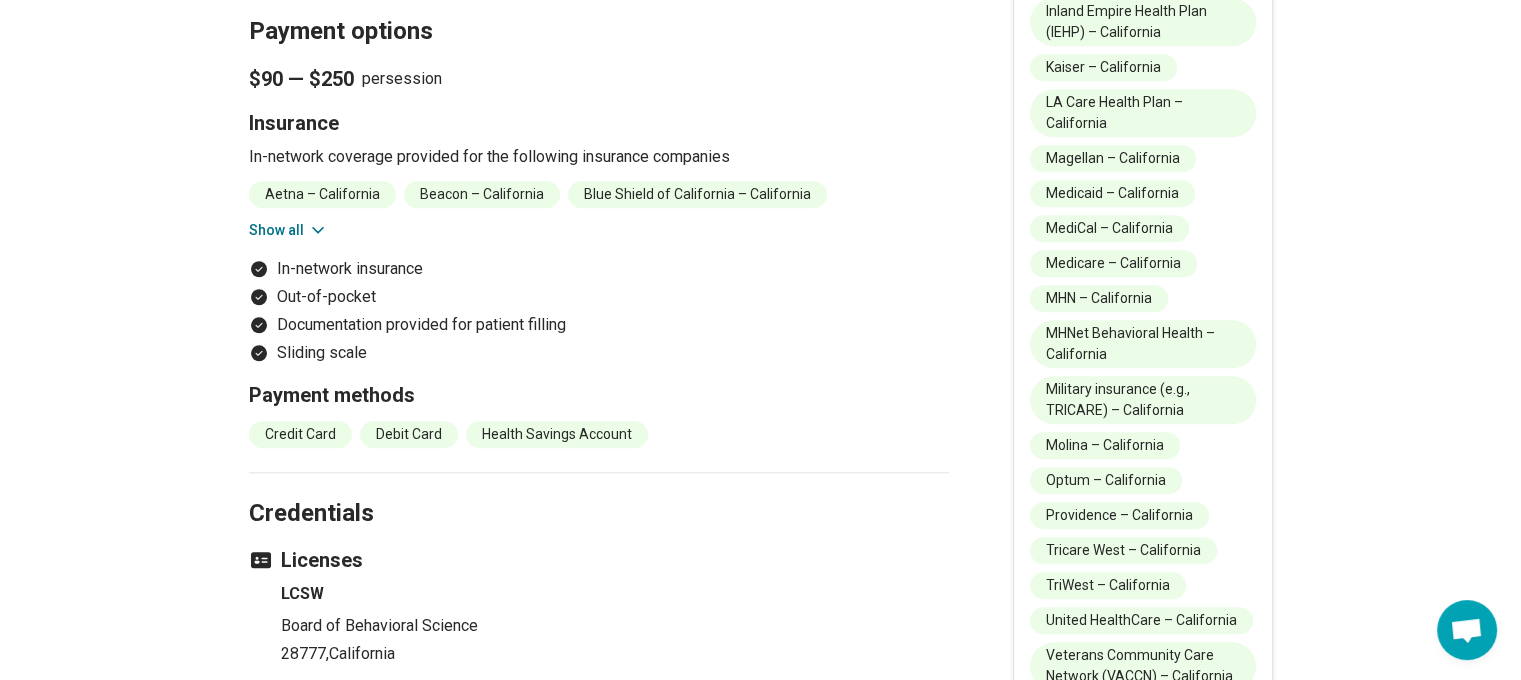 scroll, scrollTop: 1900, scrollLeft: 0, axis: vertical 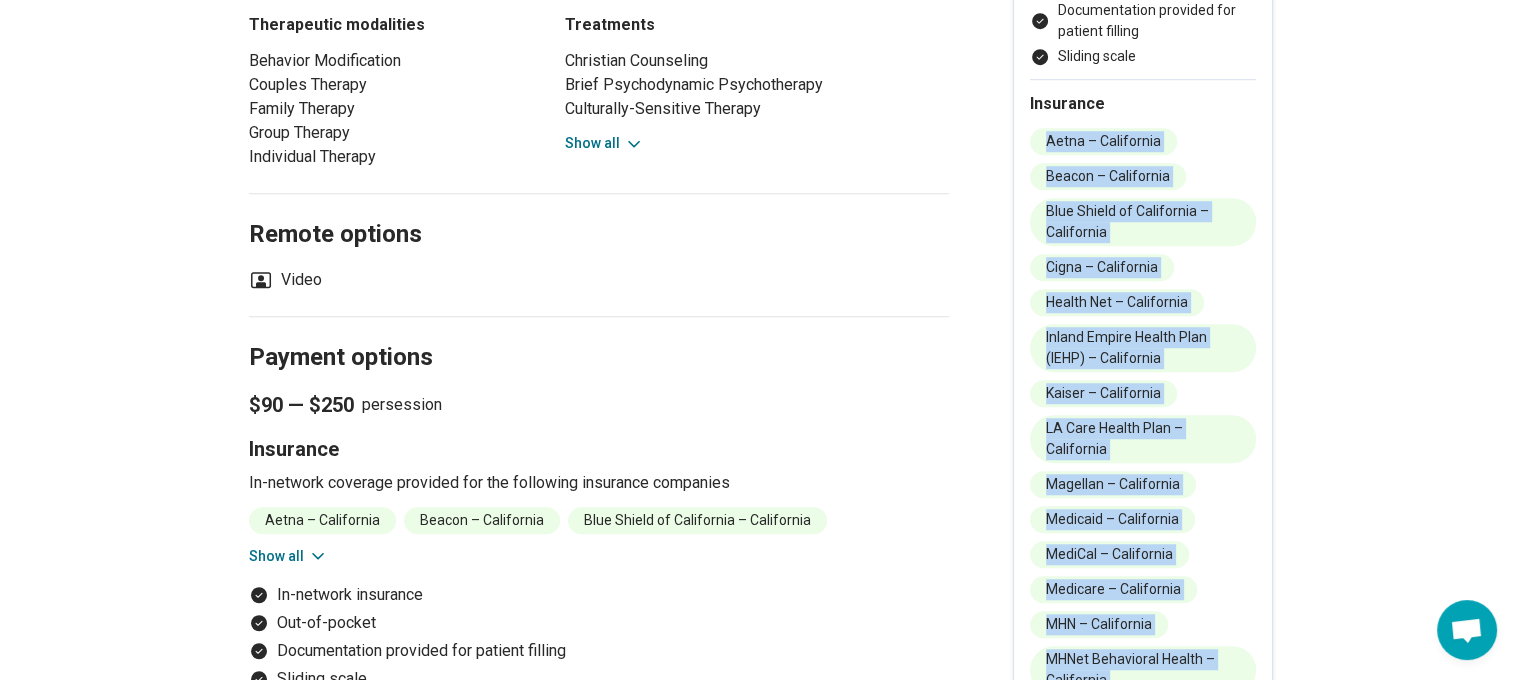 drag, startPoint x: 1240, startPoint y: 597, endPoint x: 1045, endPoint y: 148, distance: 489.51608 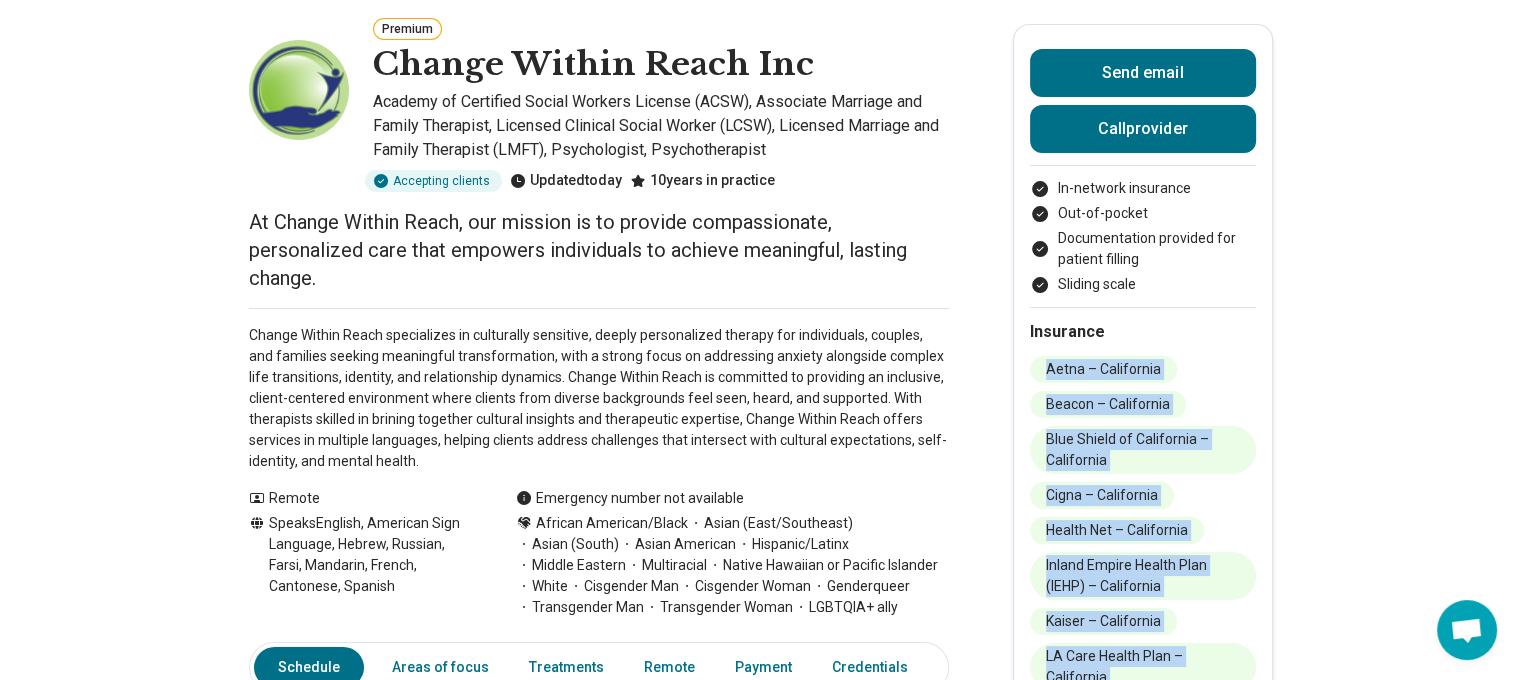 scroll, scrollTop: 100, scrollLeft: 0, axis: vertical 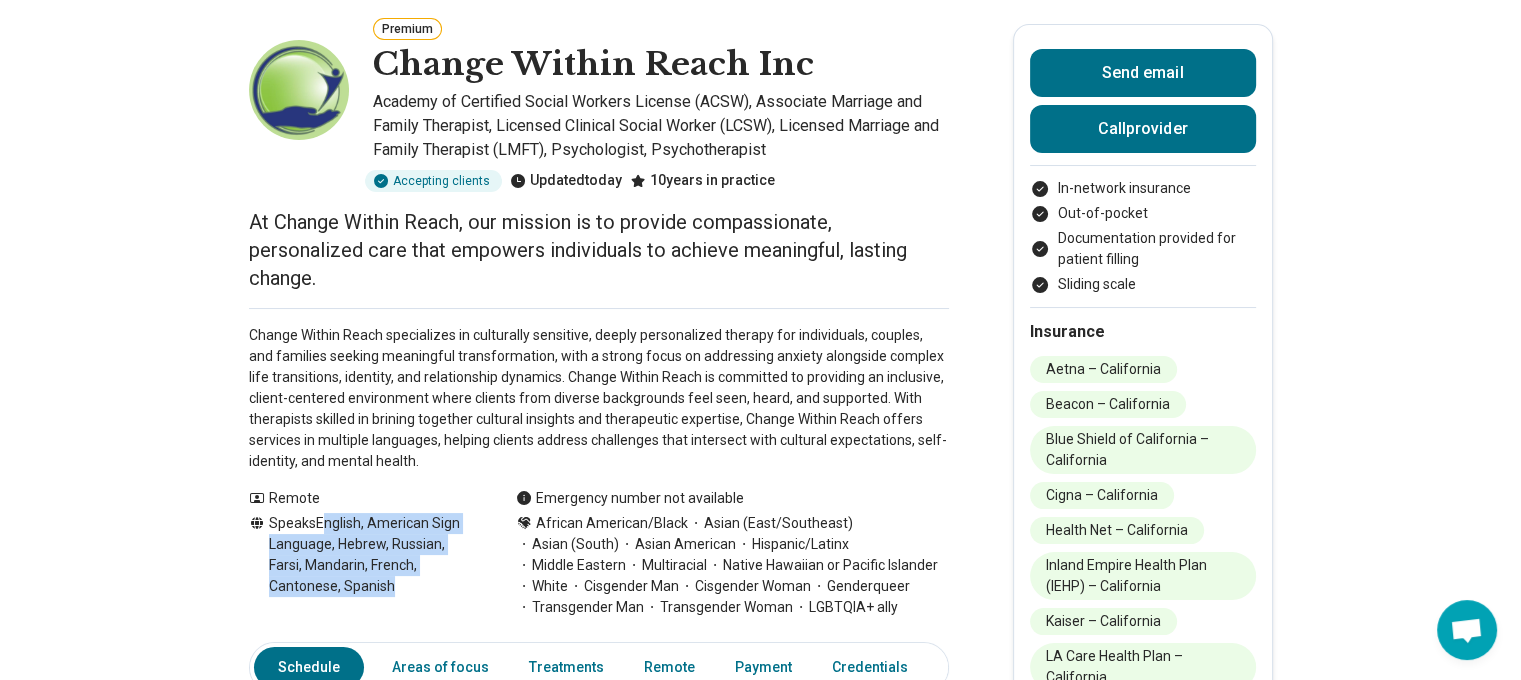 drag, startPoint x: 424, startPoint y: 594, endPoint x: 330, endPoint y: 519, distance: 120.2539 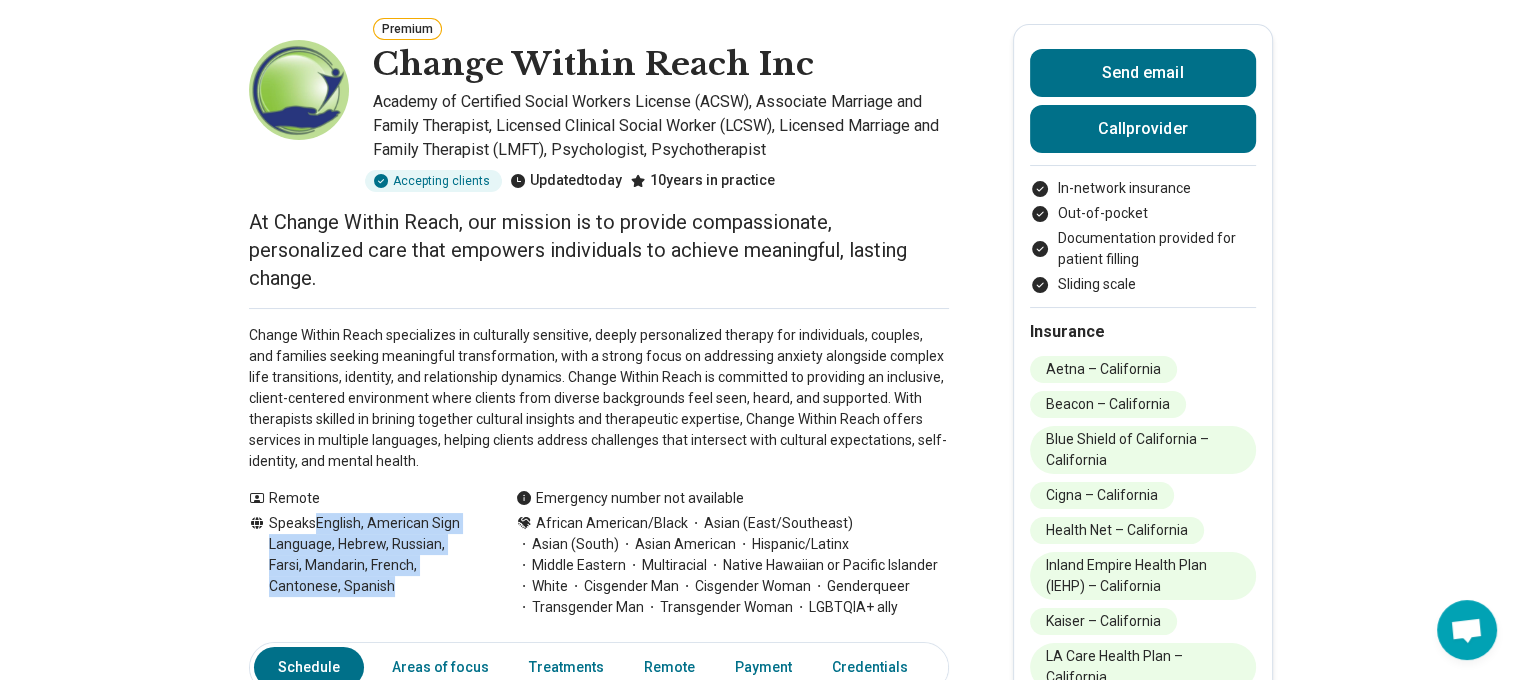 drag, startPoint x: 324, startPoint y: 520, endPoint x: 396, endPoint y: 590, distance: 100.41912 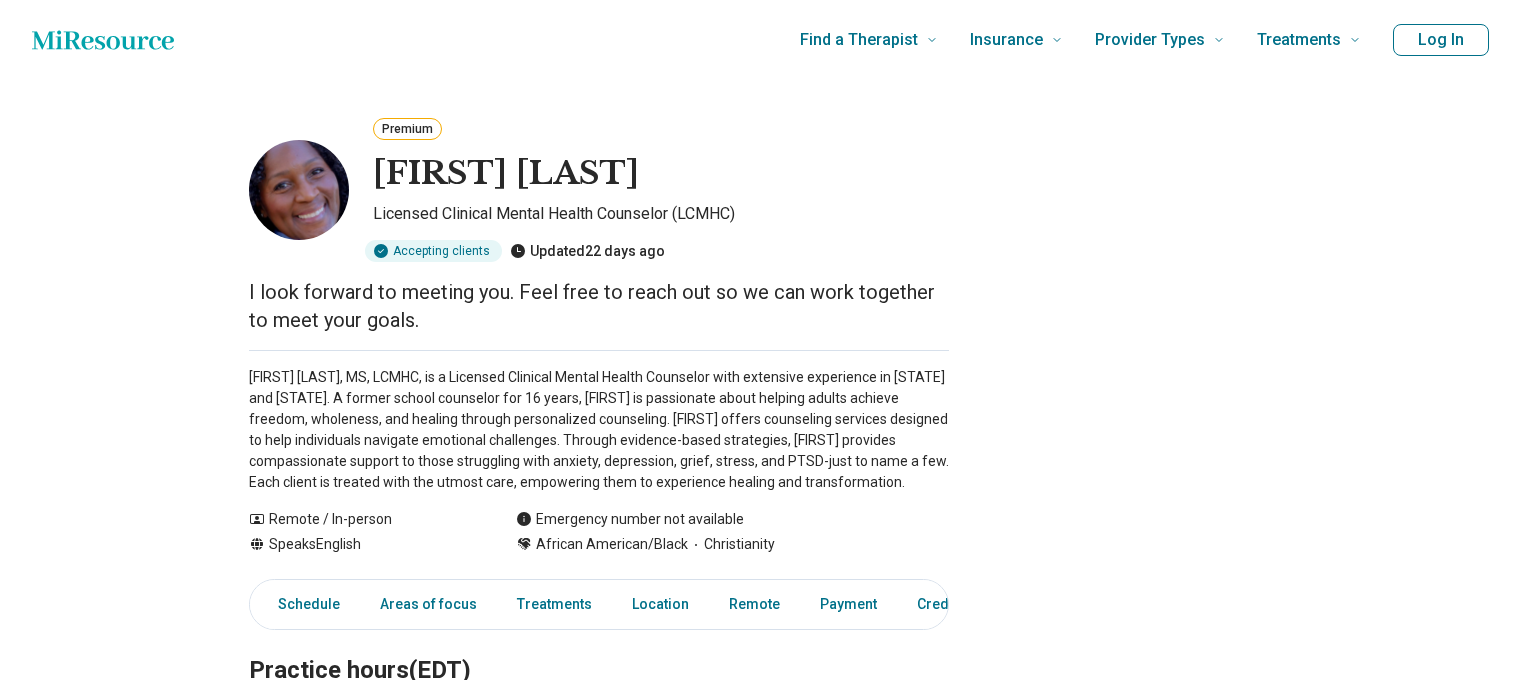 scroll, scrollTop: 0, scrollLeft: 0, axis: both 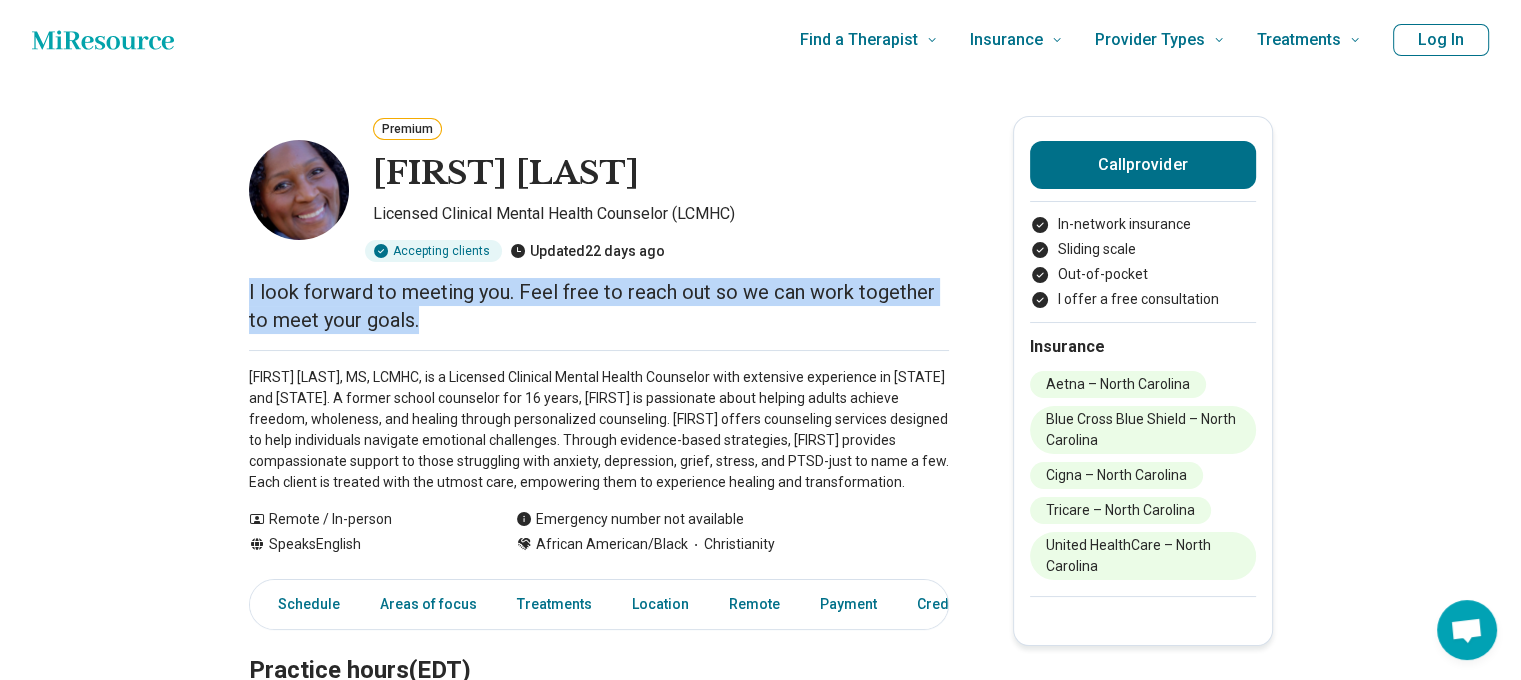 drag, startPoint x: 519, startPoint y: 317, endPoint x: 229, endPoint y: 295, distance: 290.83328 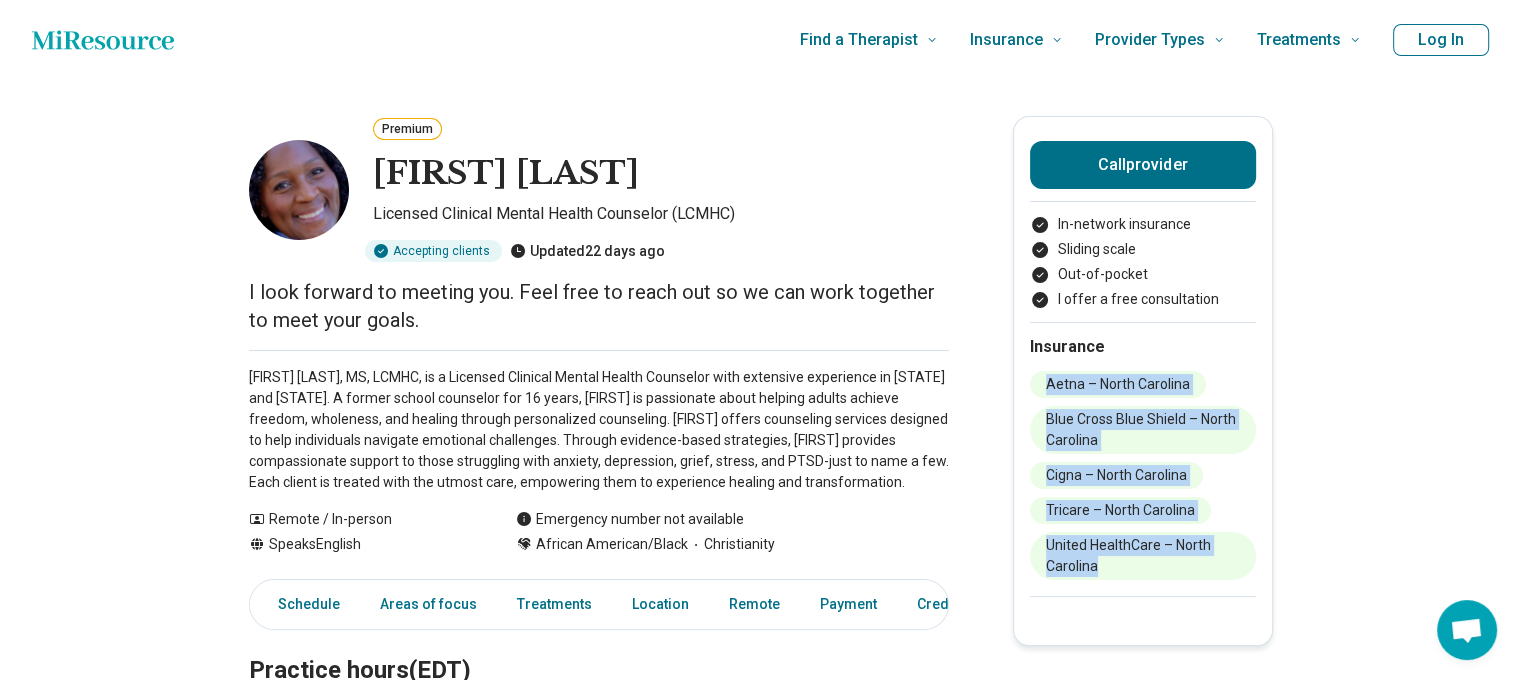 drag, startPoint x: 1105, startPoint y: 592, endPoint x: 1038, endPoint y: 363, distance: 238.60008 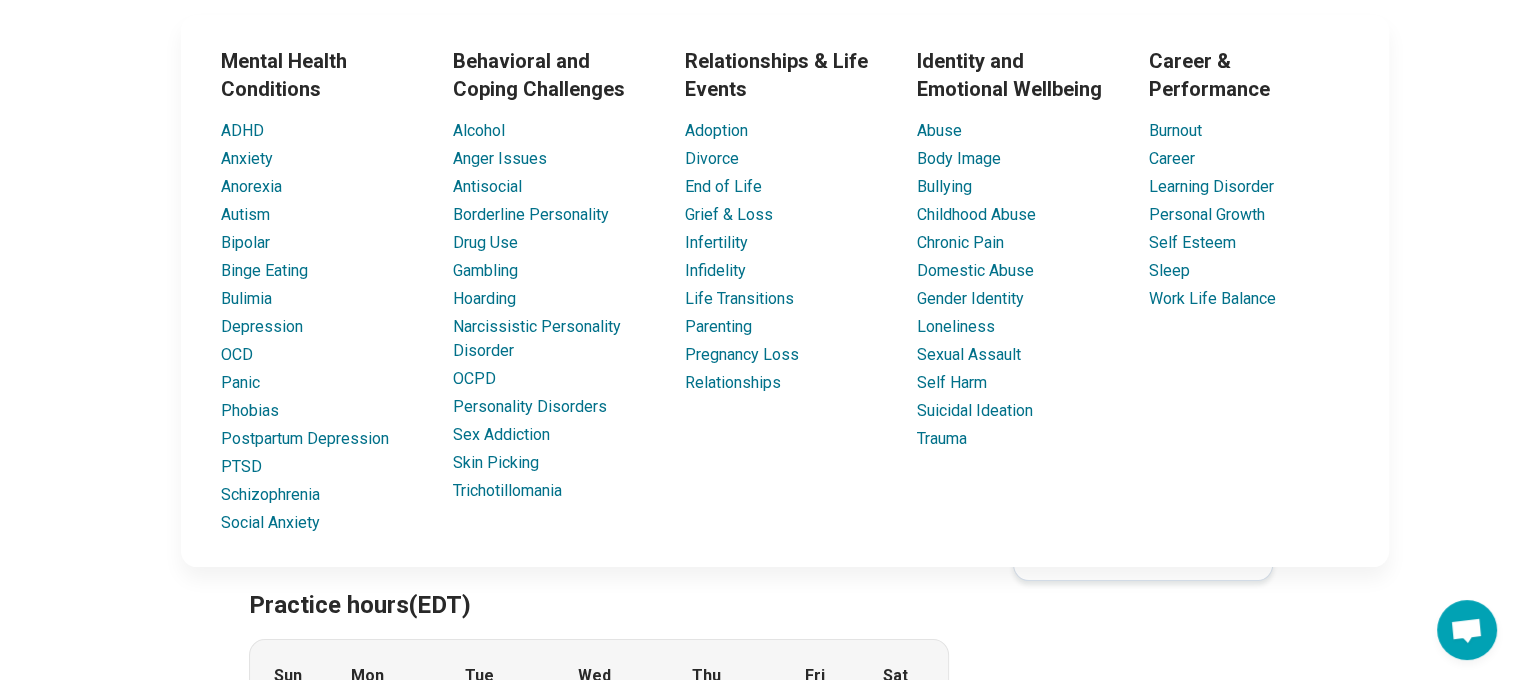 scroll, scrollTop: 100, scrollLeft: 0, axis: vertical 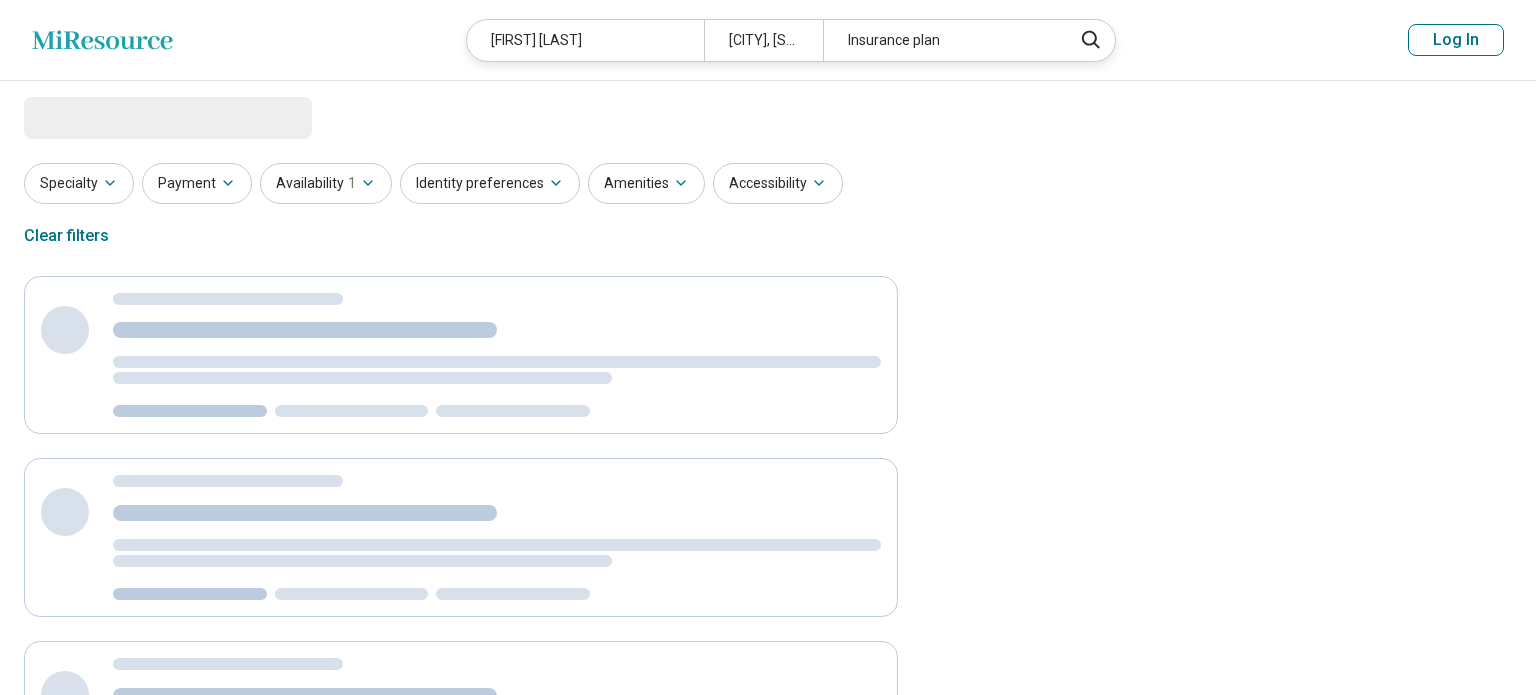 select on "***" 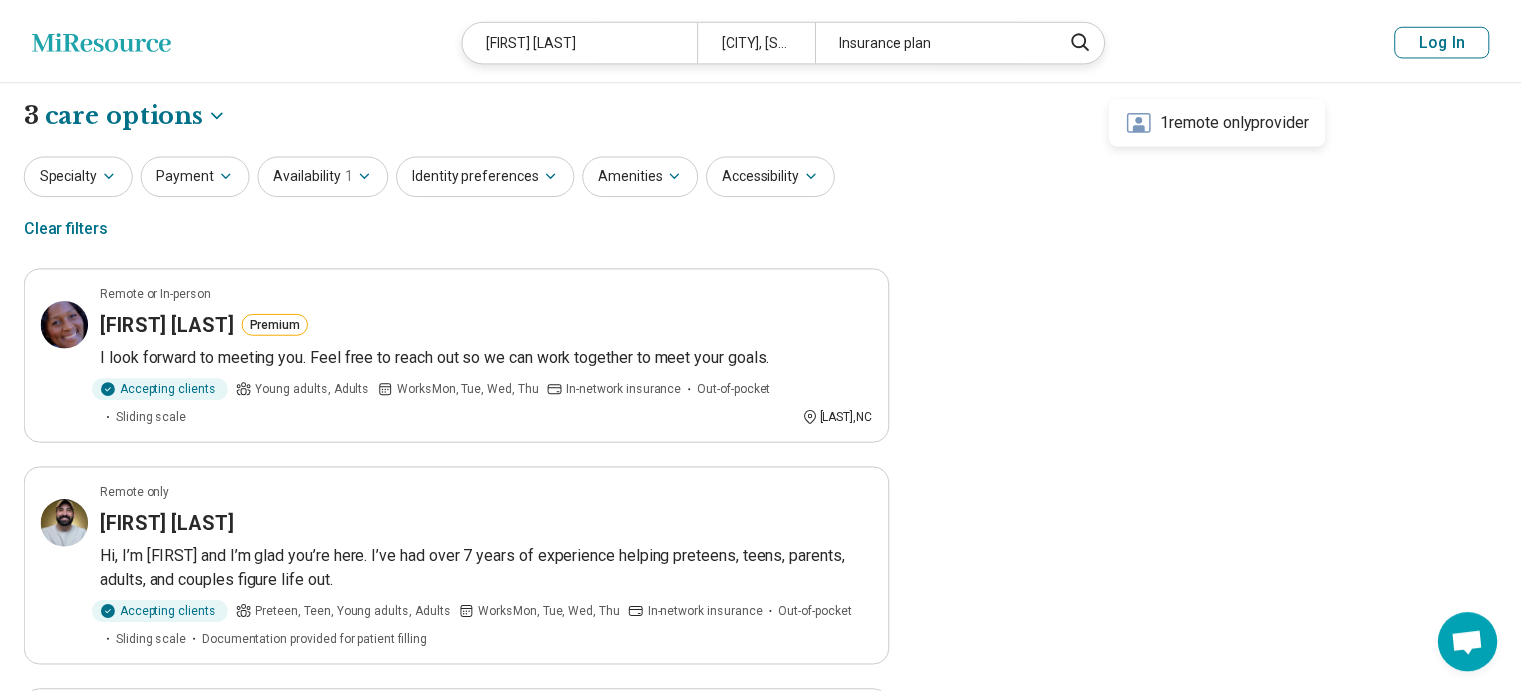 scroll, scrollTop: 0, scrollLeft: 0, axis: both 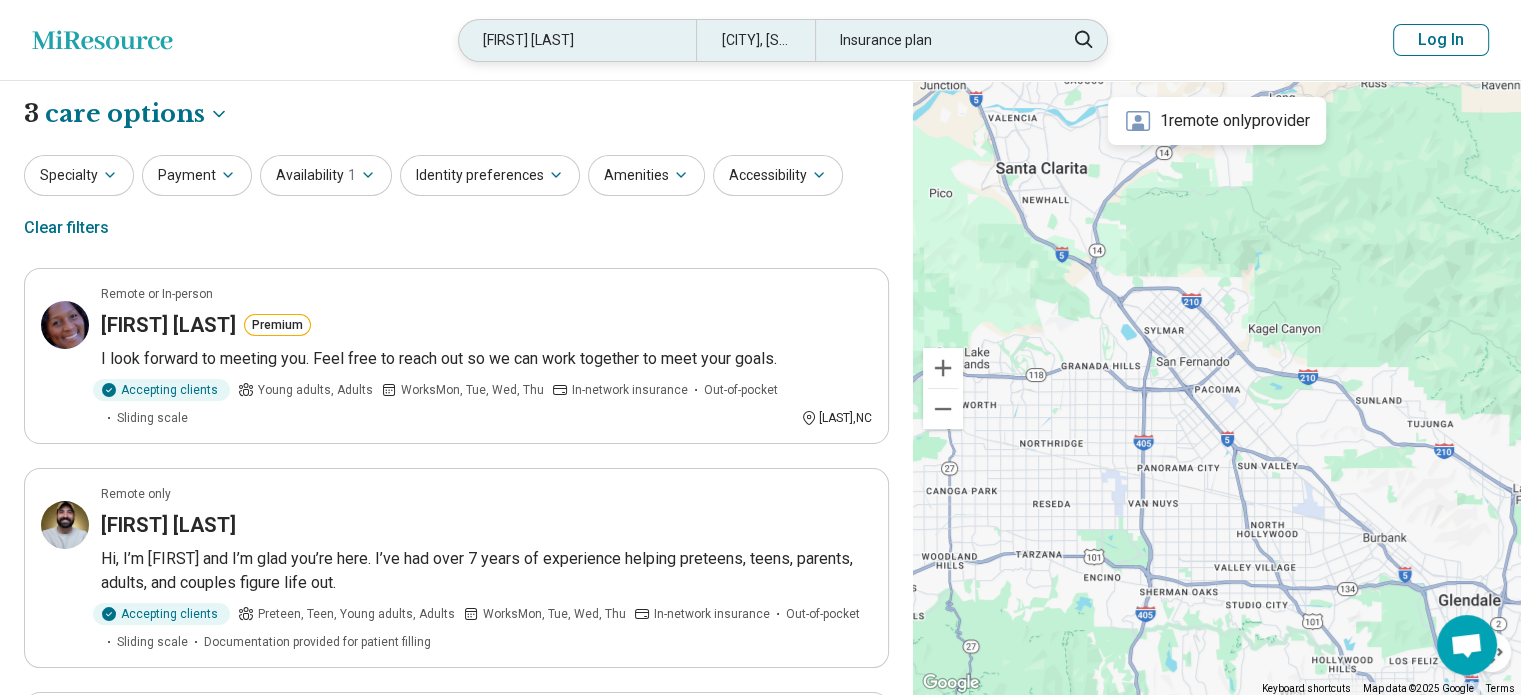 click on "Charidi Jamison" at bounding box center [577, 40] 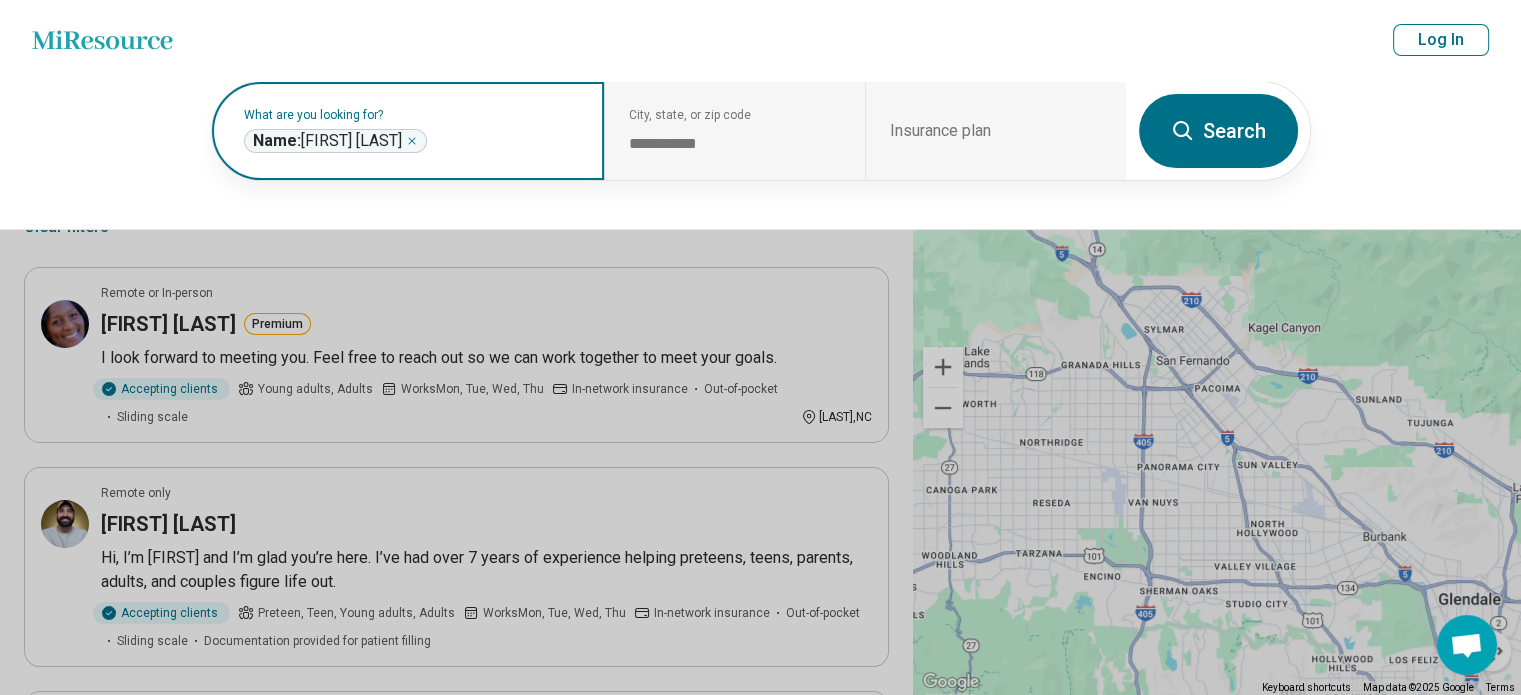 click 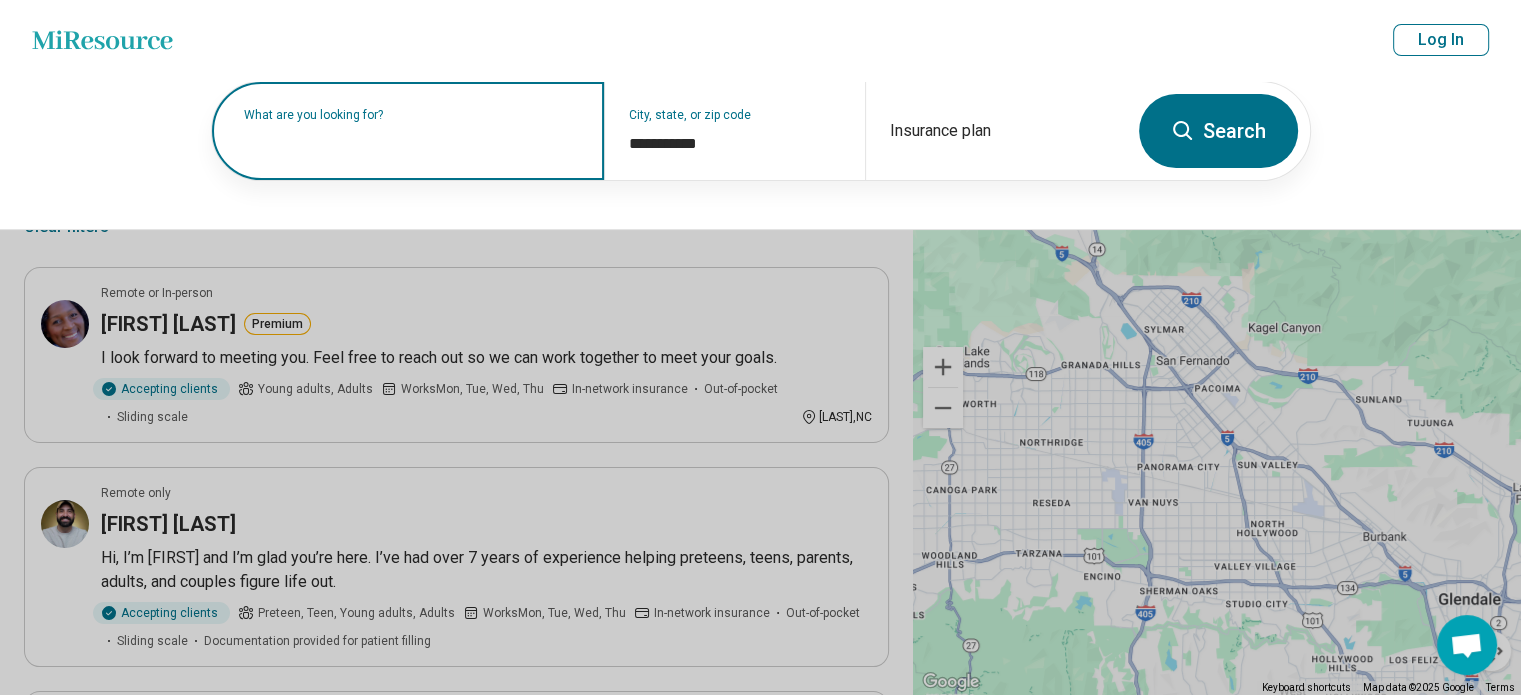 click at bounding box center (412, 141) 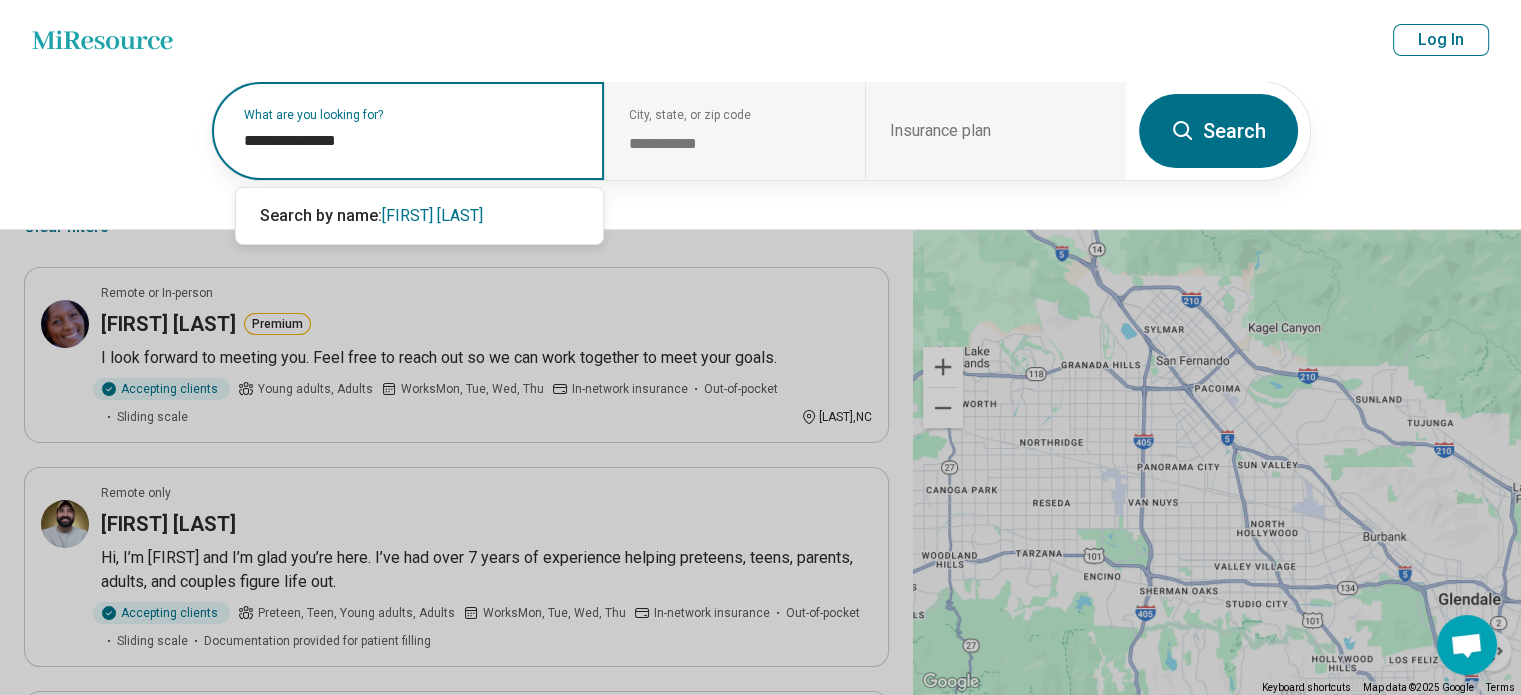type on "**********" 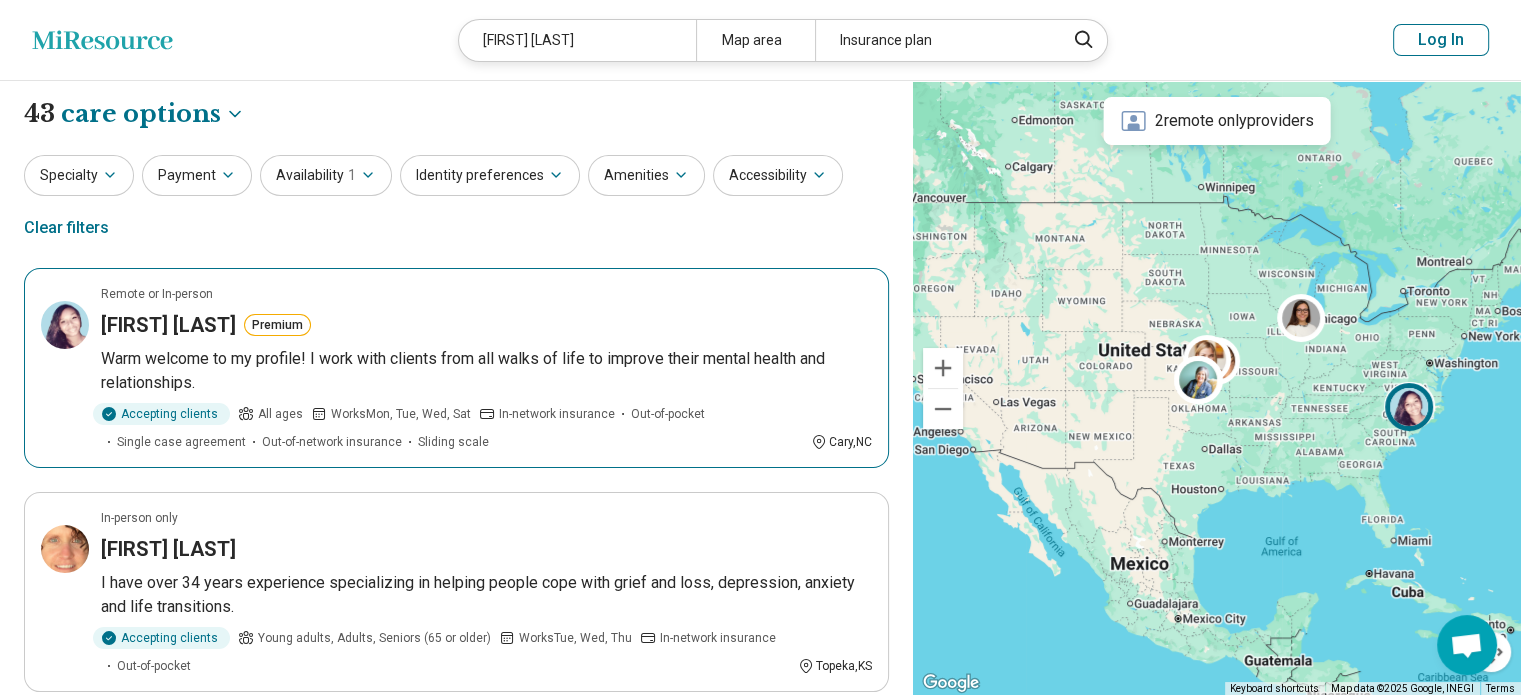click on "Christina Earley" at bounding box center (168, 325) 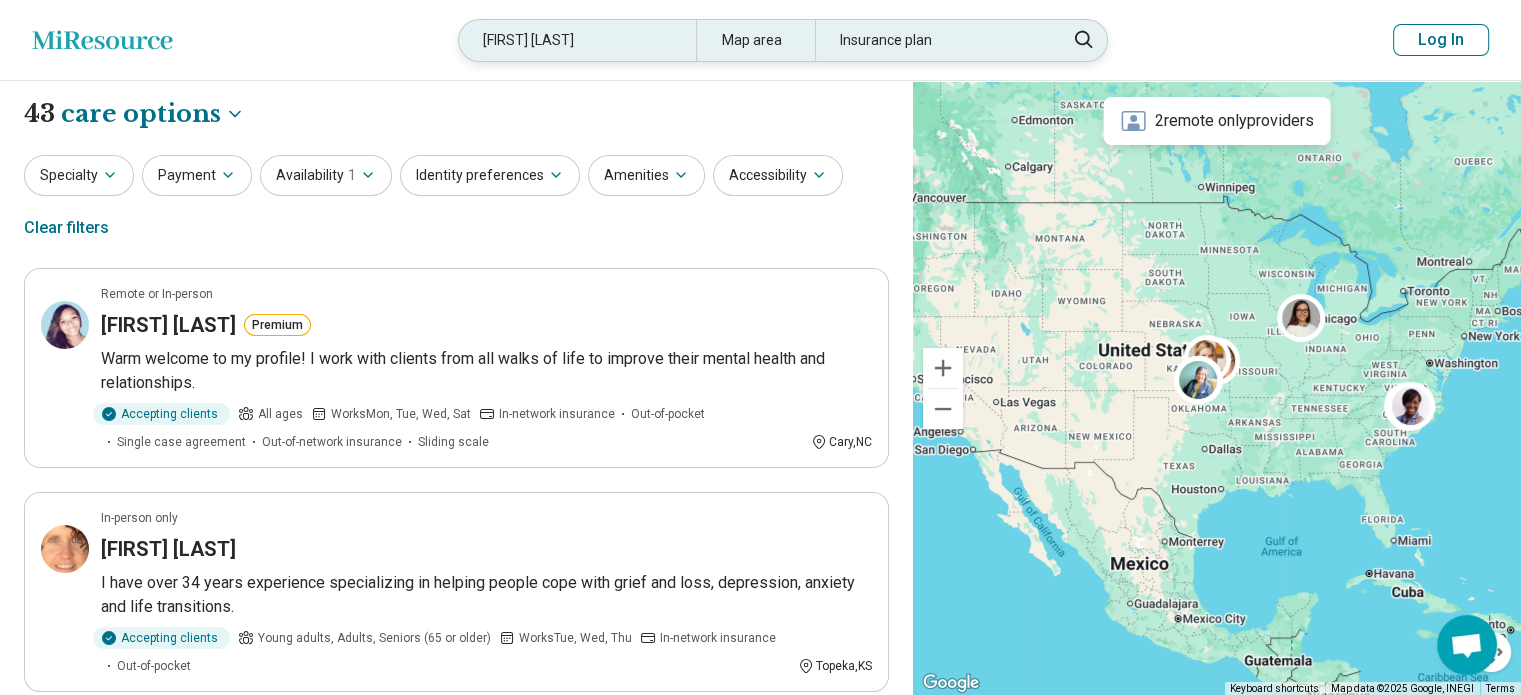 click on "Christina Earley" at bounding box center (577, 40) 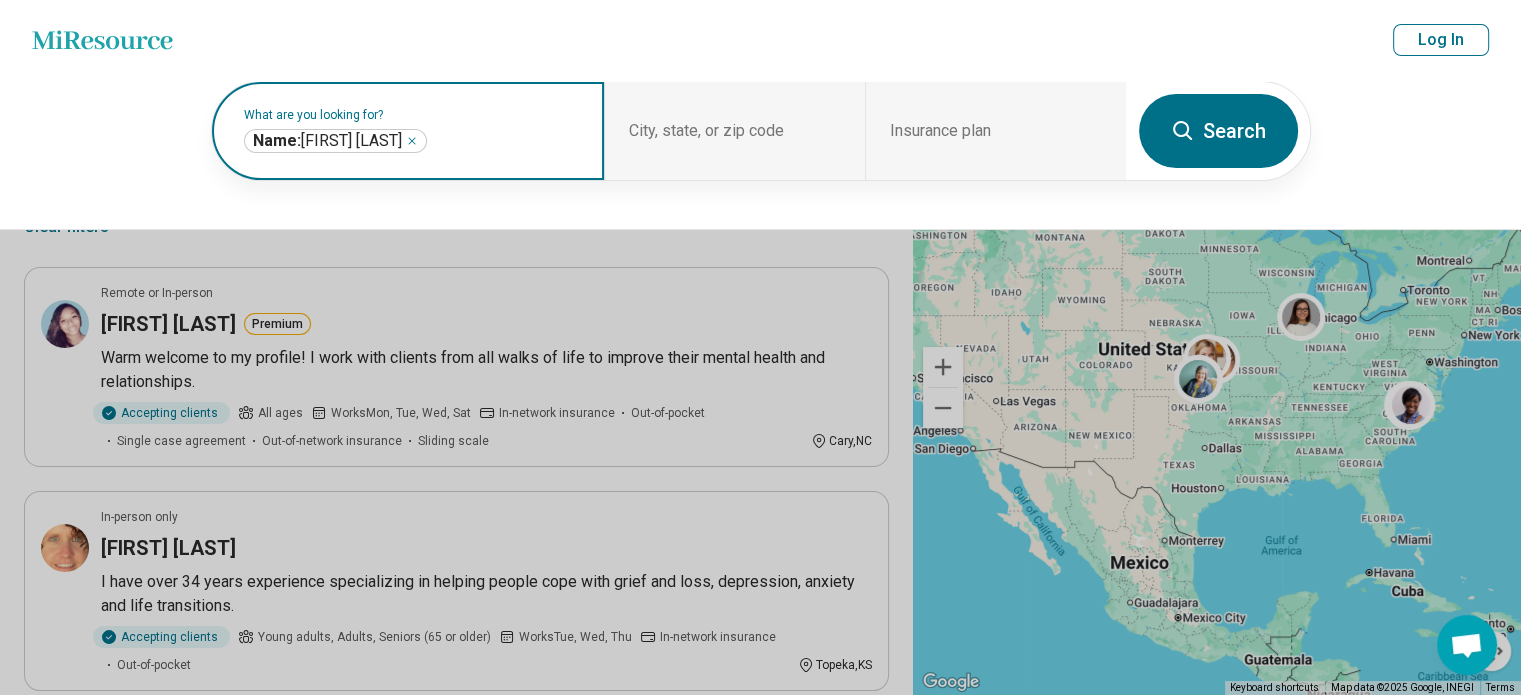 click 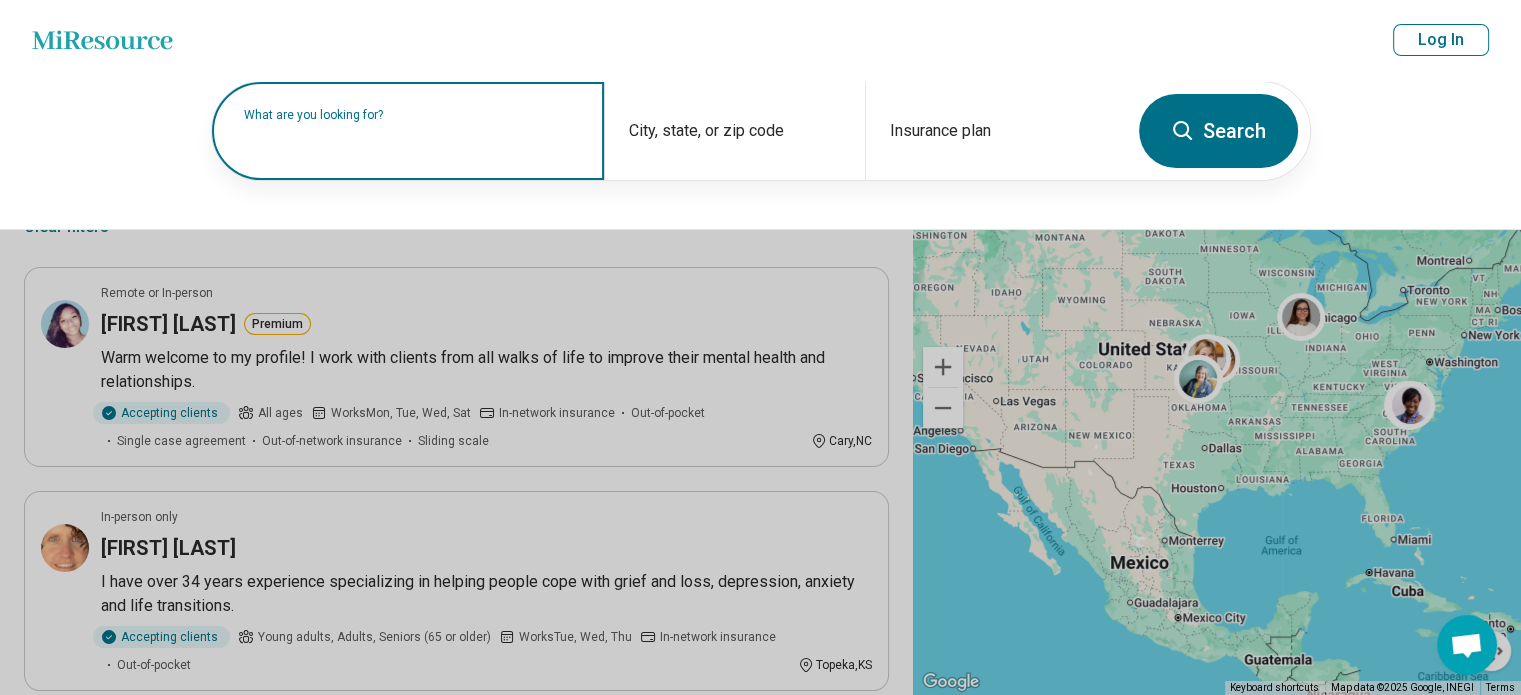 click on "What are you looking for?" at bounding box center [412, 115] 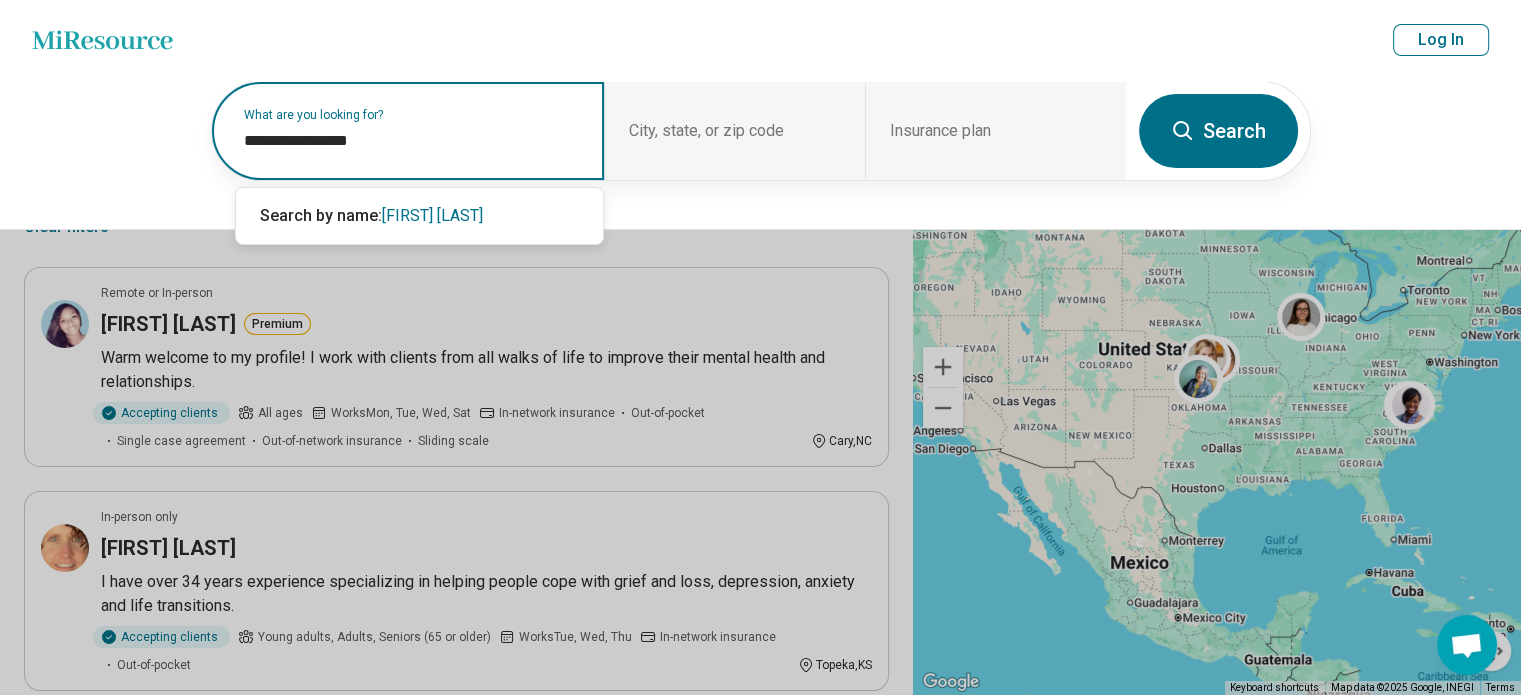 type on "**********" 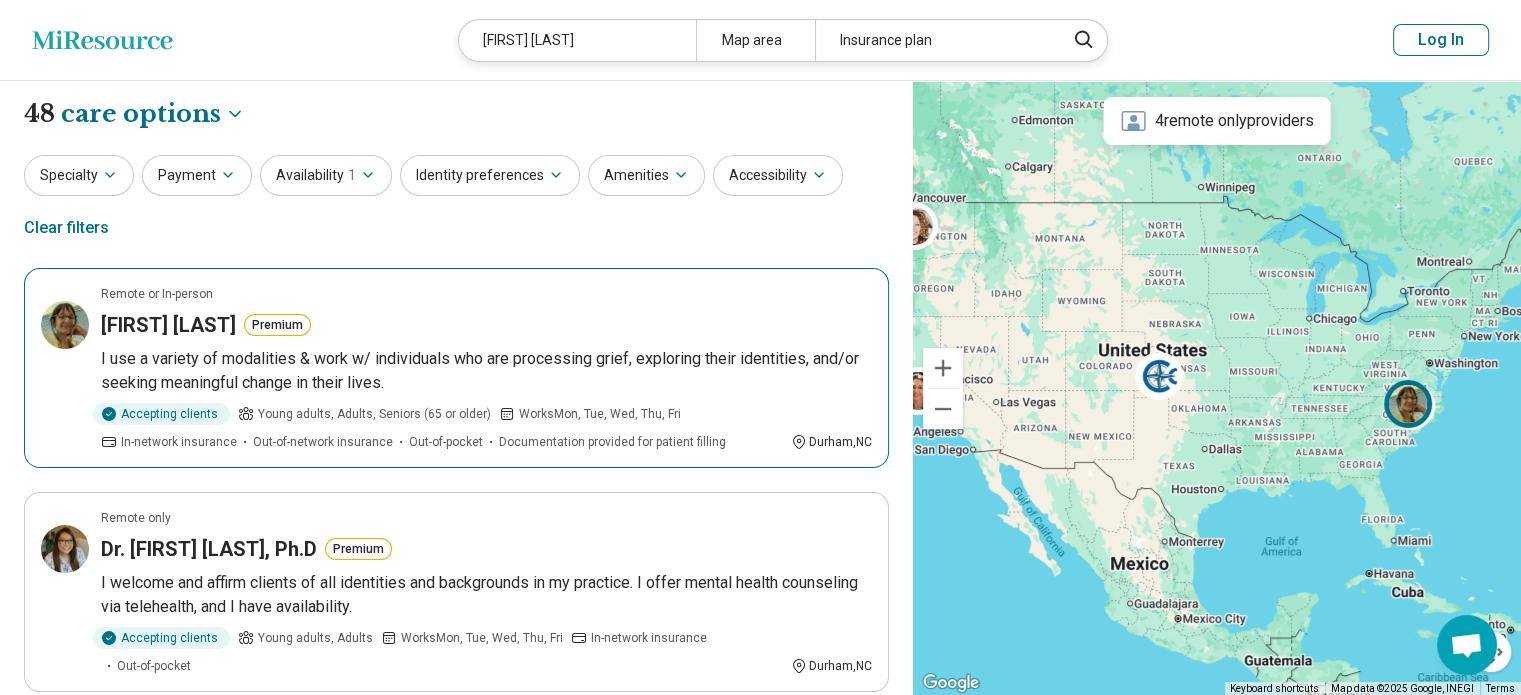 click on "Christine Houghton Premium" at bounding box center [486, 325] 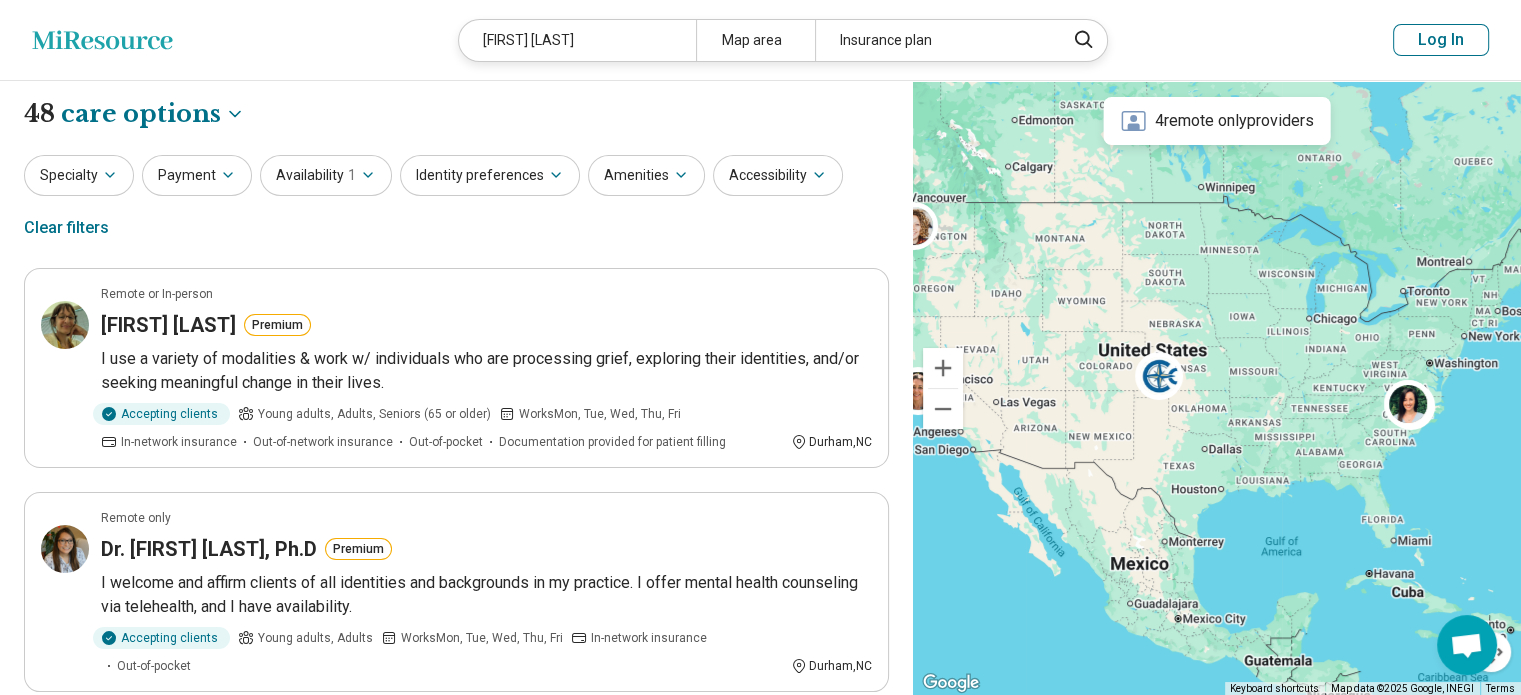 drag, startPoint x: 603, startPoint y: 60, endPoint x: 620, endPoint y: 36, distance: 29.410883 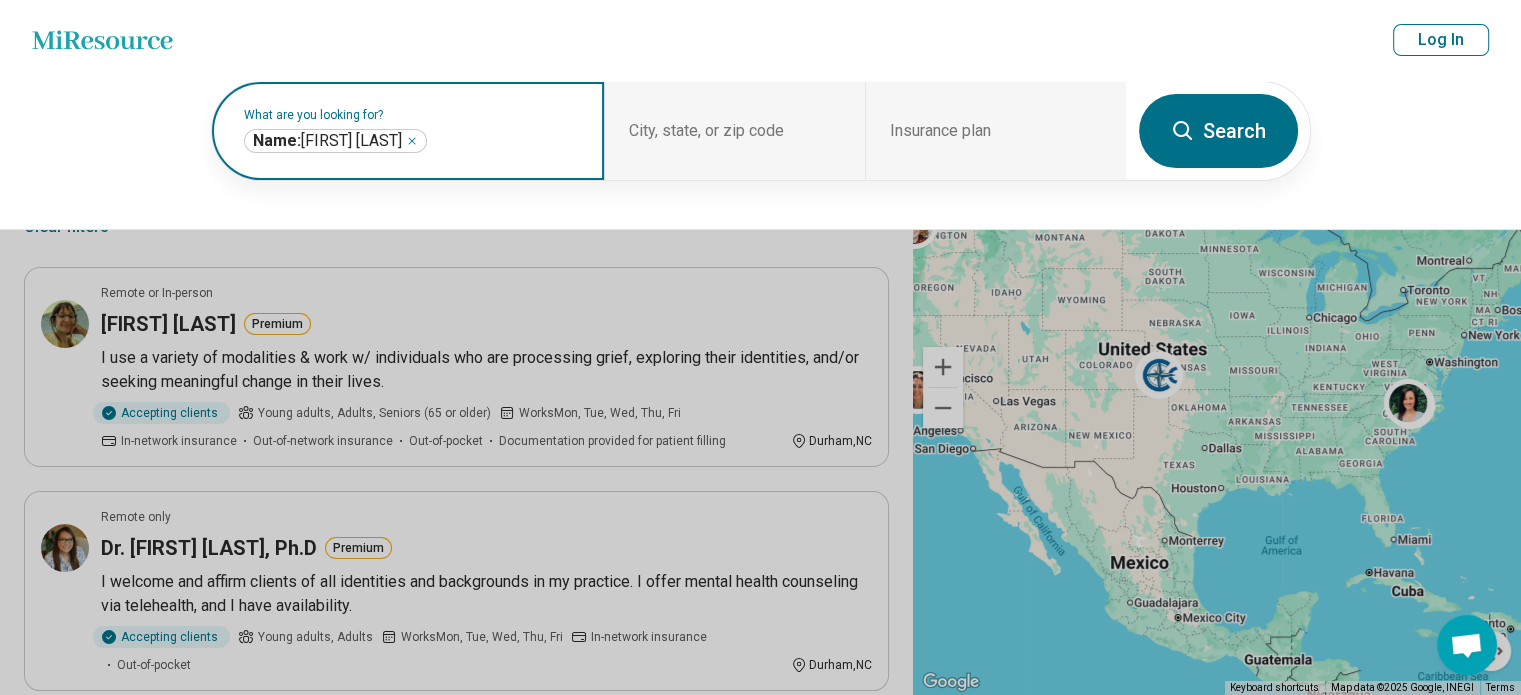 click on "**********" at bounding box center [335, 141] 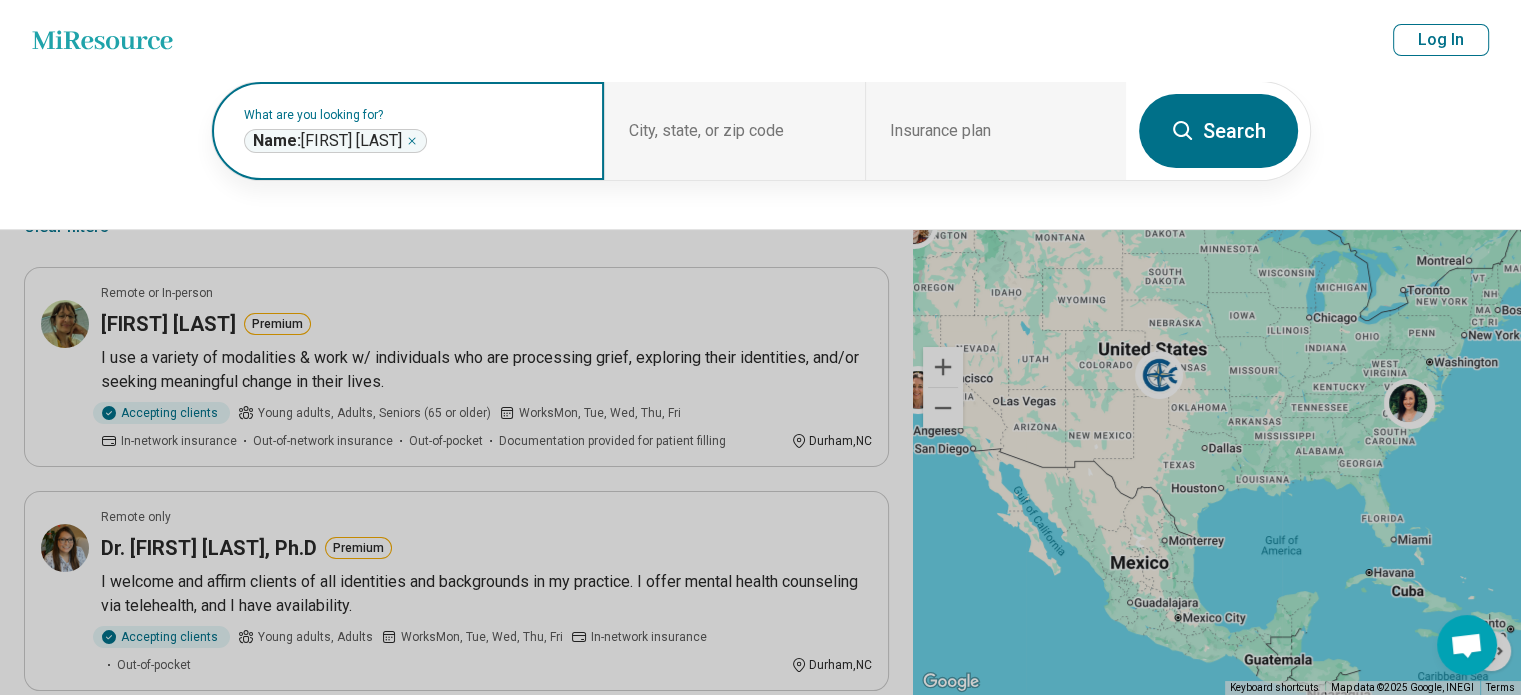 click 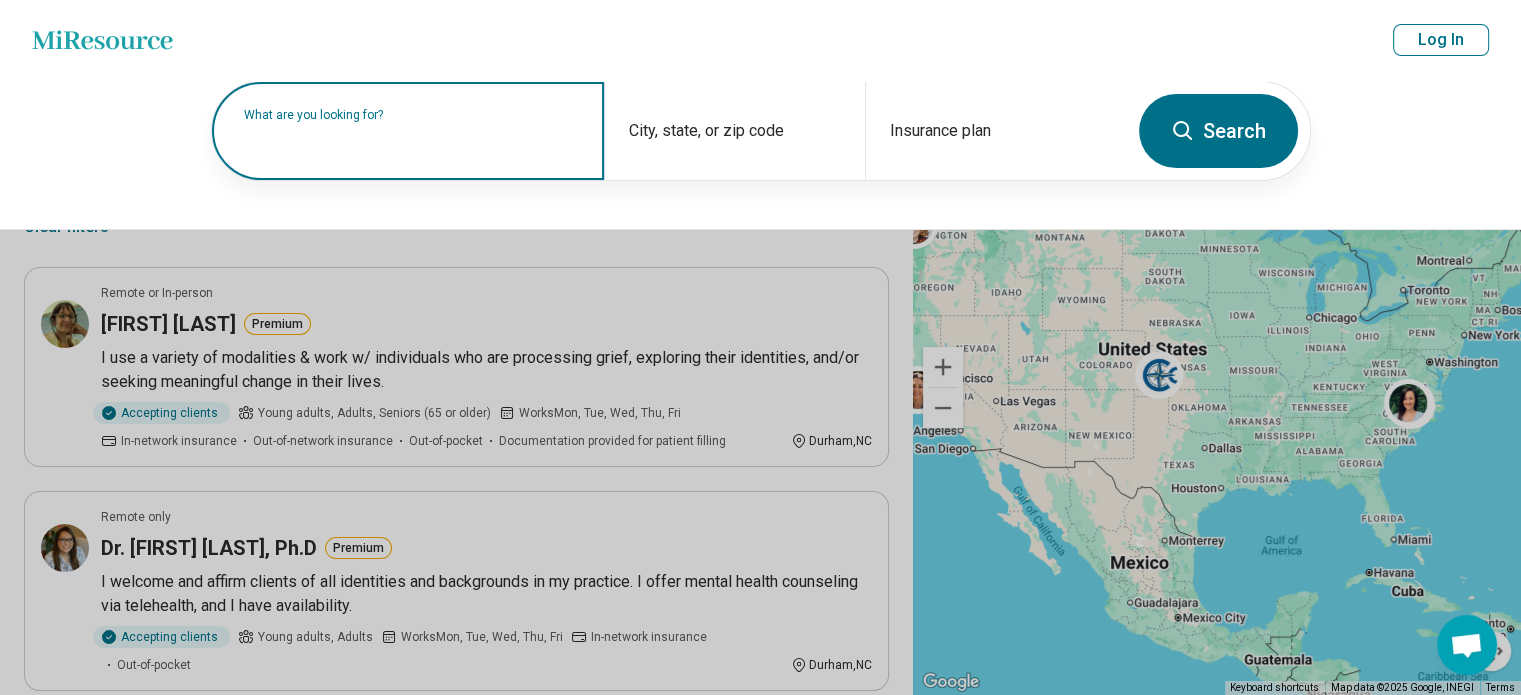 click on "What are you looking for?" at bounding box center (412, 115) 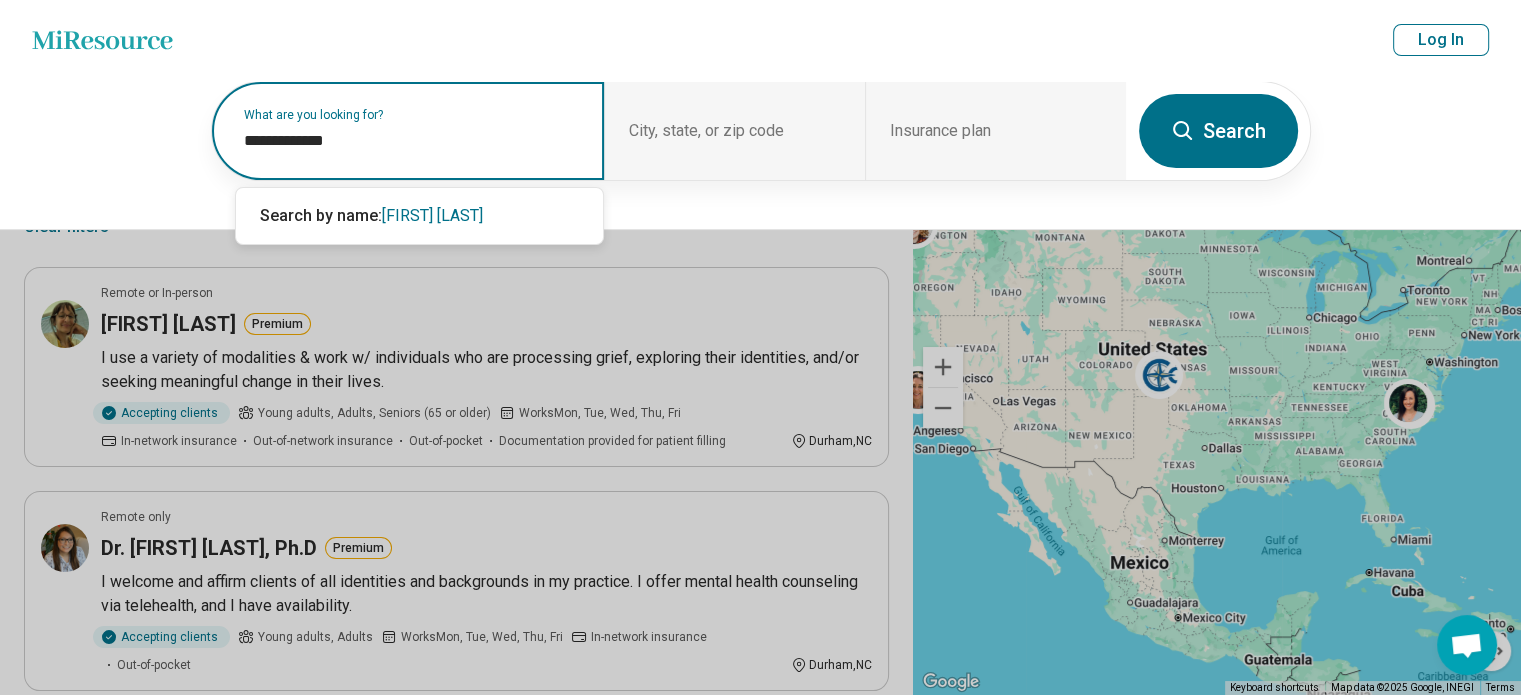 type on "**********" 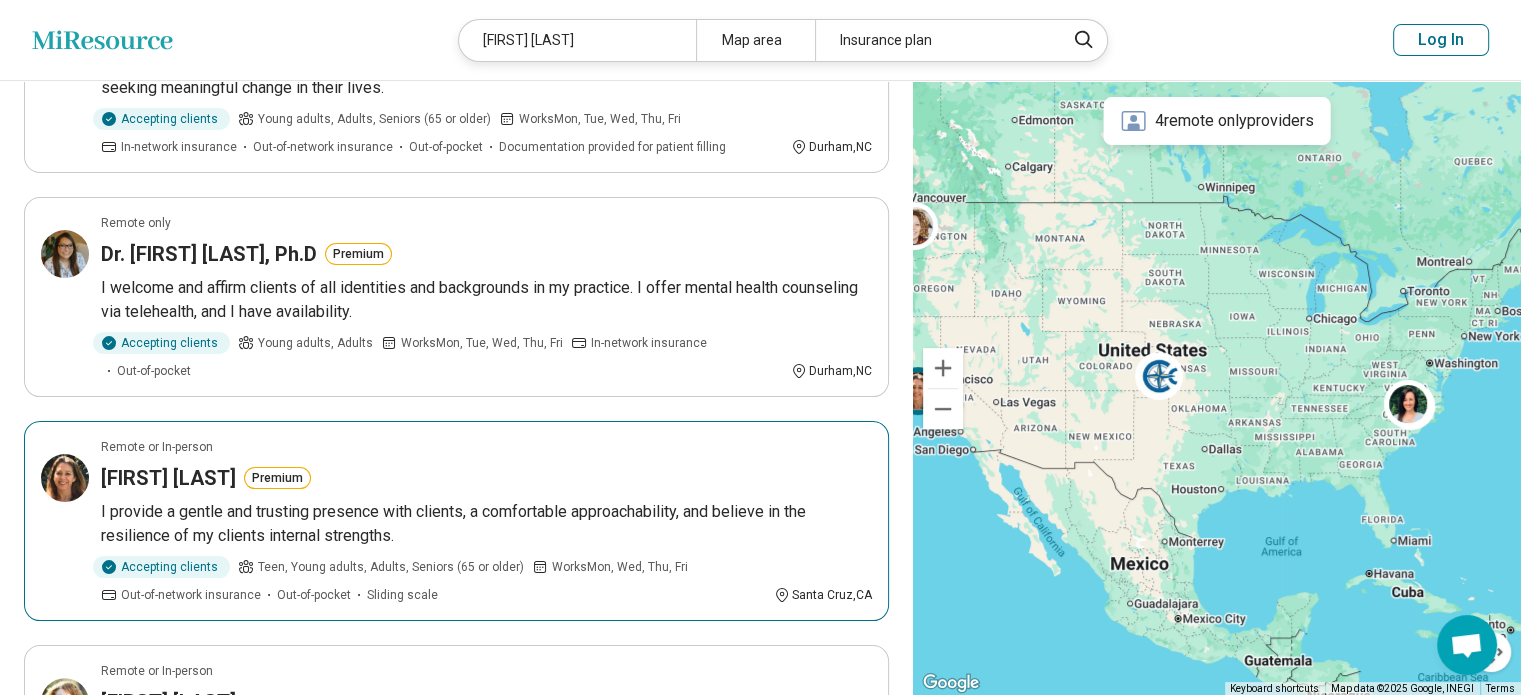 scroll, scrollTop: 300, scrollLeft: 0, axis: vertical 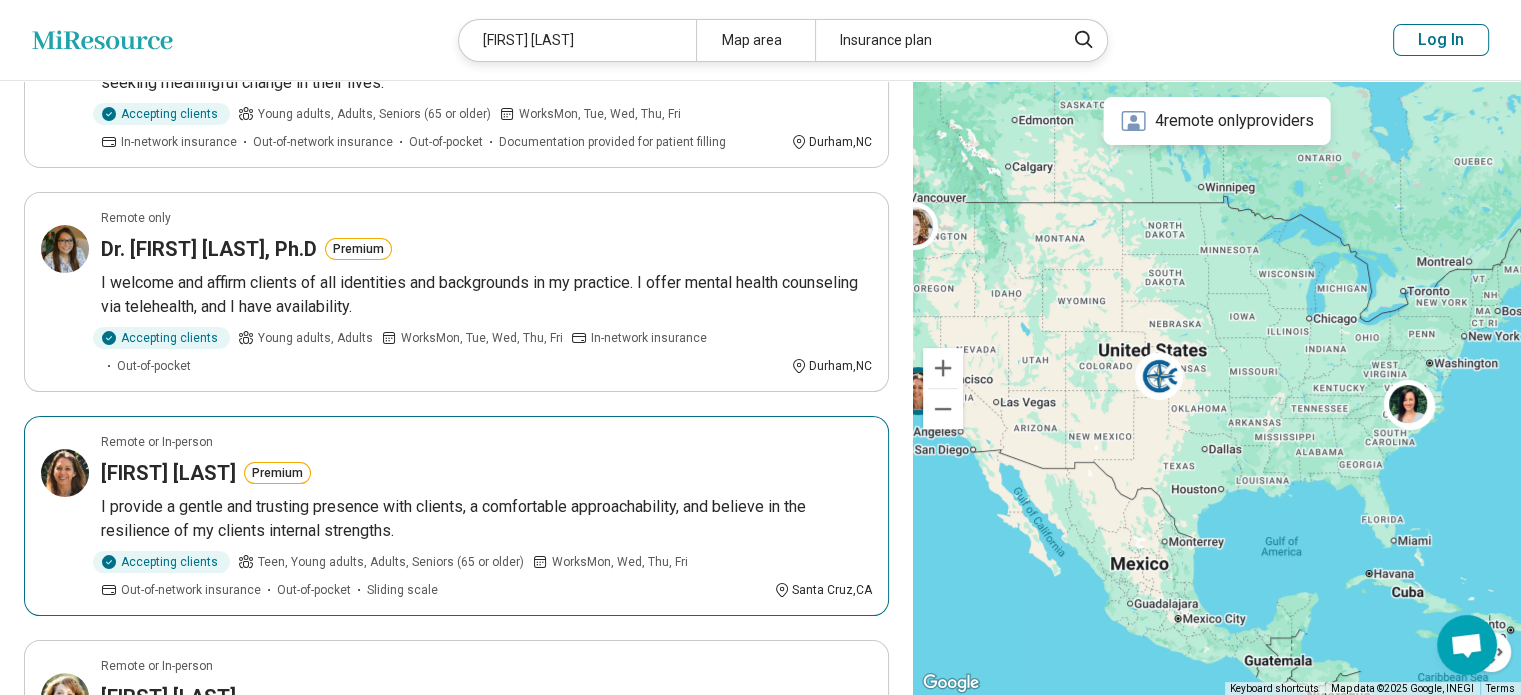 click on "Remote or In-person" at bounding box center [486, 442] 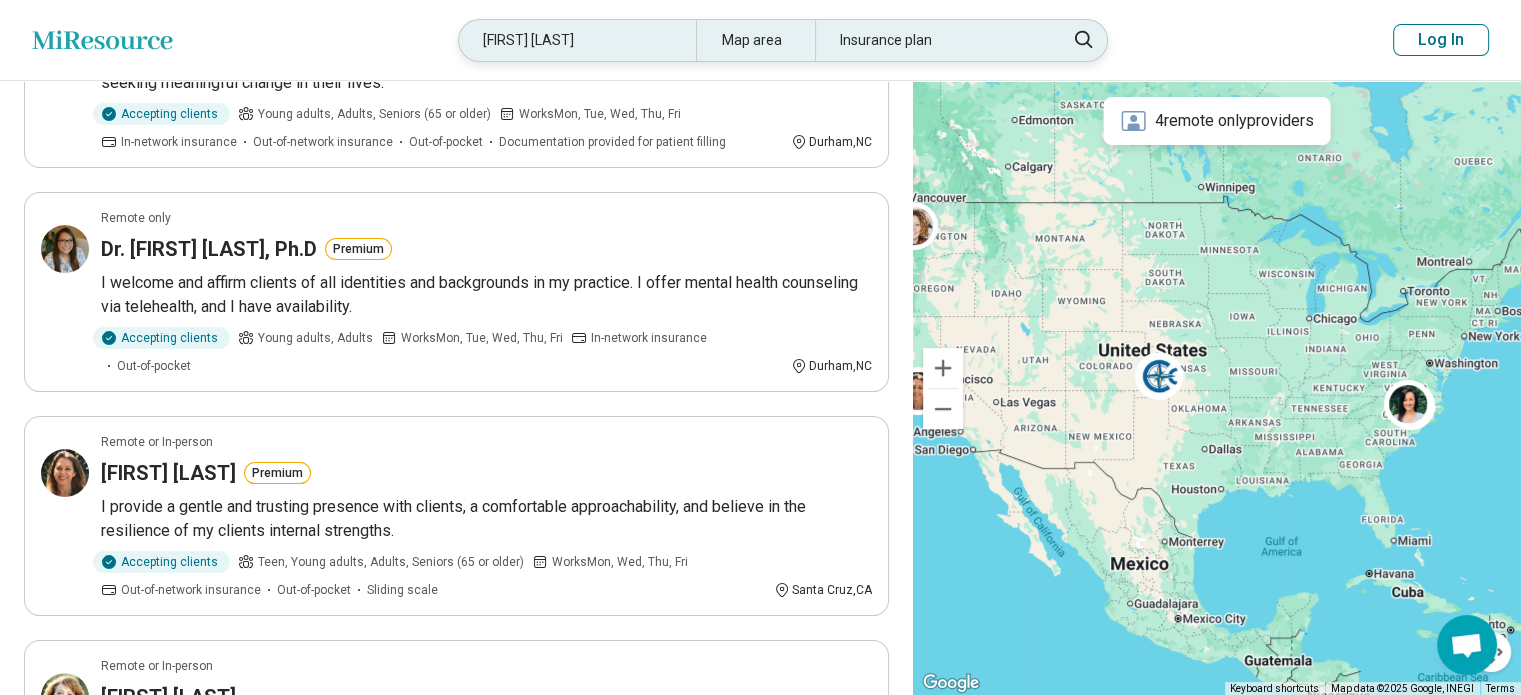 click on "Christine Lang" at bounding box center [577, 40] 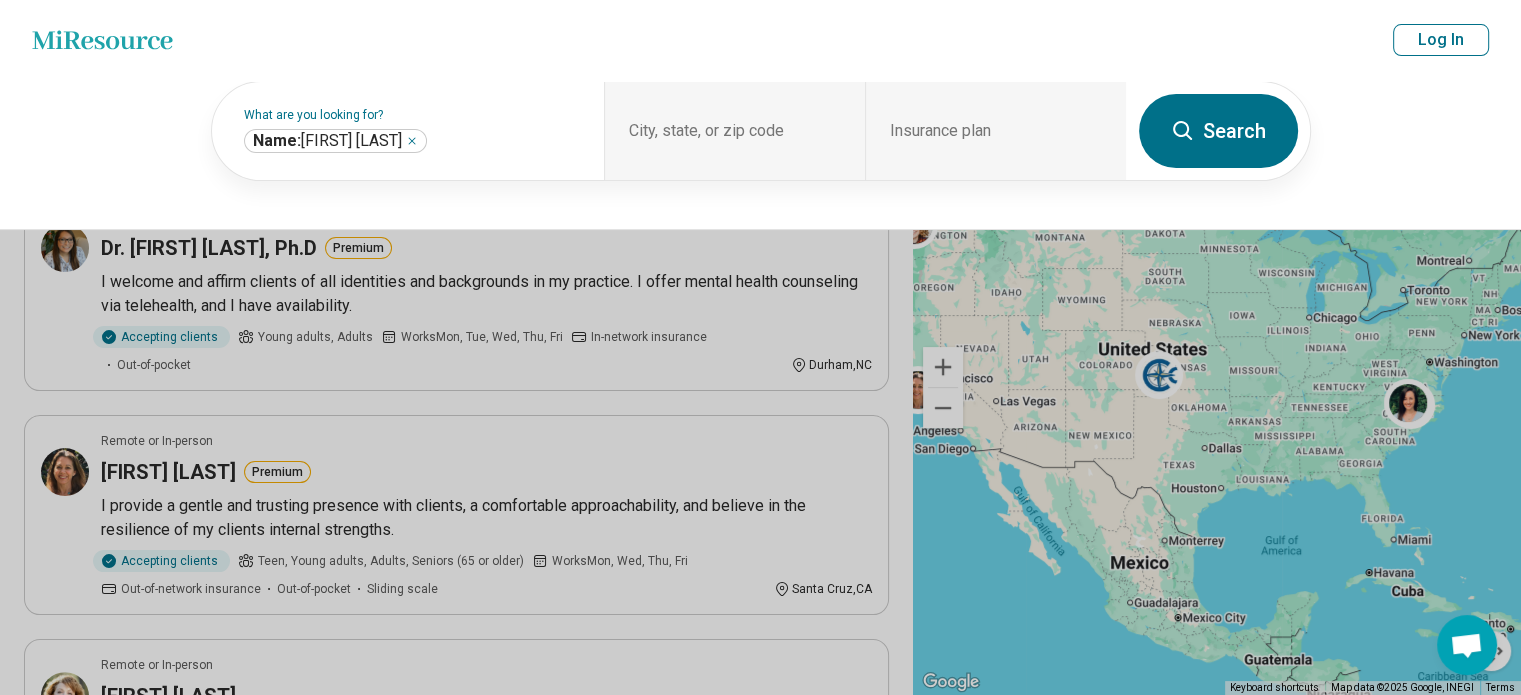 scroll, scrollTop: 299, scrollLeft: 0, axis: vertical 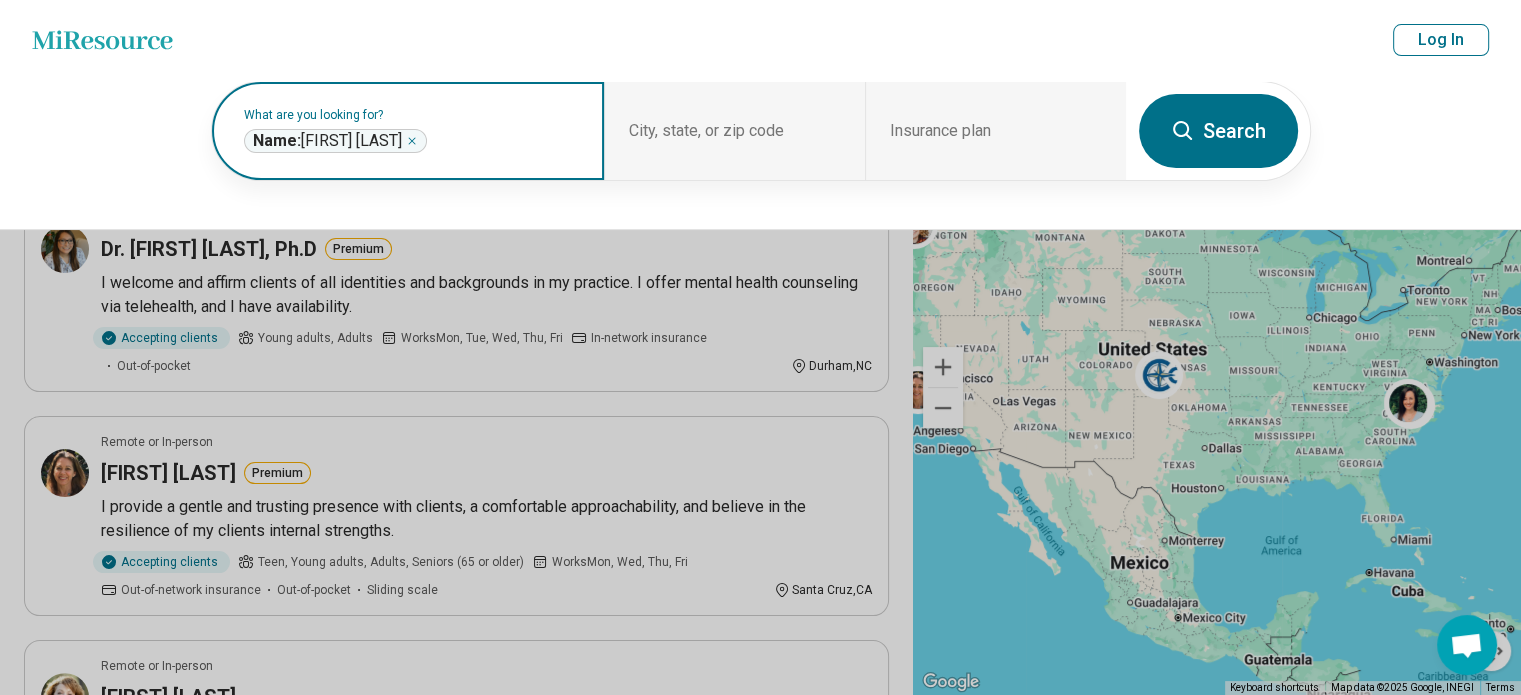 click 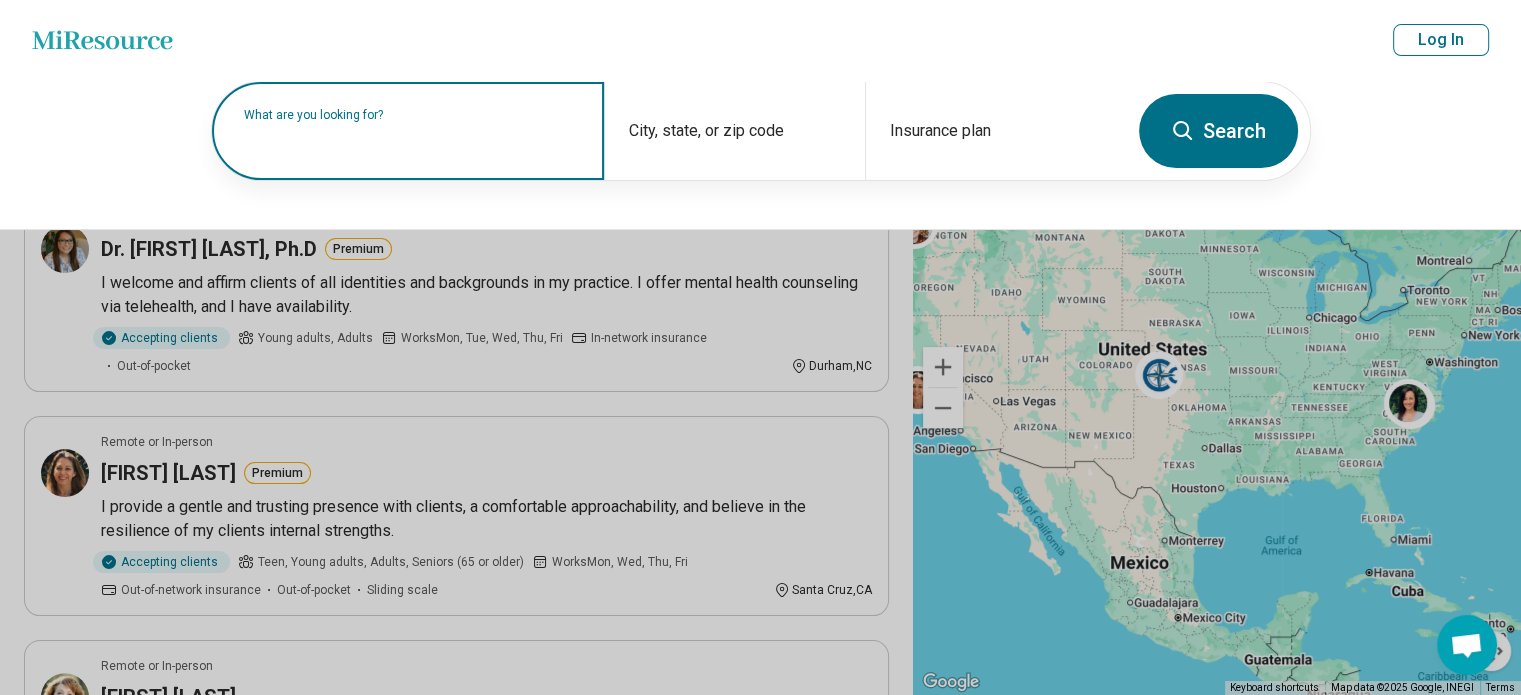 click at bounding box center [412, 141] 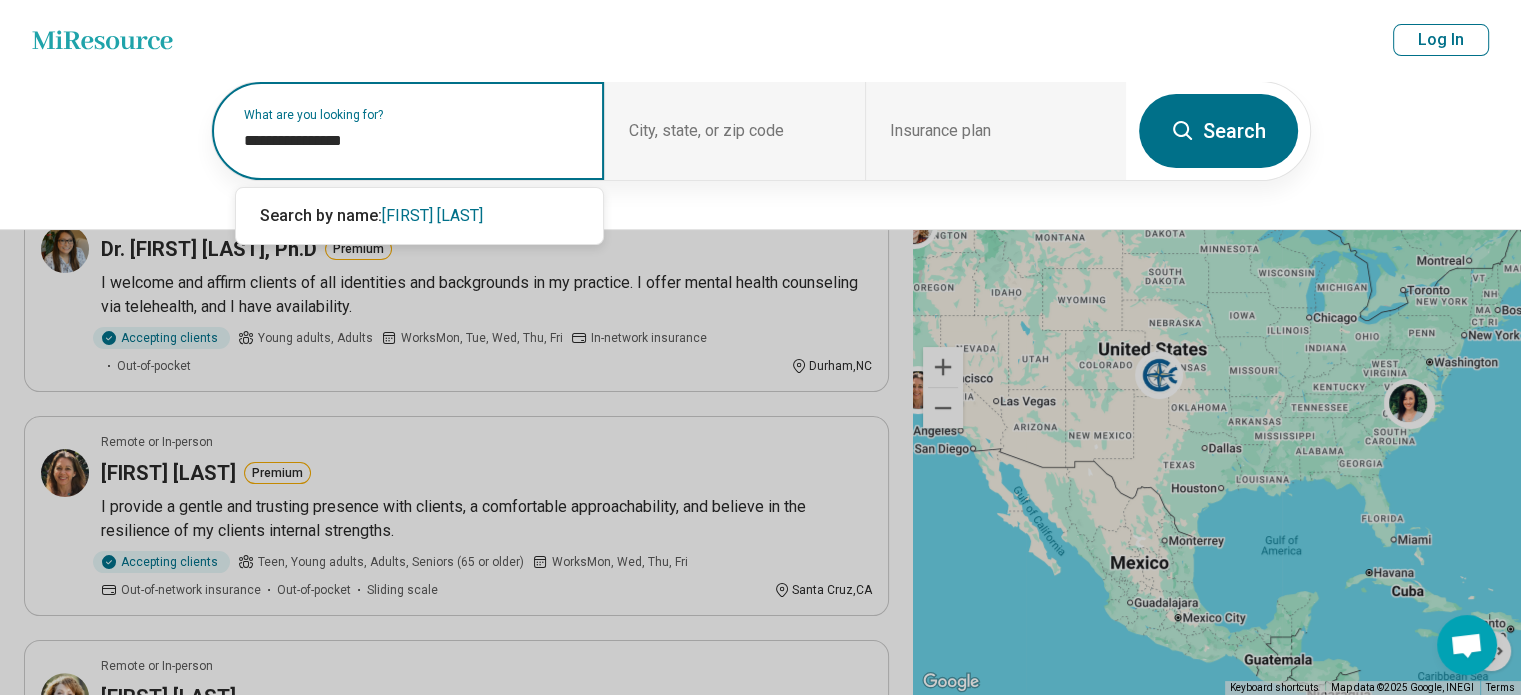 type on "**********" 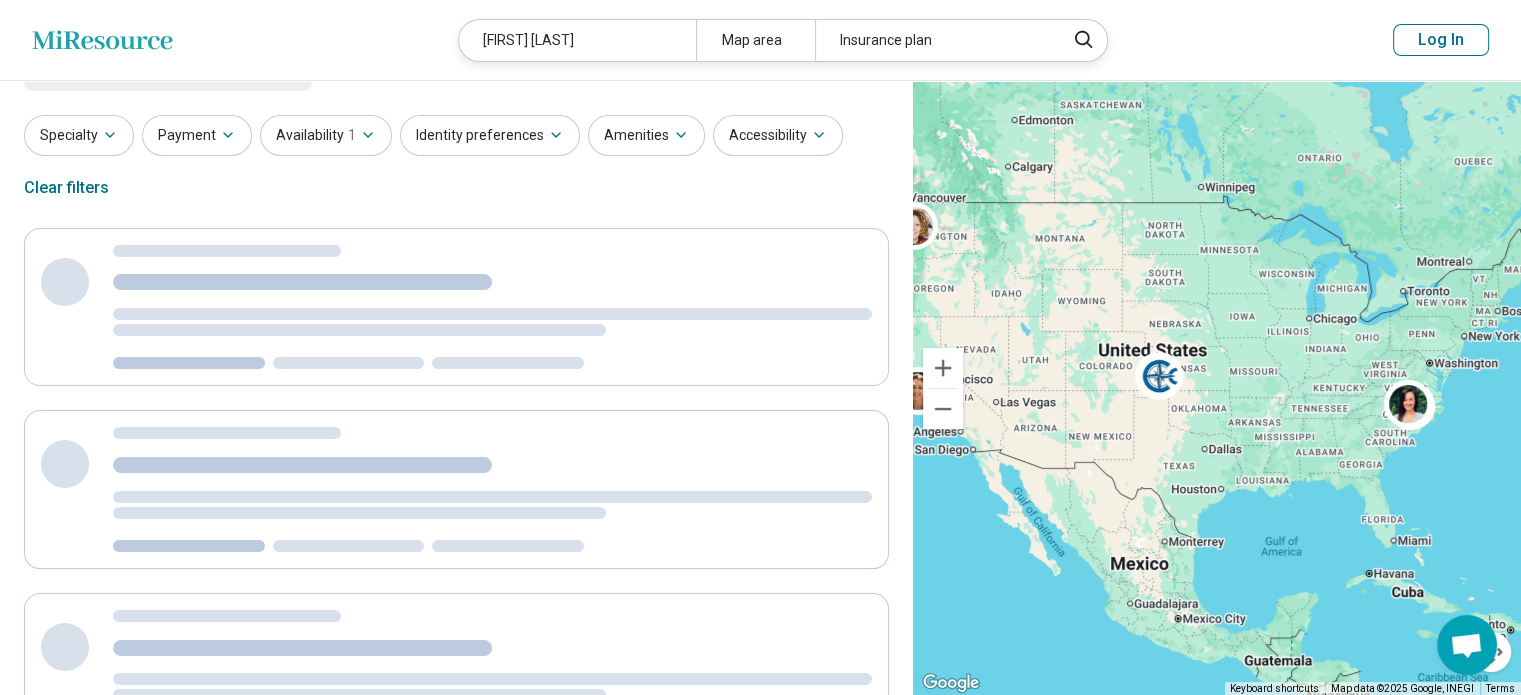 scroll, scrollTop: 0, scrollLeft: 0, axis: both 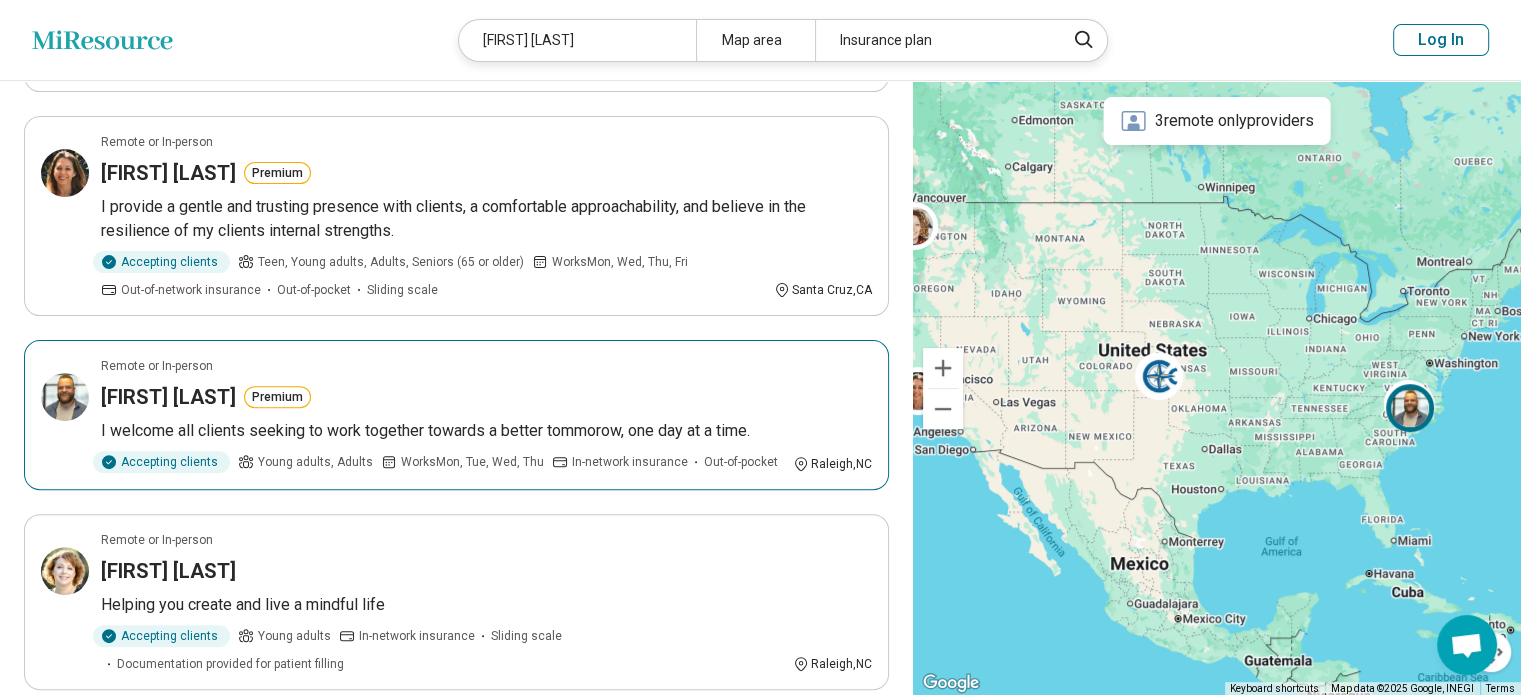 click on "Remote or In-person" at bounding box center (486, 366) 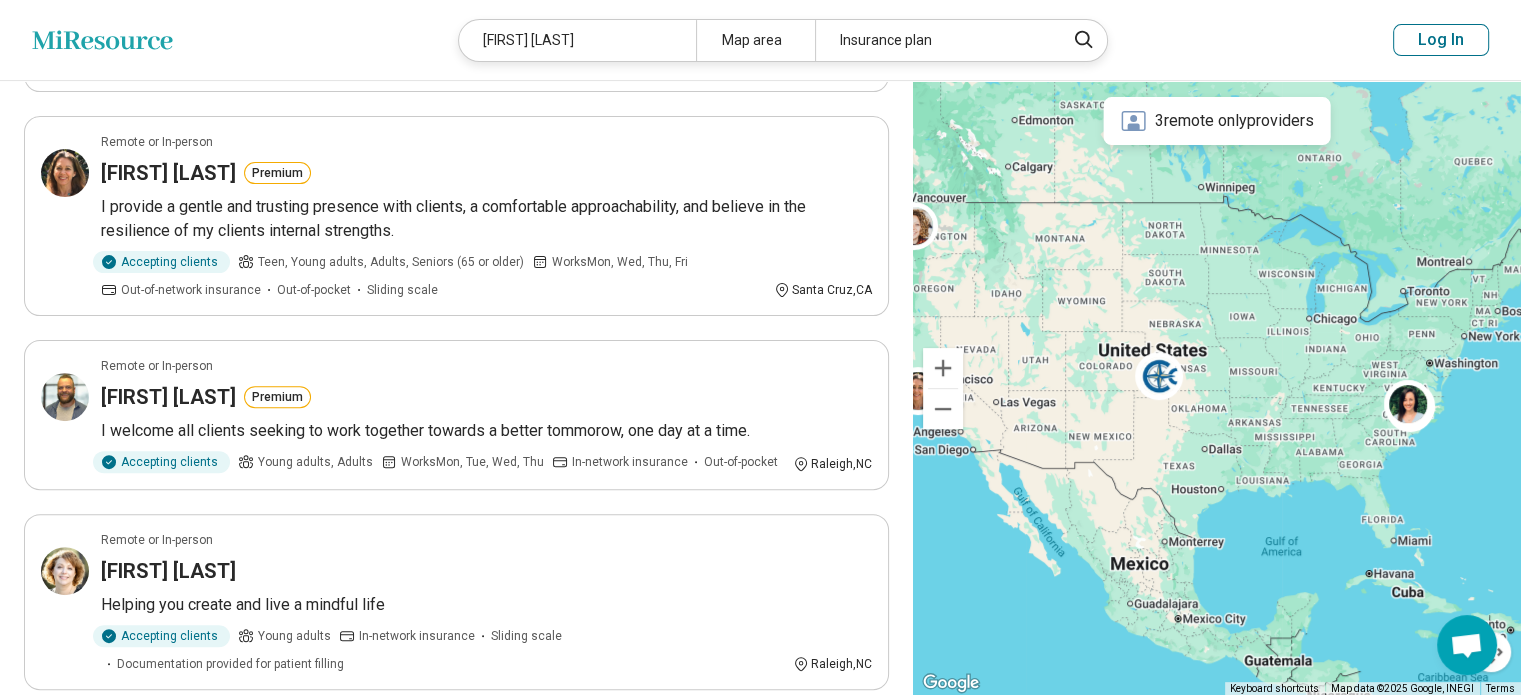 click on "Christine Deviney" at bounding box center (577, 40) 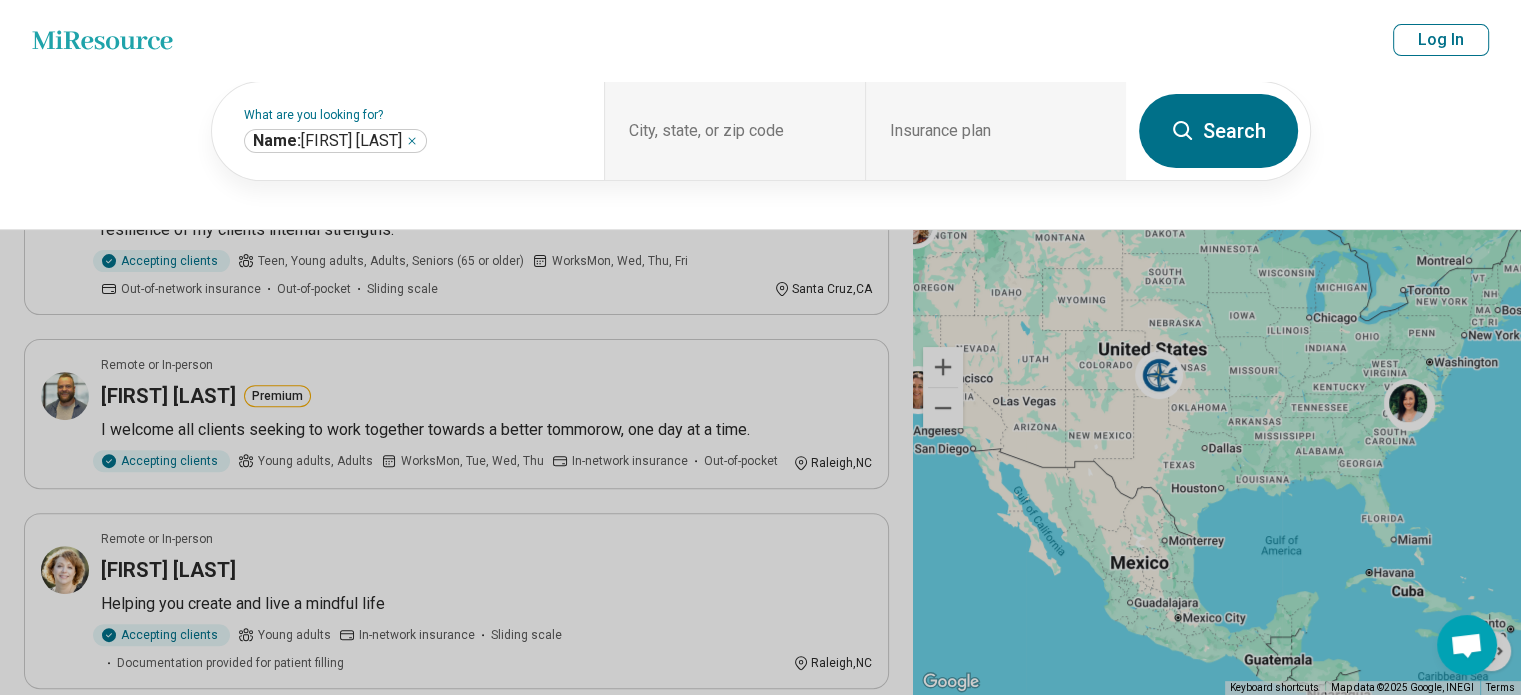 scroll, scrollTop: 599, scrollLeft: 0, axis: vertical 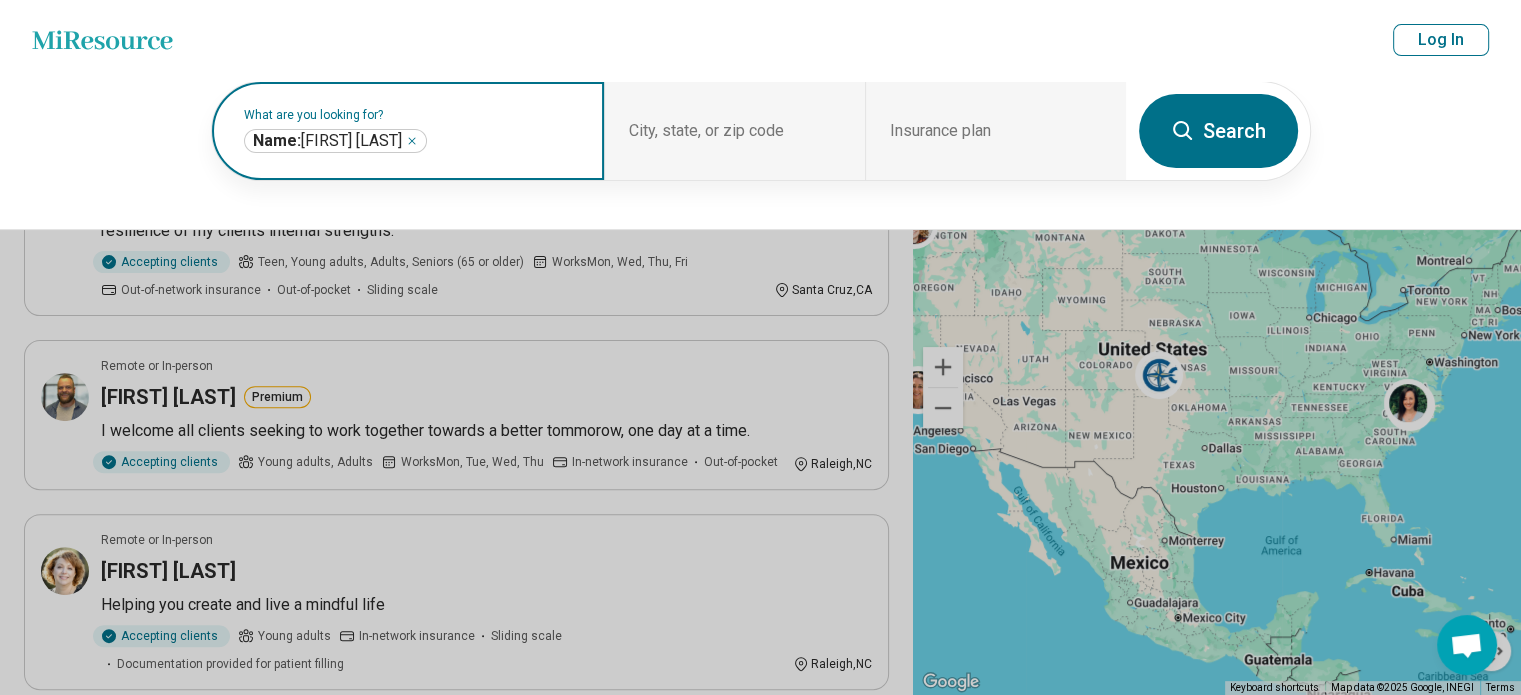 drag, startPoint x: 432, startPoint y: 150, endPoint x: 440, endPoint y: 133, distance: 18.788294 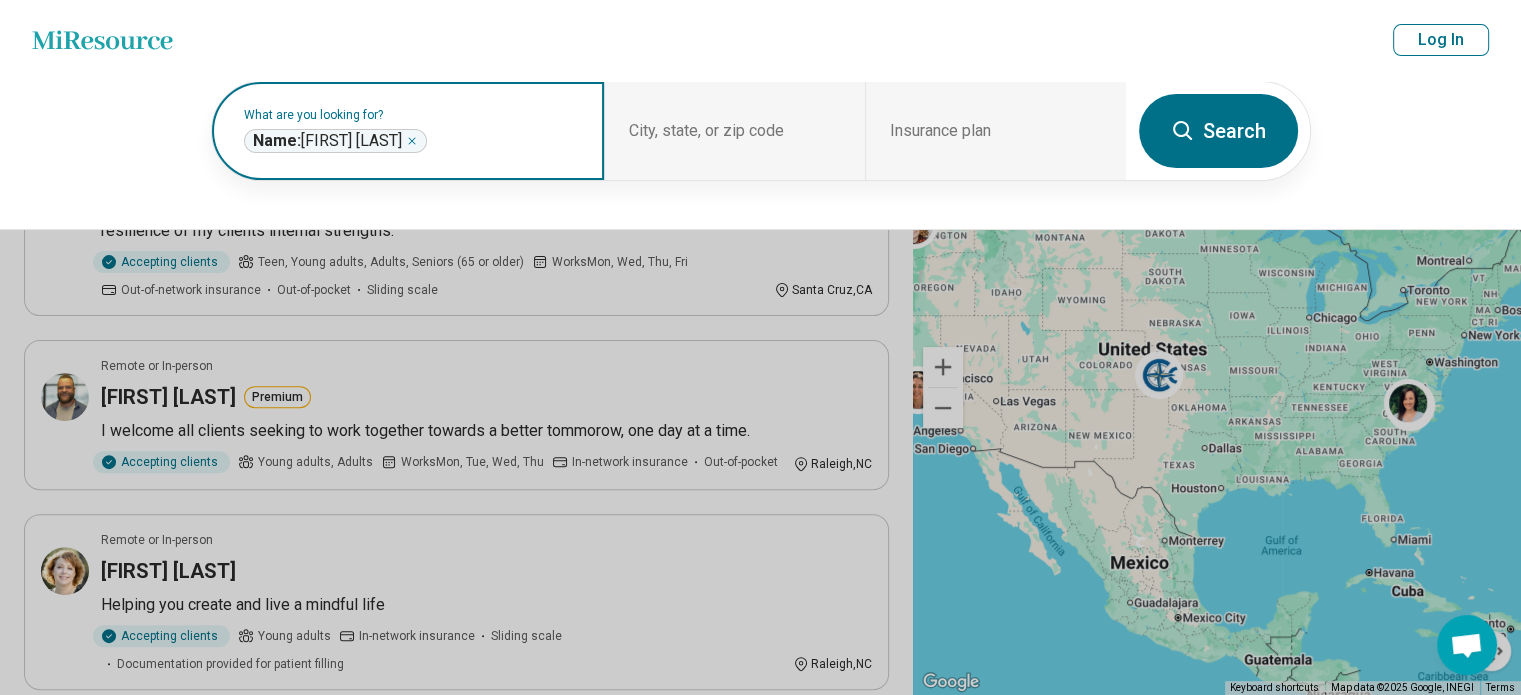 click 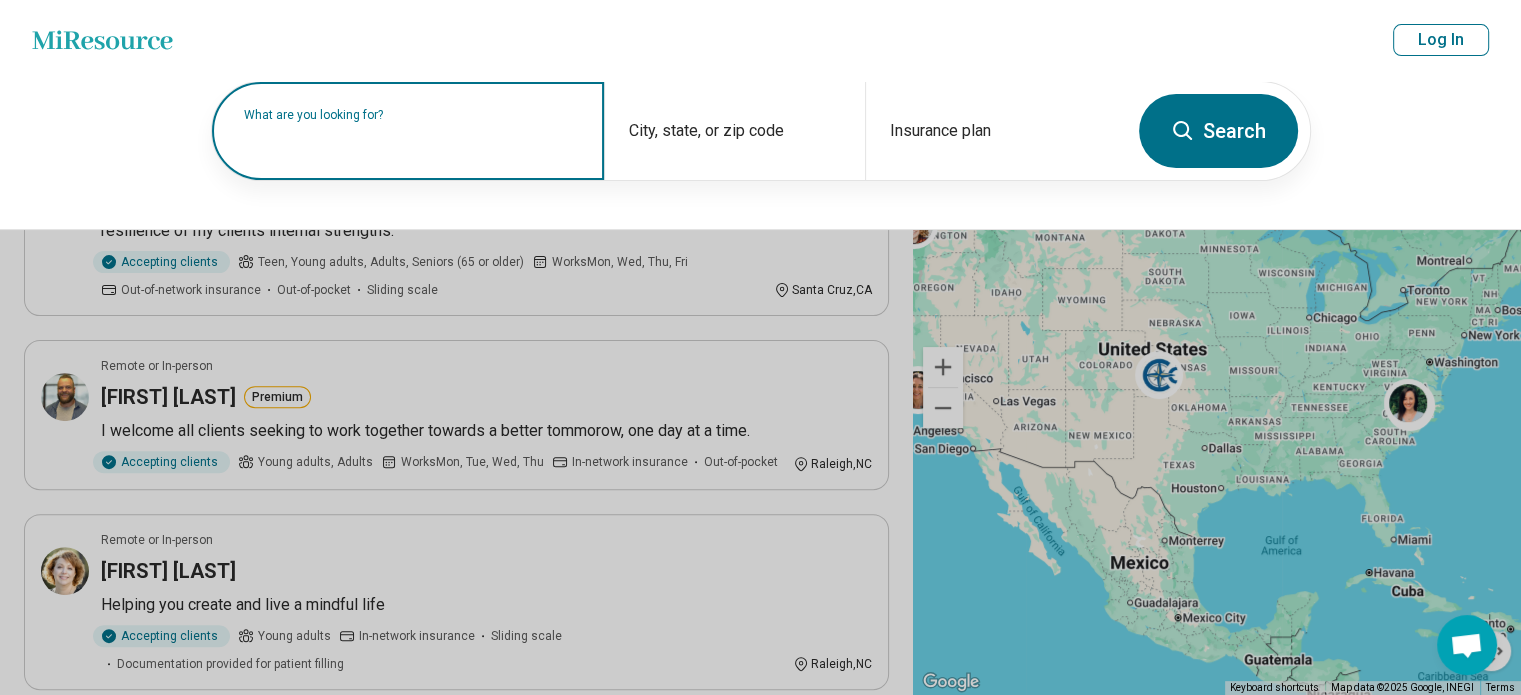 click on "What are you looking for?" at bounding box center (412, 115) 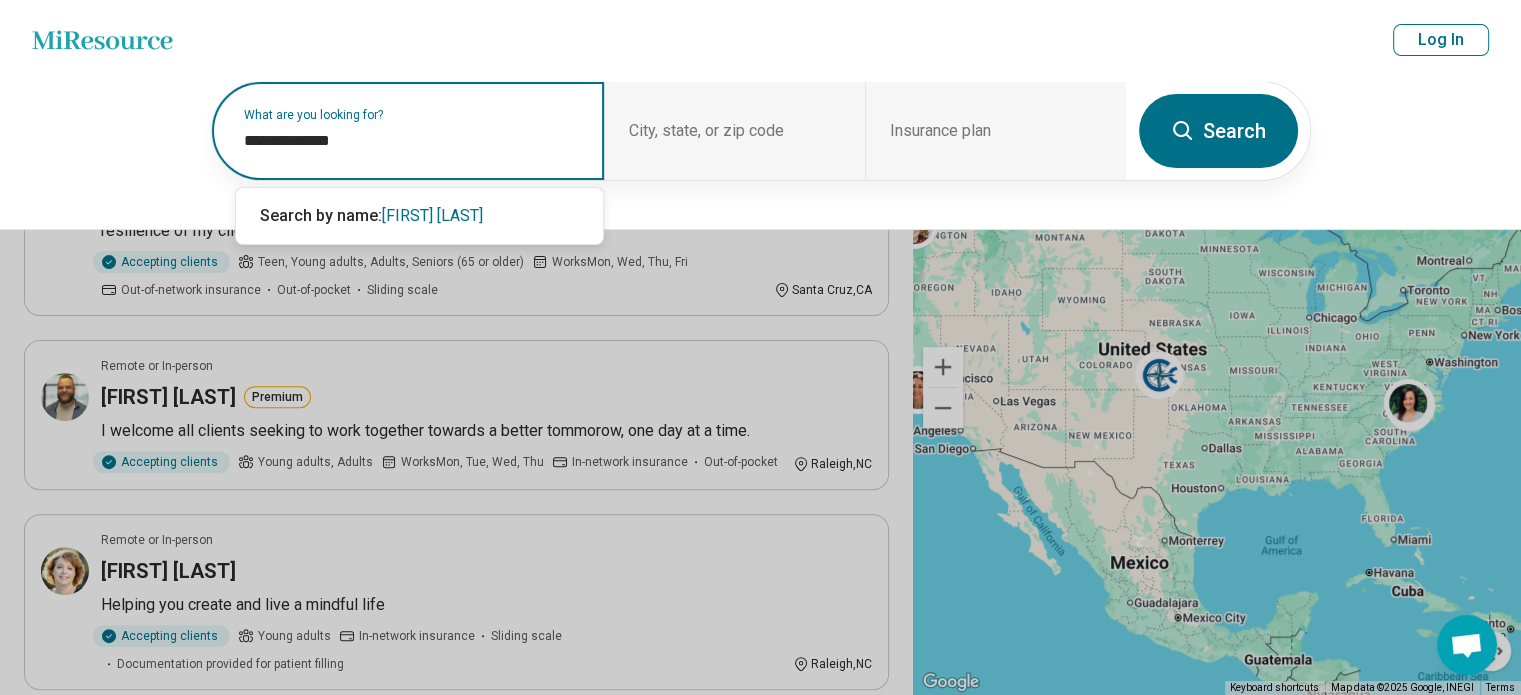 type on "**********" 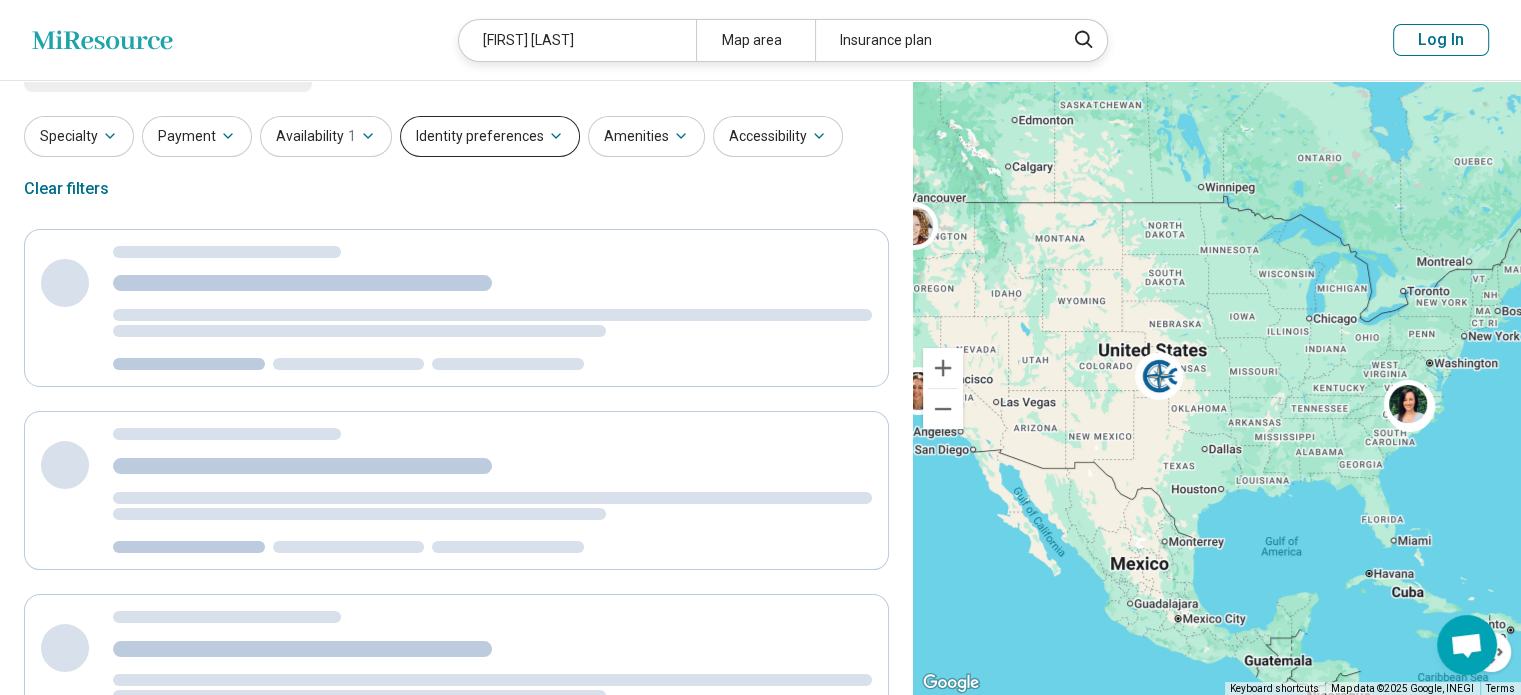 scroll, scrollTop: 12, scrollLeft: 0, axis: vertical 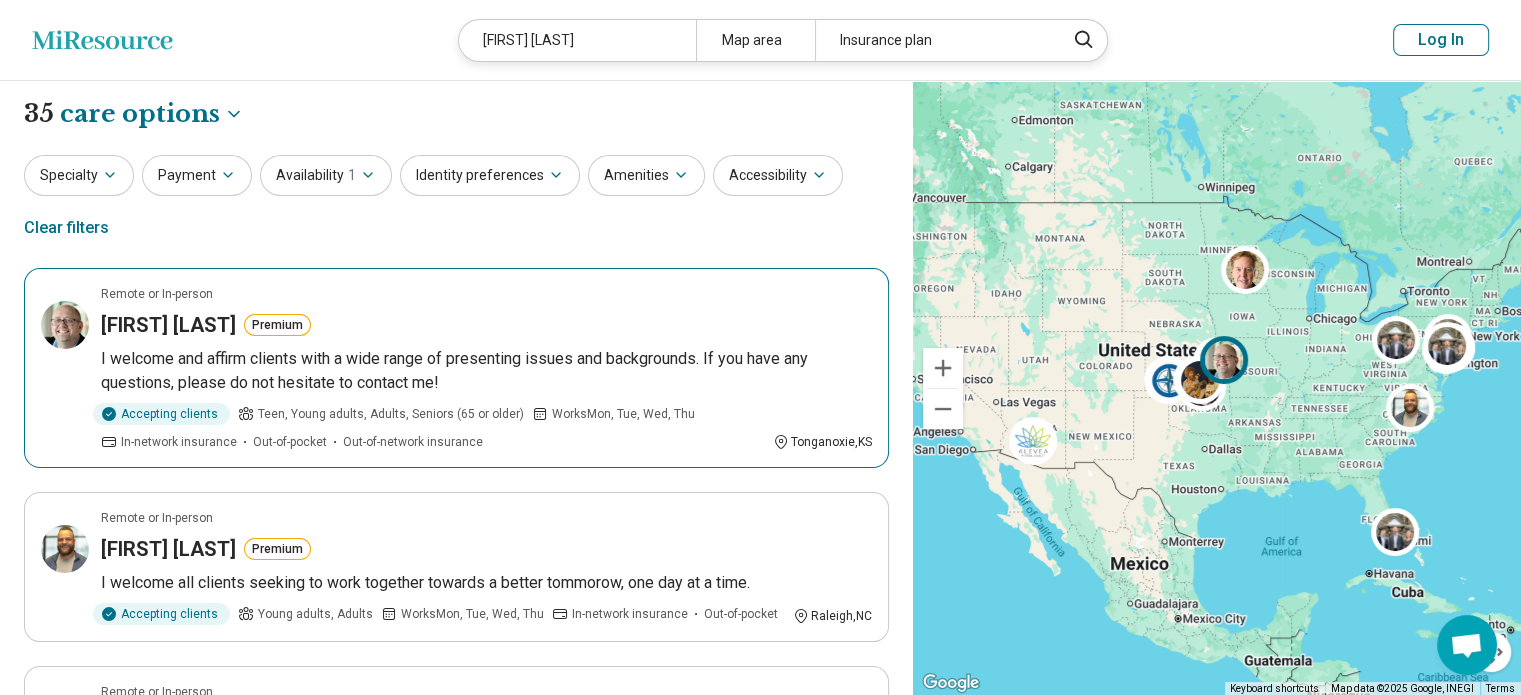click on "Remote or In-person Christopher Rea Premium I welcome and affirm clients with a wide range of presenting issues and backgrounds. If you have any questions, please do not hesitate to contact me! Accepting clients Teen, Young adults, Adults, Seniors (65 or older) Works  Mon, Tue, Wed, Thu In-network insurance Out-of-pocket Out-of-network insurance Tonganoxie ,  KS" at bounding box center (456, 368) 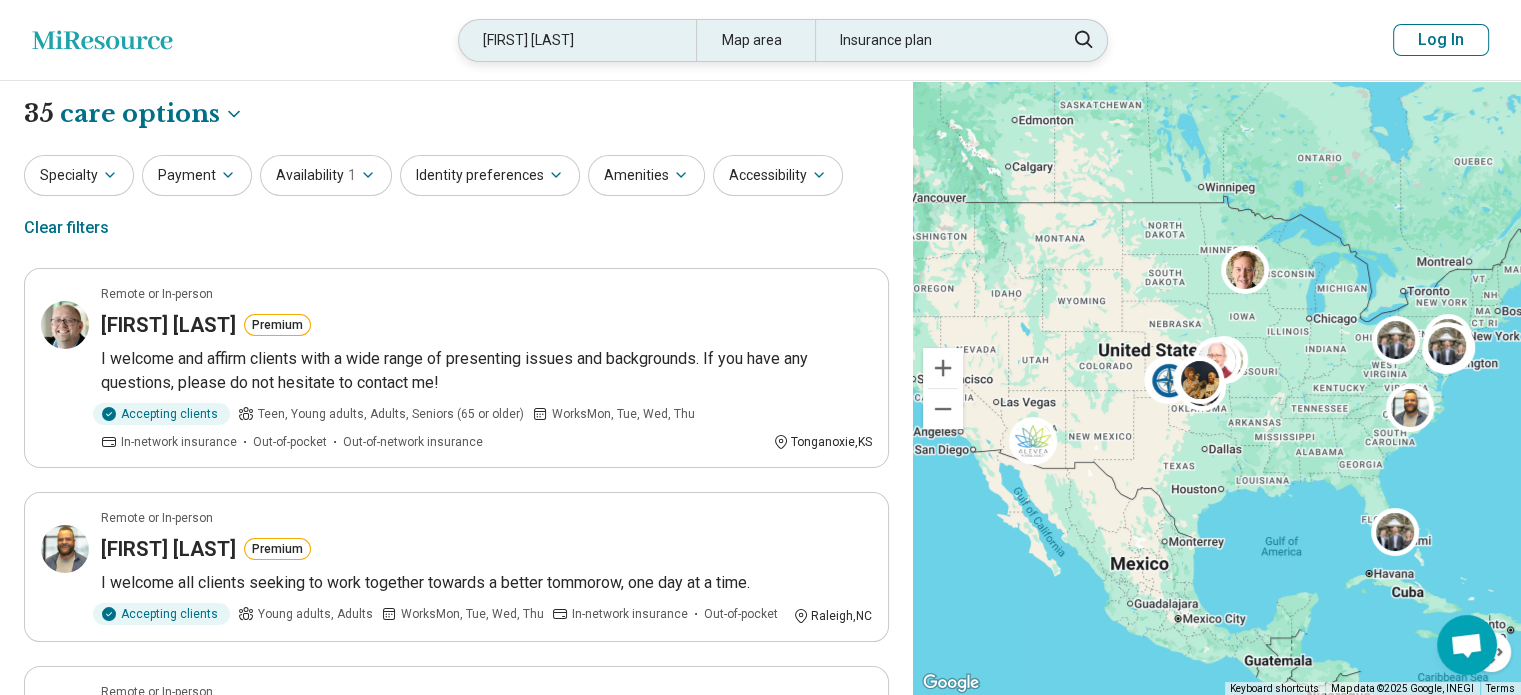 click on "Christopher Rea" at bounding box center [577, 40] 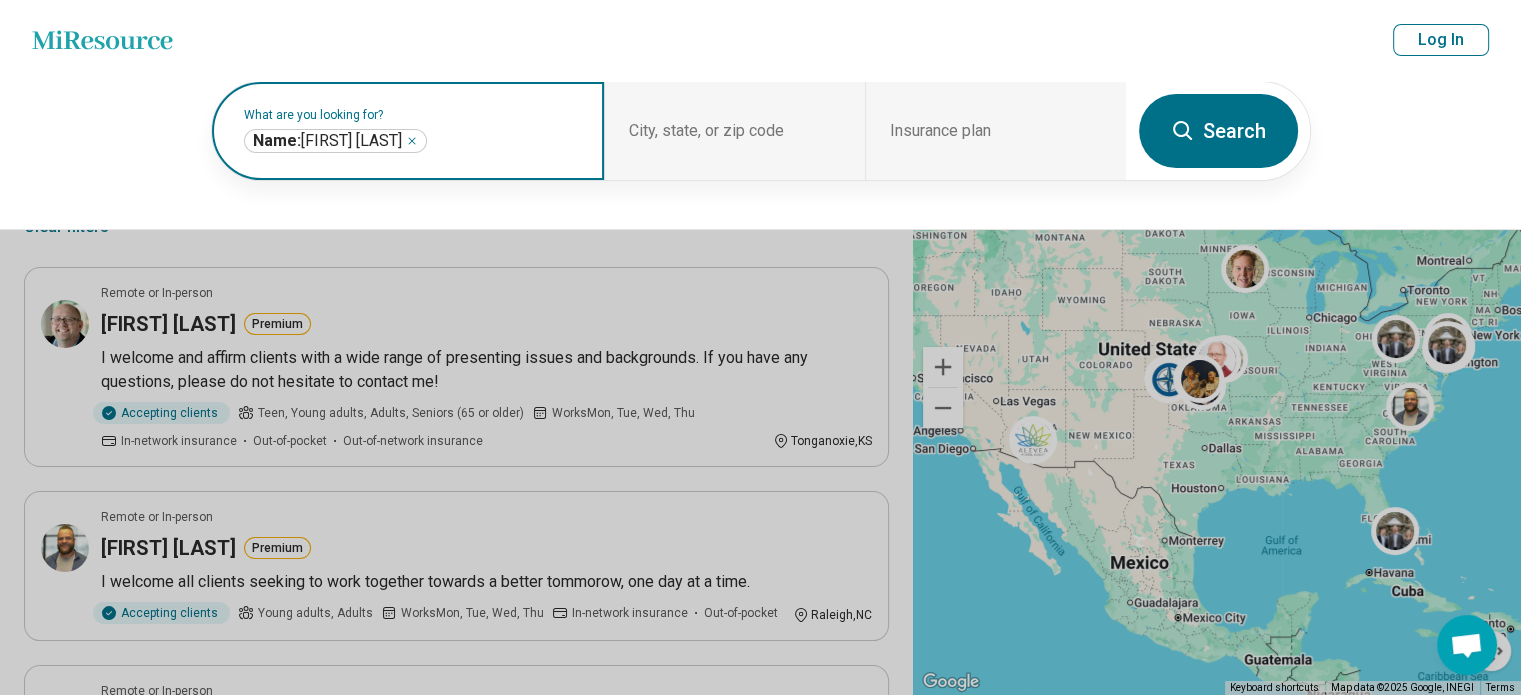 click 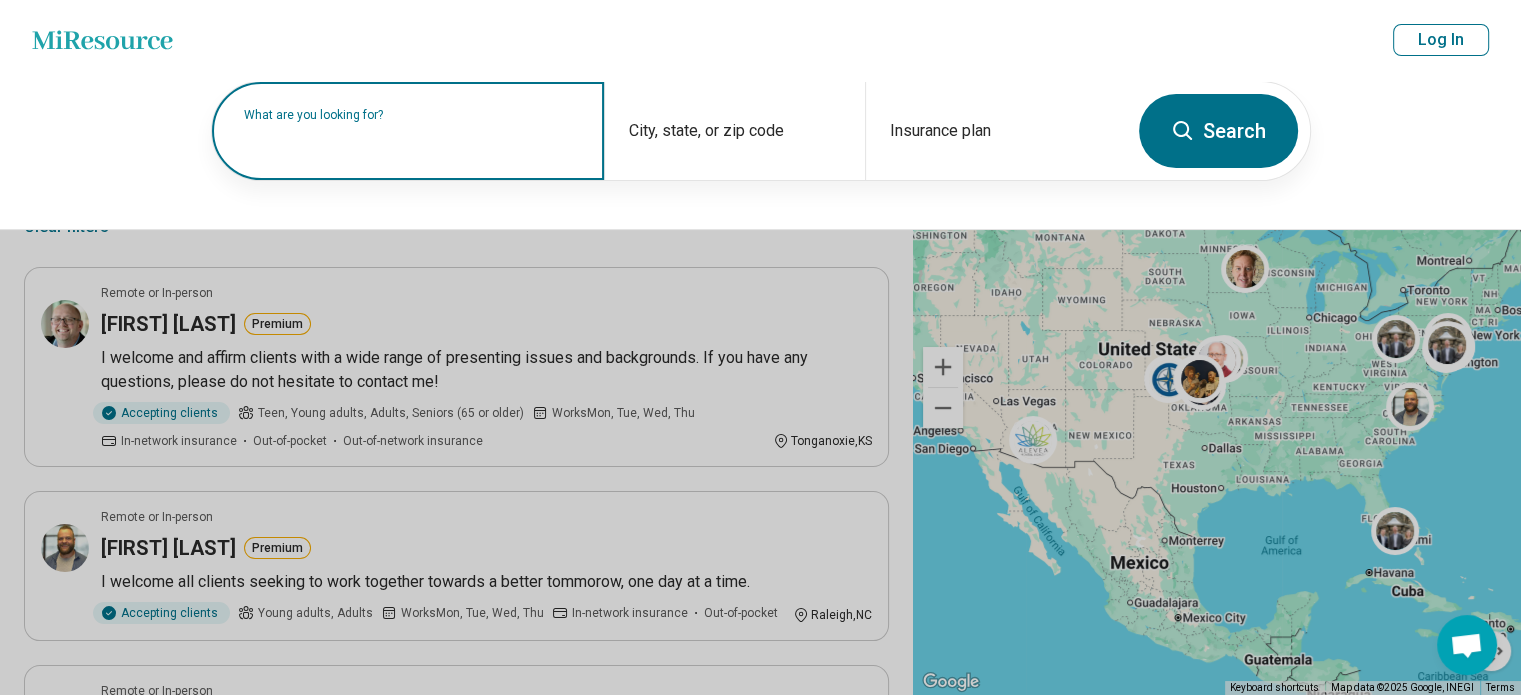 click on "What are you looking for?" at bounding box center (412, 115) 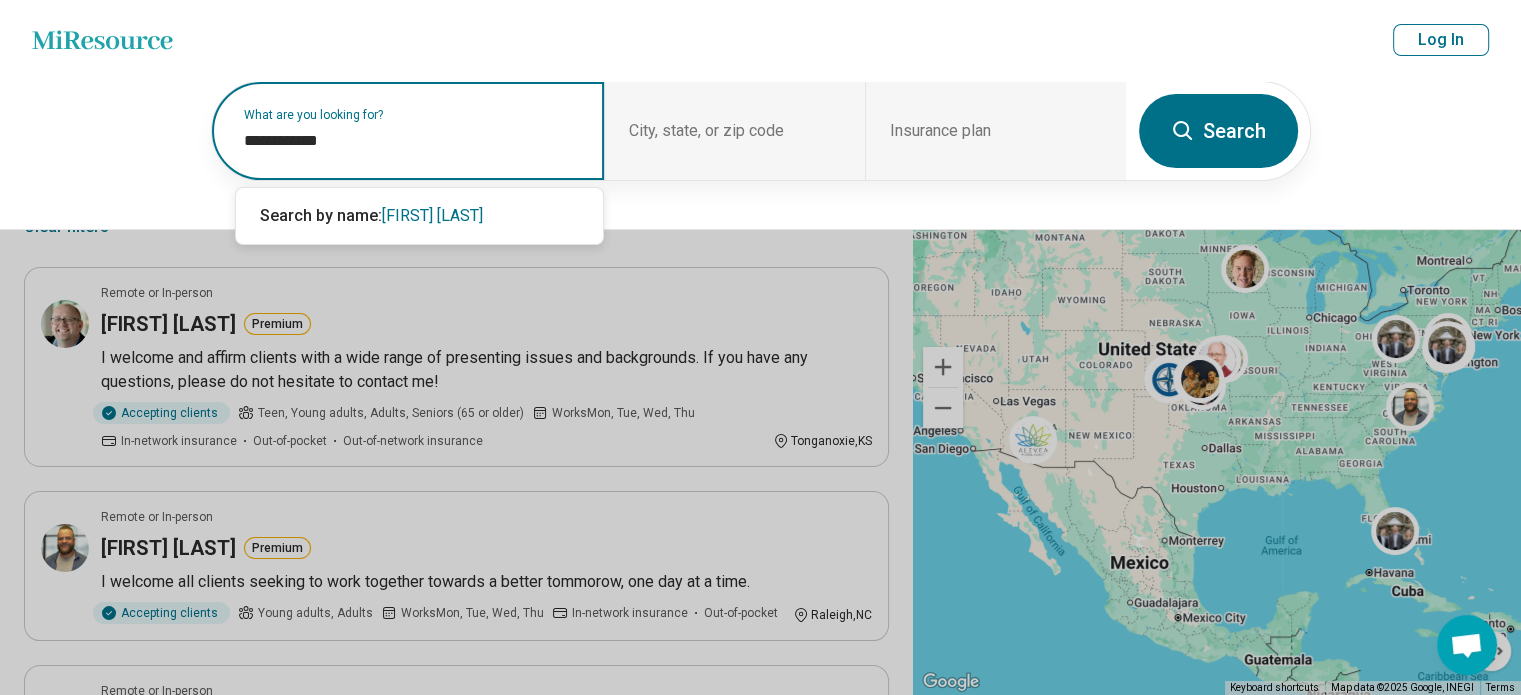 type on "**********" 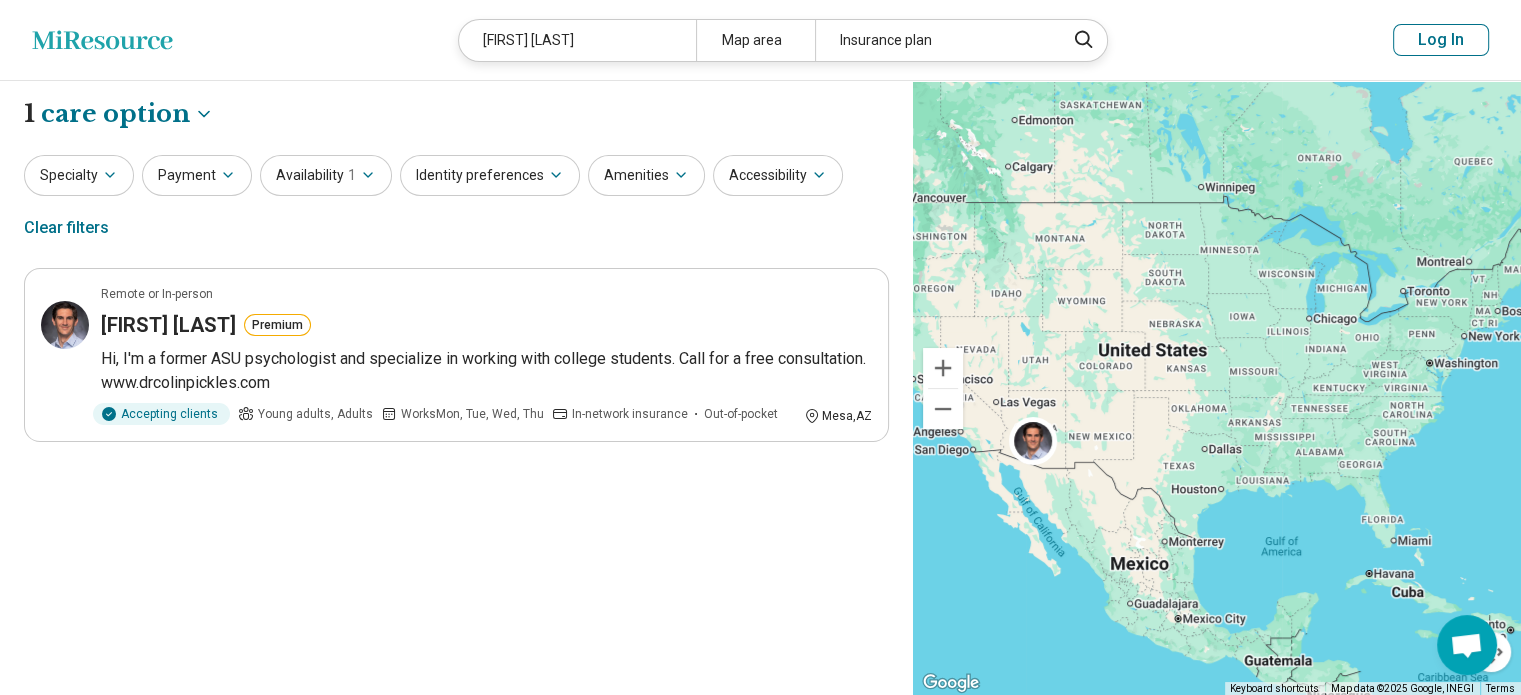 click on "**********" at bounding box center [456, 388] 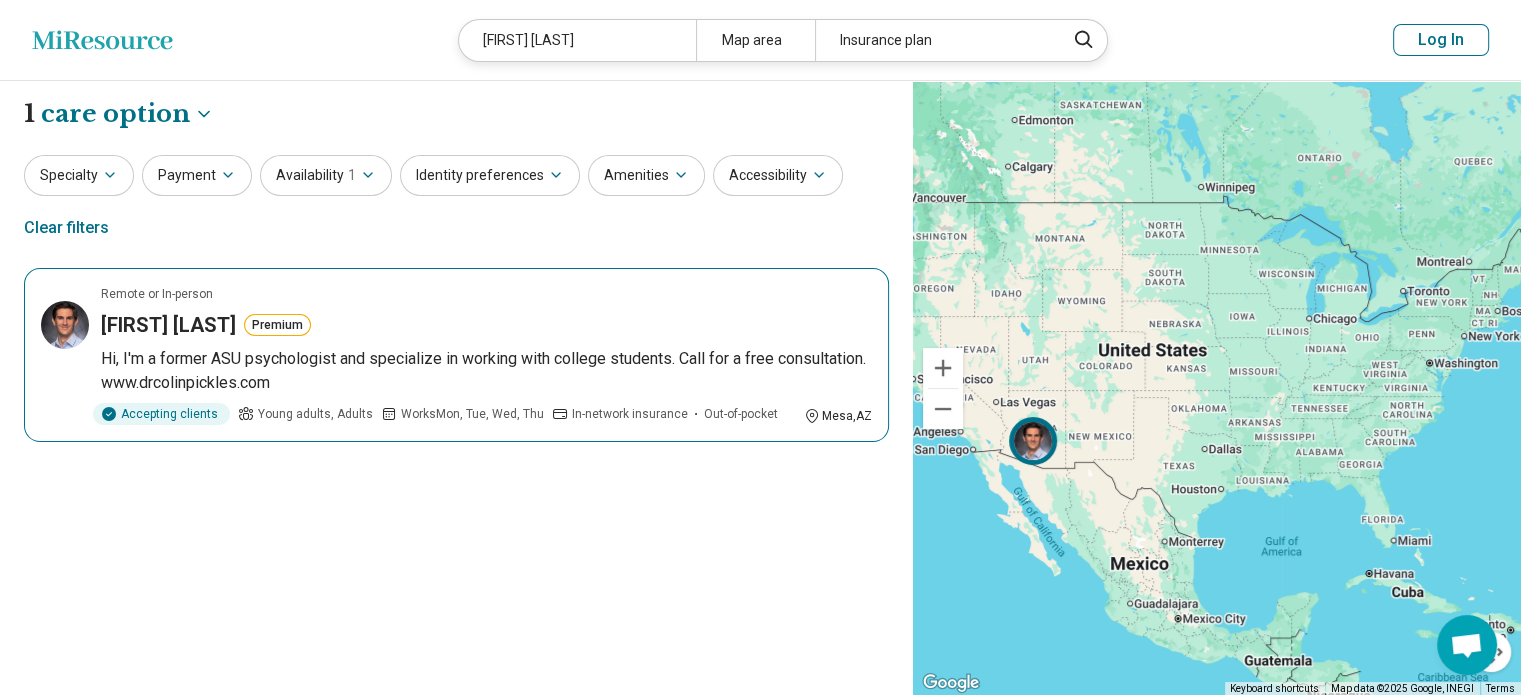click on "Remote or In-person Colin Pickles Premium Hi, I'm a former ASU psychologist and specialize in working with college students. Call for a free consultation. www.drcolinpickles.com Accepting clients Young adults, Adults Works  Mon, Tue, Wed, Thu In-network insurance Out-of-pocket Mesa ,  AZ" at bounding box center [456, 355] 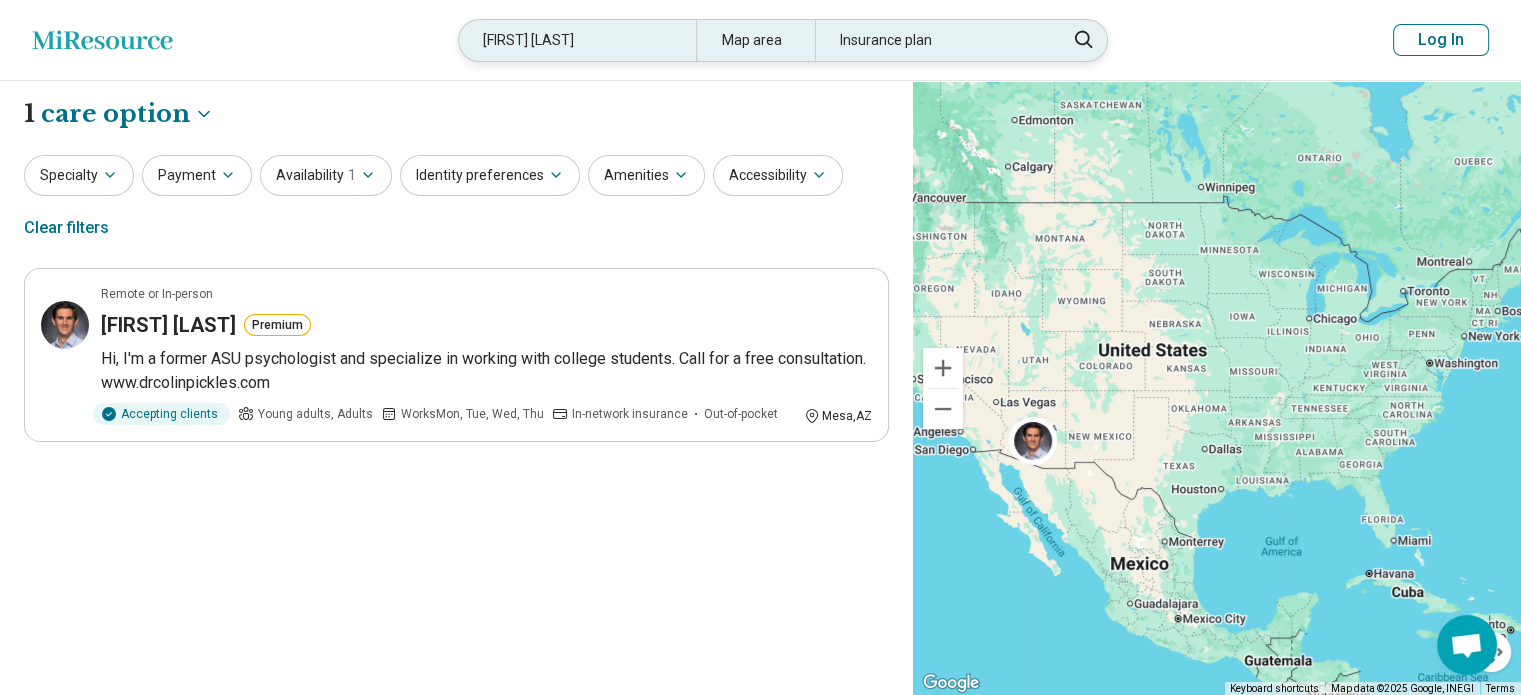 click on "Colin Pickles" at bounding box center (577, 40) 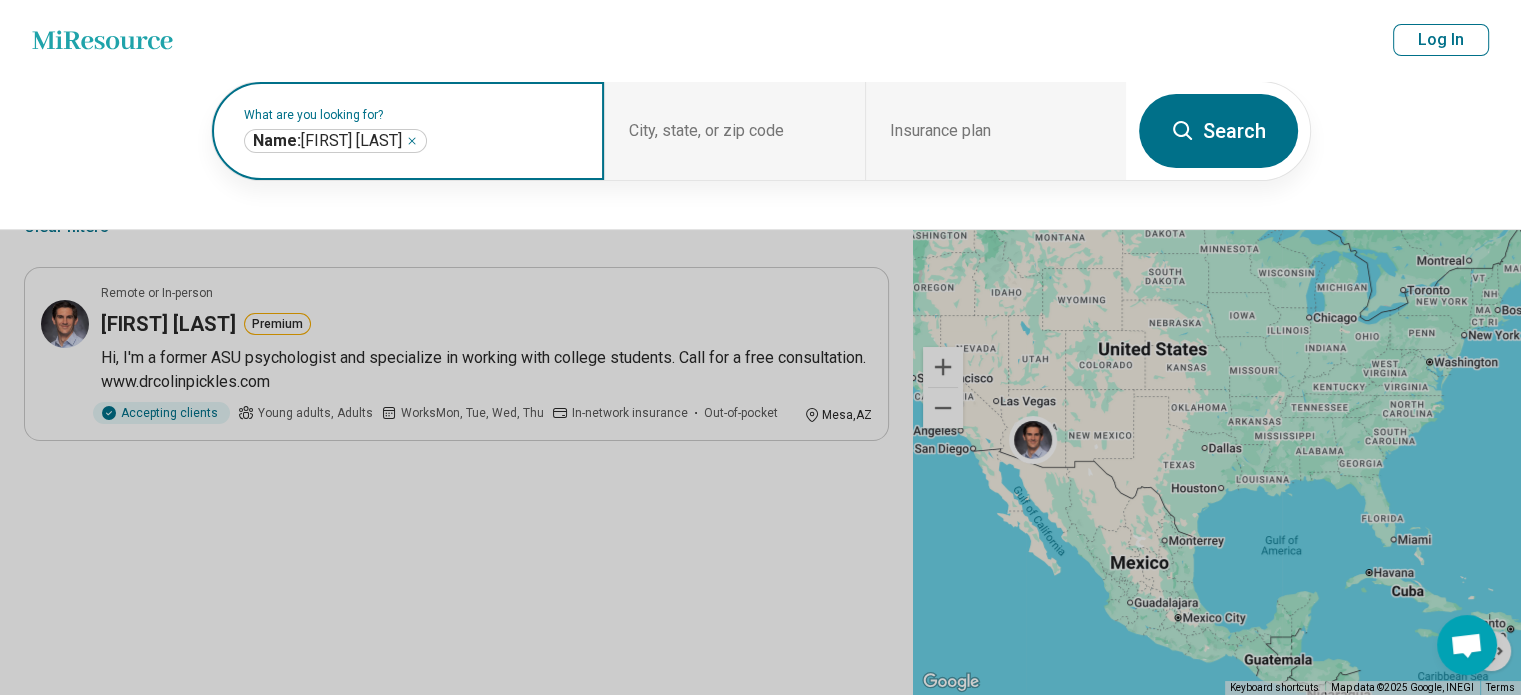 click on "**********" at bounding box center (335, 141) 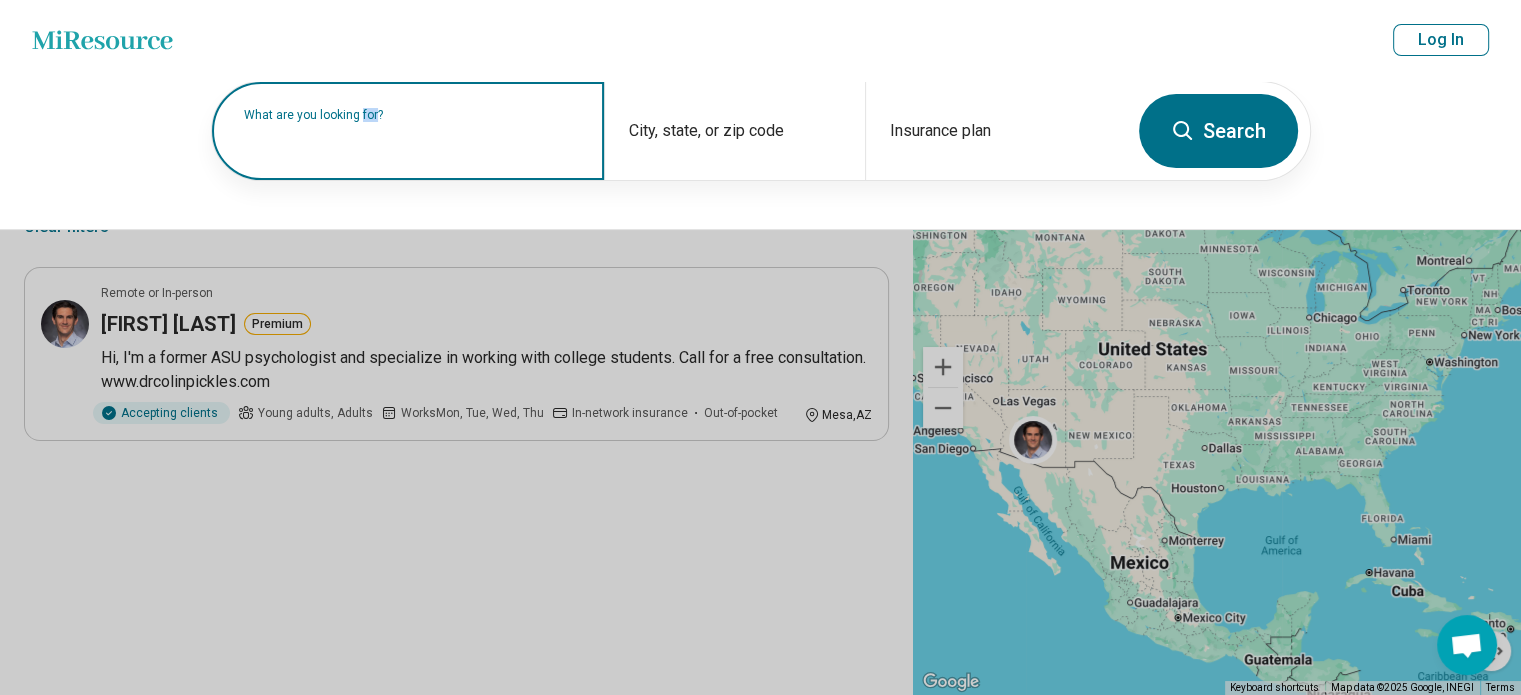click on "What are you looking for?" at bounding box center [412, 115] 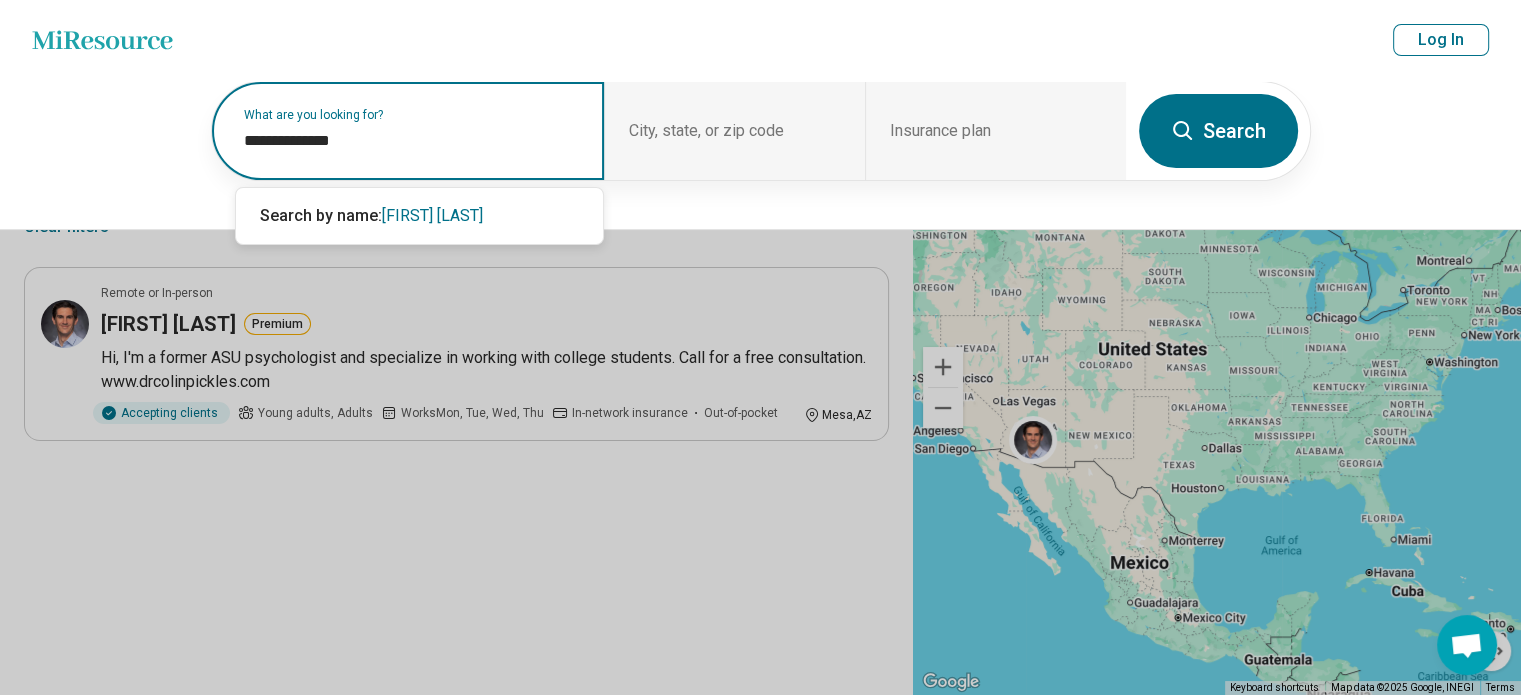 type on "**********" 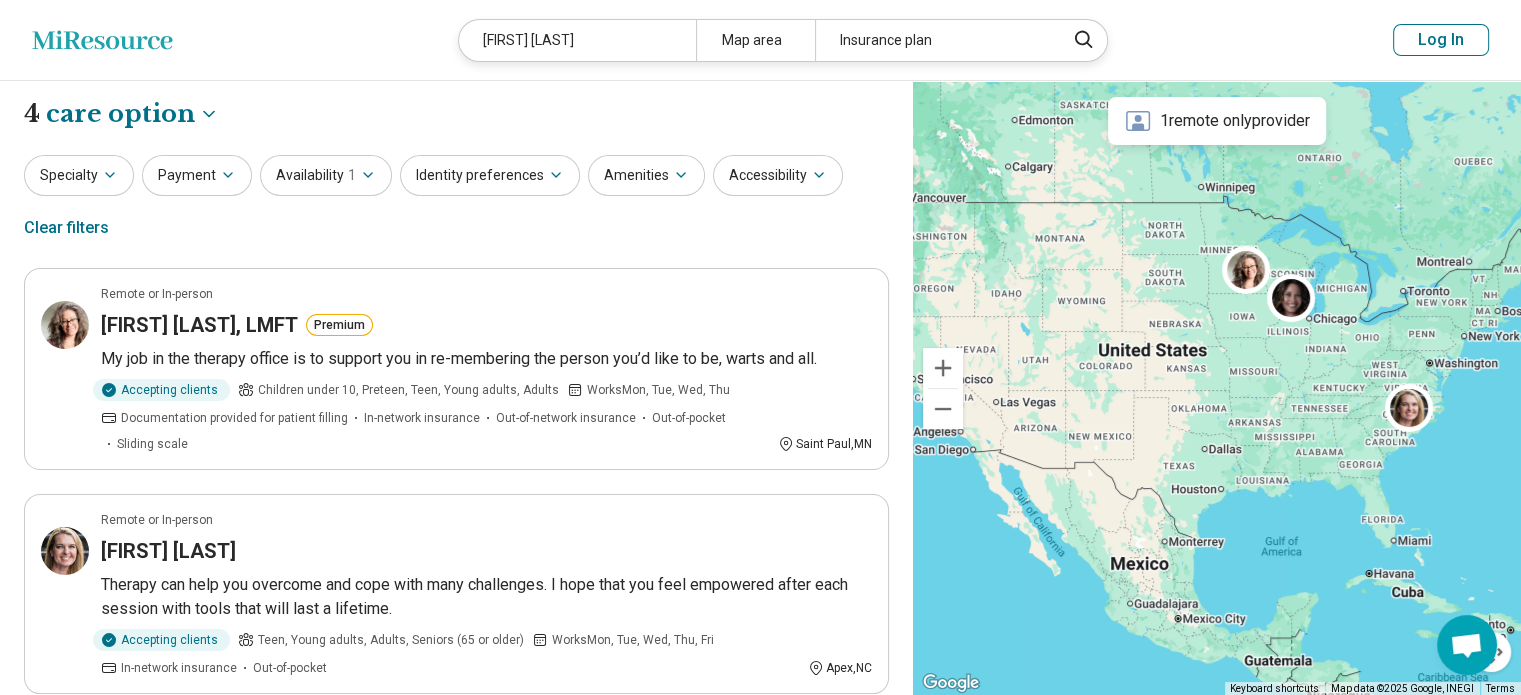 click on "My job in the therapy office is to support you in re-membering the person you’d like to be, warts and all." at bounding box center [486, 359] 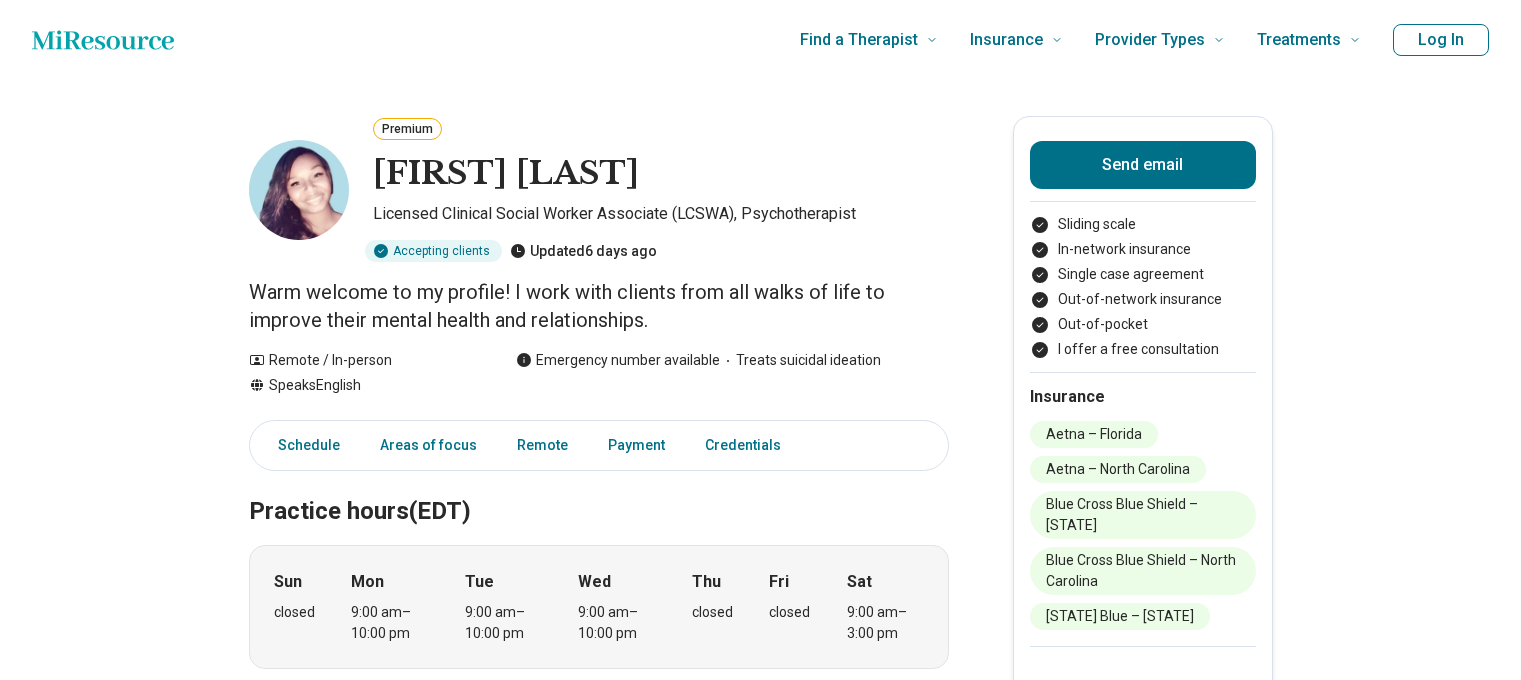 scroll, scrollTop: 0, scrollLeft: 0, axis: both 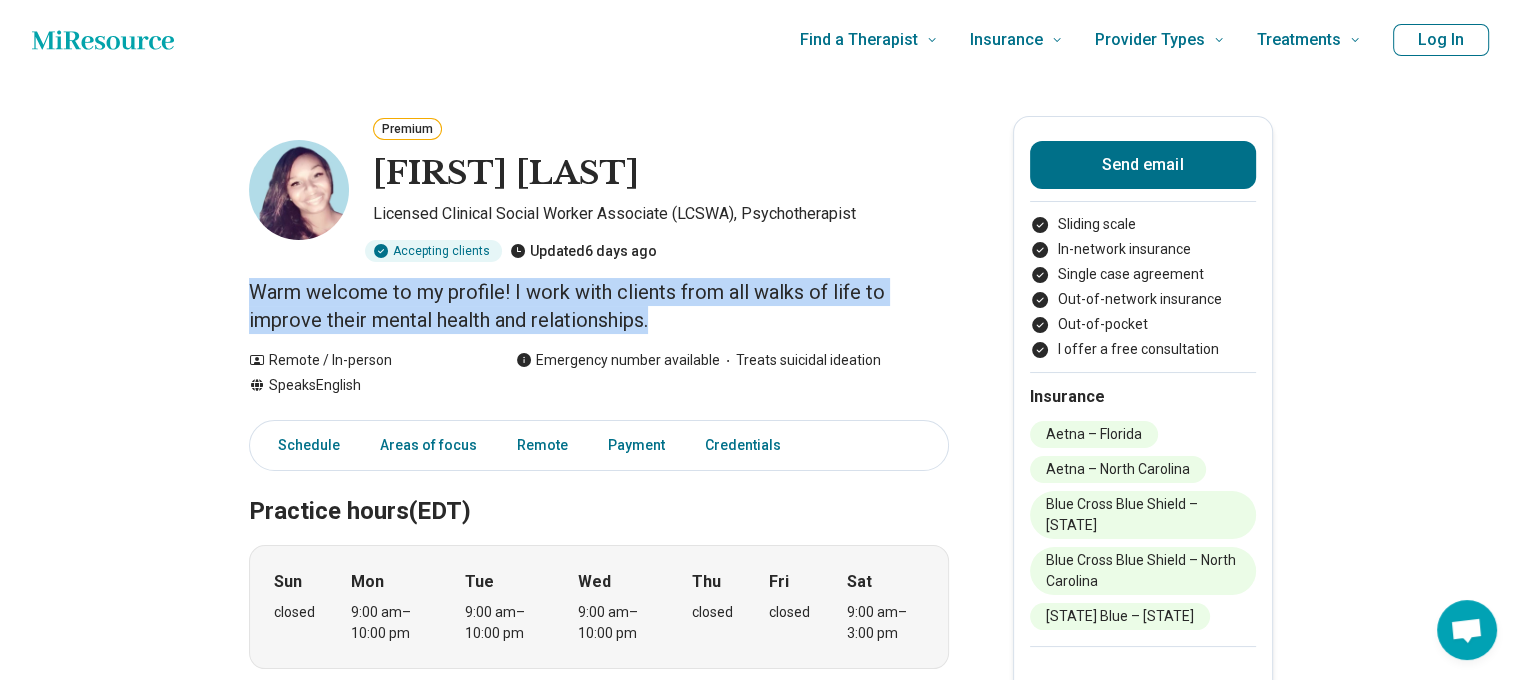 drag, startPoint x: 236, startPoint y: 299, endPoint x: 693, endPoint y: 307, distance: 457.07 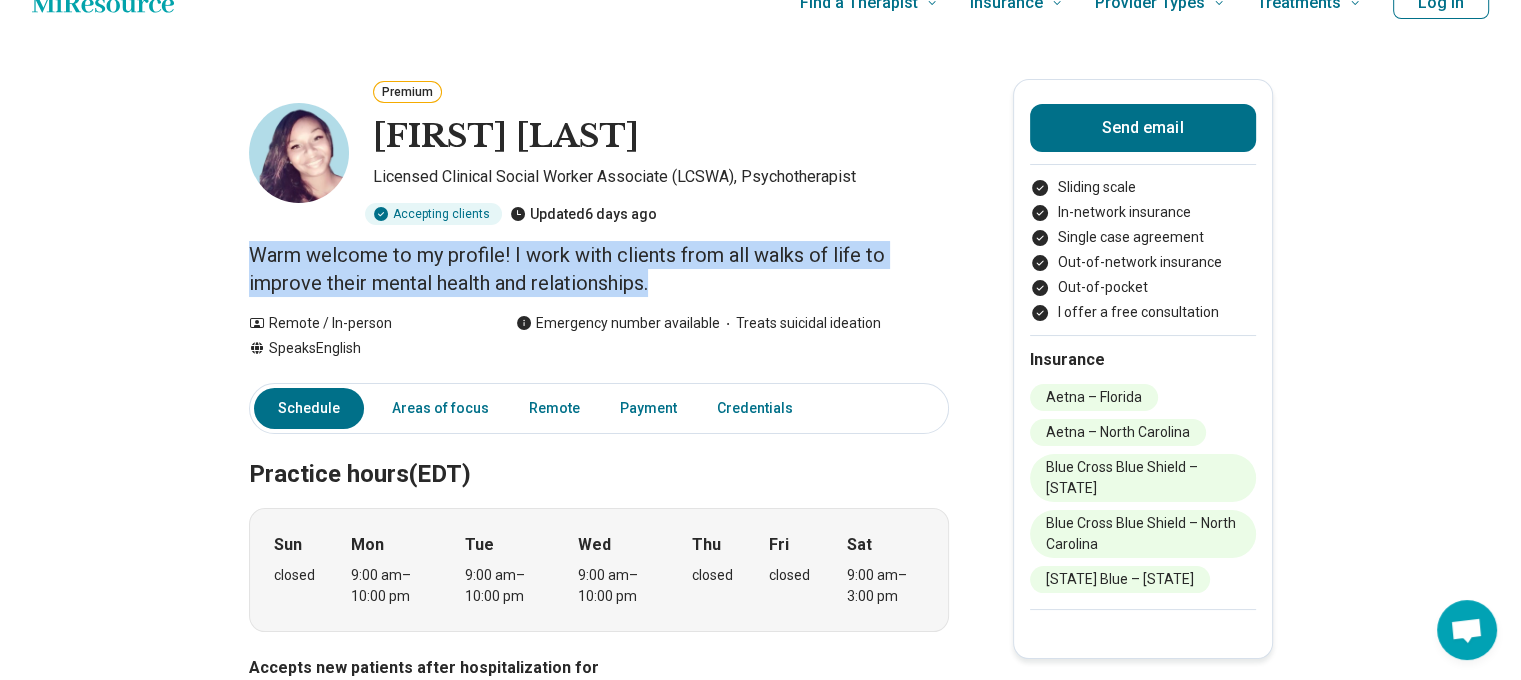 scroll, scrollTop: 28, scrollLeft: 0, axis: vertical 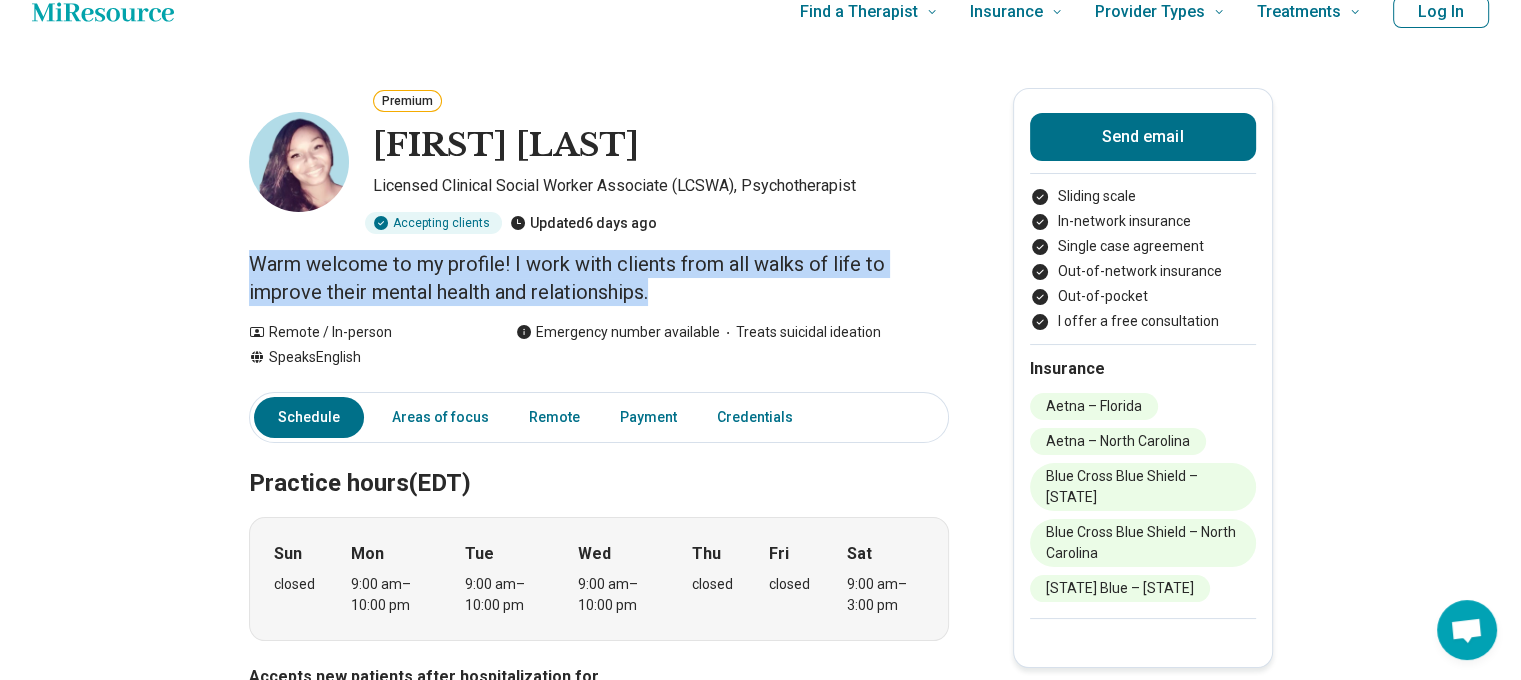 copy on "Warm welcome to my profile! I work with clients from all walks of life to improve their mental health and relationships." 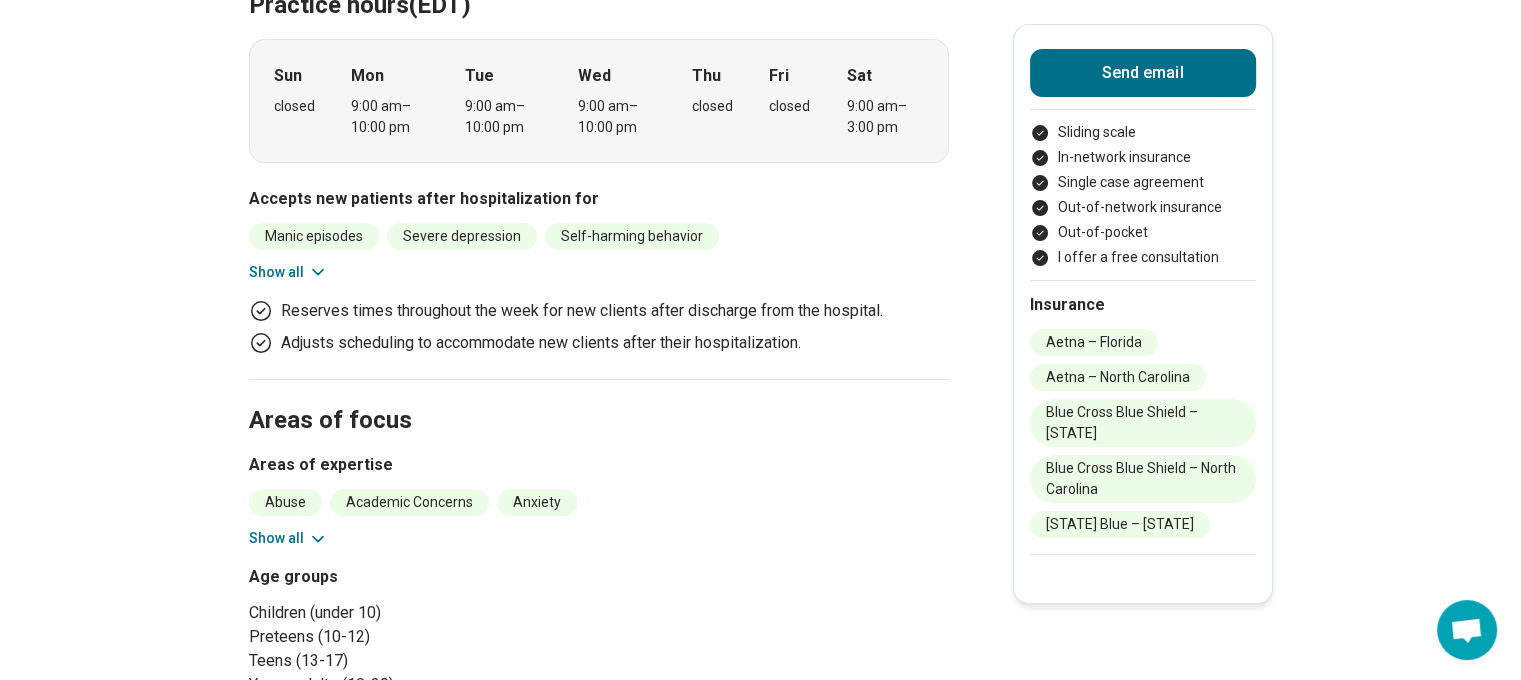 scroll, scrollTop: 528, scrollLeft: 0, axis: vertical 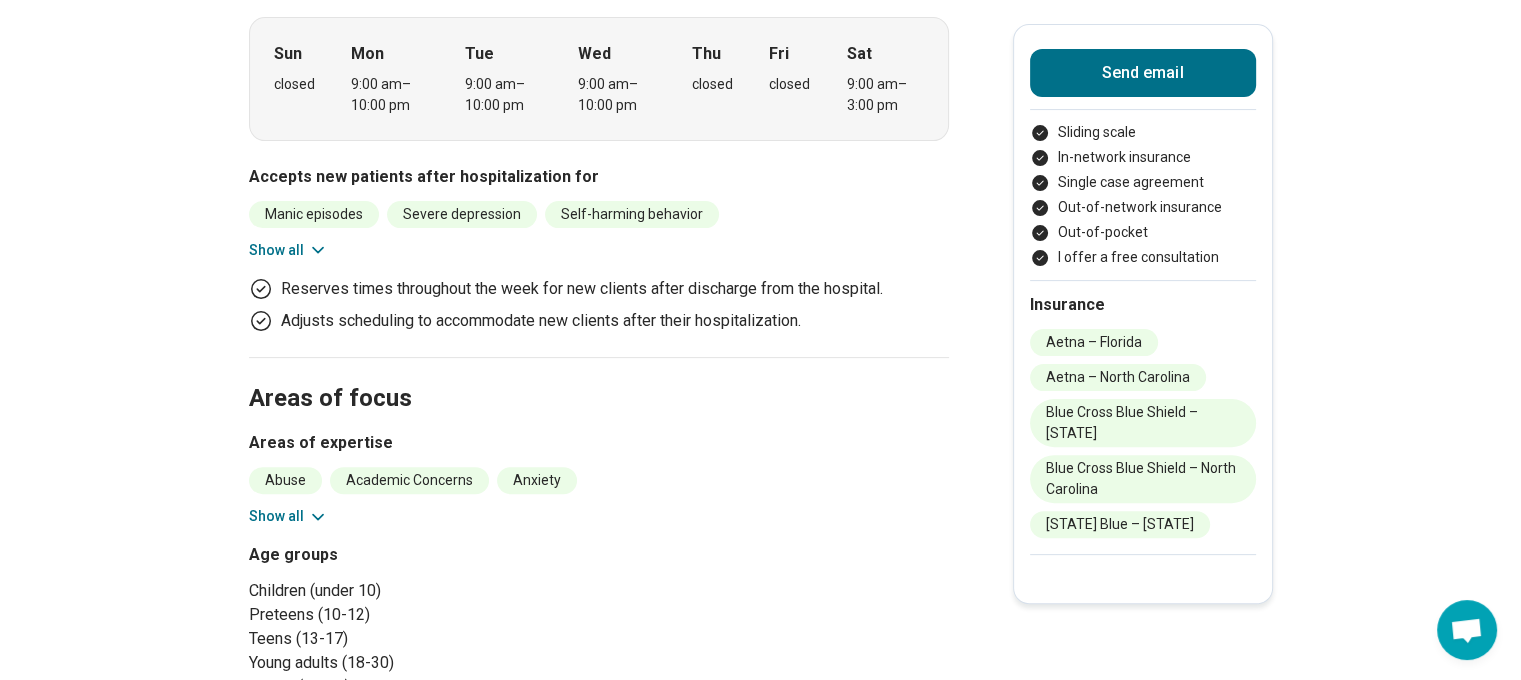 click on "Show all" at bounding box center (288, 250) 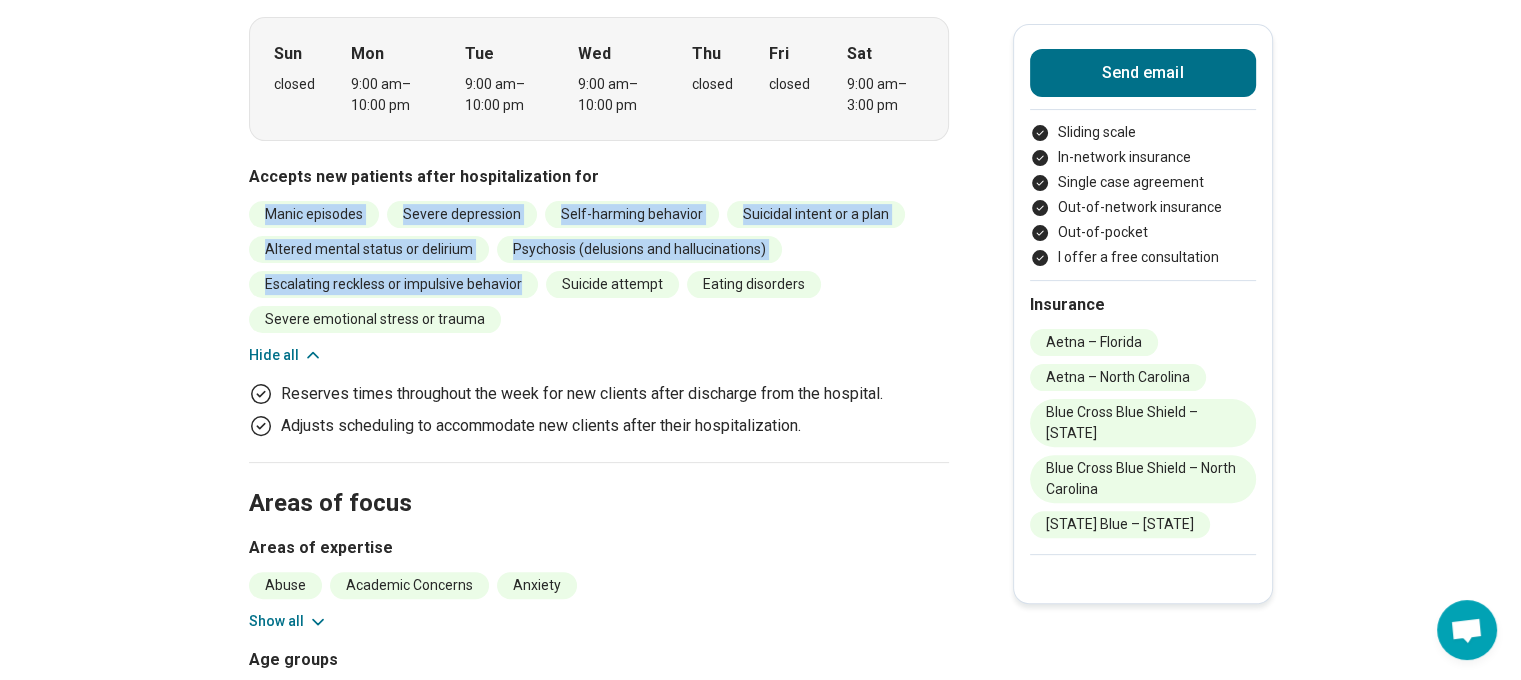 drag, startPoint x: 536, startPoint y: 319, endPoint x: 228, endPoint y: 213, distance: 325.72995 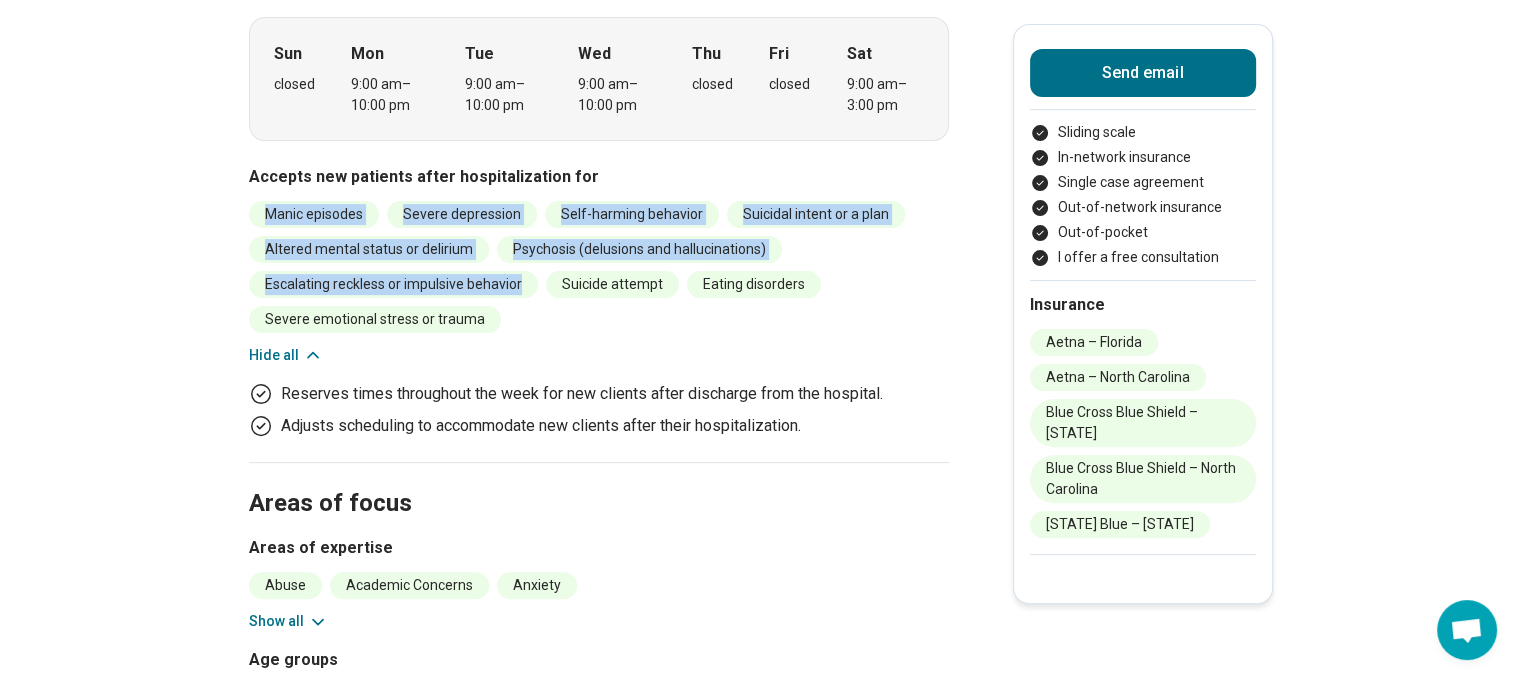 click on "Manic episodes" at bounding box center [314, 214] 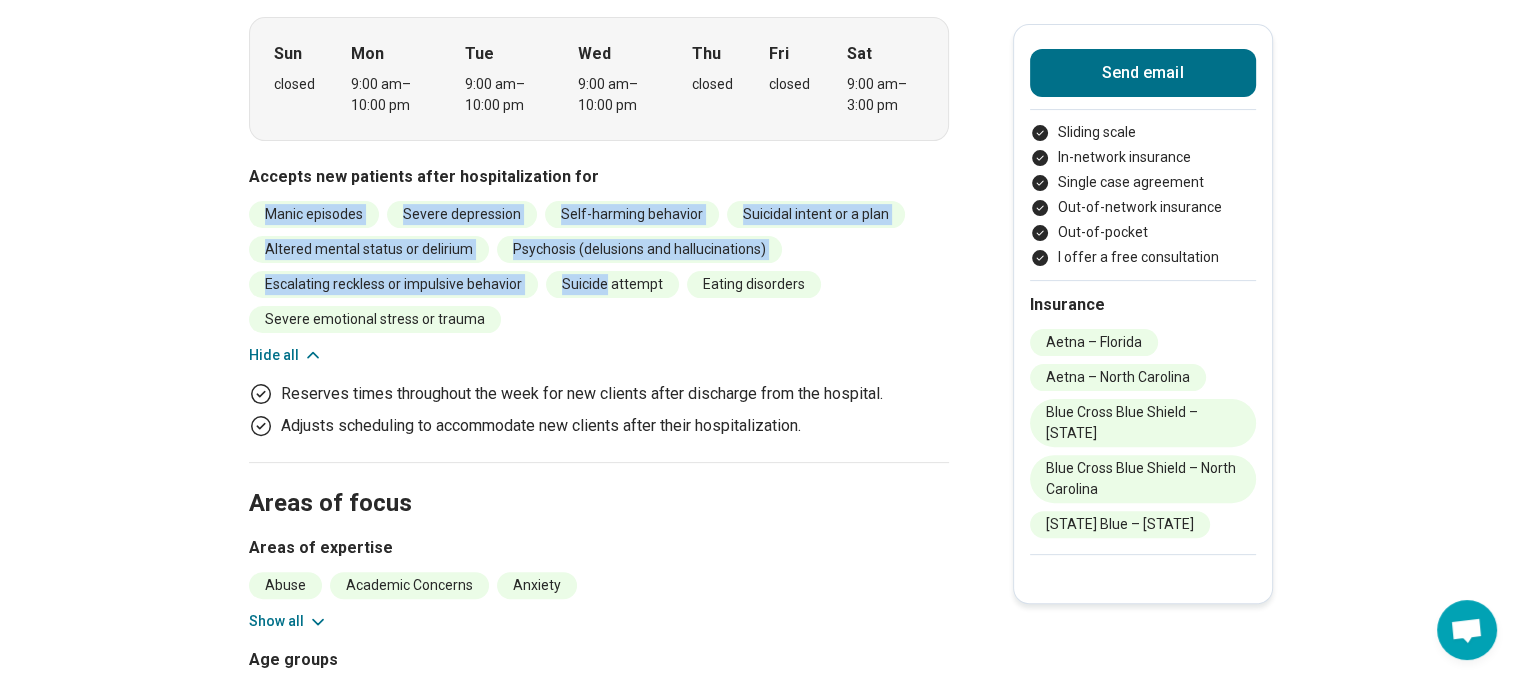 drag, startPoint x: 268, startPoint y: 213, endPoint x: 562, endPoint y: 313, distance: 310.54147 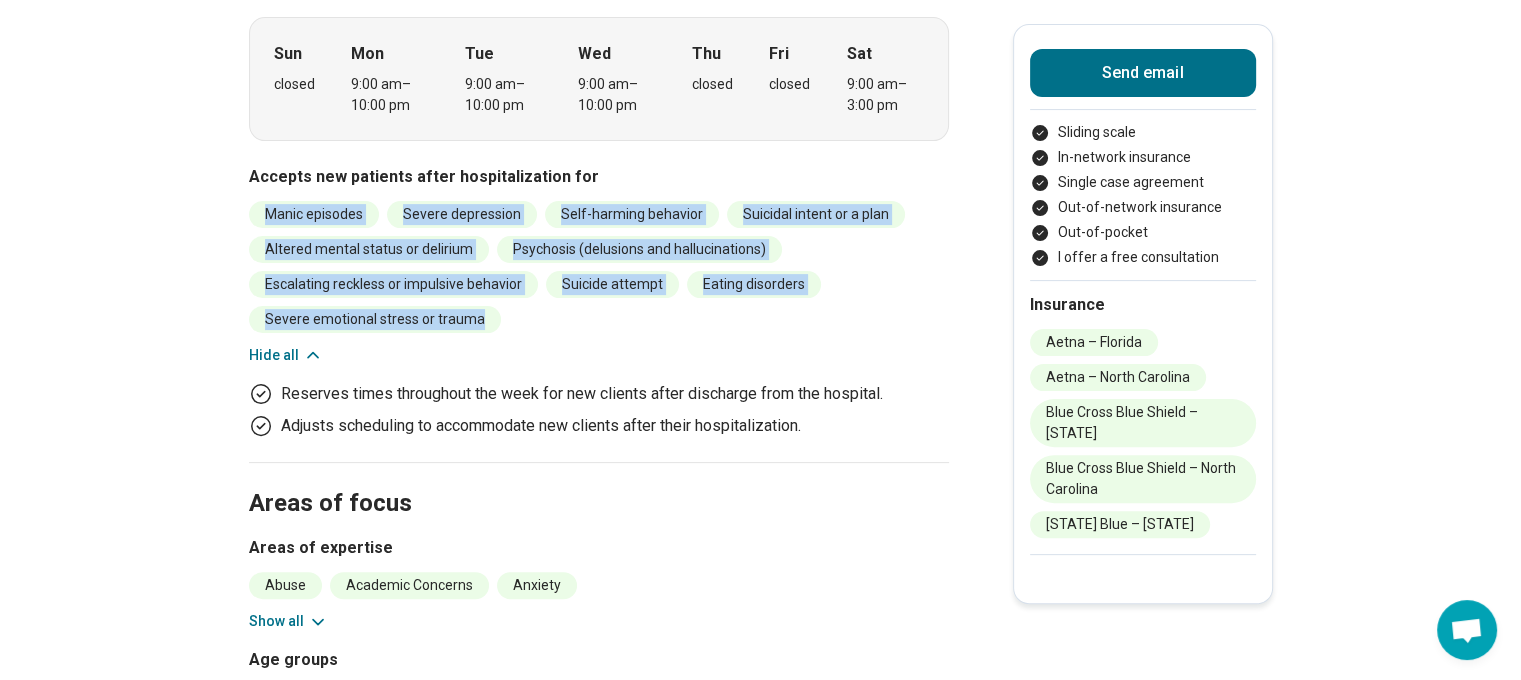 drag, startPoint x: 491, startPoint y: 319, endPoint x: 249, endPoint y: 218, distance: 262.2308 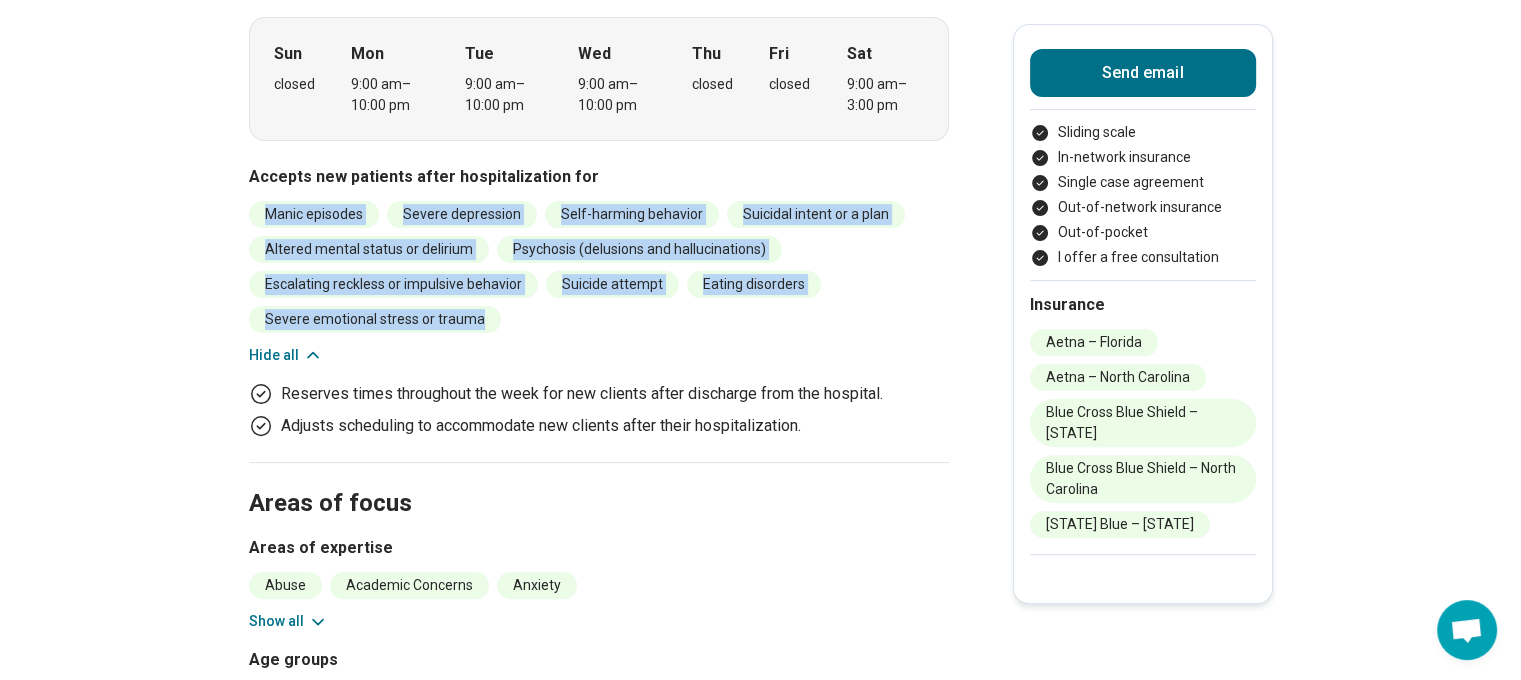copy on "Manic episodes Severe depression Self-harming behavior Suicidal intent or a plan Altered mental status or delirium Psychosis (delusions and hallucinations) Escalating reckless or impulsive behavior Suicide attempt Eating disorders Severe emotional stress or trauma" 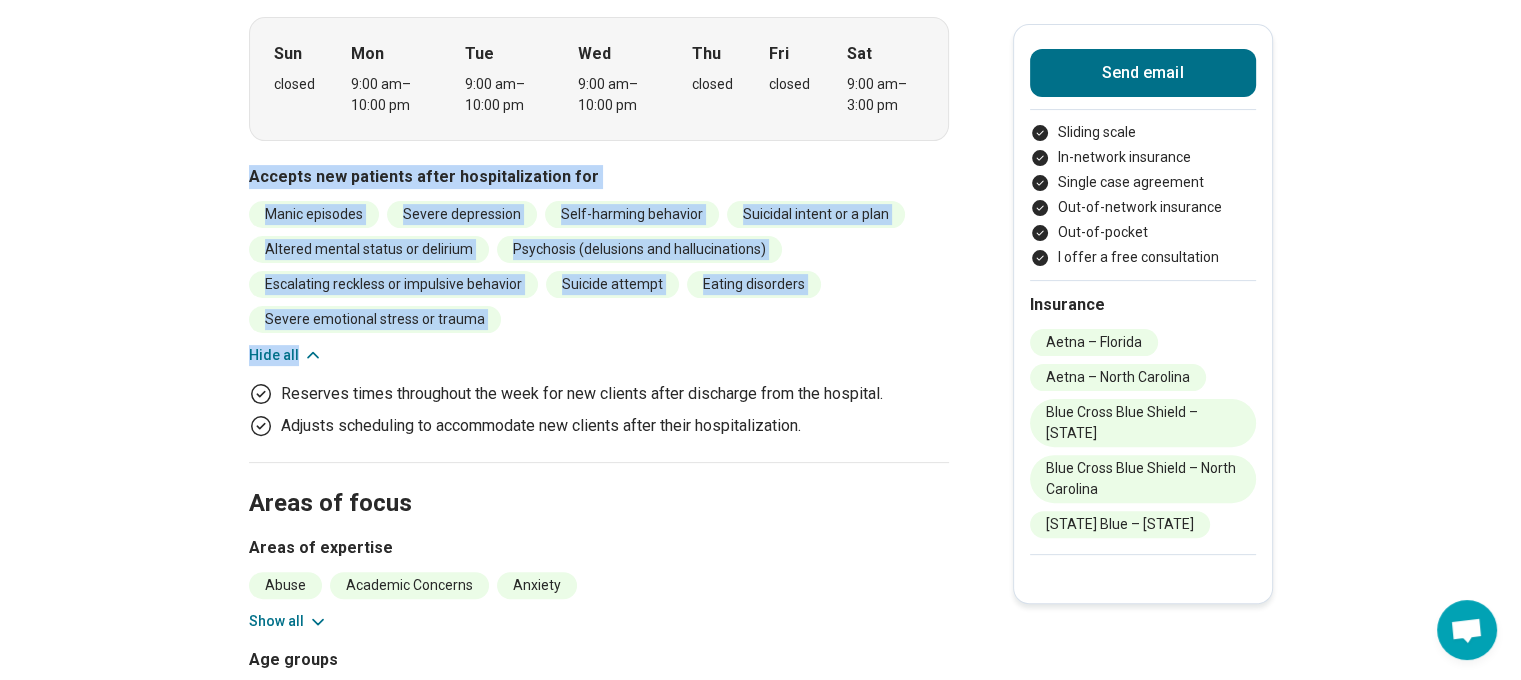 drag, startPoint x: 256, startPoint y: 174, endPoint x: 526, endPoint y: 331, distance: 312.32834 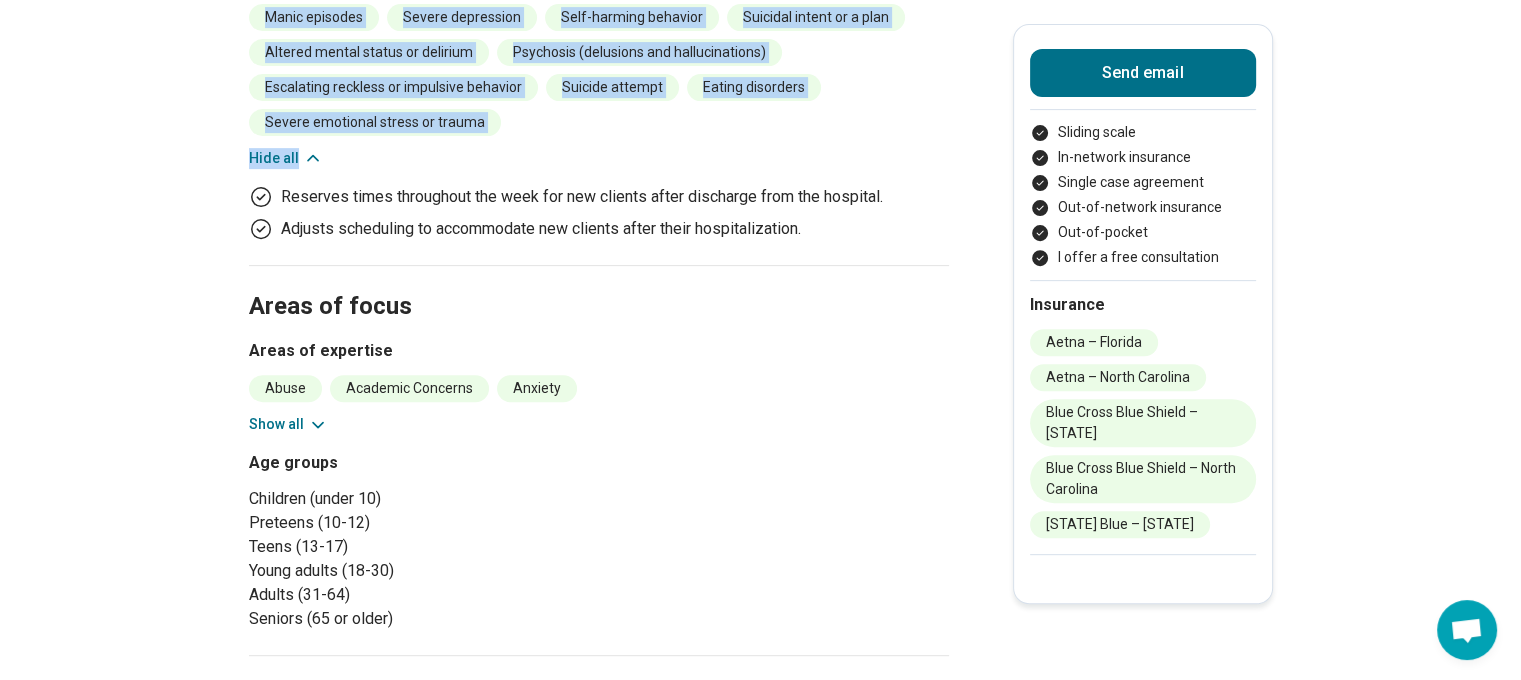 scroll, scrollTop: 728, scrollLeft: 0, axis: vertical 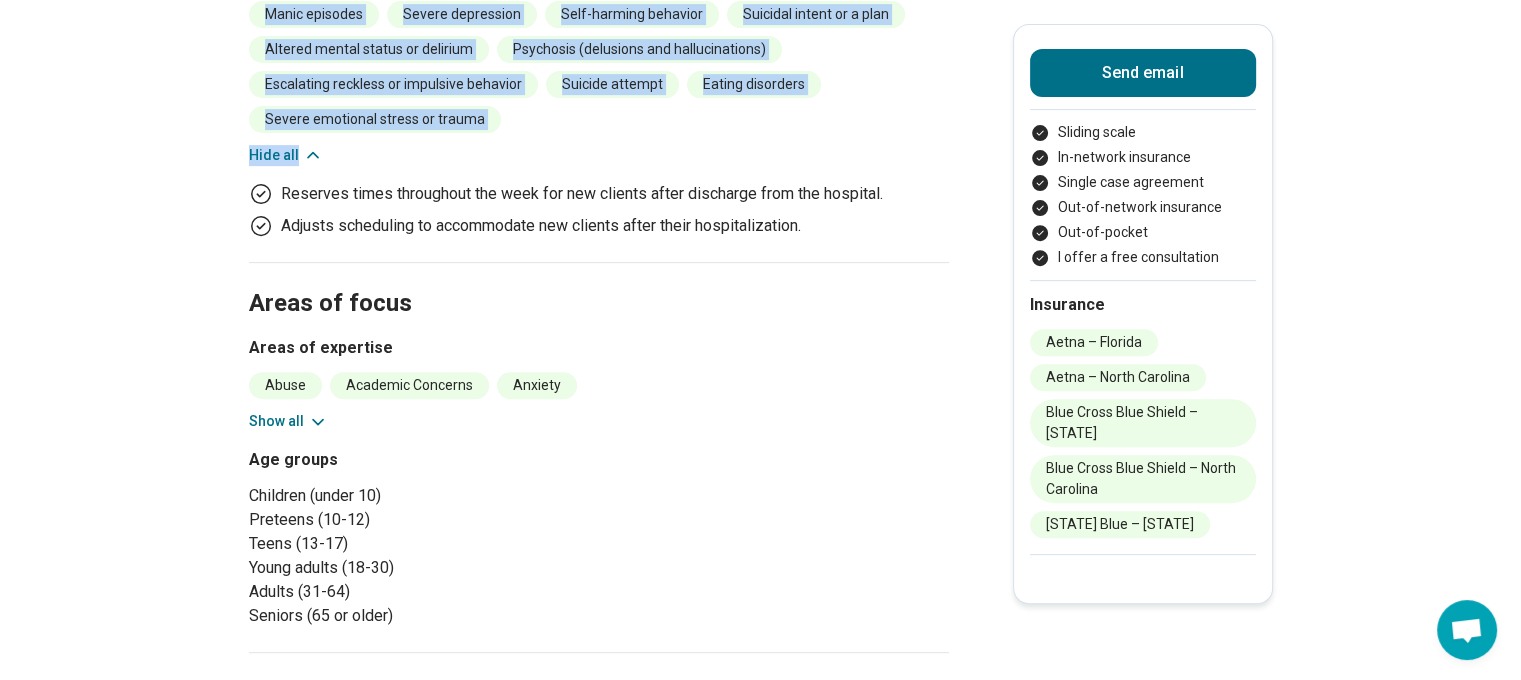 click on "Show all" at bounding box center (288, 421) 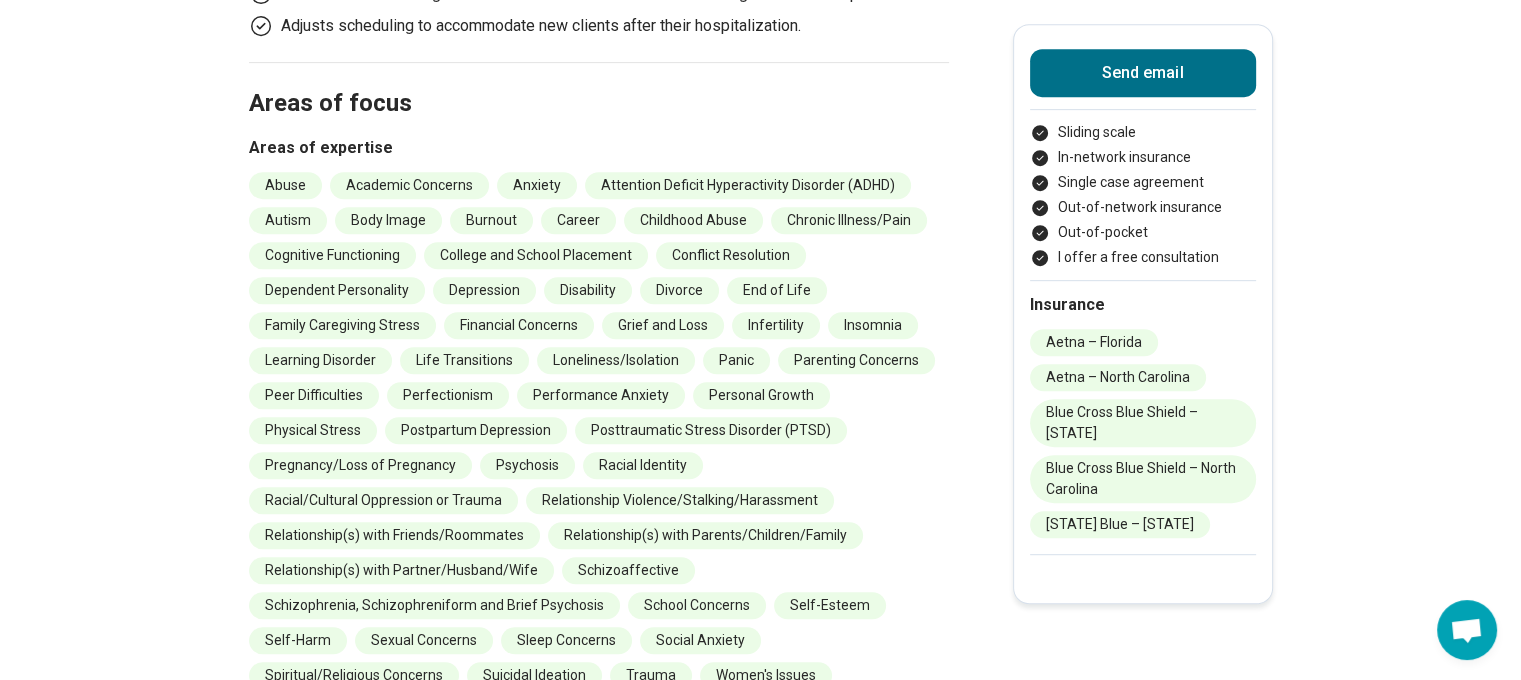 scroll, scrollTop: 1228, scrollLeft: 0, axis: vertical 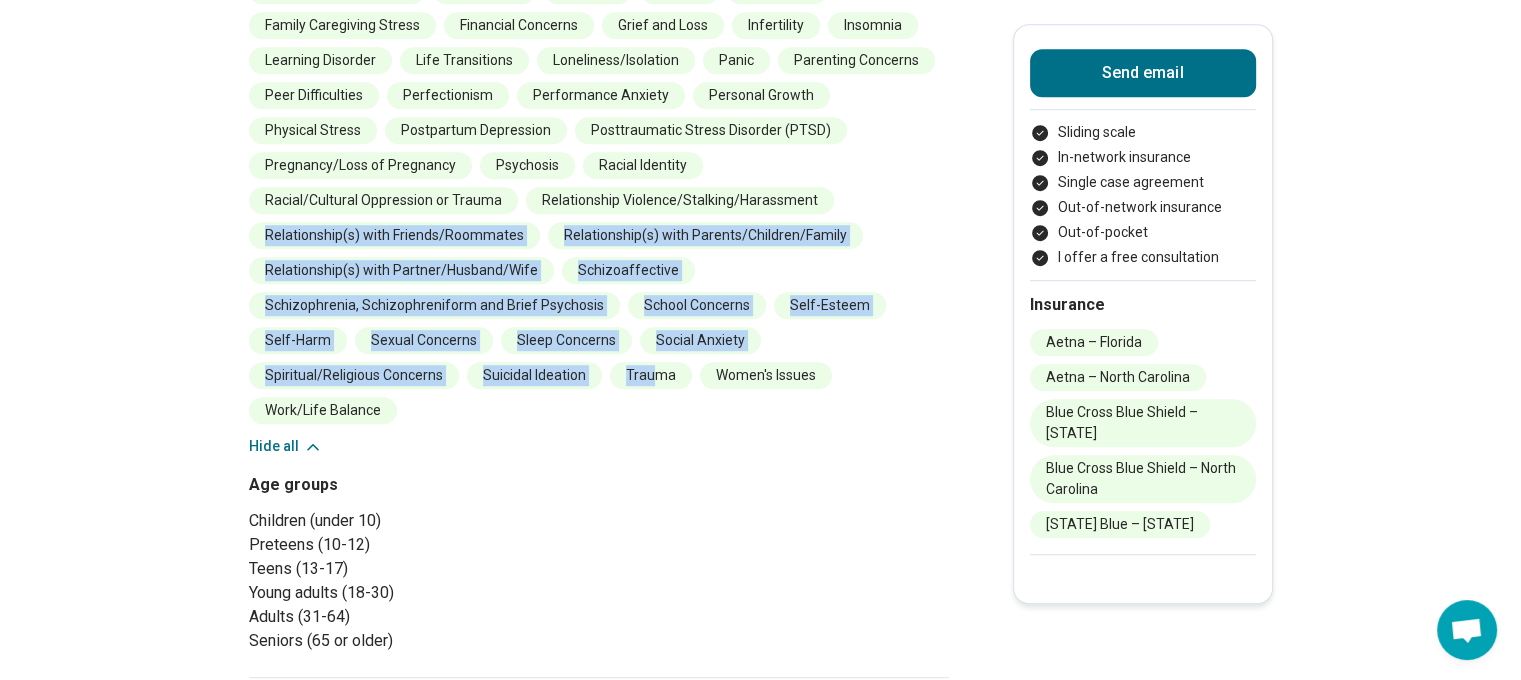 drag, startPoint x: 647, startPoint y: 400, endPoint x: 347, endPoint y: 331, distance: 307.83273 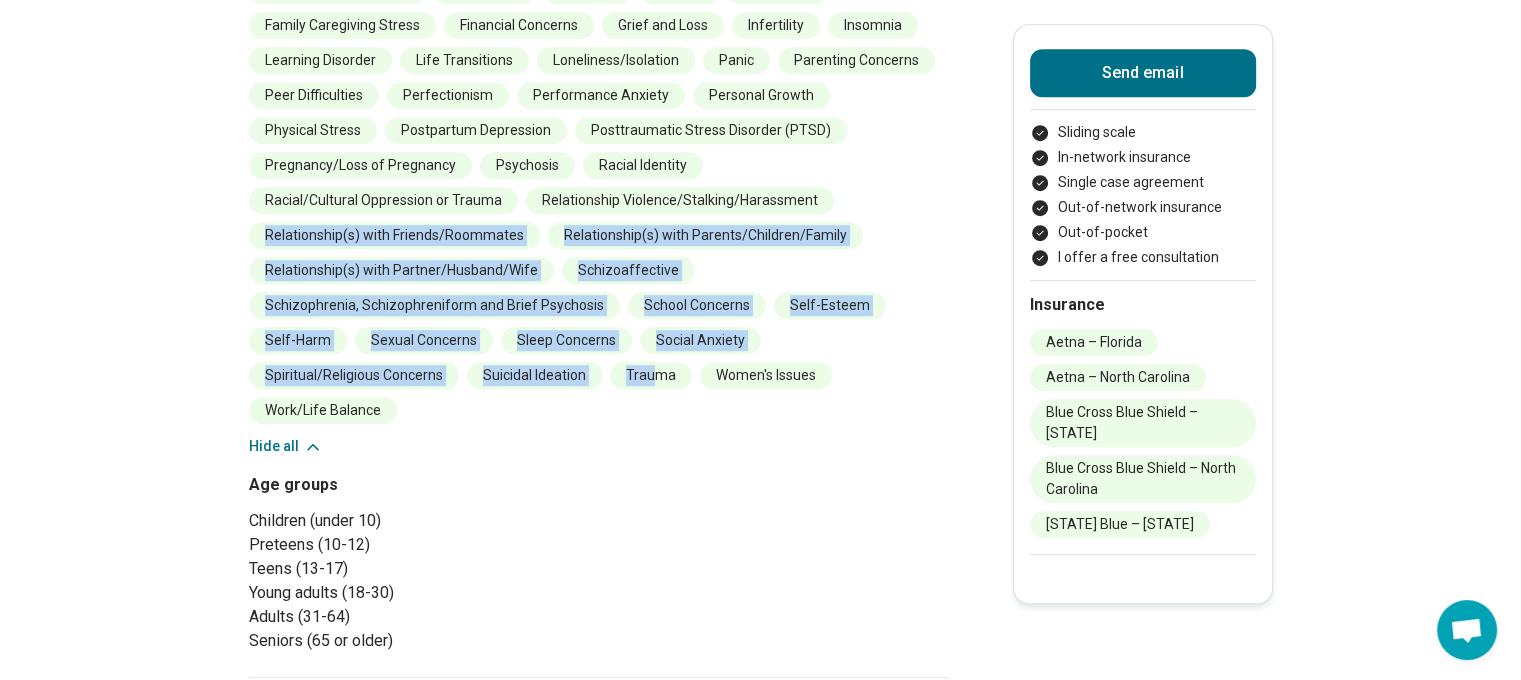 click on "Abuse Academic Concerns Anxiety Attention Deficit Hyperactivity Disorder (ADHD) Autism Body Image Burnout Career Childhood Abuse Chronic Illness/Pain Cognitive Functioning College and School Placement Conflict Resolution Dependent Personality Depression Disability Divorce End of Life Family Caregiving Stress Financial Concerns Grief and Loss Infertility Insomnia Learning Disorder Life Transitions Loneliness/Isolation Panic Parenting Concerns Peer Difficulties Perfectionism Performance Anxiety Personal Growth Physical Stress Postpartum Depression Posttraumatic Stress Disorder (PTSD) Pregnancy/Loss of Pregnancy Psychosis Racial Identity Racial/Cultural Oppression or Trauma Relationship Violence/Stalking/Harassment Relationship(s) with Friends/Roommates Relationship(s) with Parents/Children/Family Relationship(s) with Partner/Husband/Wife Schizoaffective Schizophrenia, Schizophreniform and Brief Psychosis School Concerns Self-Esteem Self-Harm Sexual Concerns Sleep Concerns Social Anxiety Suicidal Ideation Trauma" at bounding box center (599, 148) 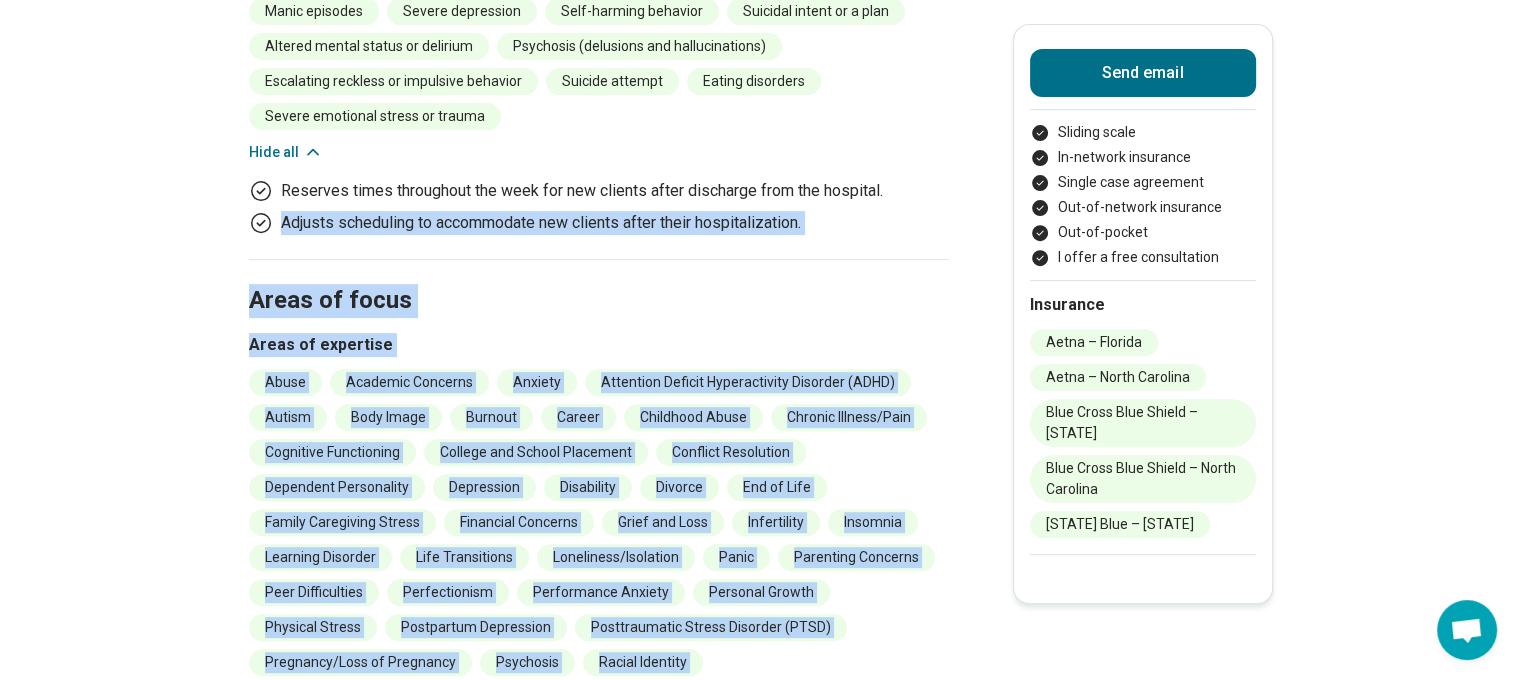 scroll, scrollTop: 728, scrollLeft: 0, axis: vertical 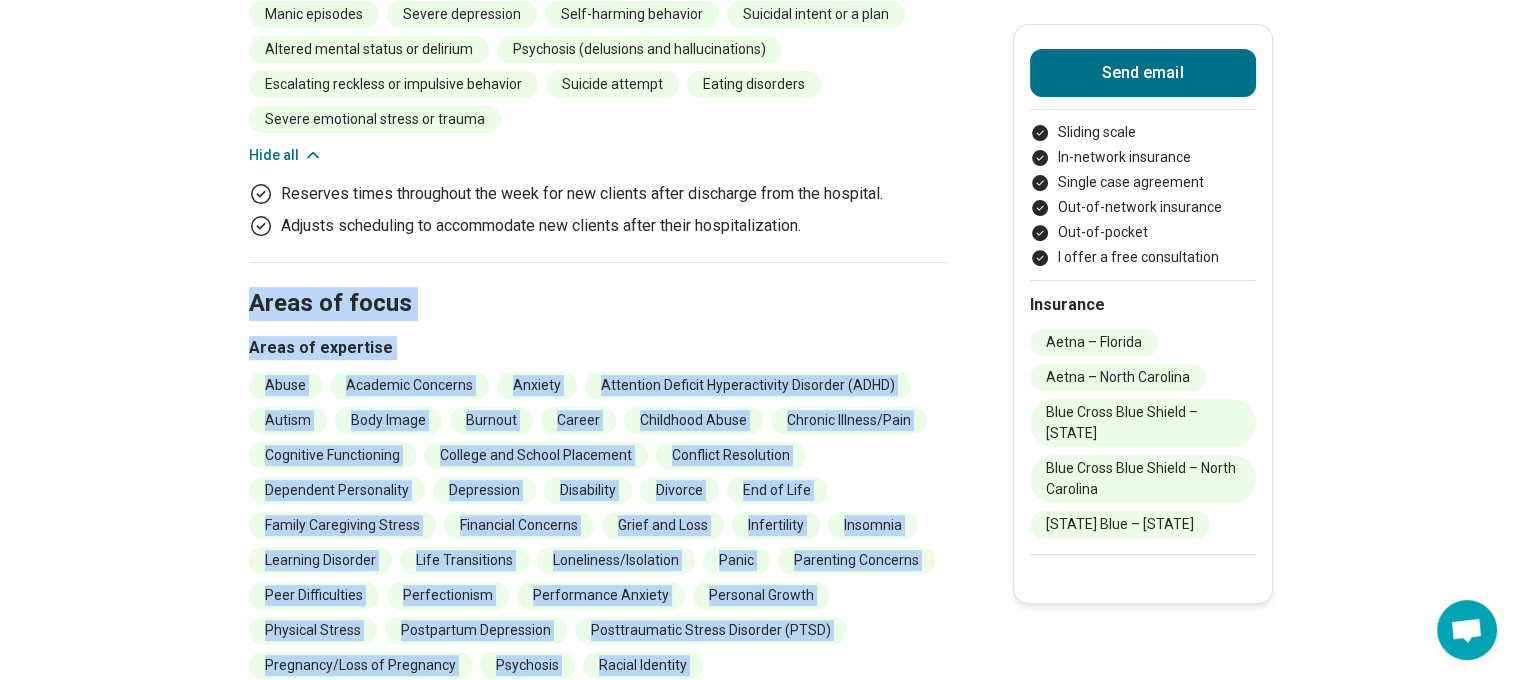 drag, startPoint x: 407, startPoint y: 411, endPoint x: 250, endPoint y: 299, distance: 192.85487 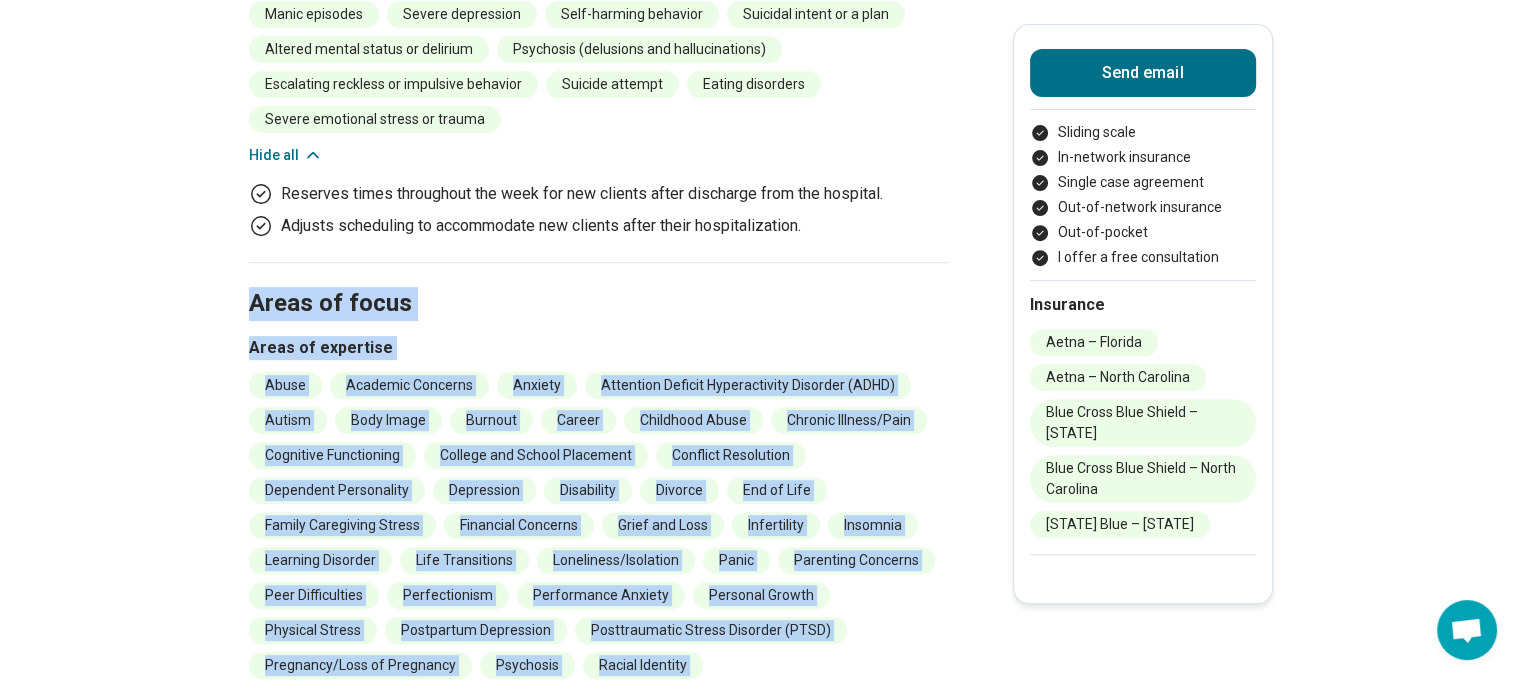 copy on "Areas of focus Areas of expertise Abuse Academic Concerns Anxiety Attention Deficit Hyperactivity Disorder (ADHD) Autism Body Image Burnout Career Childhood Abuse Chronic Illness/Pain Cognitive Functioning College and School Placement Conflict Resolution Dependent Personality Depression Disability Divorce End of Life Family Caregiving Stress Financial Concerns Grief and Loss Infertility Insomnia Learning Disorder Life Transitions Loneliness/Isolation Panic Parenting Concerns Peer Difficulties Perfectionism Performance Anxiety Personal Growth Physical Stress Postpartum Depression Posttraumatic Stress Disorder (PTSD) Pregnancy/Loss of Pregnancy Psychosis Racial Identity Racial/Cultural Oppression or Trauma Relationship Violence/Stalking/Harassment Relationship(s) with Friends/Roommates Relationship(s) with Parents/Children/Family Relationship(s) with Partner/Husband/Wife Schizoaffective Schizophrenia, Schizophreniform and Brief Psychosis School Concerns Self-Esteem Self-Harm Sexual Concerns Sleep Concerns So..." 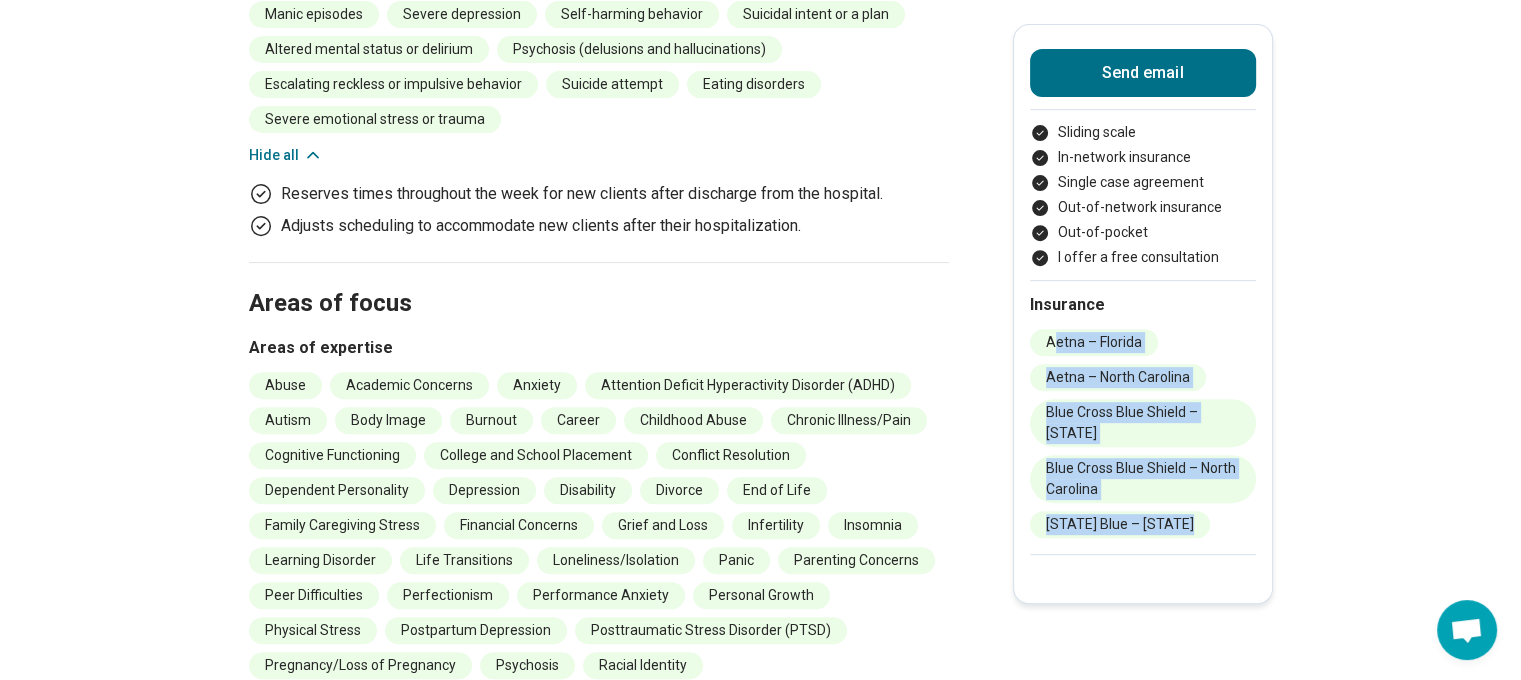 drag, startPoint x: 1065, startPoint y: 341, endPoint x: 1192, endPoint y: 533, distance: 230.20209 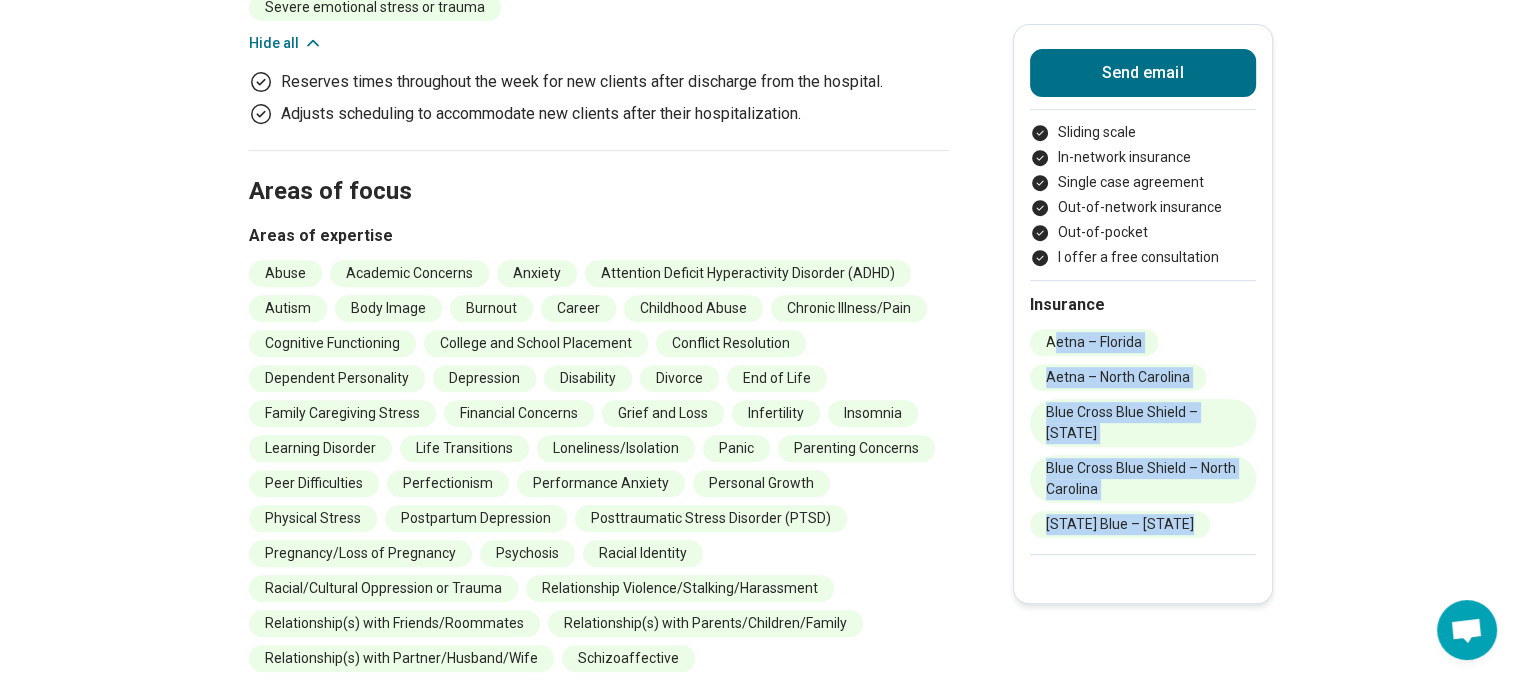 scroll, scrollTop: 928, scrollLeft: 0, axis: vertical 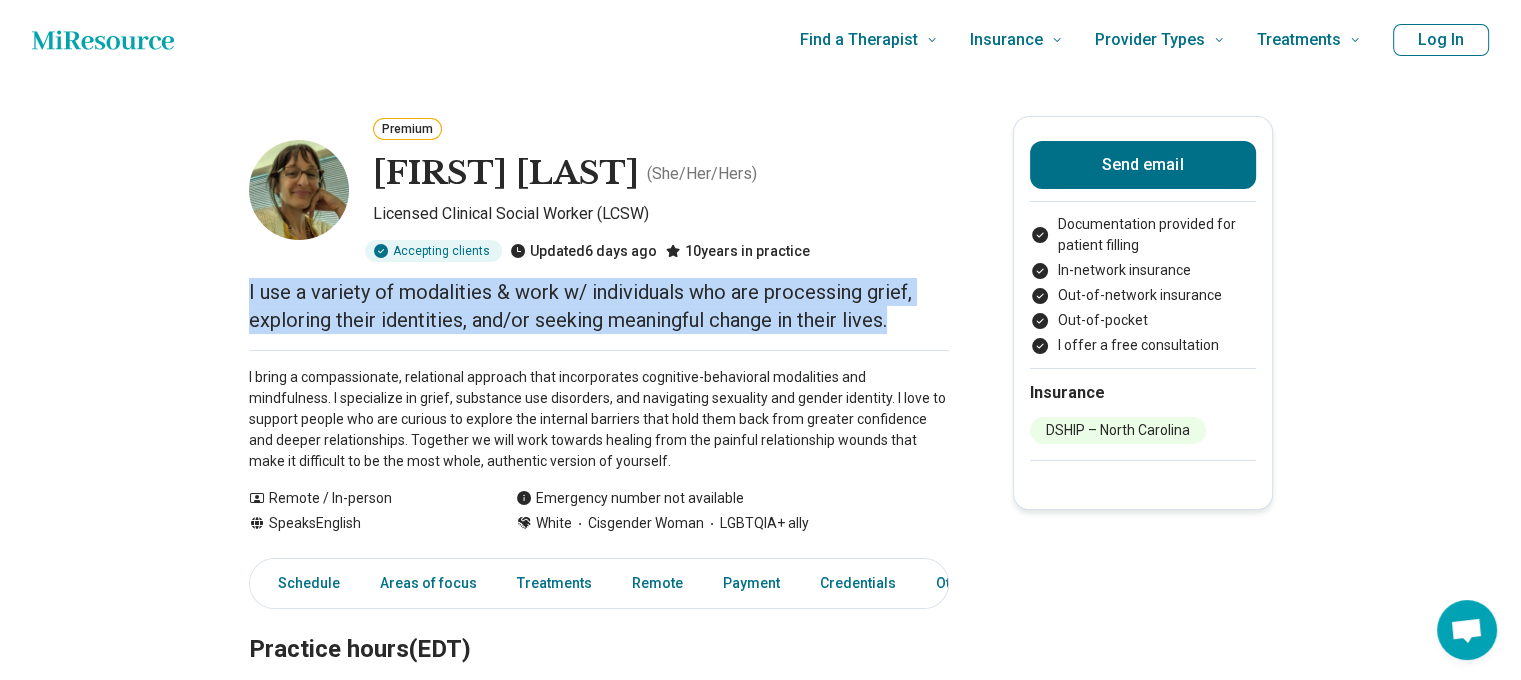 drag, startPoint x: 918, startPoint y: 335, endPoint x: 116, endPoint y: 297, distance: 802.8997 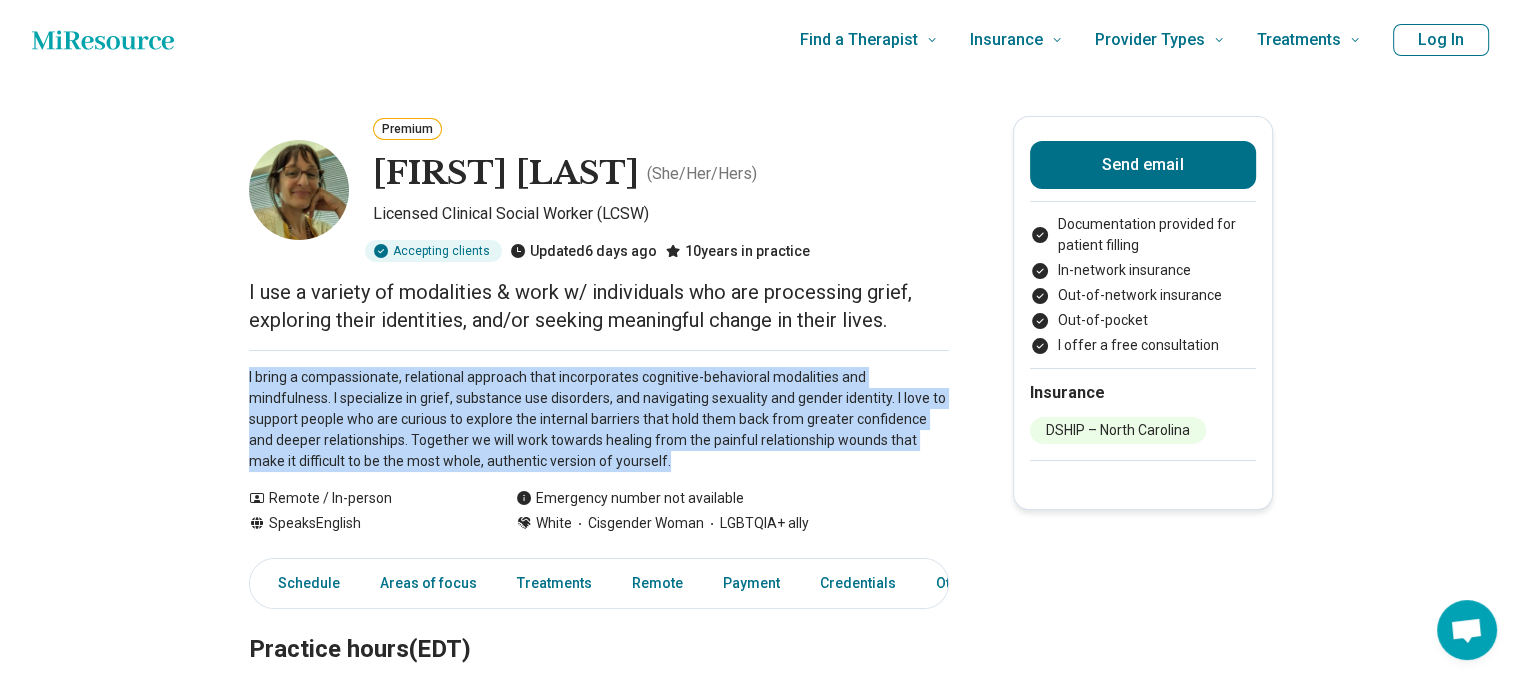drag, startPoint x: 244, startPoint y: 379, endPoint x: 613, endPoint y: 451, distance: 375.95877 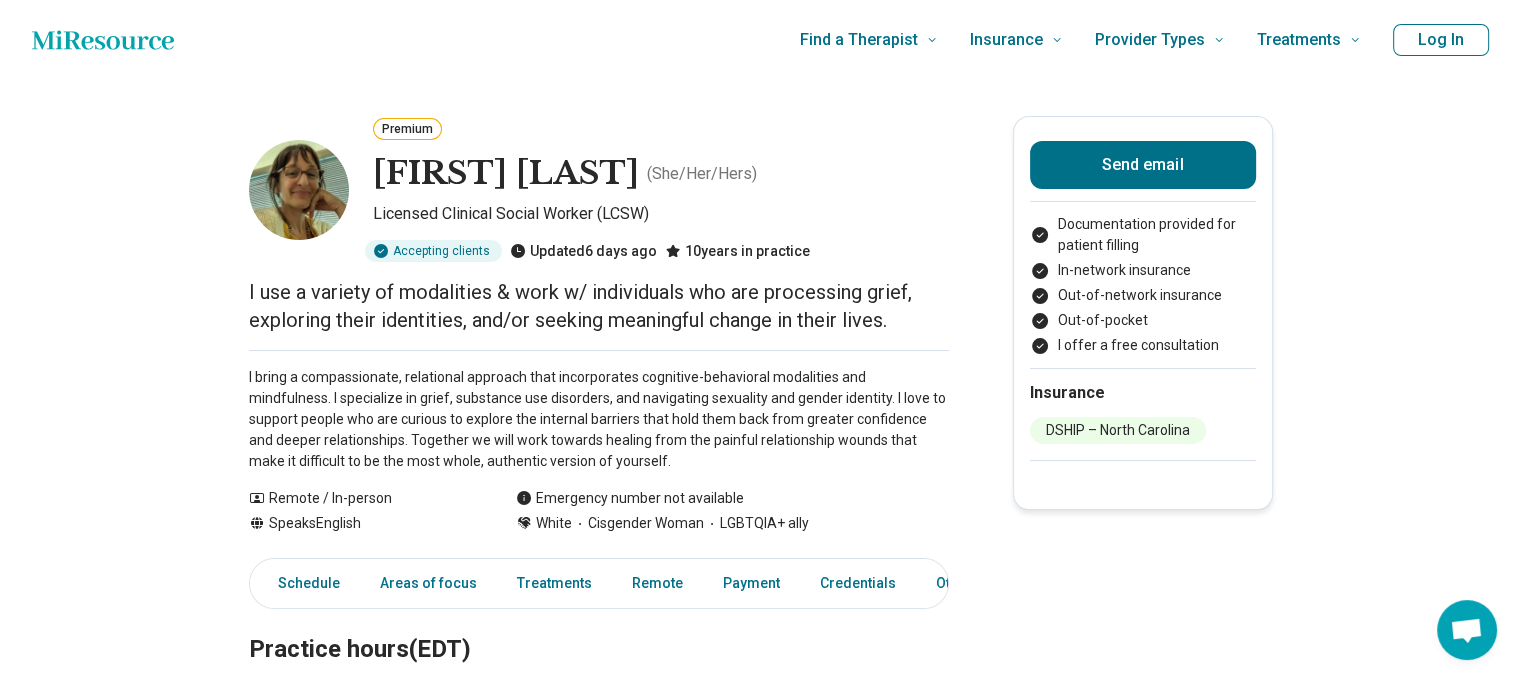 click on "Christine Houghton" at bounding box center [506, 174] 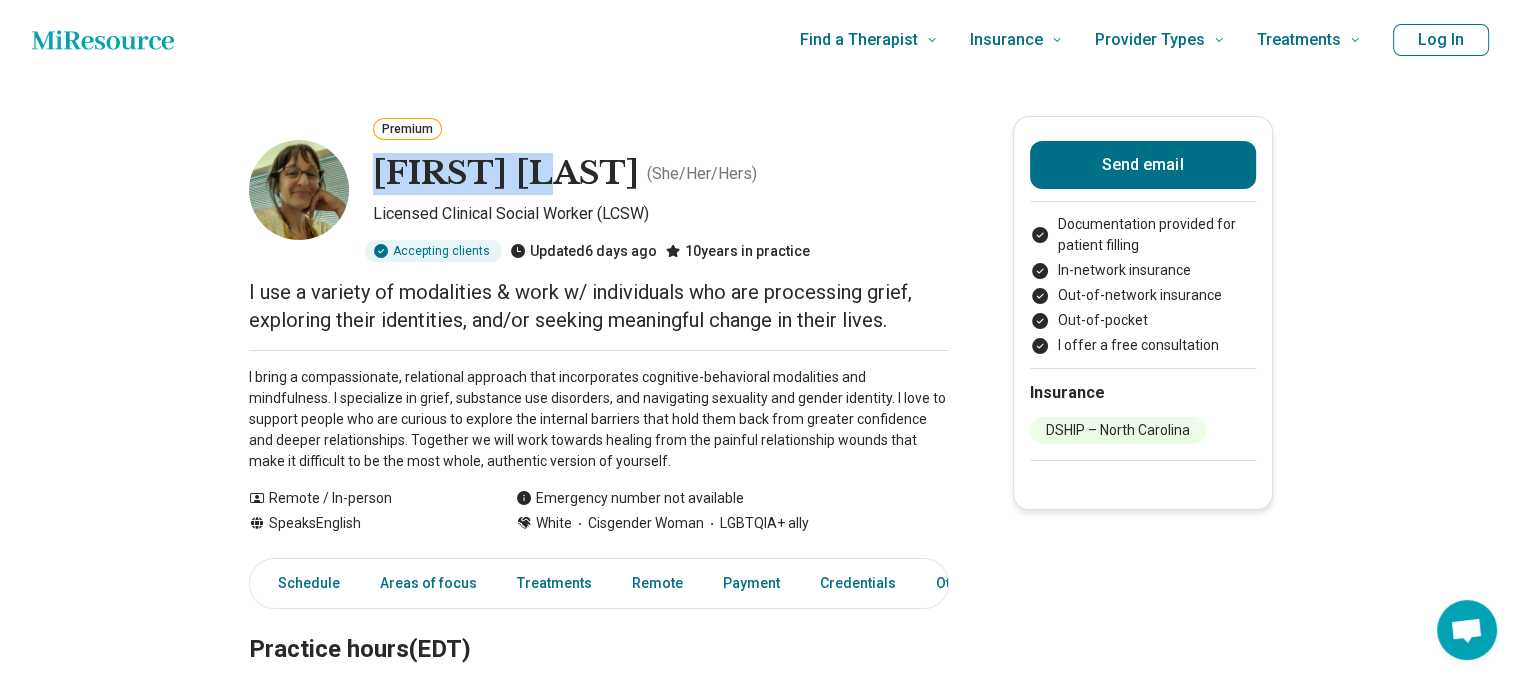click on "Christine Houghton" at bounding box center [506, 174] 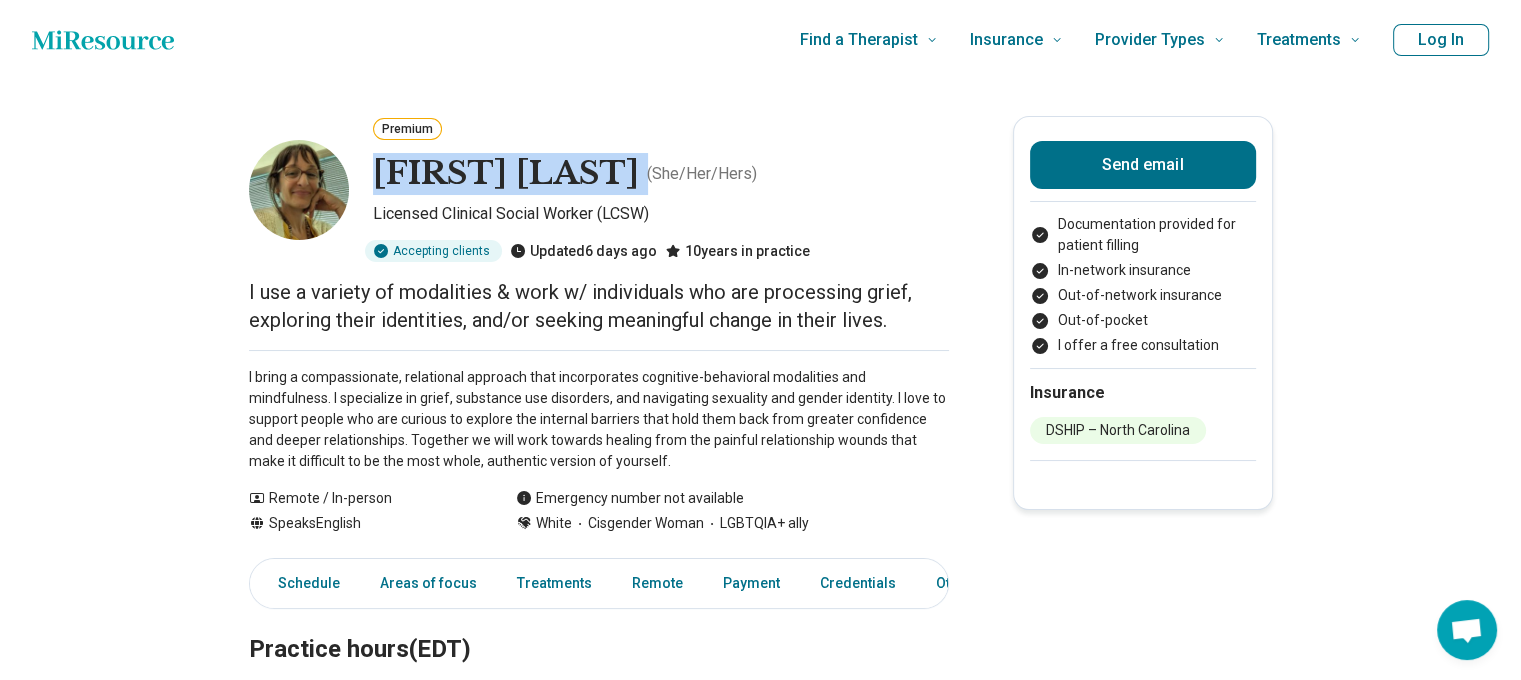 click on "Christine Houghton" at bounding box center [506, 174] 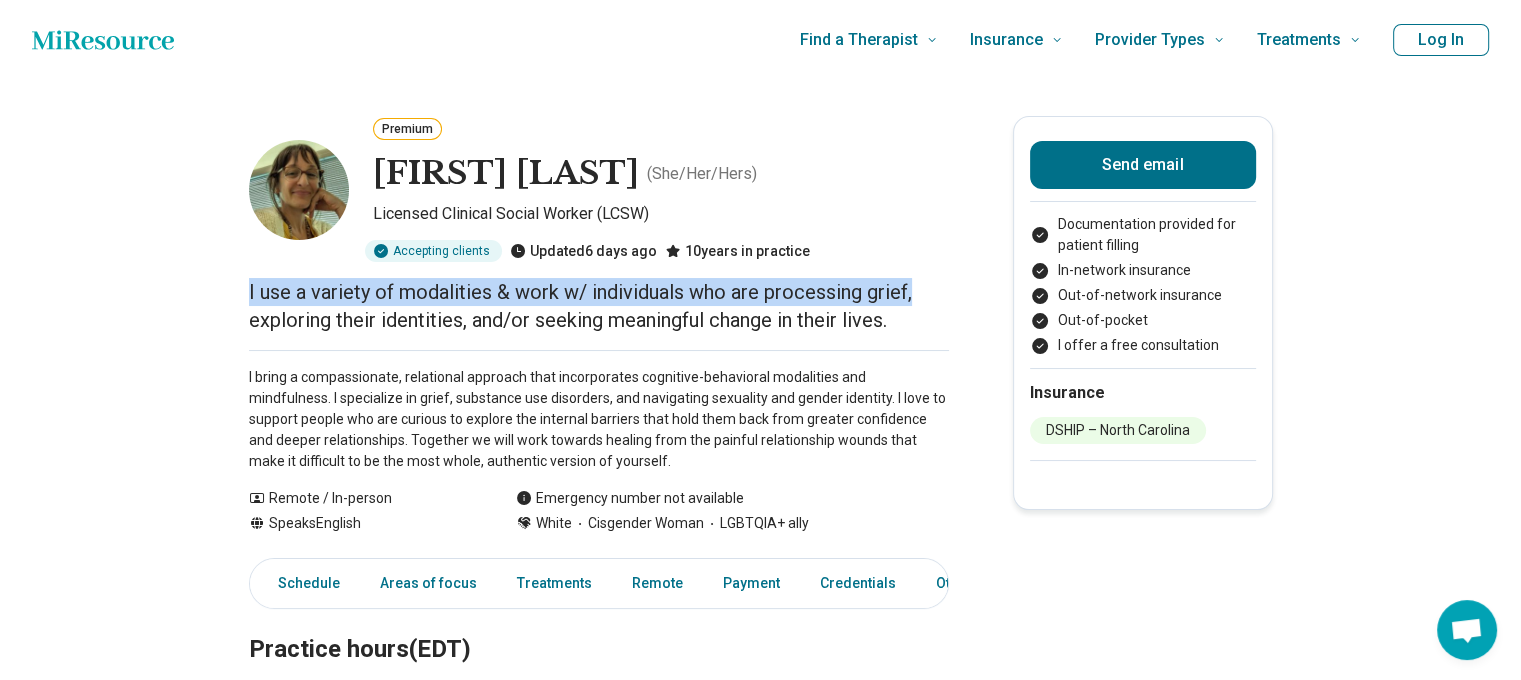 drag, startPoint x: 246, startPoint y: 293, endPoint x: 962, endPoint y: 305, distance: 716.1005 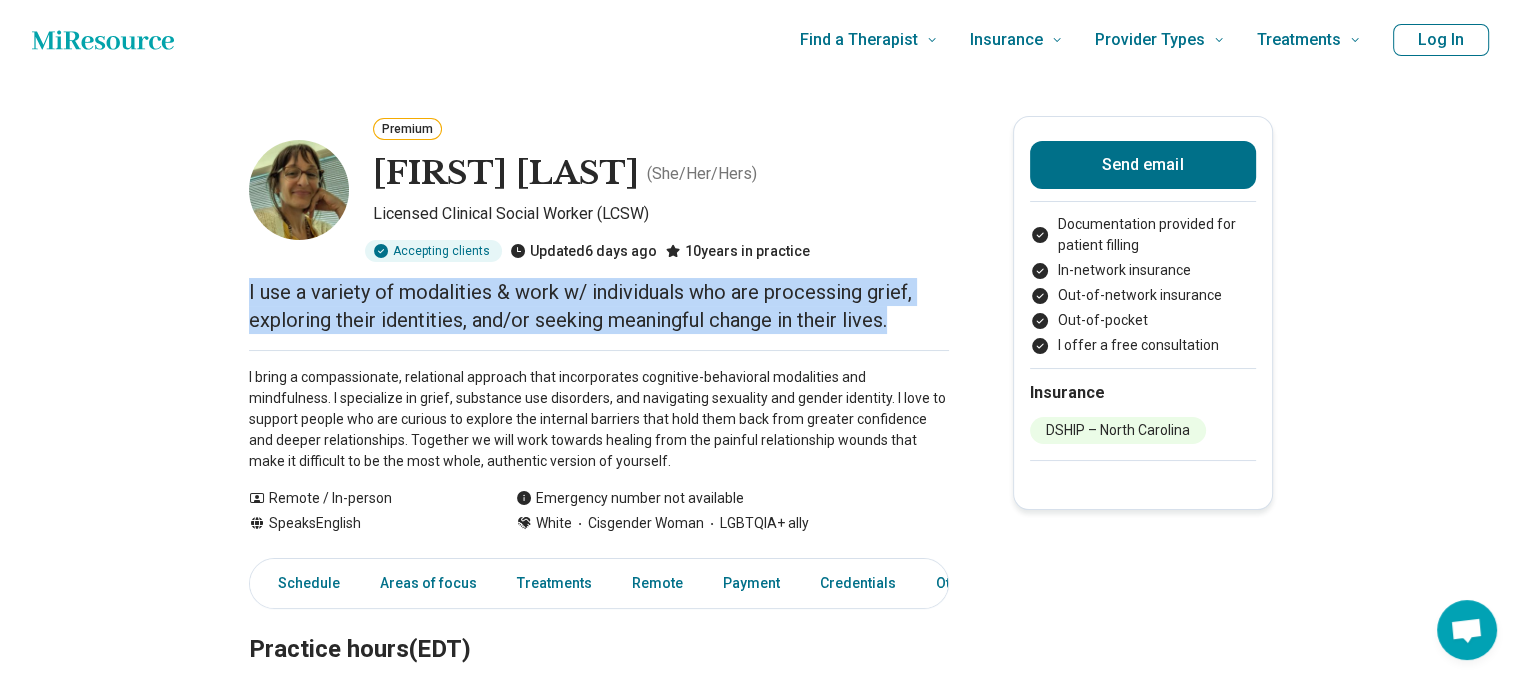 drag, startPoint x: 956, startPoint y: 329, endPoint x: 200, endPoint y: 291, distance: 756.9544 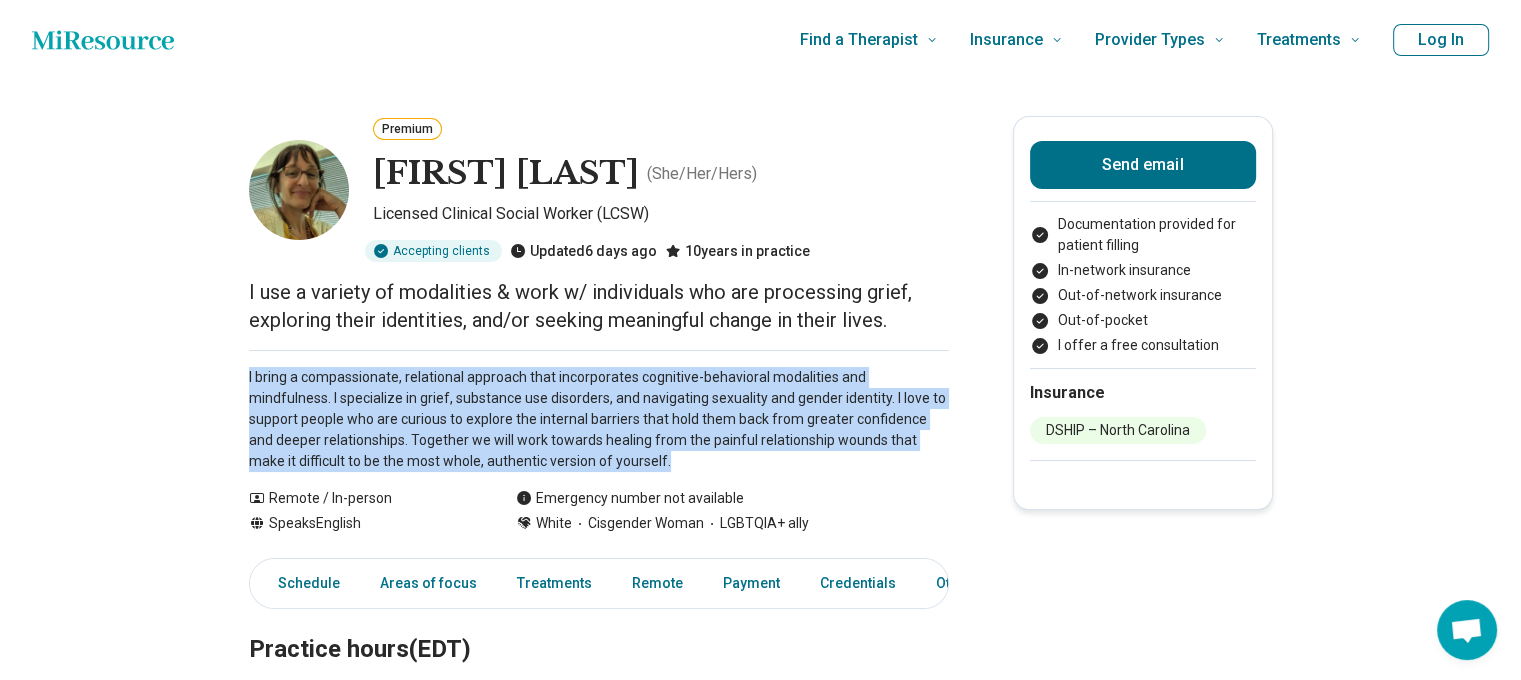 drag, startPoint x: 244, startPoint y: 380, endPoint x: 658, endPoint y: 456, distance: 420.91803 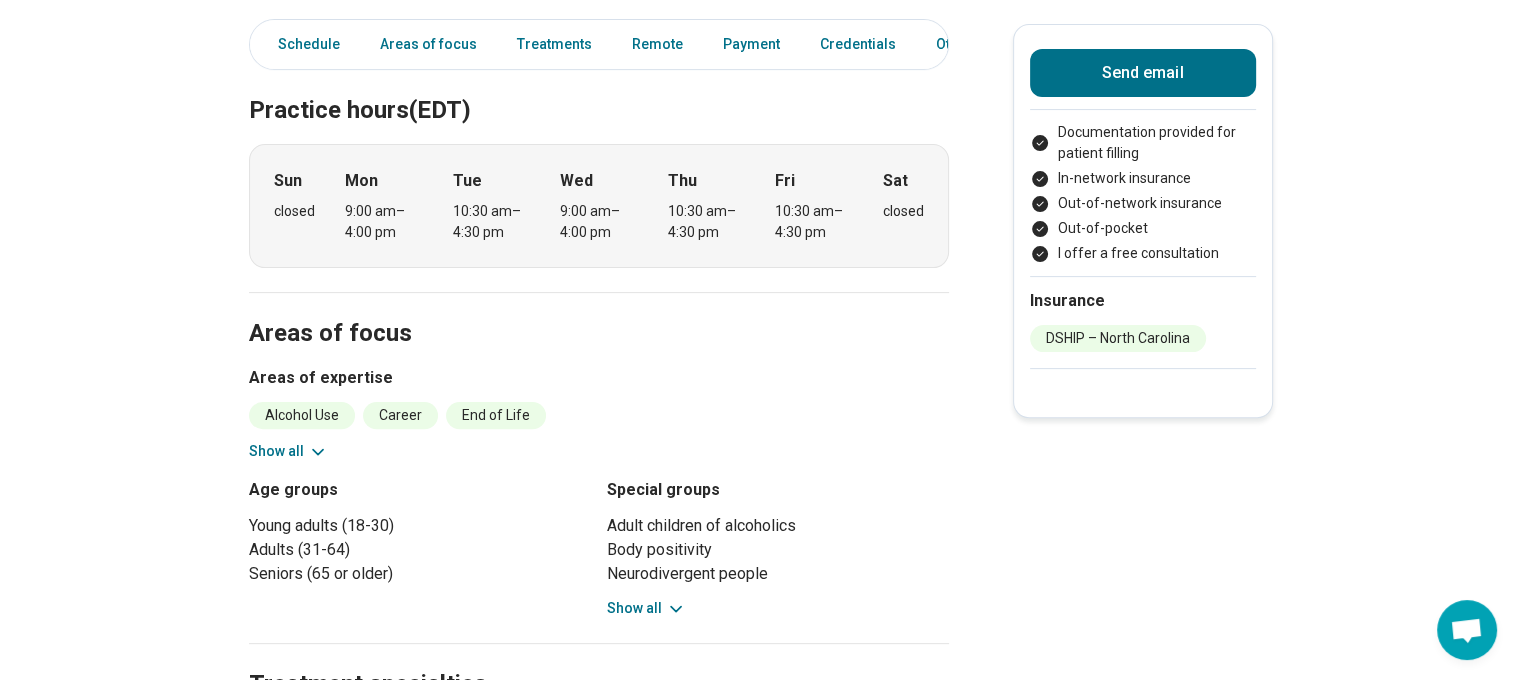 scroll, scrollTop: 600, scrollLeft: 0, axis: vertical 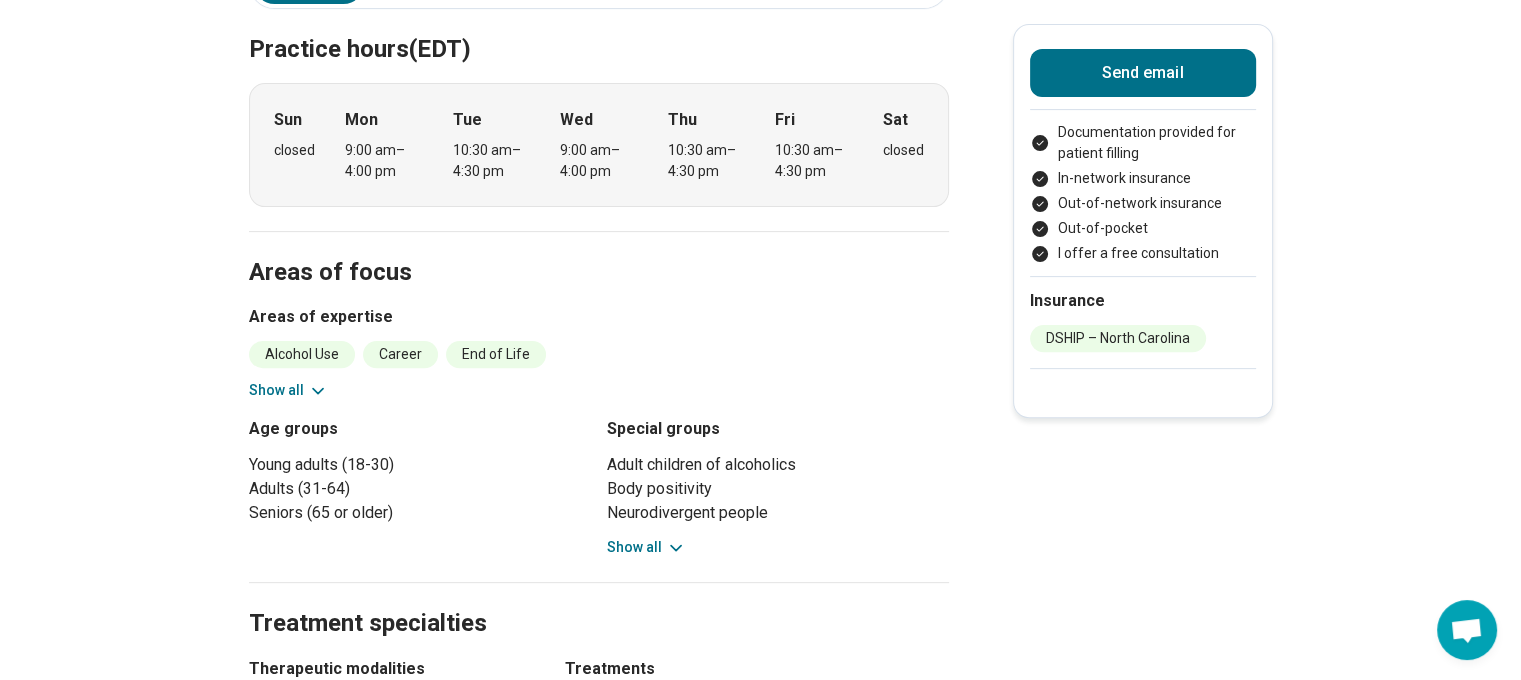 click on "Show all" at bounding box center (288, 390) 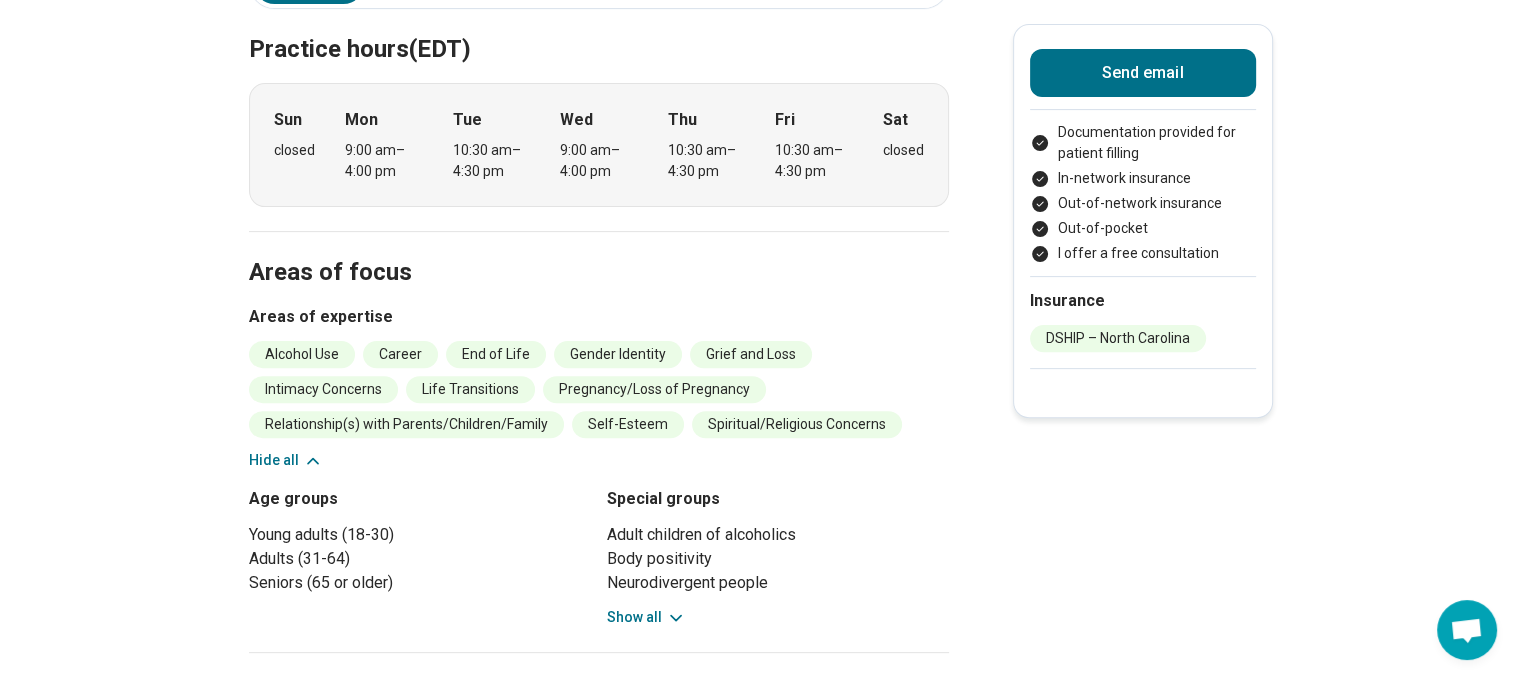 scroll, scrollTop: 900, scrollLeft: 0, axis: vertical 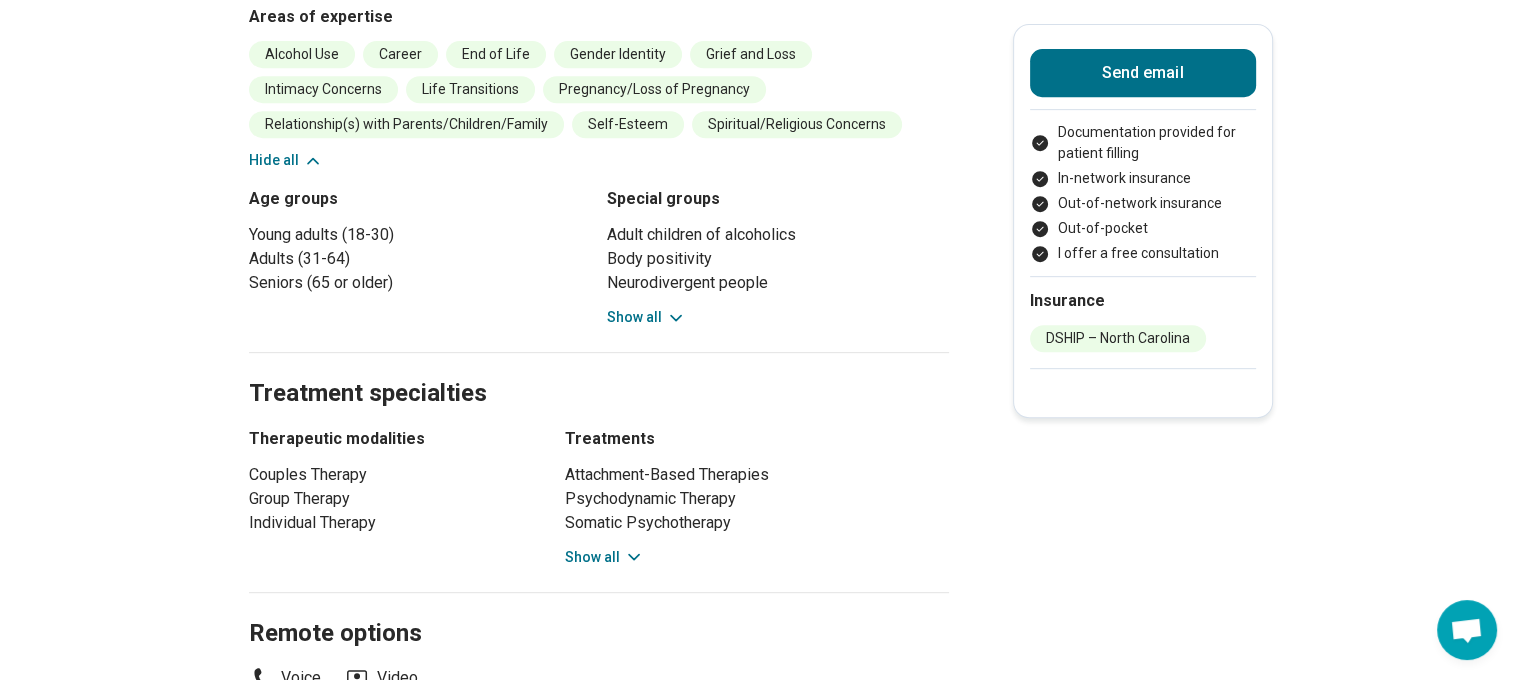 click on "Show all" at bounding box center [604, 557] 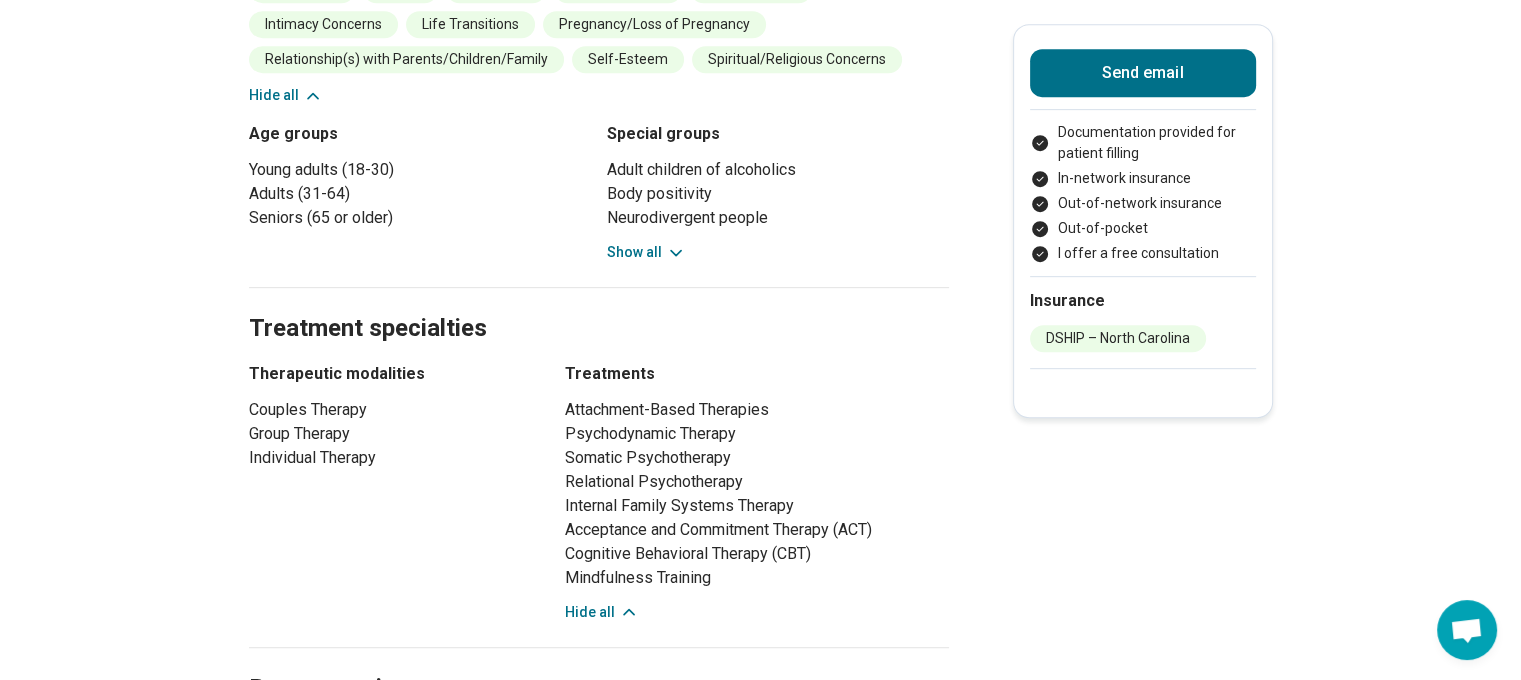 scroll, scrollTop: 1000, scrollLeft: 0, axis: vertical 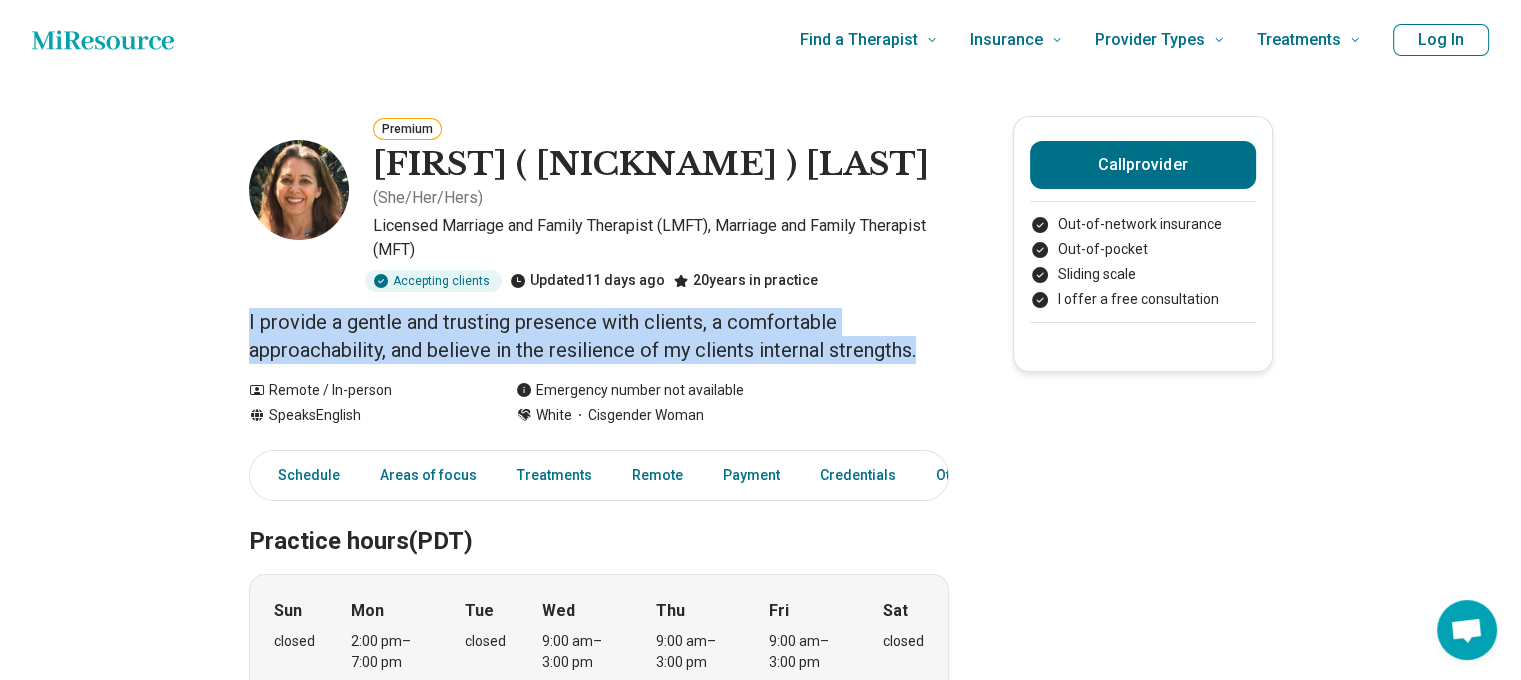 drag, startPoint x: 232, startPoint y: 288, endPoint x: 944, endPoint y: 335, distance: 713.54956 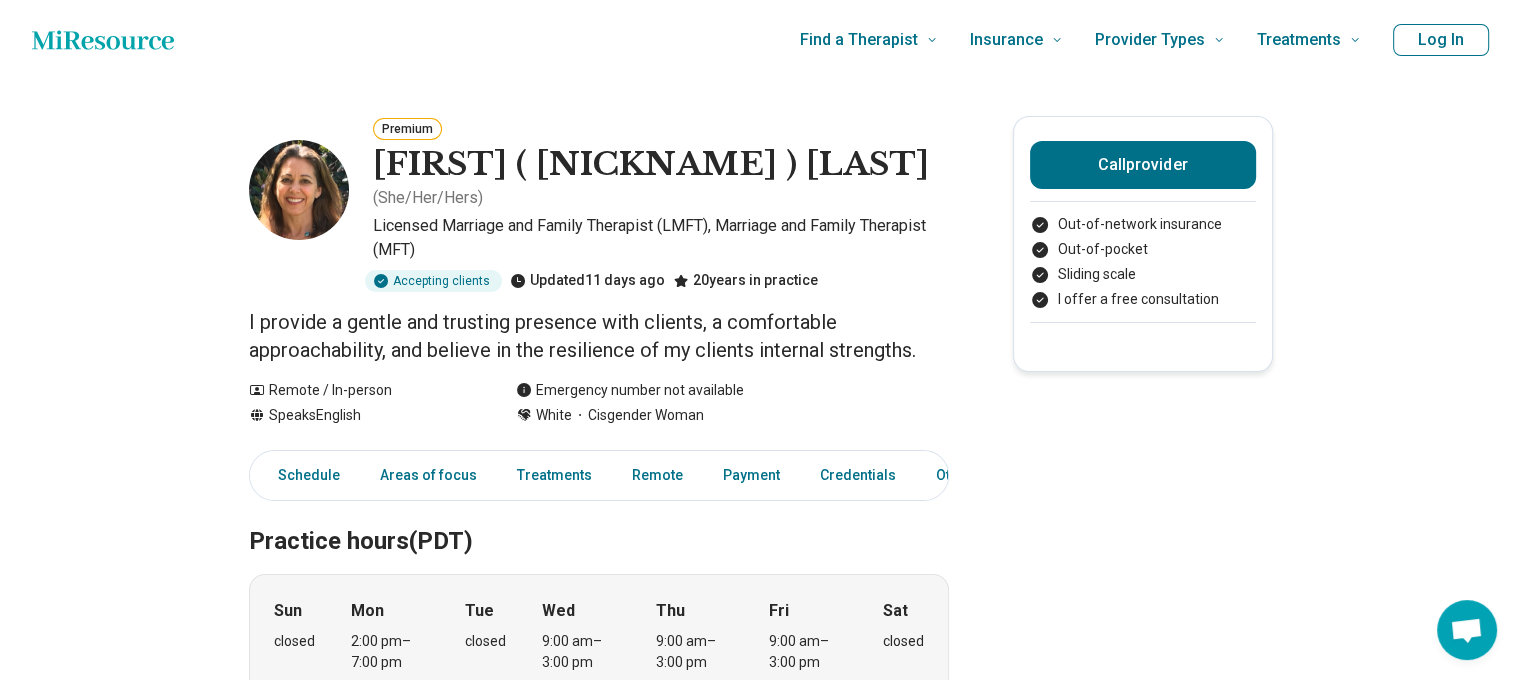 click on "Premium [FIRST] ( [NICKNAME] ) [LAST] ( She/Her/Hers ) Licensed Marriage and Family Therapist (LMFT), Marriage and Family Therapist (MFT) Accepting clients Updated  11 days ago 20  years in practice I provide a gentle and trusting presence with clients, a
comfortable approachability, and believe in the resilience of my clients internal strengths. Remote / In-person Speaks  English Emergency number not available White Cisgender Woman Call  provider Out-of-network insurance Out-of-pocket Sliding scale I offer a free consultation Schedule Areas of focus Treatments Remote Payment Credentials Other Practice hours  (PDT) Sun closed Mon 2:00 pm  –   7:00 pm Tue closed Wed 9:00 am  –   3:00 pm Thu 9:00 am  –   3:00 pm Fri 9:00 am  –   3:00 pm Sat closed Areas of focus Areas of expertise Academic Concerns Anxiety Body Image Career Childhood Abuse Conflict Resolution Depression Eating Concerns Grief and Loss Insomnia Intimacy Concerns Life Transitions Loneliness/Isolation Parenting Concerns Peer Difficulties Trauma" at bounding box center (760, 1265) 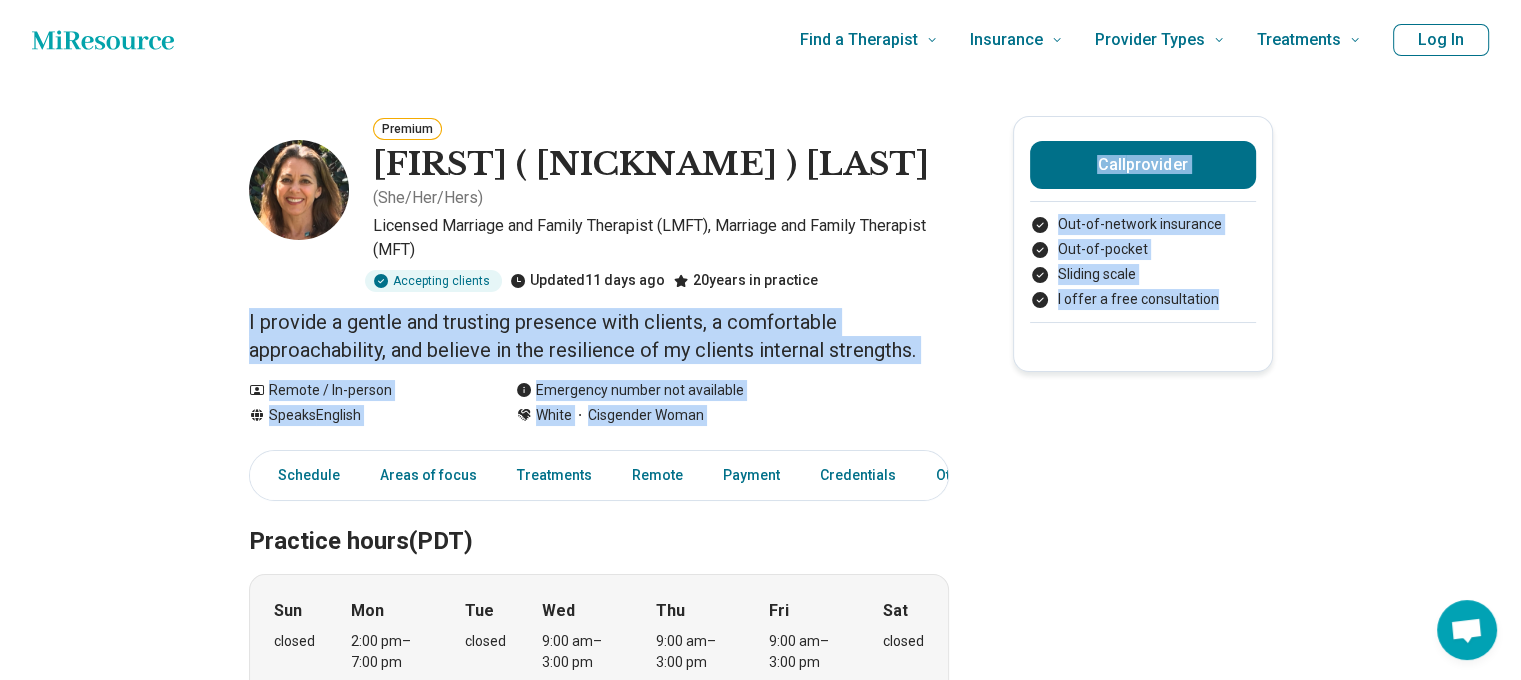 drag, startPoint x: 380, startPoint y: 292, endPoint x: 992, endPoint y: 331, distance: 613.2414 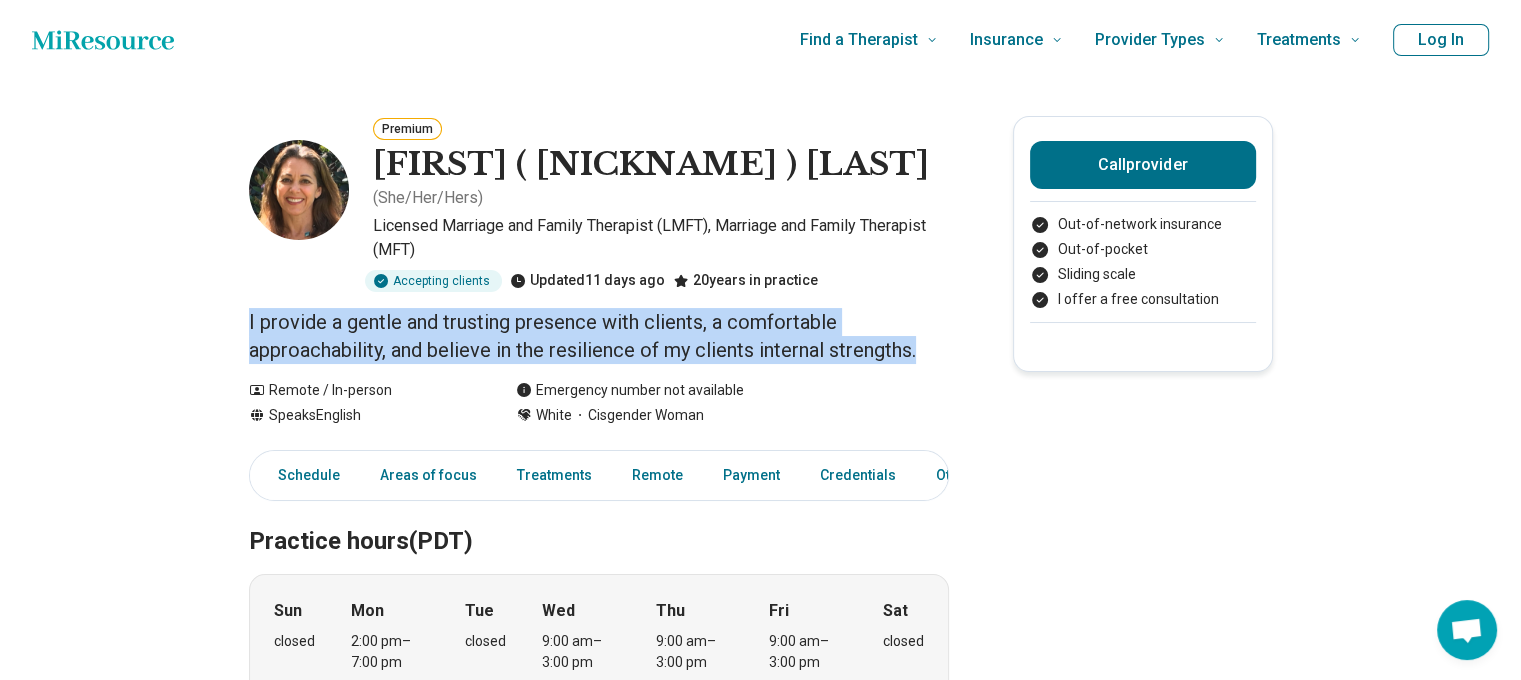 drag, startPoint x: 943, startPoint y: 334, endPoint x: 257, endPoint y: 303, distance: 686.7001 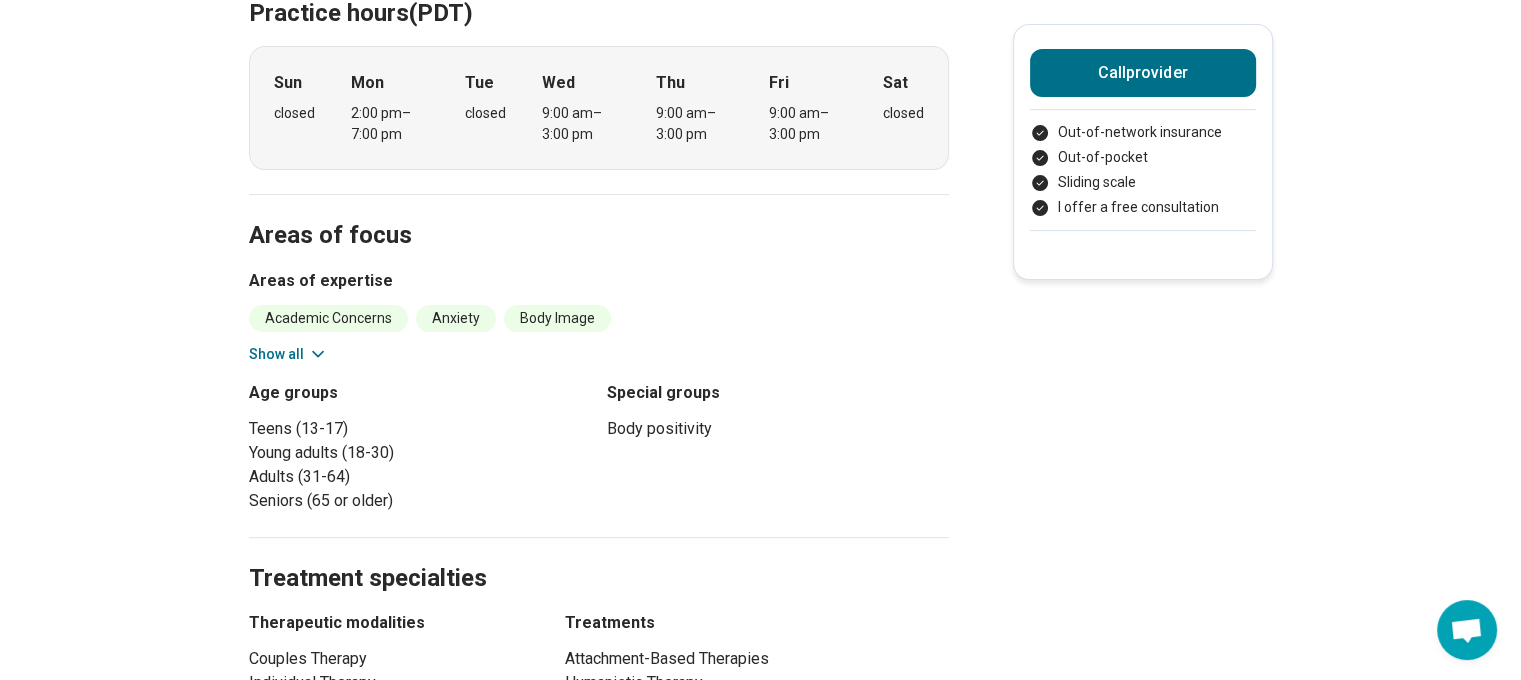 scroll, scrollTop: 600, scrollLeft: 0, axis: vertical 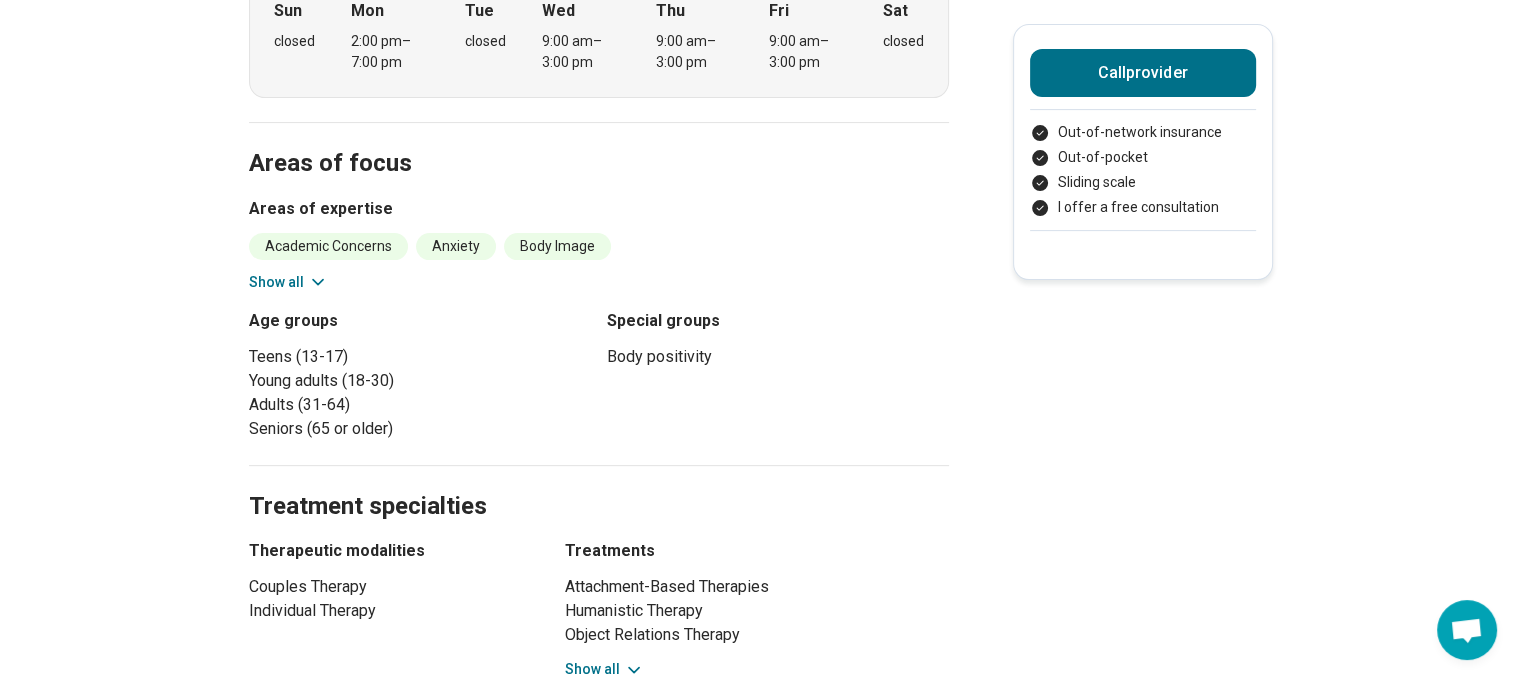 click on "Academic Concerns Anxiety Body Image Career Childhood Abuse Conflict Resolution Depression Eating Concerns Grief and Loss Insomnia Intimacy Concerns Life Transitions Loneliness/Isolation Parenting Concerns Peer Difficulties Perfectionism Performance Anxiety Personal Growth Posttraumatic Stress Disorder (PTSD) Relationship(s) with Friends/Roommates Relationship(s) with Parents/Children/Family Relationship(s) with Partner/Husband/Wife School Concerns Self-Esteem Sleep Concerns Social Anxiety Trauma Women's Issues Work/Life Balance Show all" at bounding box center [599, 263] 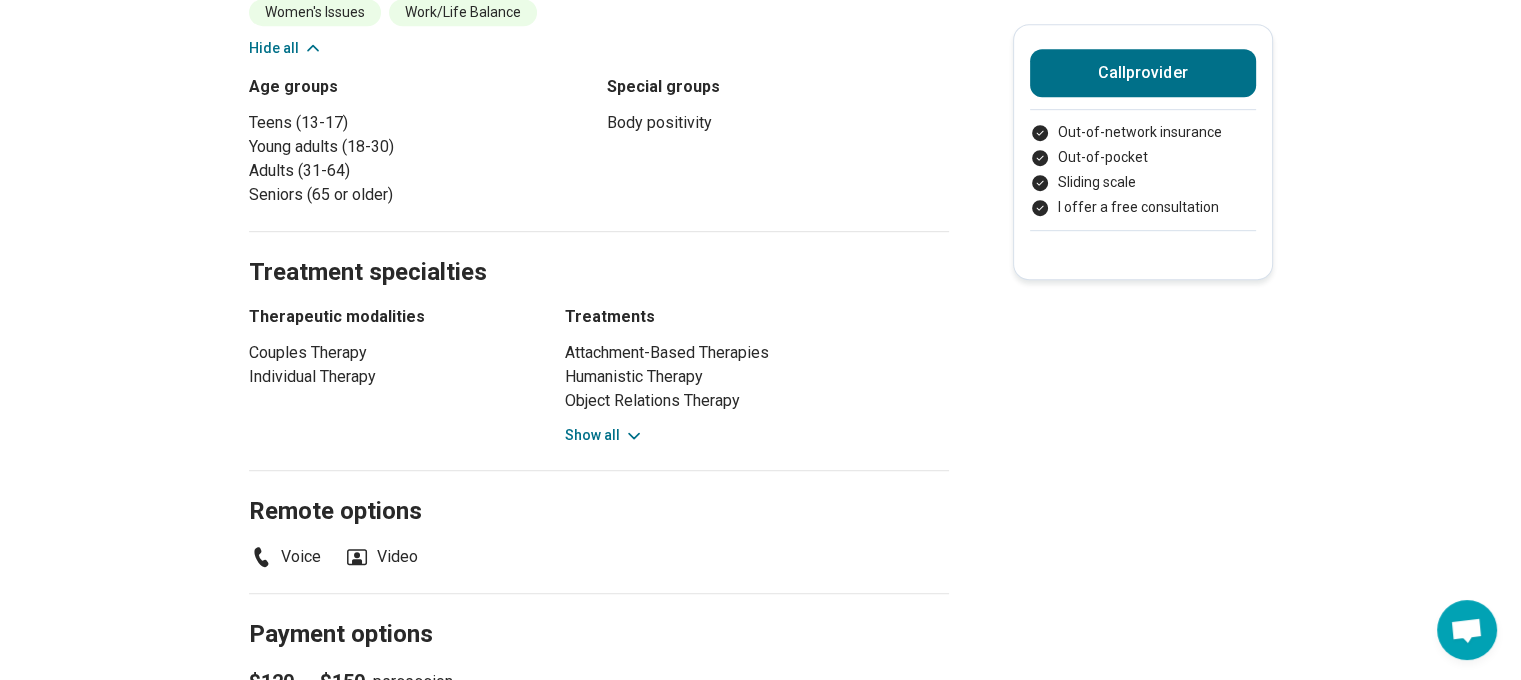 scroll, scrollTop: 1100, scrollLeft: 0, axis: vertical 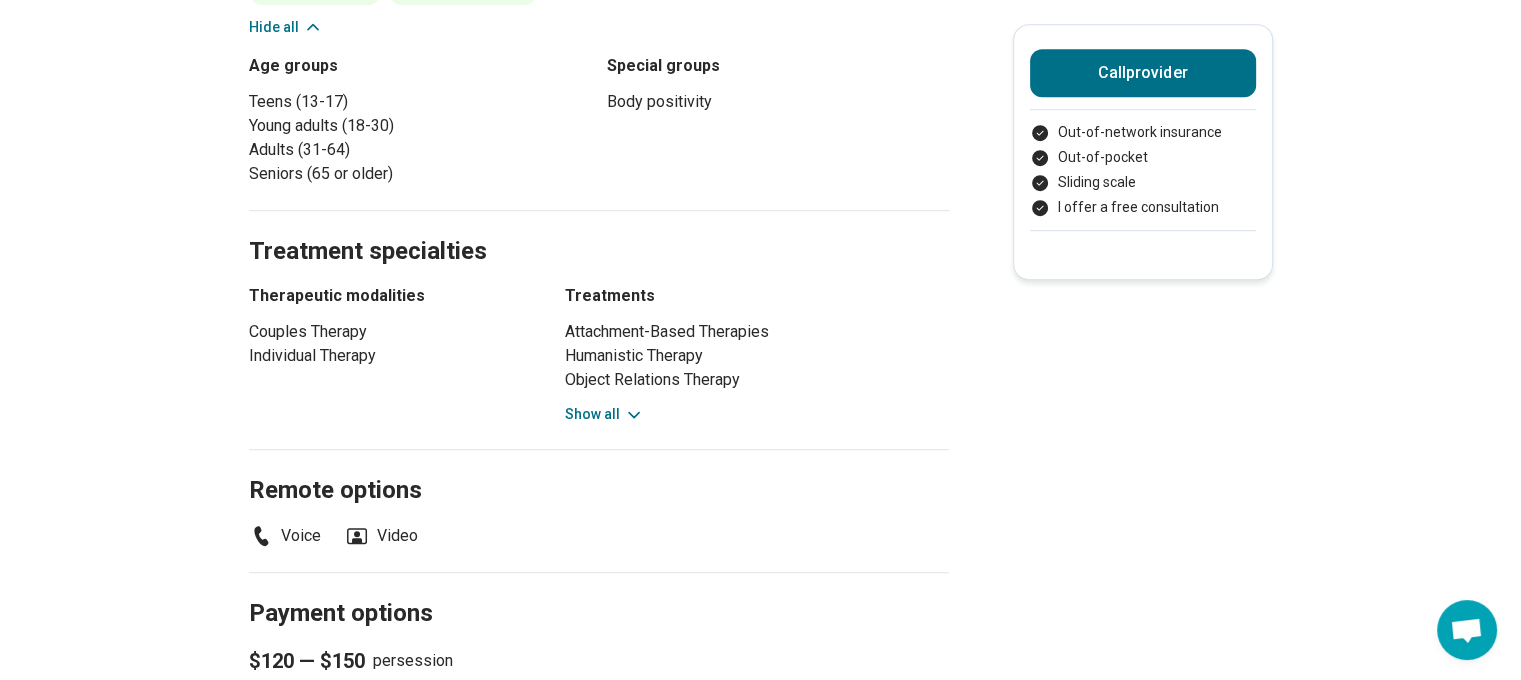 click on "Attachment-Based Therapies Humanistic Therapy Object Relations Therapy Person-Centered Therapy Psychodynamic Therapy Sand Tray Therapy Relational Psychotherapy Internal Family Systems Therapy Play Therapy Brief Psychotherapy Mindfulness Training Show all" at bounding box center (757, 372) 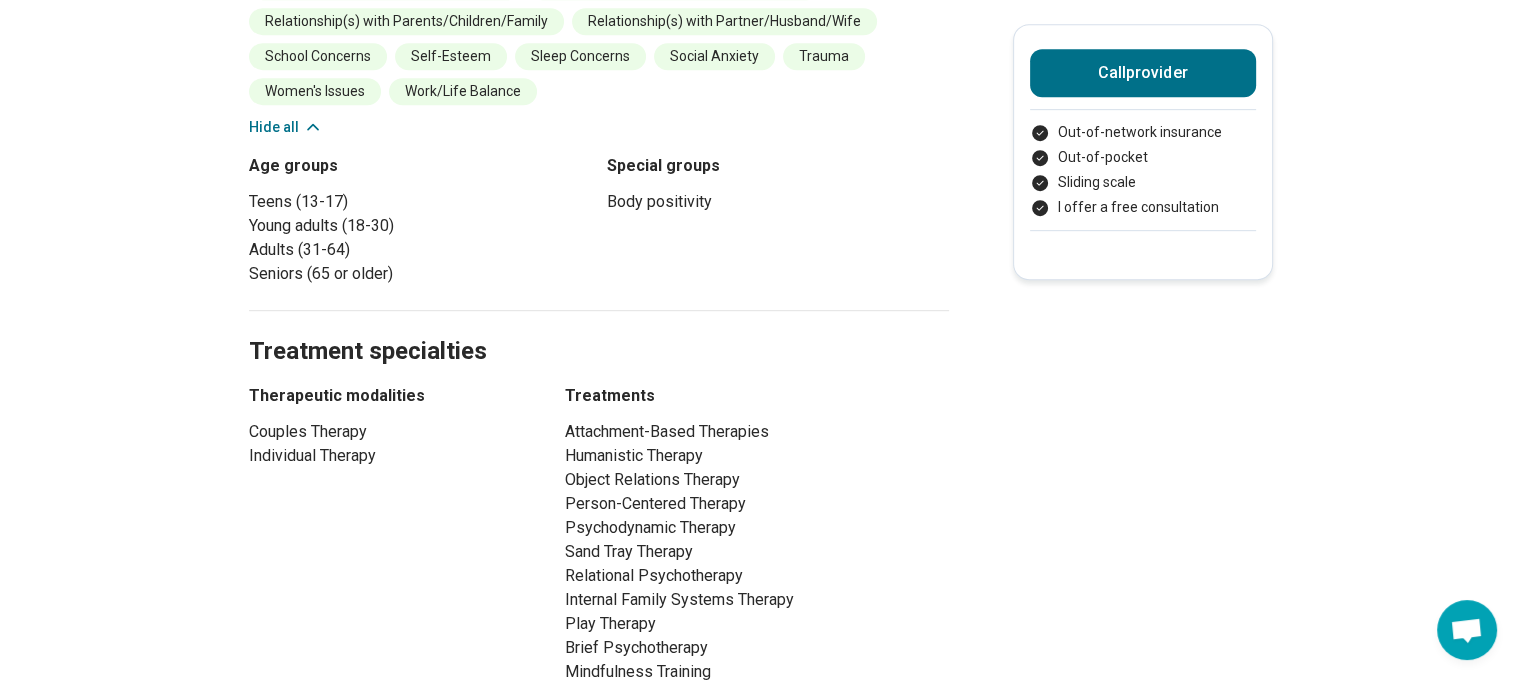 scroll, scrollTop: 1100, scrollLeft: 0, axis: vertical 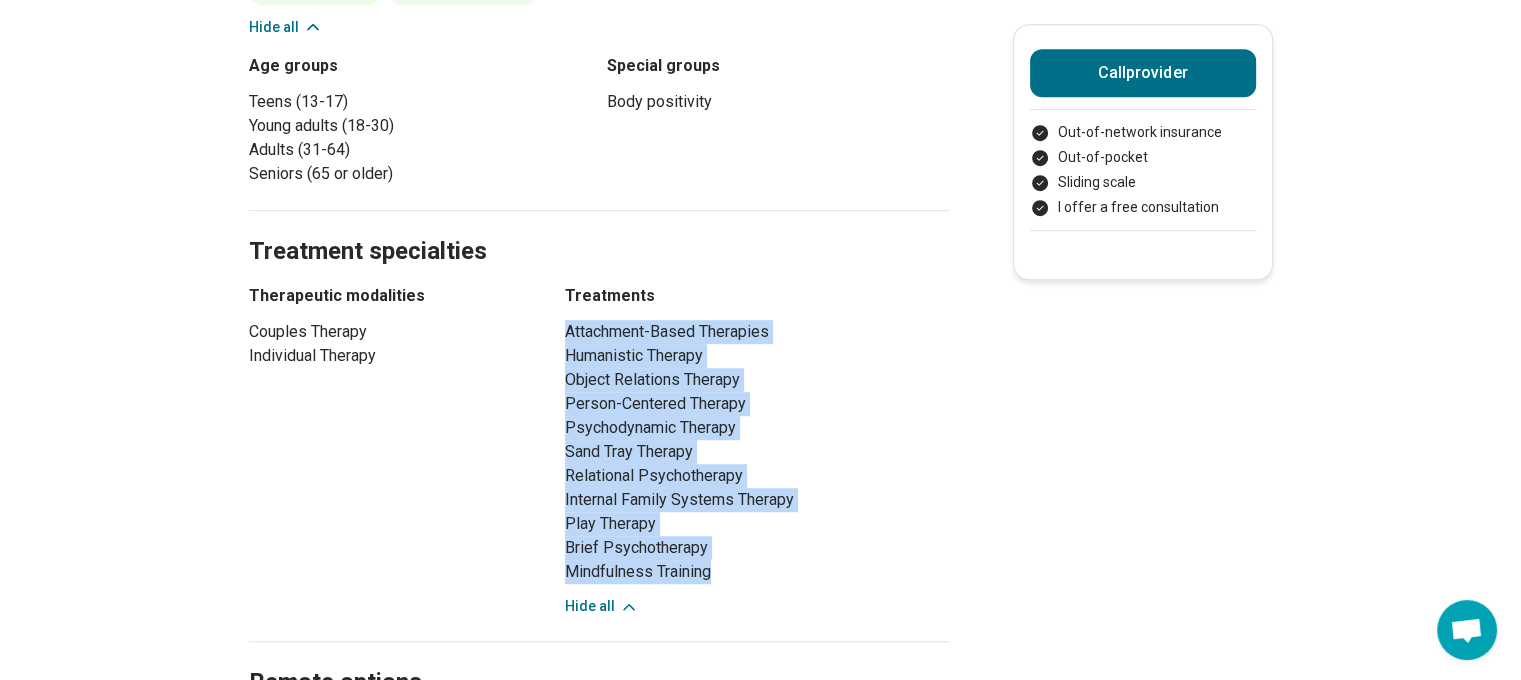 drag, startPoint x: 736, startPoint y: 543, endPoint x: 561, endPoint y: 306, distance: 294.60822 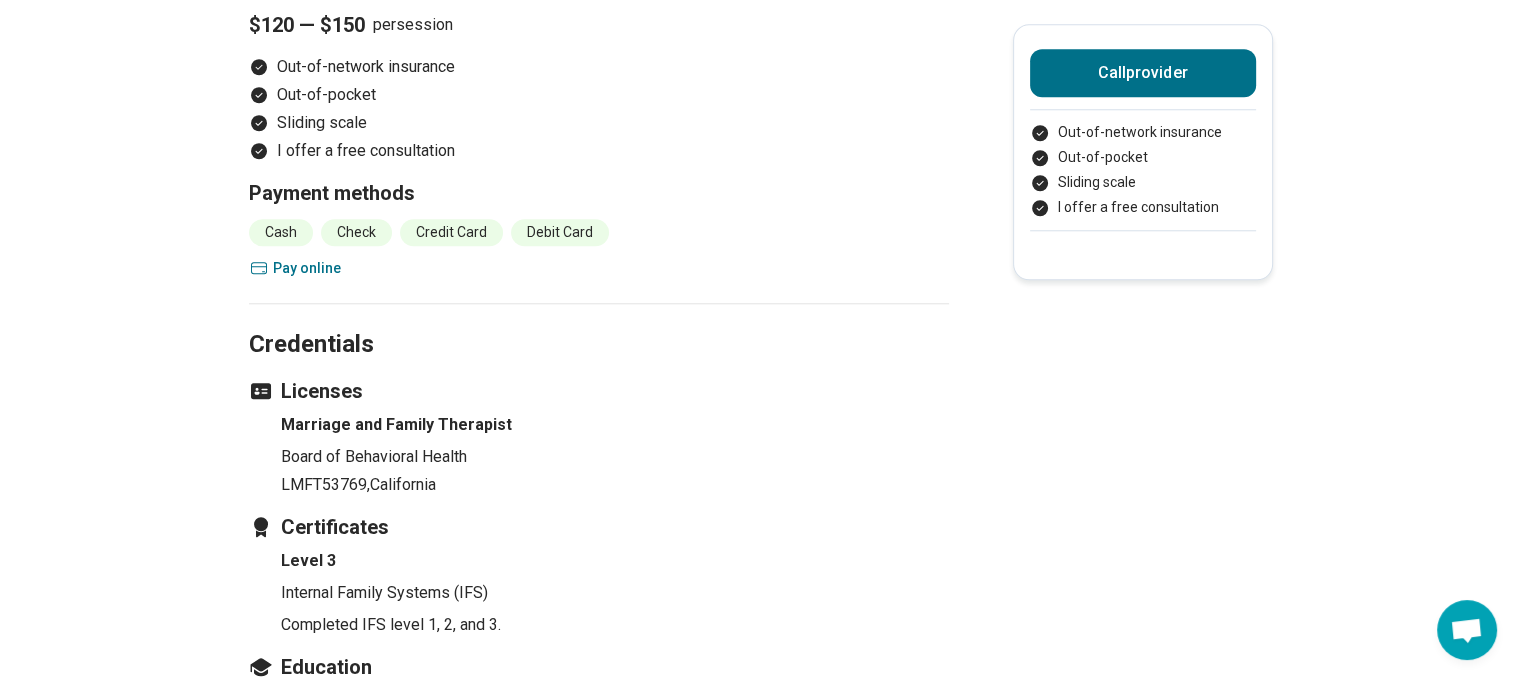 scroll, scrollTop: 2300, scrollLeft: 0, axis: vertical 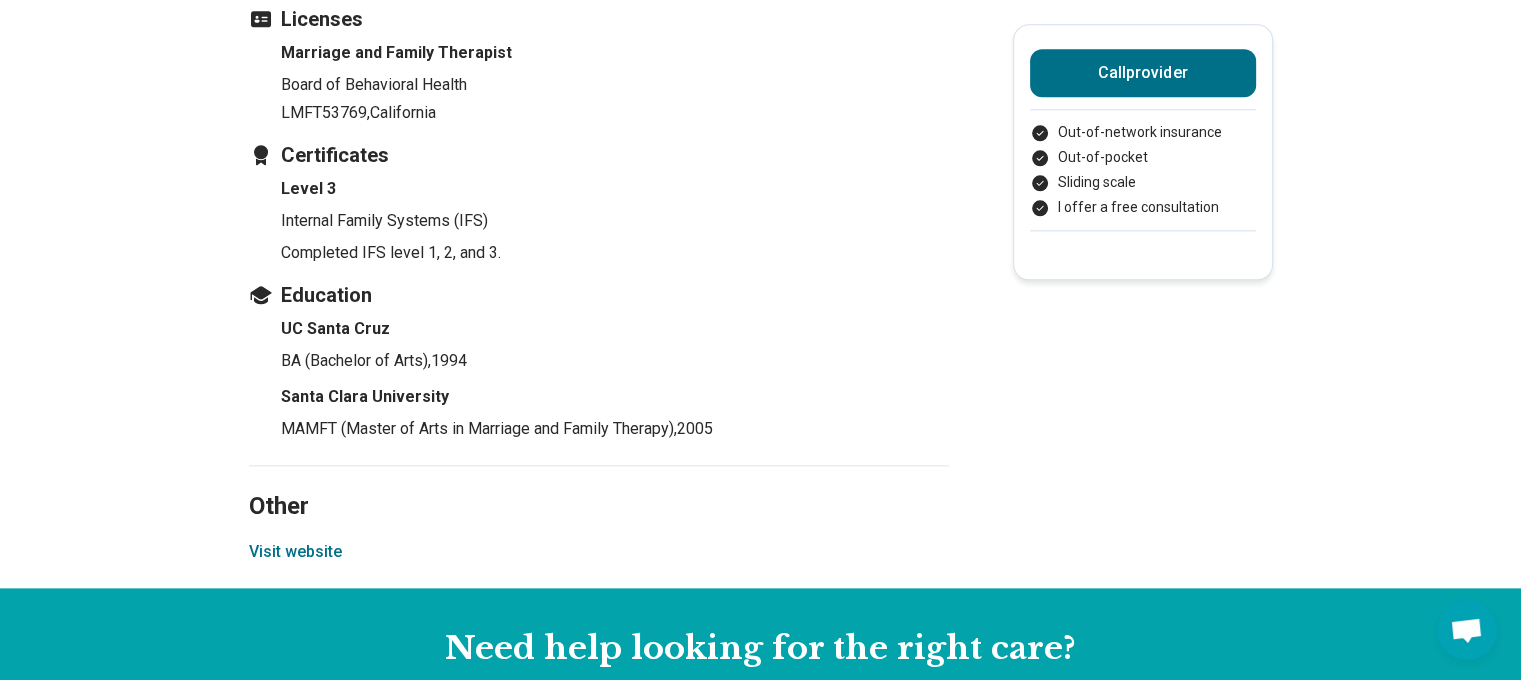 click on "Other Visit website" at bounding box center [599, 526] 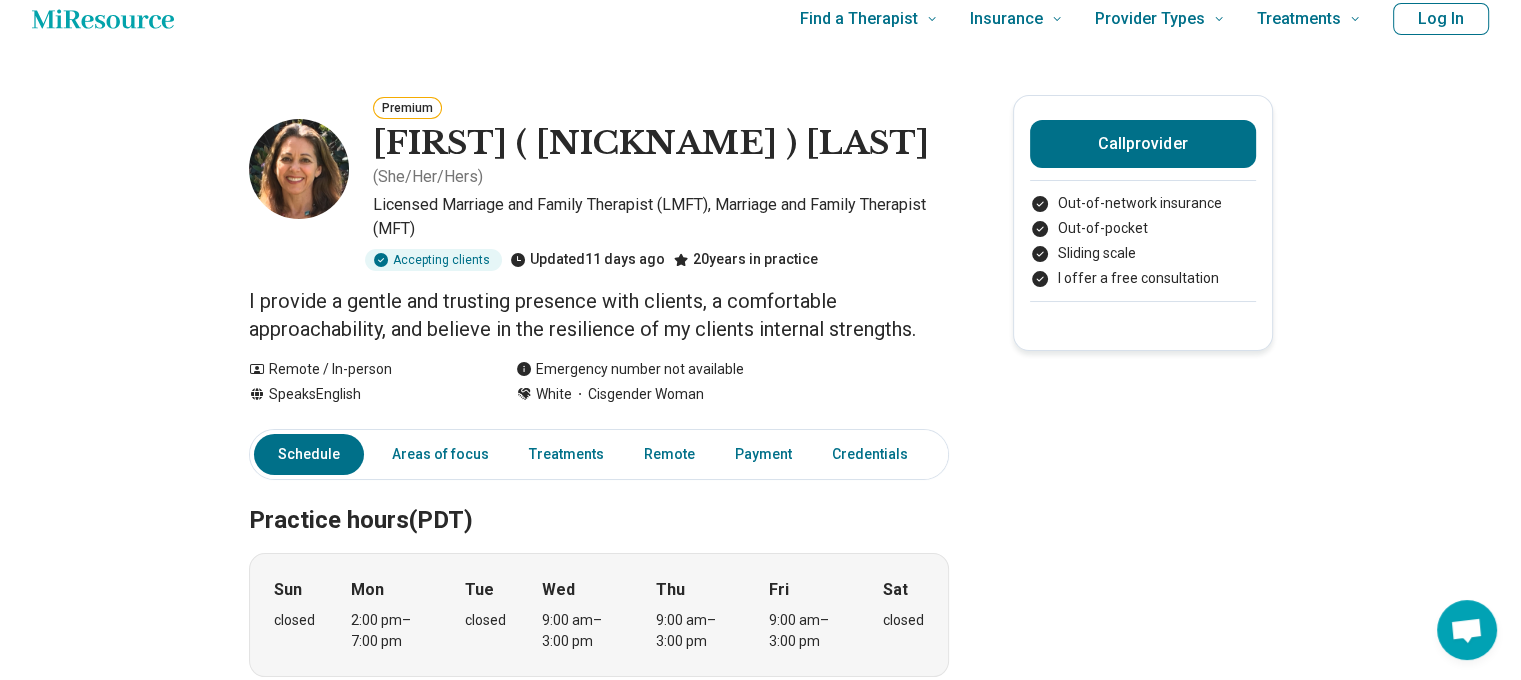scroll, scrollTop: 0, scrollLeft: 0, axis: both 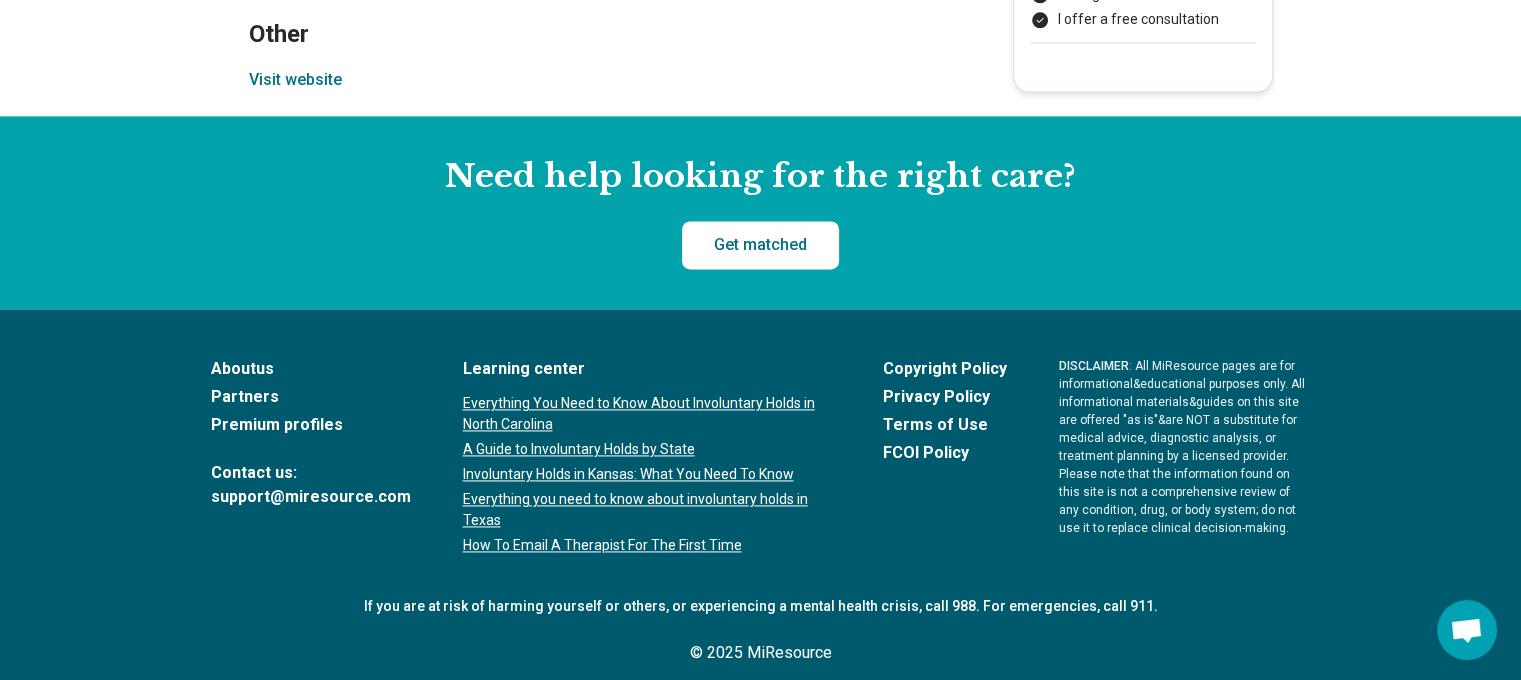 click on "Visit website" at bounding box center (295, 80) 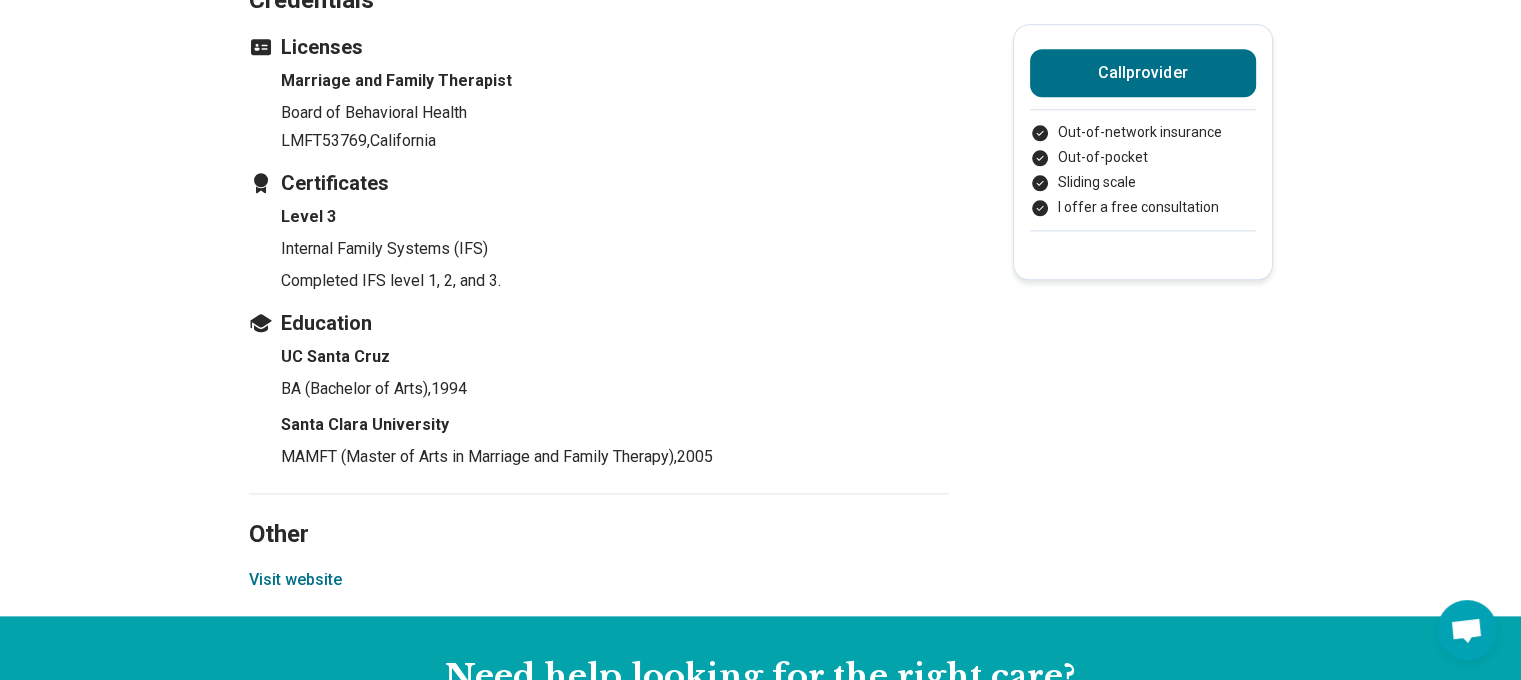 scroll, scrollTop: 2272, scrollLeft: 0, axis: vertical 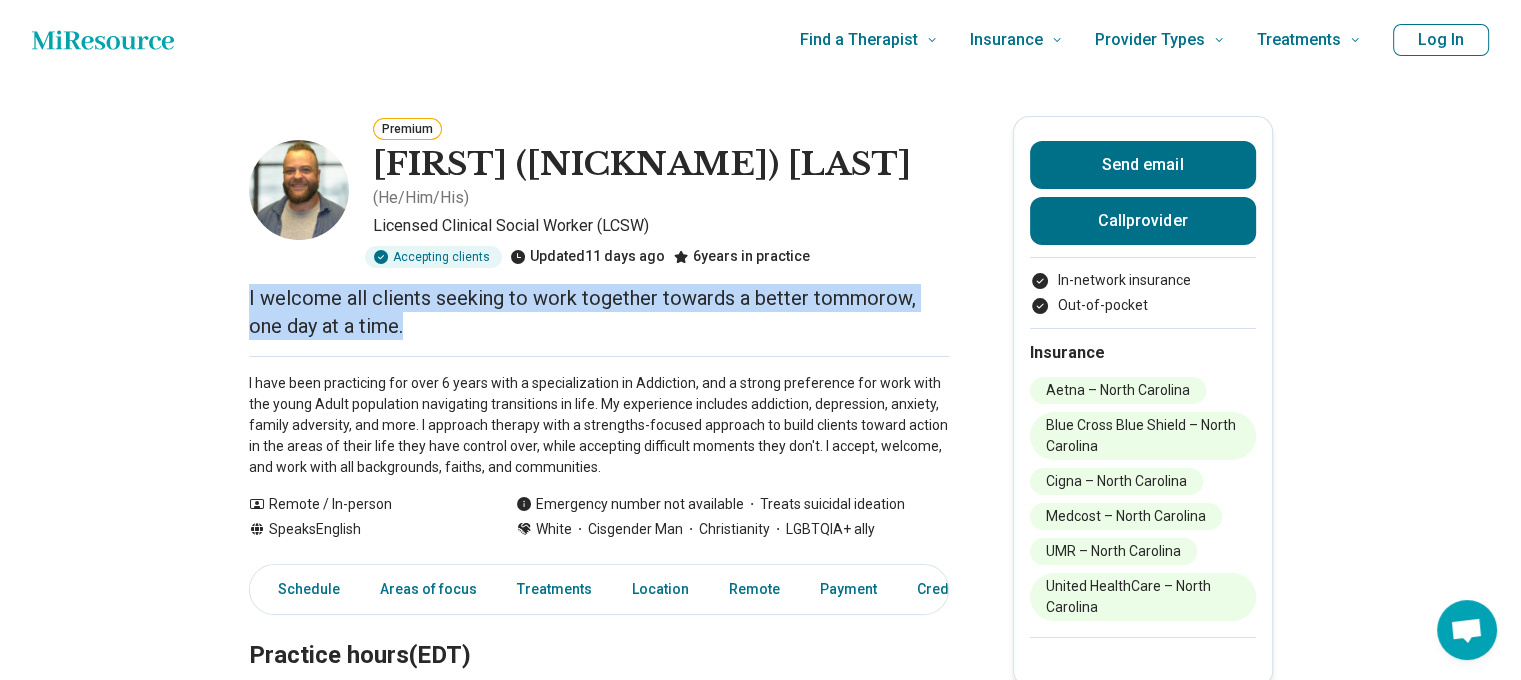 drag, startPoint x: 398, startPoint y: 327, endPoint x: 235, endPoint y: 295, distance: 166.1114 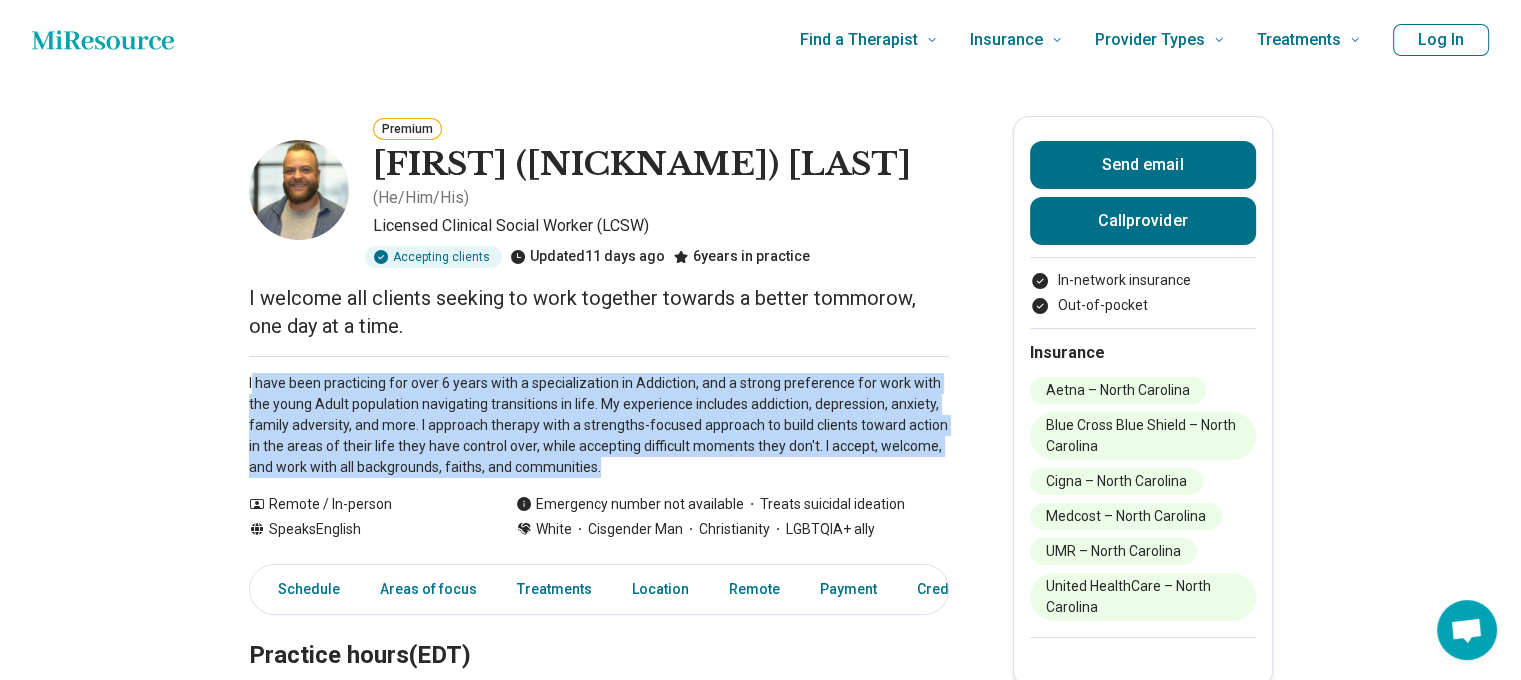 drag, startPoint x: 258, startPoint y: 375, endPoint x: 662, endPoint y: 463, distance: 413.47308 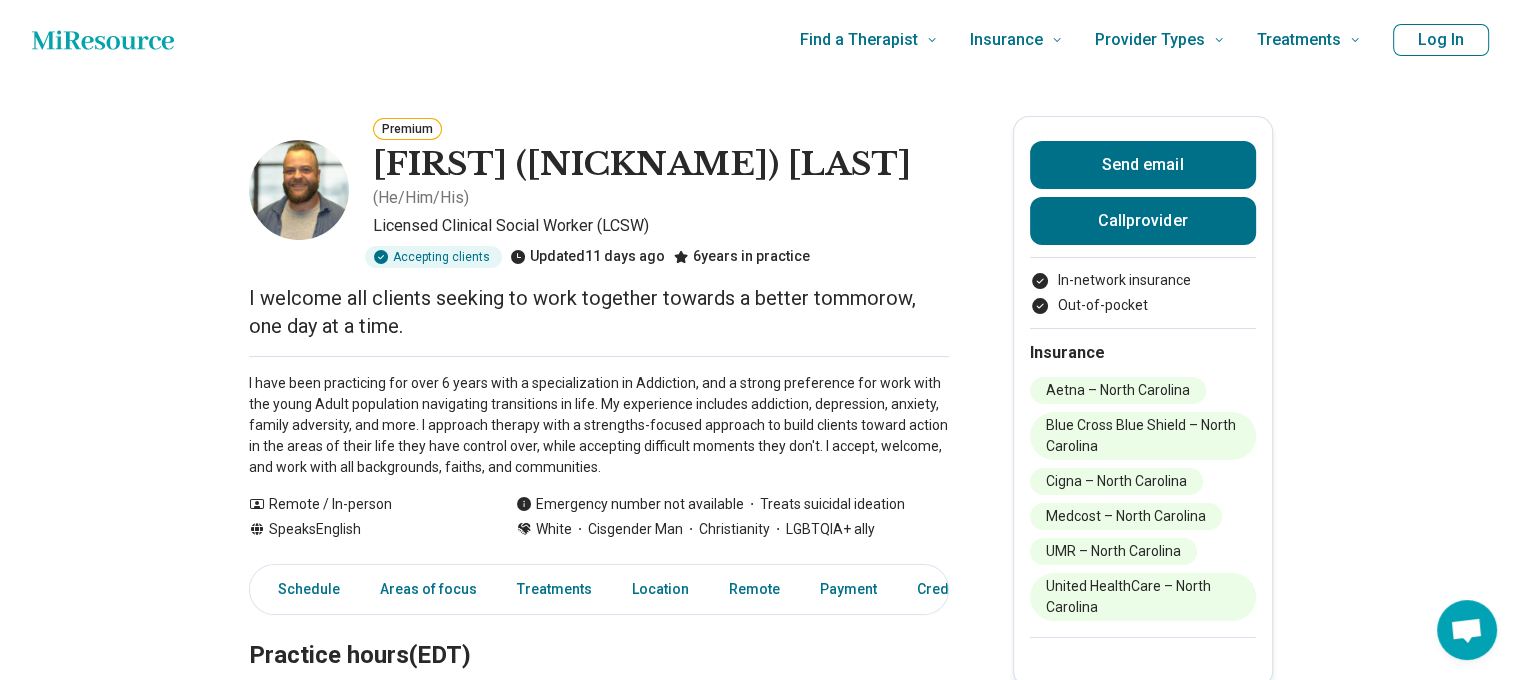 click on "Premium [FIRST] ([NICKNAME]) [LAST] ( He/Him/His ) Licensed Clinical Social Worker (LCSW) Accepting clients Updated 11 days ago 6 years in practice I welcome all clients seeking to work together towards a better tommorow, one day at a time. I have been practicing for over 6 years with a specialization in Addiction, and a strong preference for work with the young Adult population navigating transitions in life. My experience includes addiction, depression, anxiety, family adversity, and more. I approach therapy with a strengths-focused approach to build clients toward action in the areas of their life they have control over, while accepting difficult moments they don't. I accept, welcome, and work with all backgrounds, faiths, and communities. Show all Remote / In-person Speaks English Emergency number not available Treats suicidal ideation White Cisgender Man Christianity LGBTQIA+ ally Send email Call provider In-network insurance Out-of-pocket Insurance [INSURANCE] – [STATE] [INSURANCE] – [STATE]" at bounding box center (760, 1369) 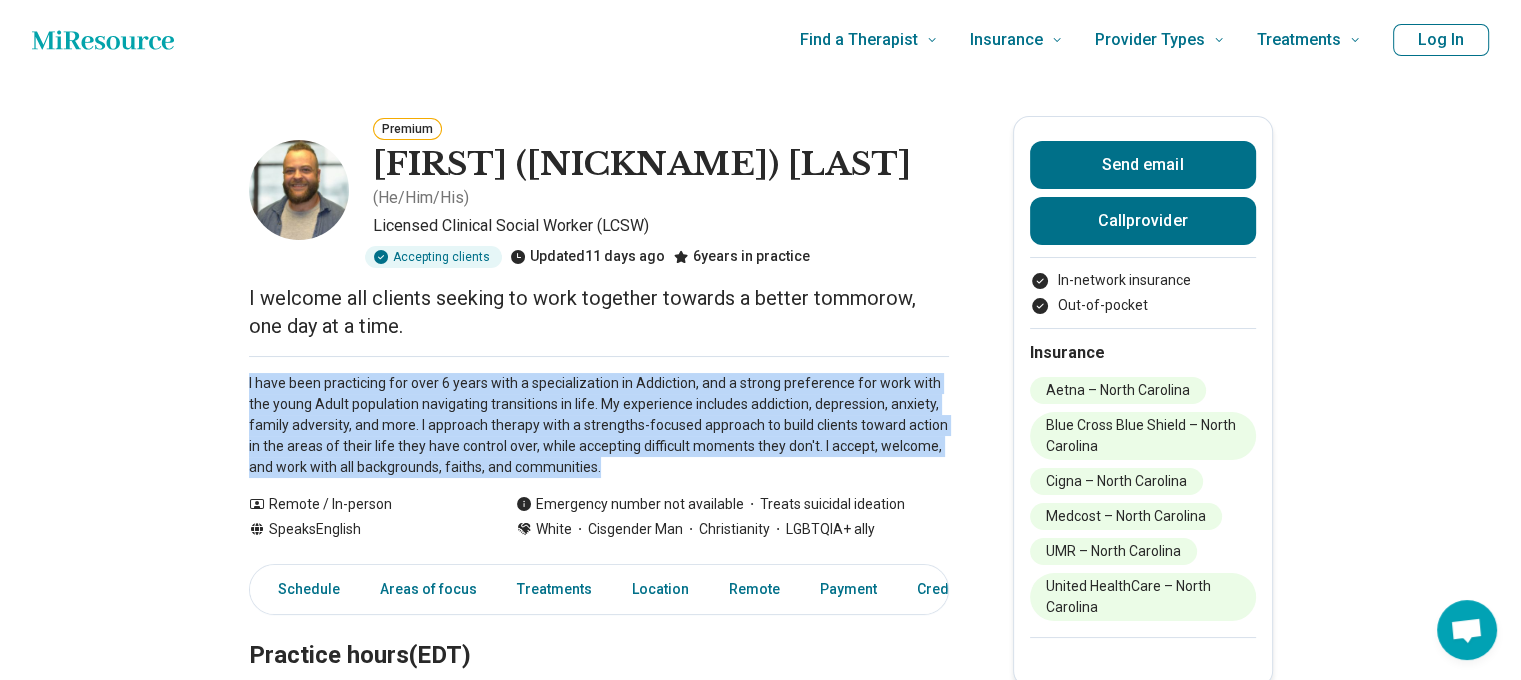 drag, startPoint x: 249, startPoint y: 377, endPoint x: 821, endPoint y: 471, distance: 579.6723 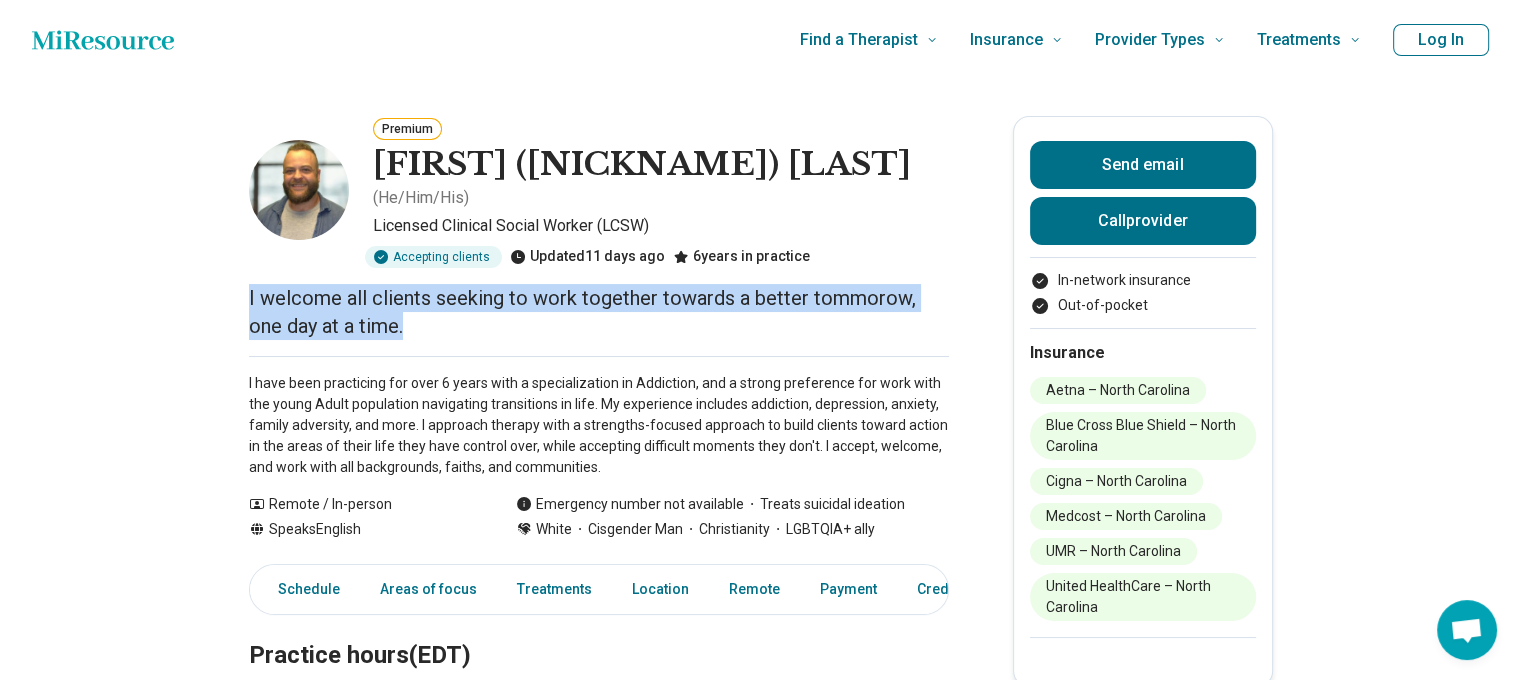 drag, startPoint x: 389, startPoint y: 324, endPoint x: 253, endPoint y: 300, distance: 138.10141 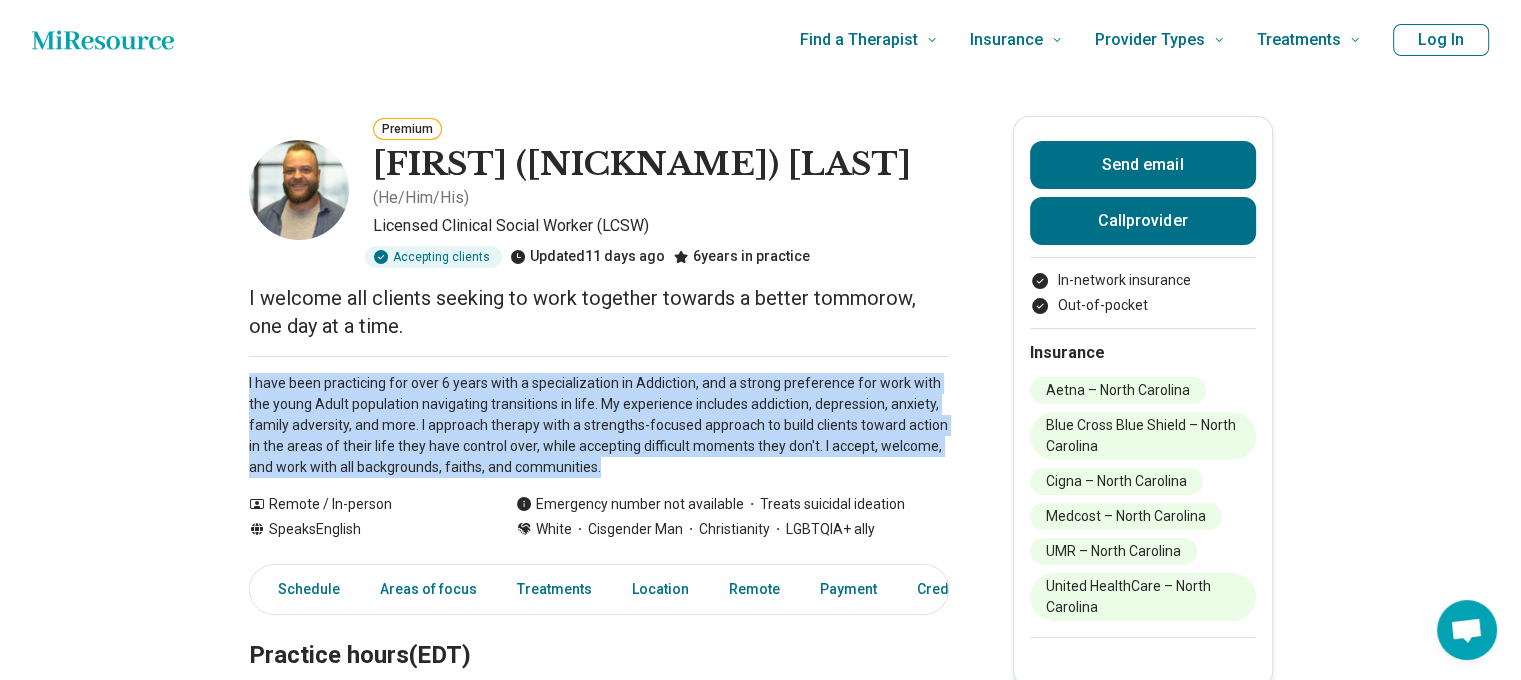 drag, startPoint x: 495, startPoint y: 447, endPoint x: 240, endPoint y: 380, distance: 263.6551 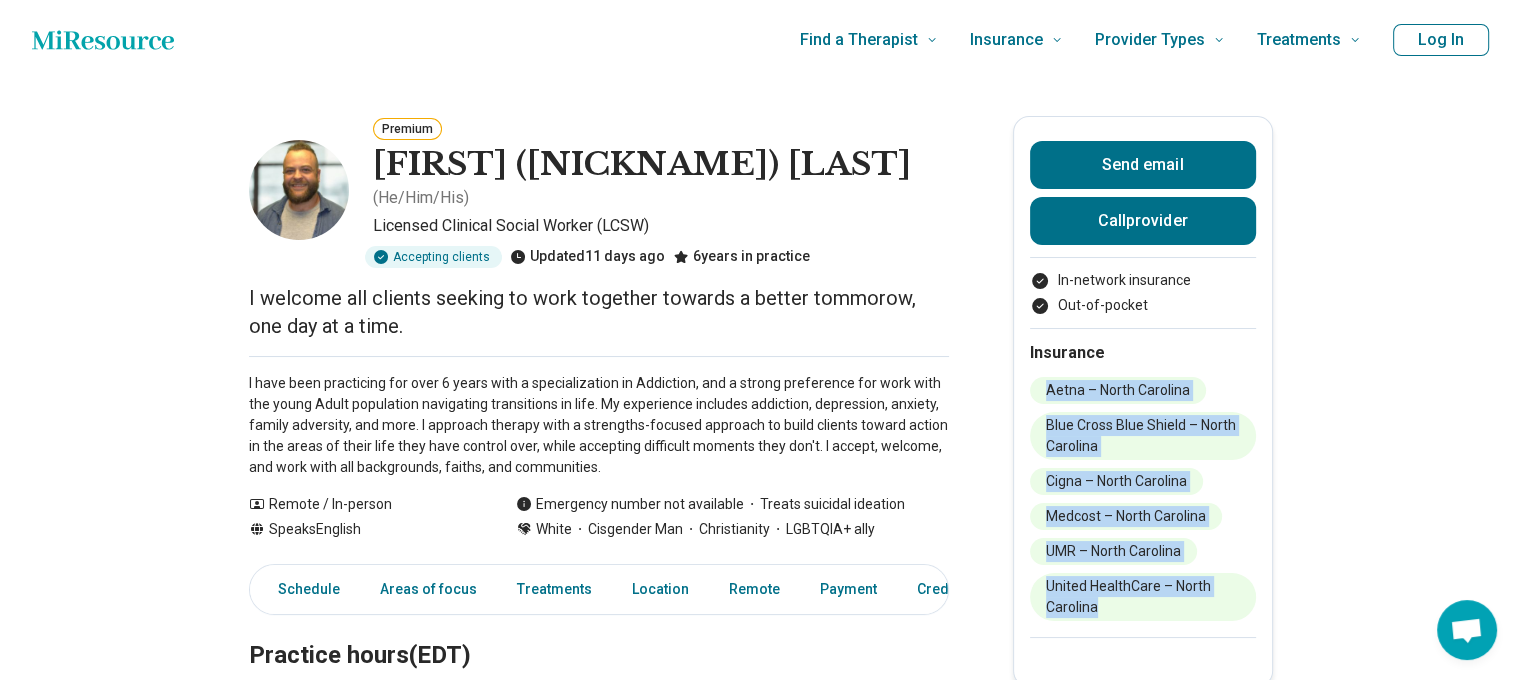 drag, startPoint x: 1064, startPoint y: 506, endPoint x: 1025, endPoint y: 404, distance: 109.201645 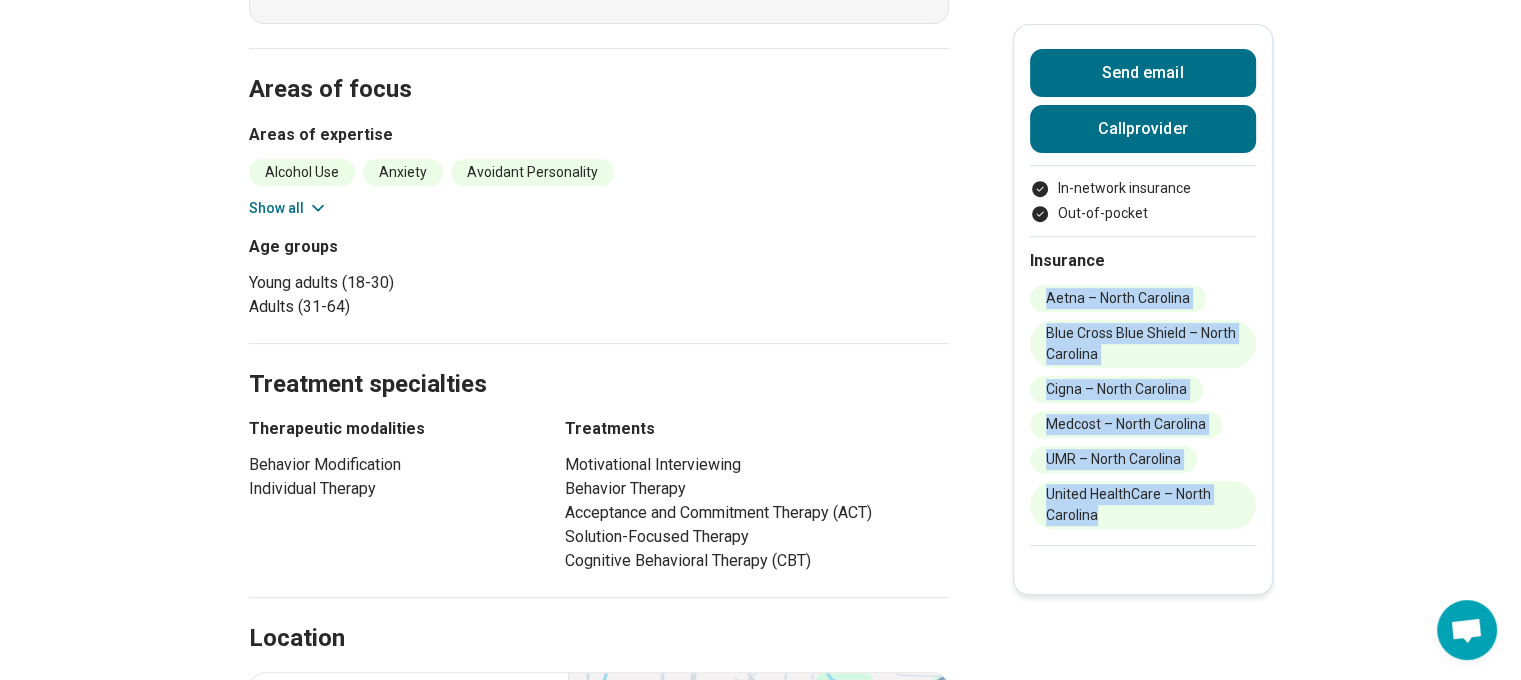 scroll, scrollTop: 900, scrollLeft: 0, axis: vertical 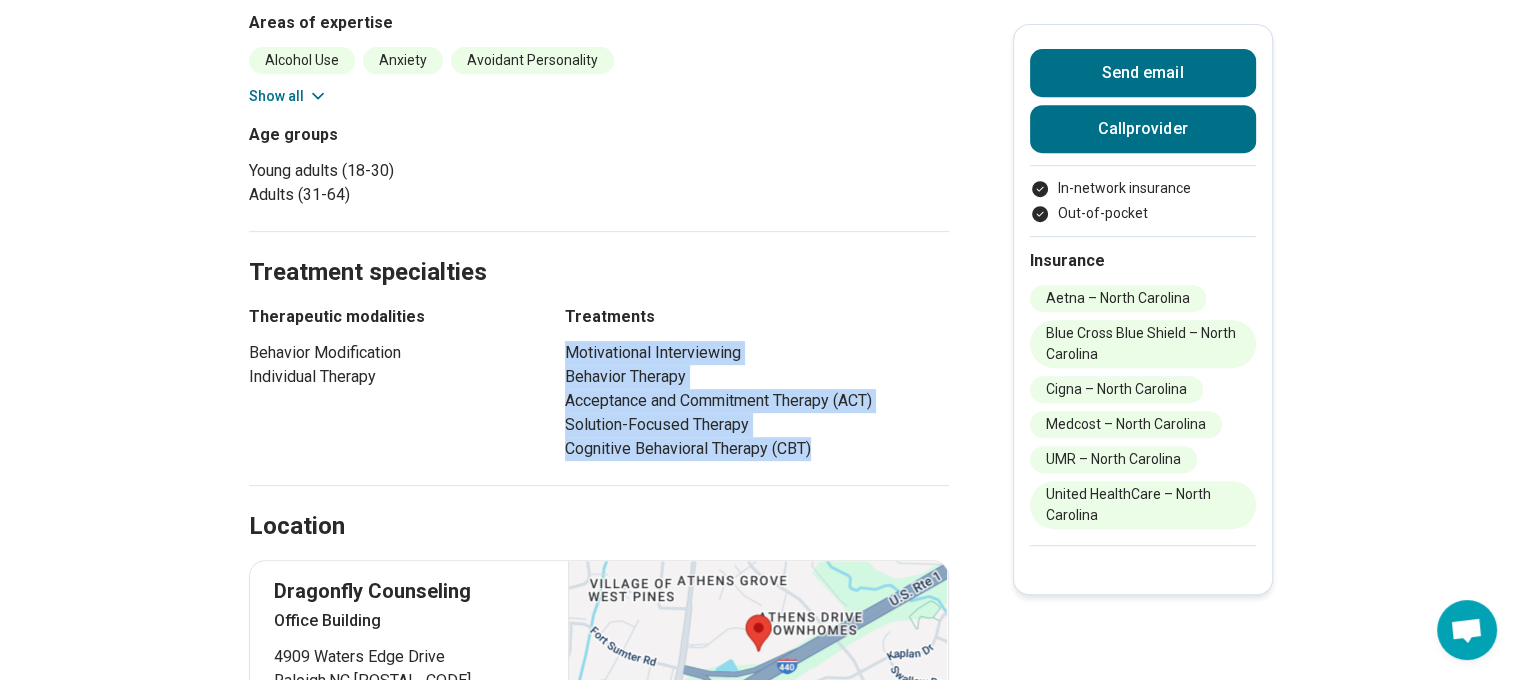 drag, startPoint x: 567, startPoint y: 356, endPoint x: 956, endPoint y: 439, distance: 397.7562 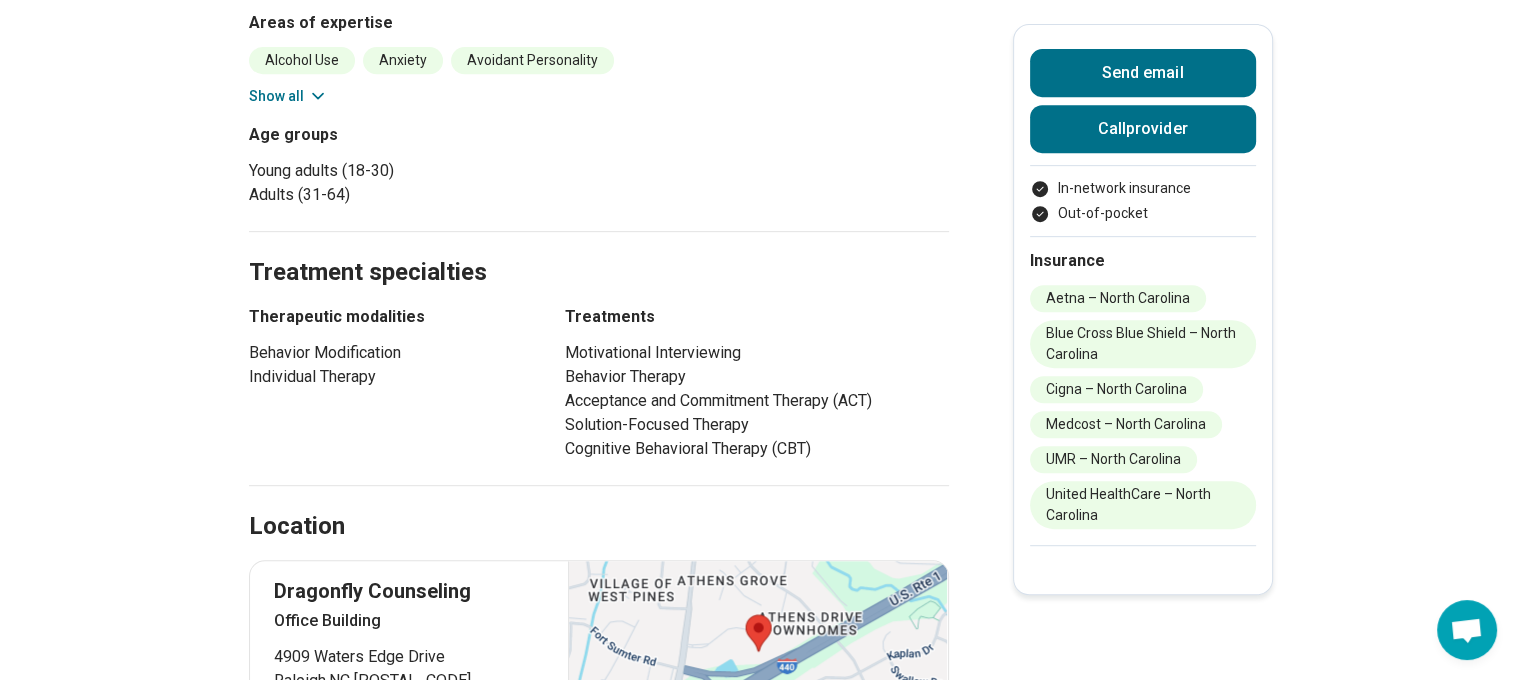 drag, startPoint x: 572, startPoint y: 389, endPoint x: 613, endPoint y: 325, distance: 76.00658 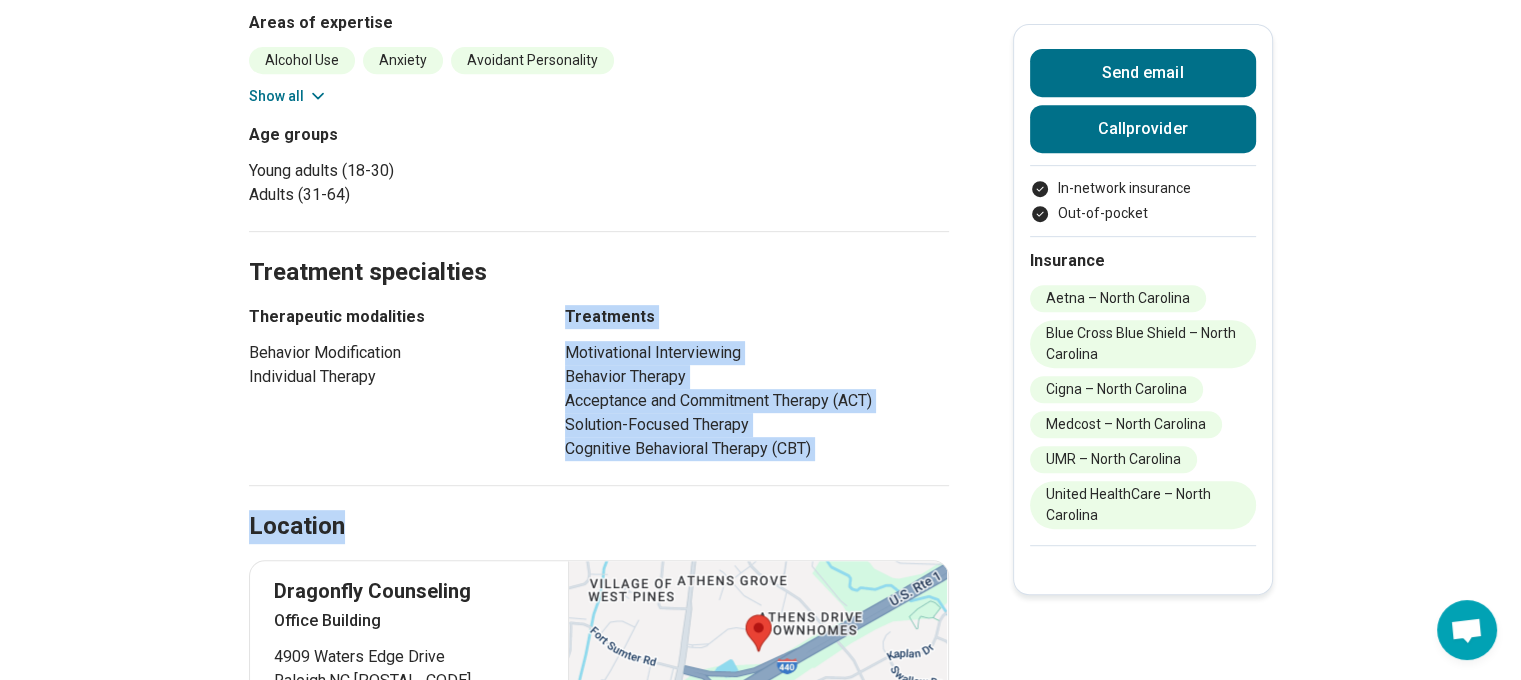 drag, startPoint x: 568, startPoint y: 310, endPoint x: 888, endPoint y: 494, distance: 369.1287 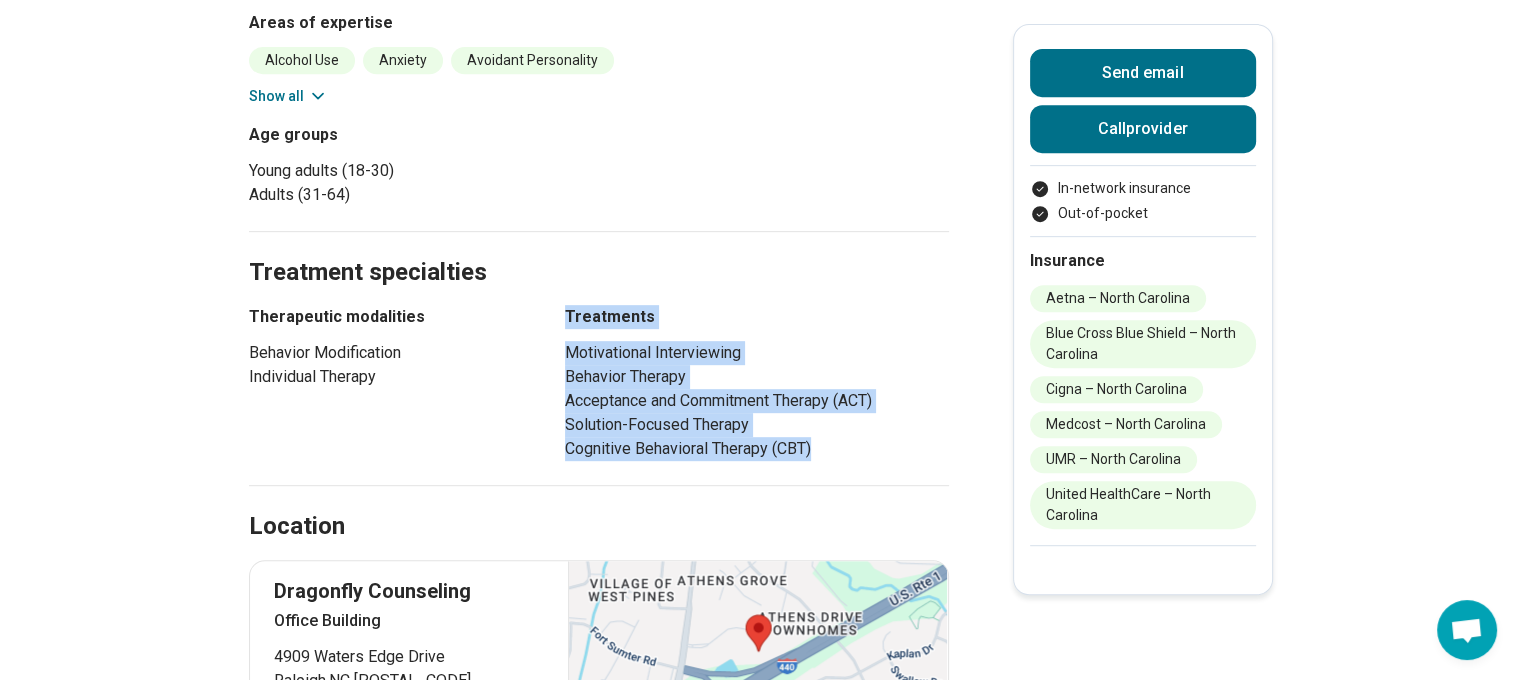 drag, startPoint x: 840, startPoint y: 447, endPoint x: 562, endPoint y: 299, distance: 314.94125 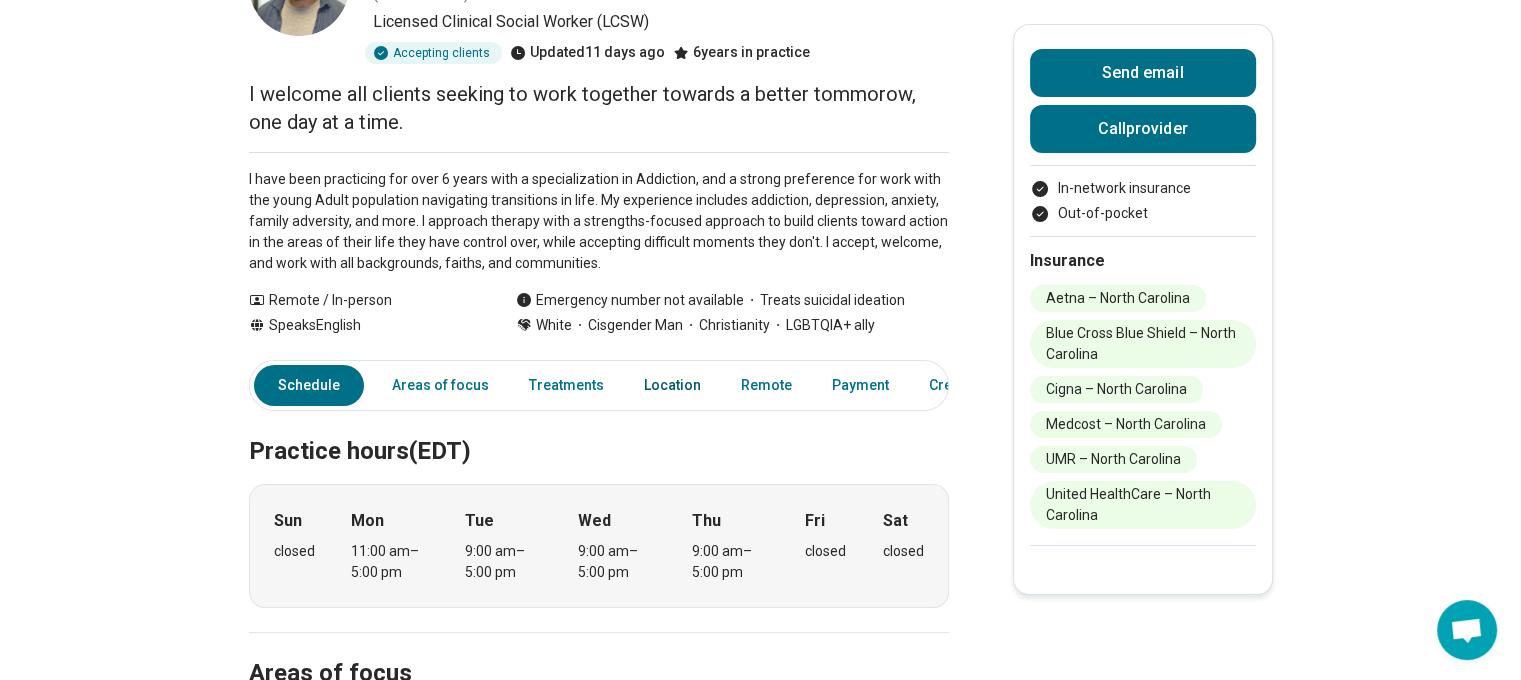 scroll, scrollTop: 200, scrollLeft: 0, axis: vertical 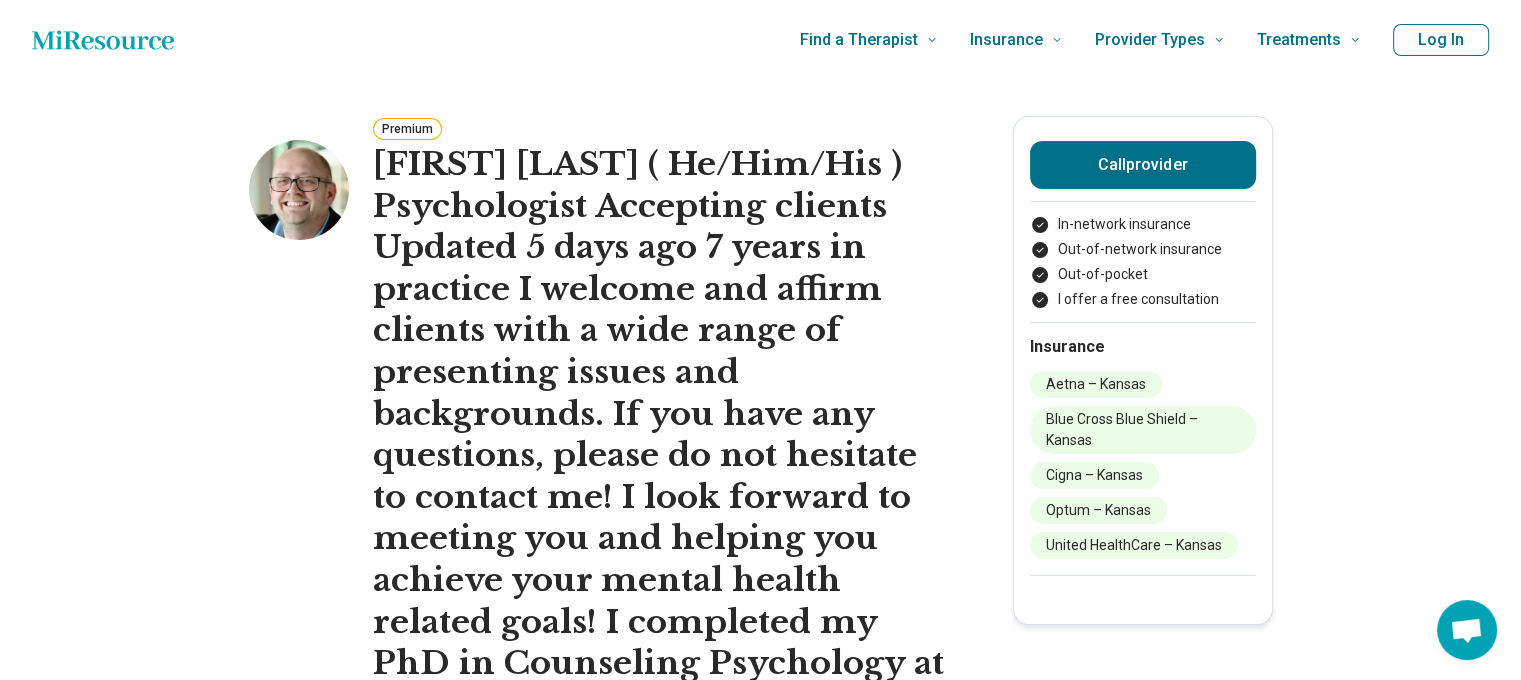 drag, startPoint x: 230, startPoint y: 302, endPoint x: 960, endPoint y: 315, distance: 730.1157 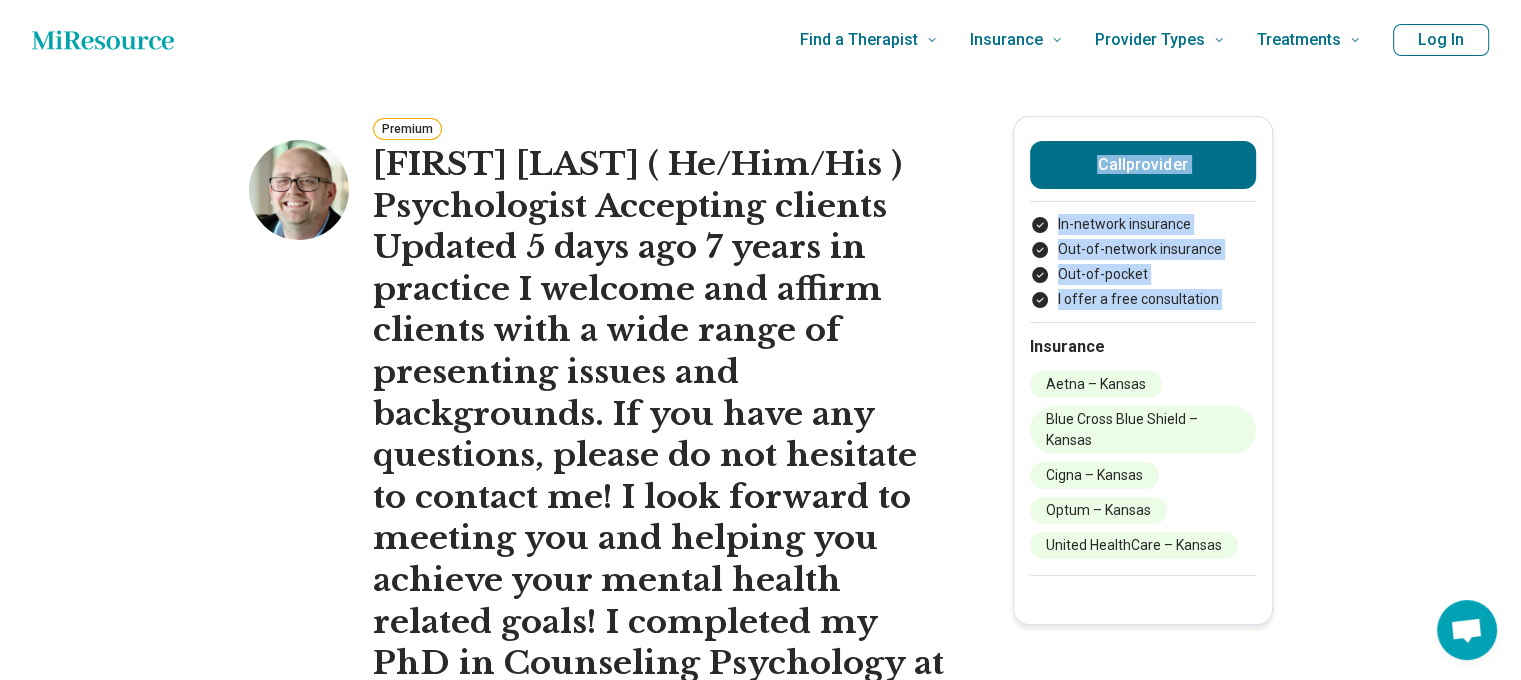 drag, startPoint x: 250, startPoint y: 293, endPoint x: 997, endPoint y: 323, distance: 747.6022 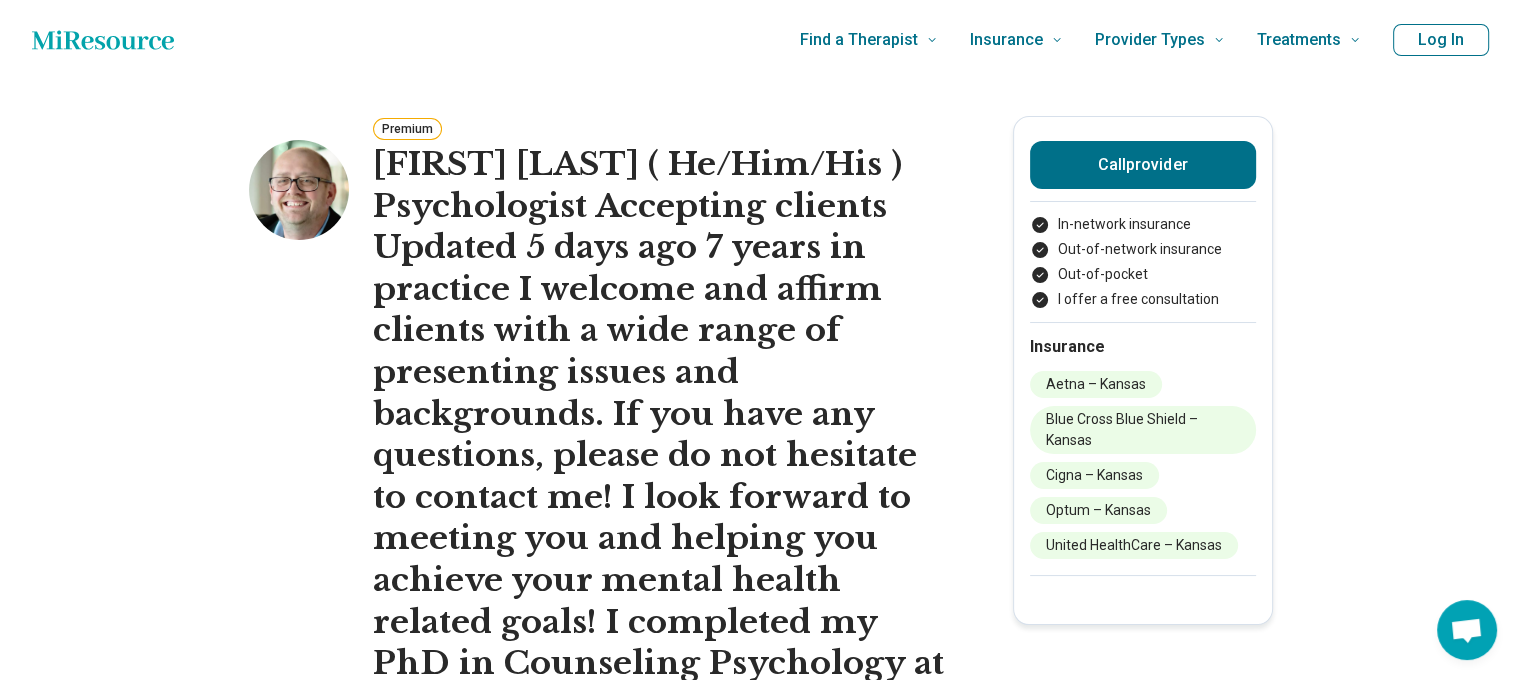 drag, startPoint x: 954, startPoint y: 321, endPoint x: 212, endPoint y: 296, distance: 742.421 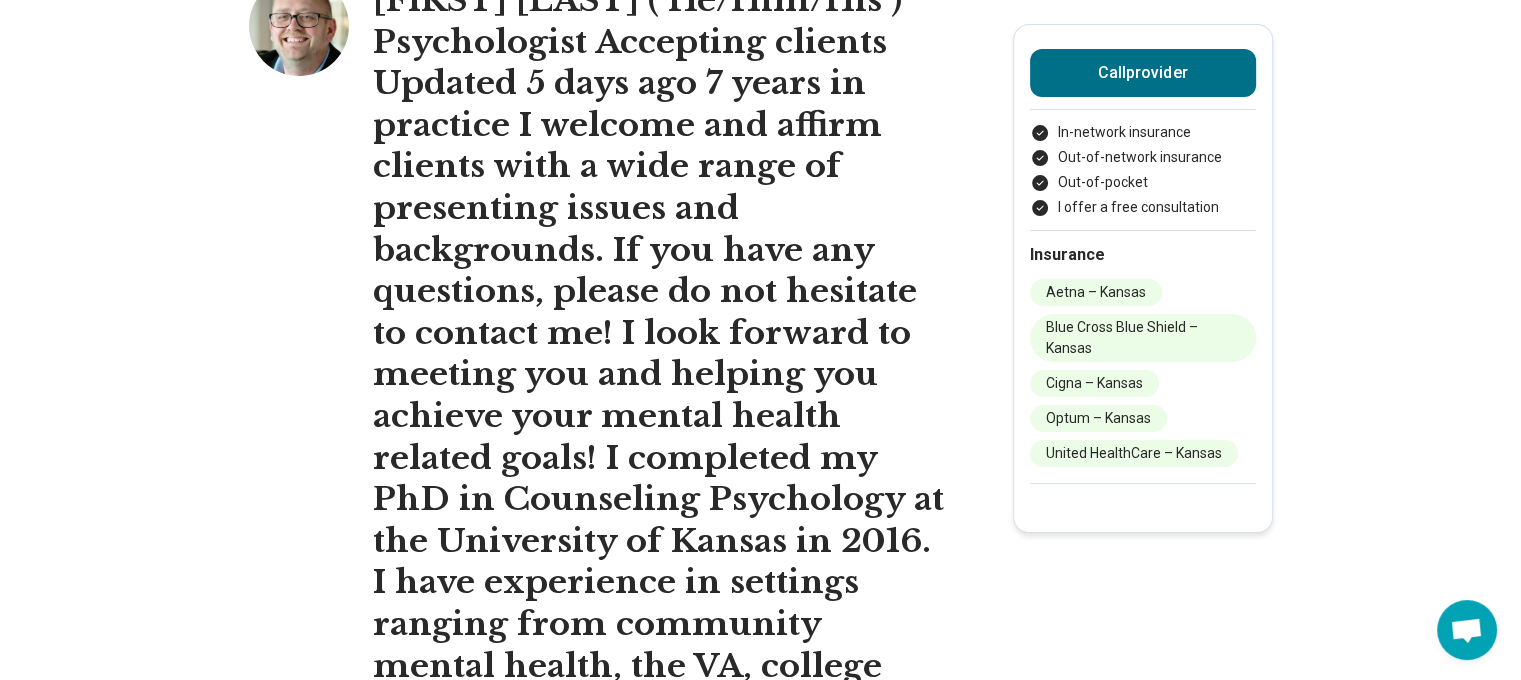 scroll, scrollTop: 0, scrollLeft: 0, axis: both 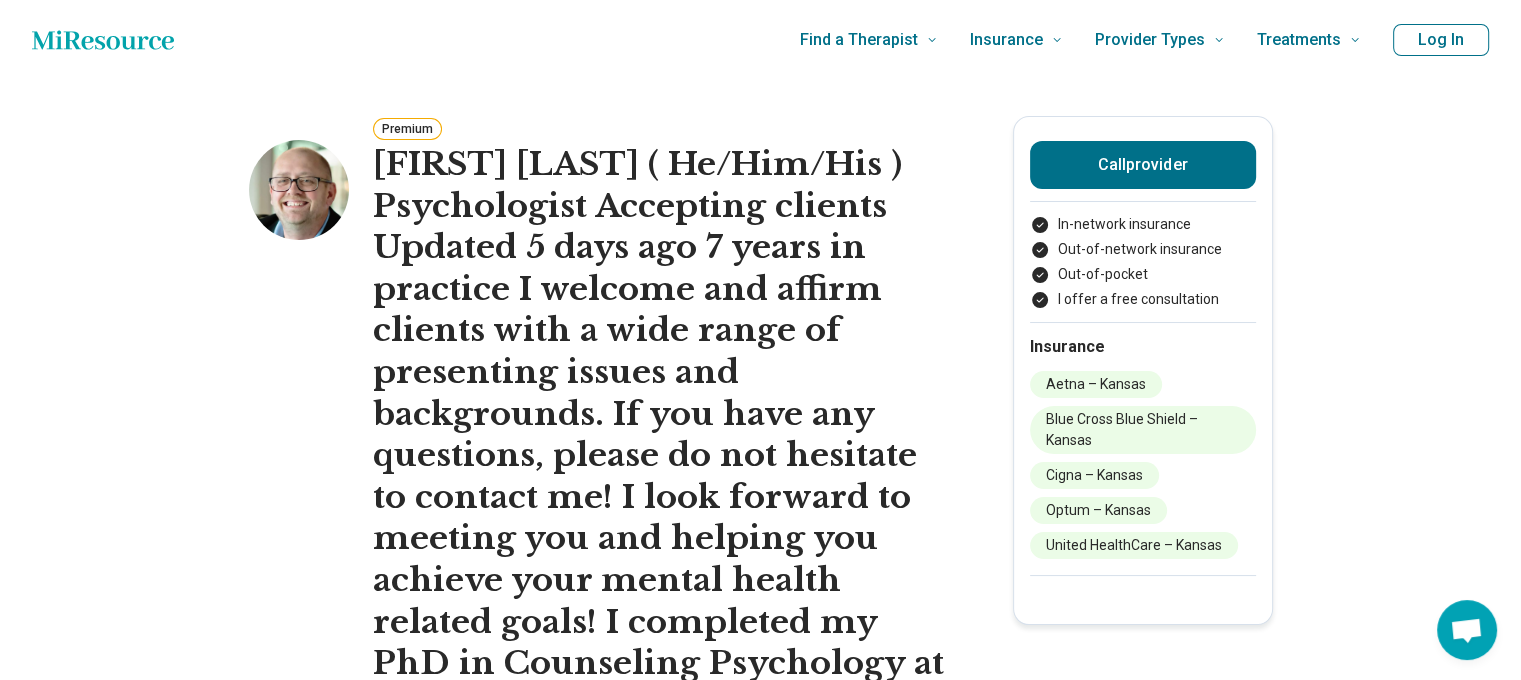 click on "Psychologist" at bounding box center [661, 1598] 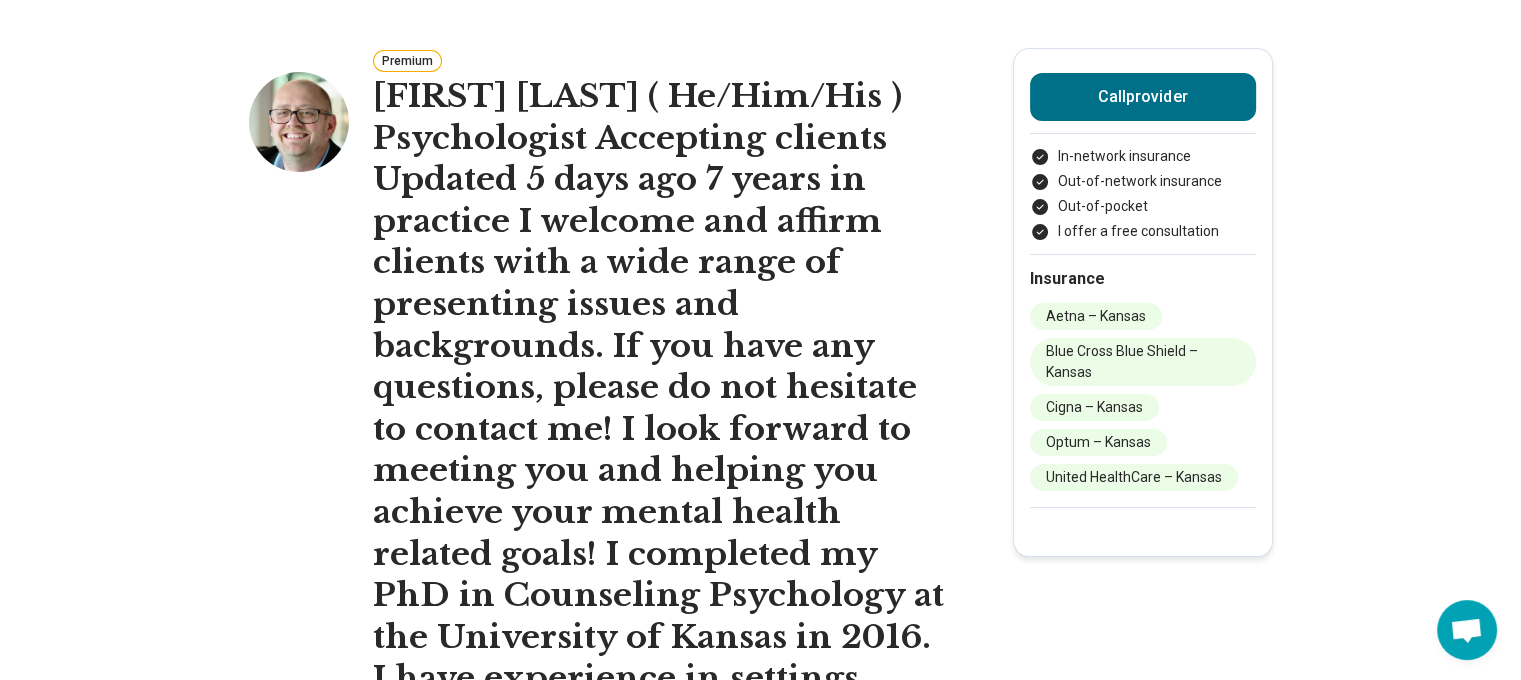 scroll, scrollTop: 0, scrollLeft: 0, axis: both 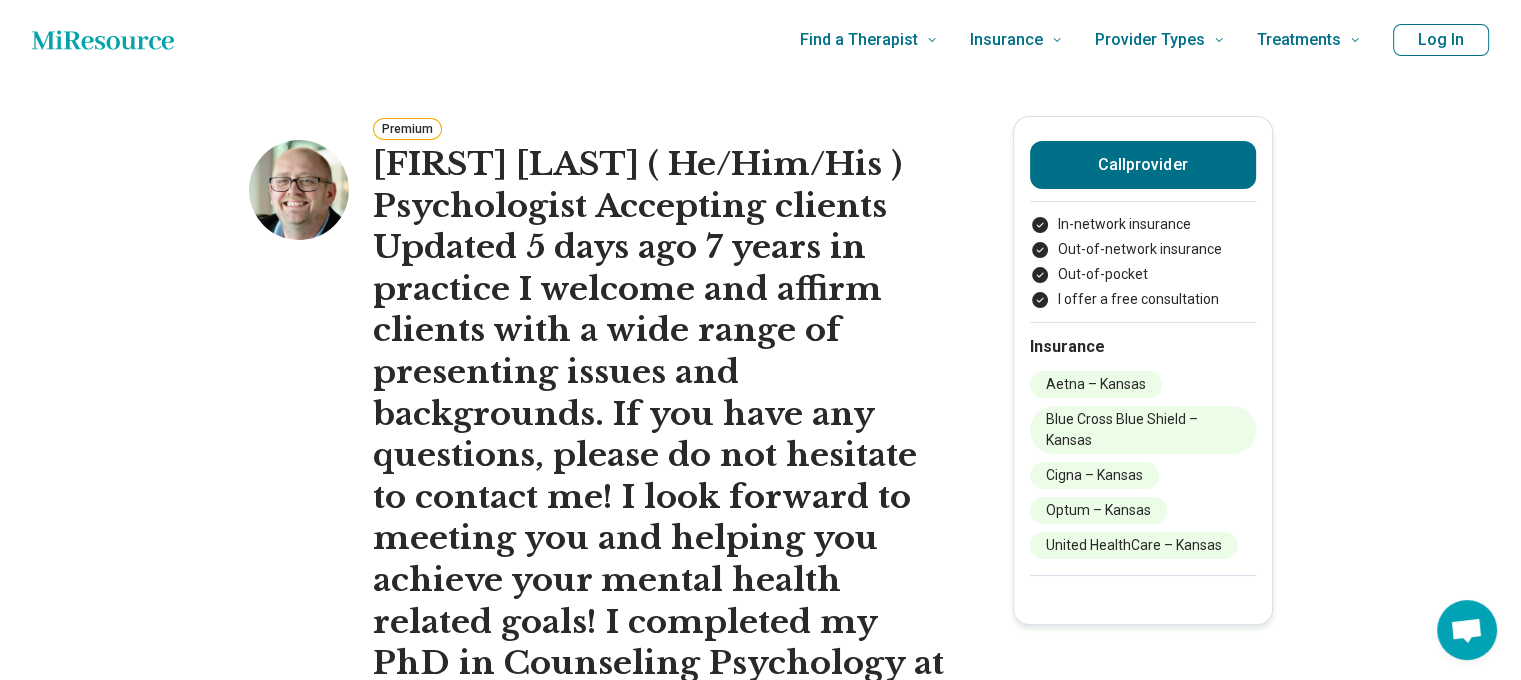 drag, startPoint x: 196, startPoint y: 376, endPoint x: 971, endPoint y: 466, distance: 780.2083 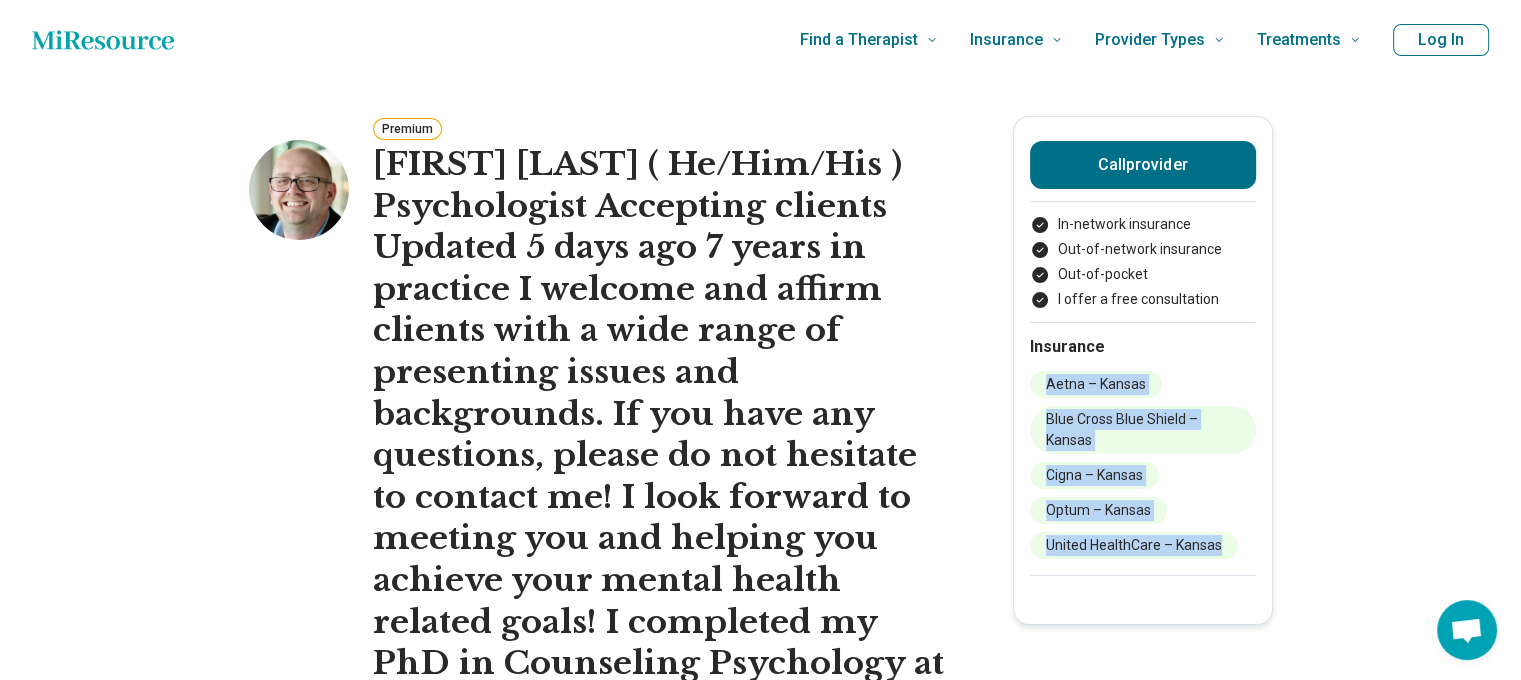 drag, startPoint x: 1252, startPoint y: 556, endPoint x: 1027, endPoint y: 383, distance: 283.82037 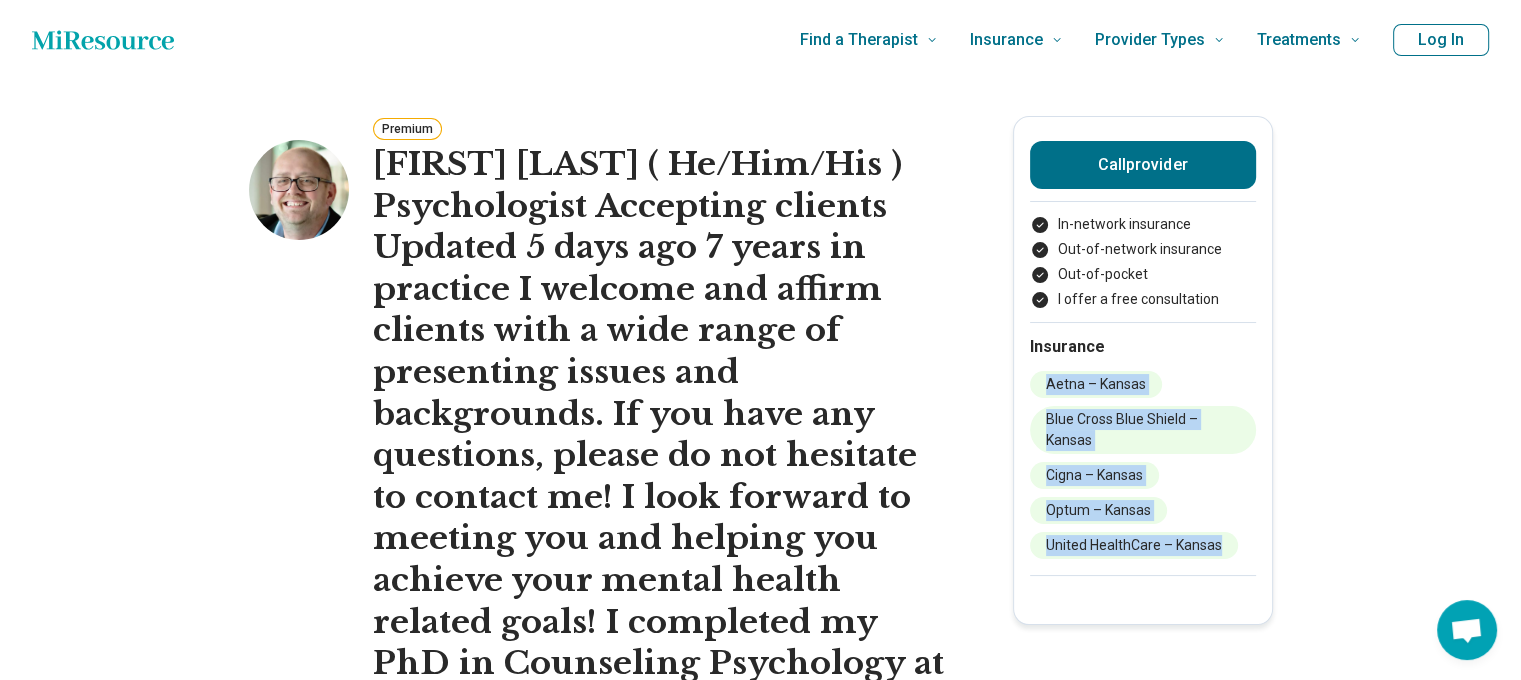 copy on "Aetna – Kansas Blue Cross Blue Shield – Kansas Cigna – Kansas Optum – Kansas United HealthCare – Kansas" 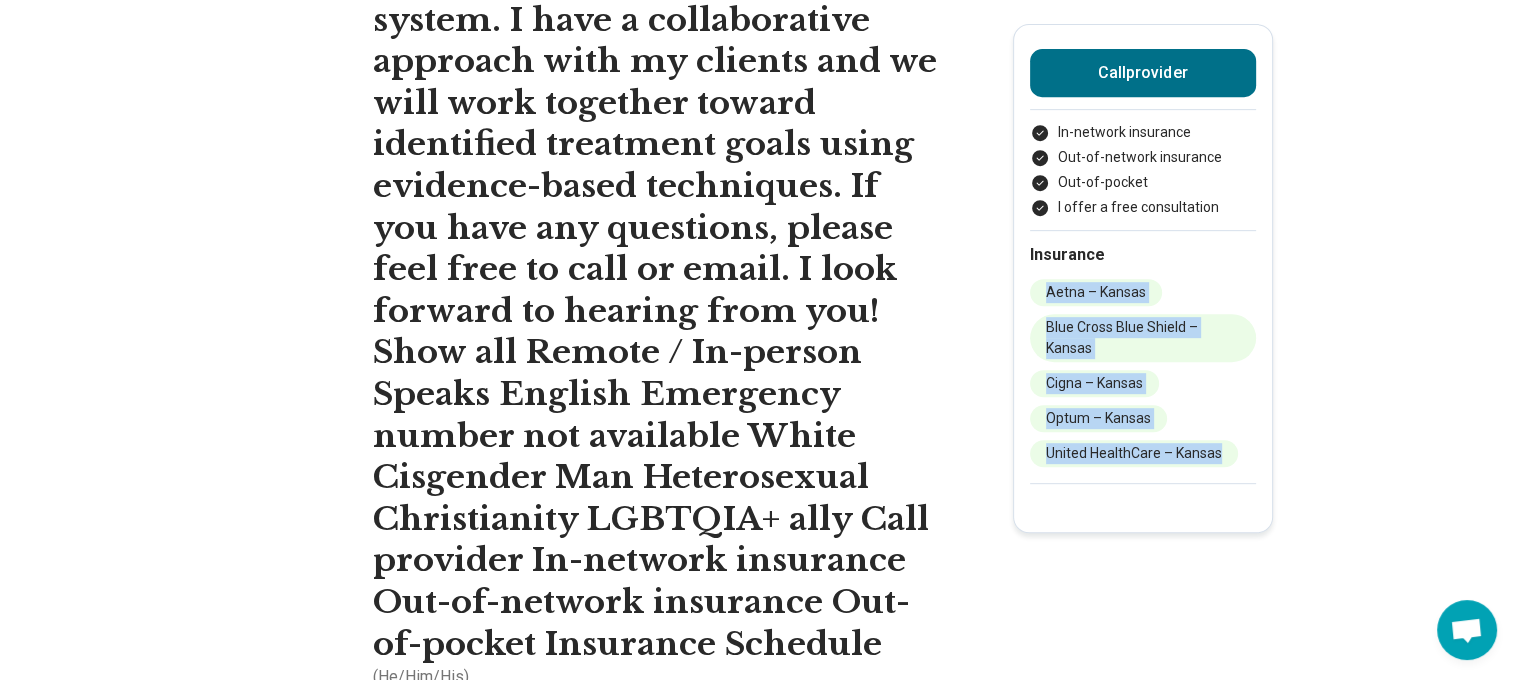 scroll, scrollTop: 900, scrollLeft: 0, axis: vertical 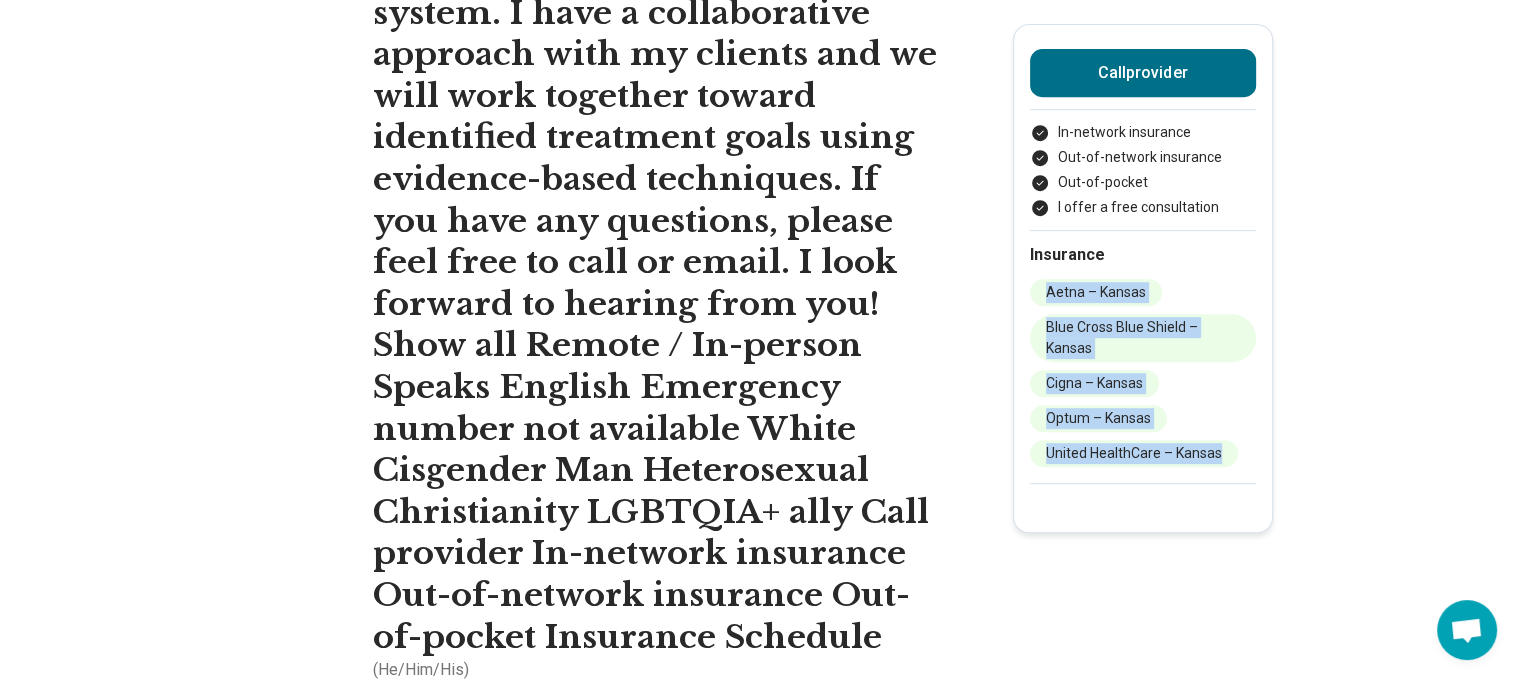 click on "Show all" at bounding box center [646, 1646] 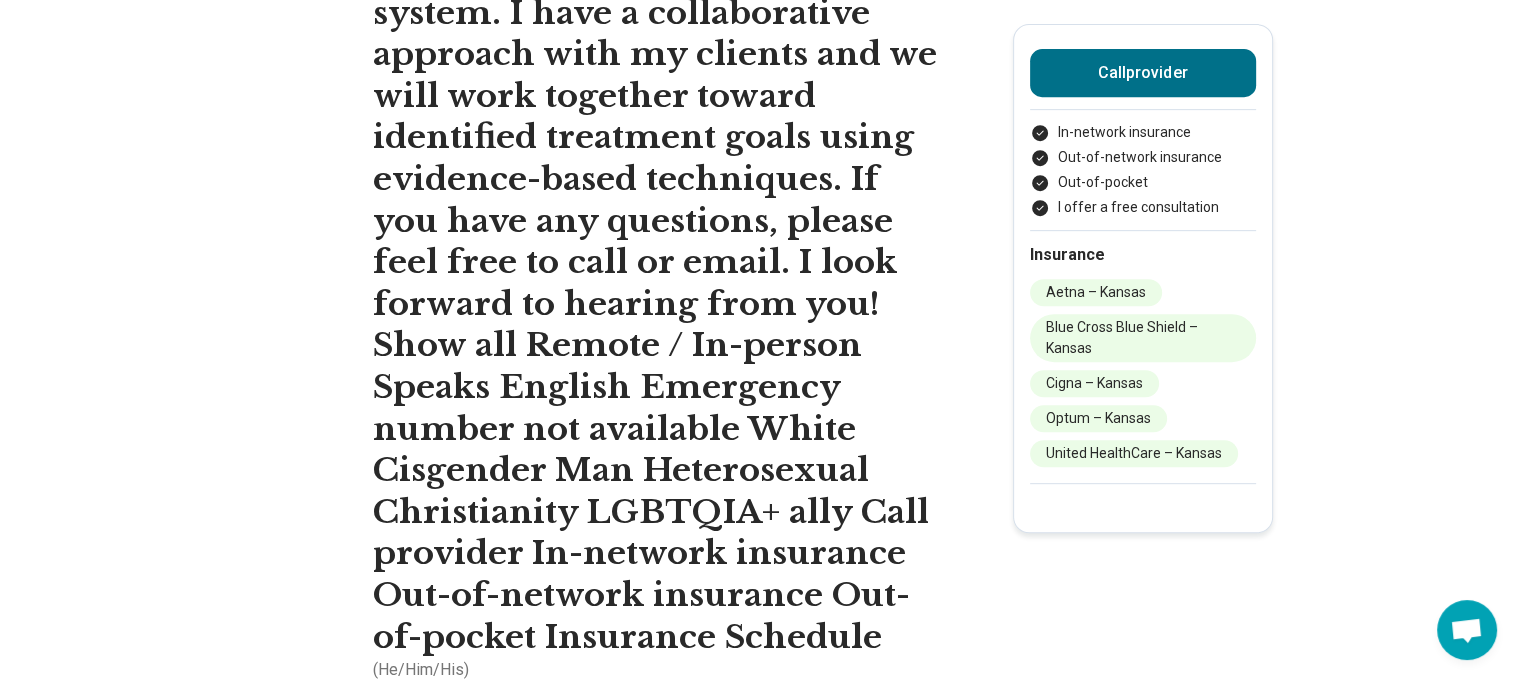 drag, startPoint x: 613, startPoint y: 183, endPoint x: 809, endPoint y: 495, distance: 368.45624 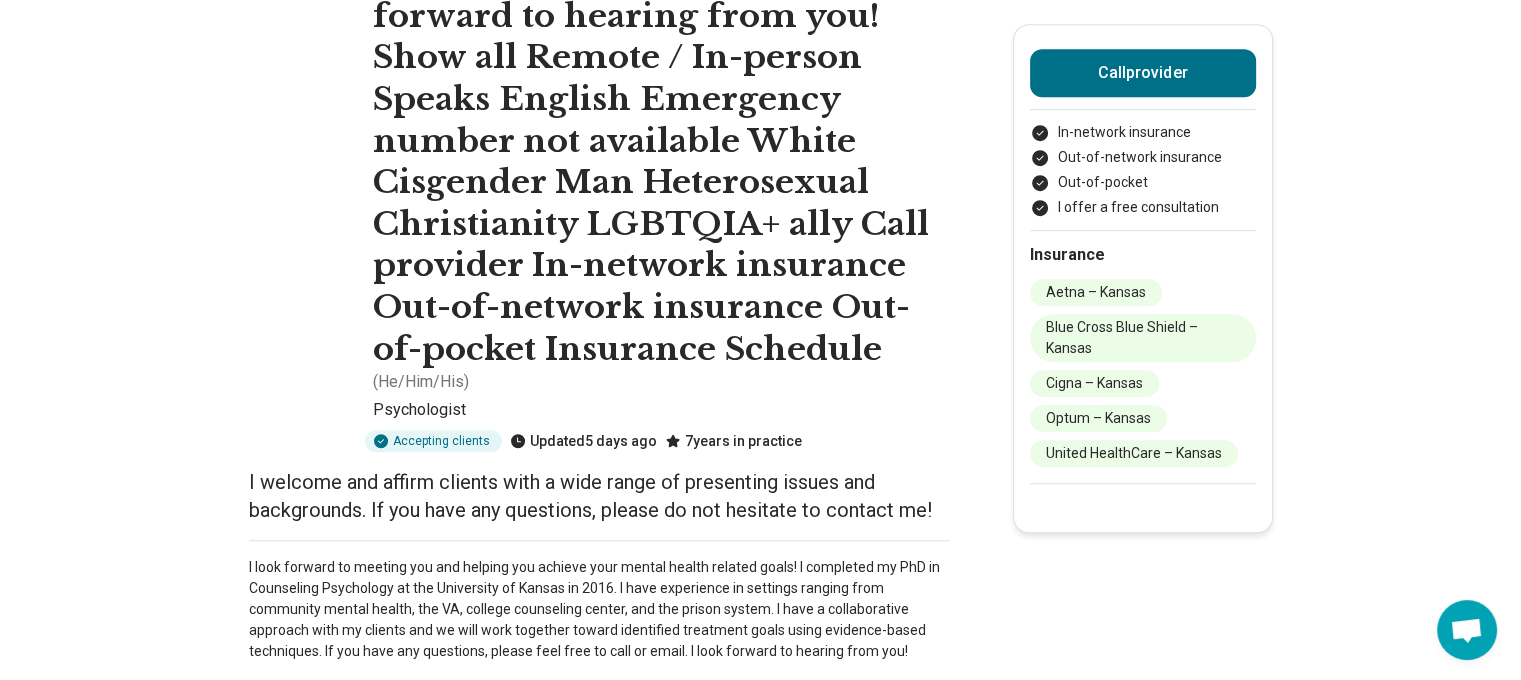 scroll, scrollTop: 1300, scrollLeft: 0, axis: vertical 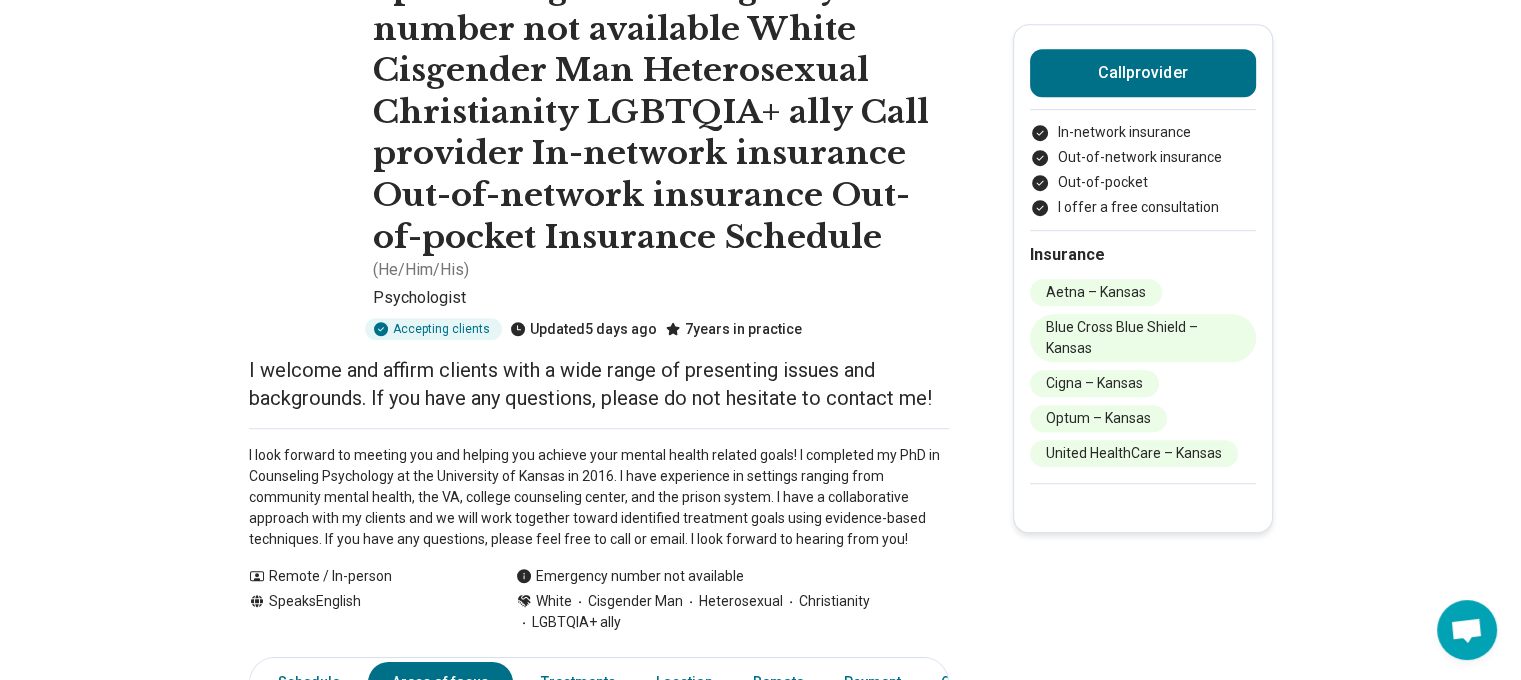 drag, startPoint x: 258, startPoint y: 151, endPoint x: 716, endPoint y: 387, distance: 515.2281 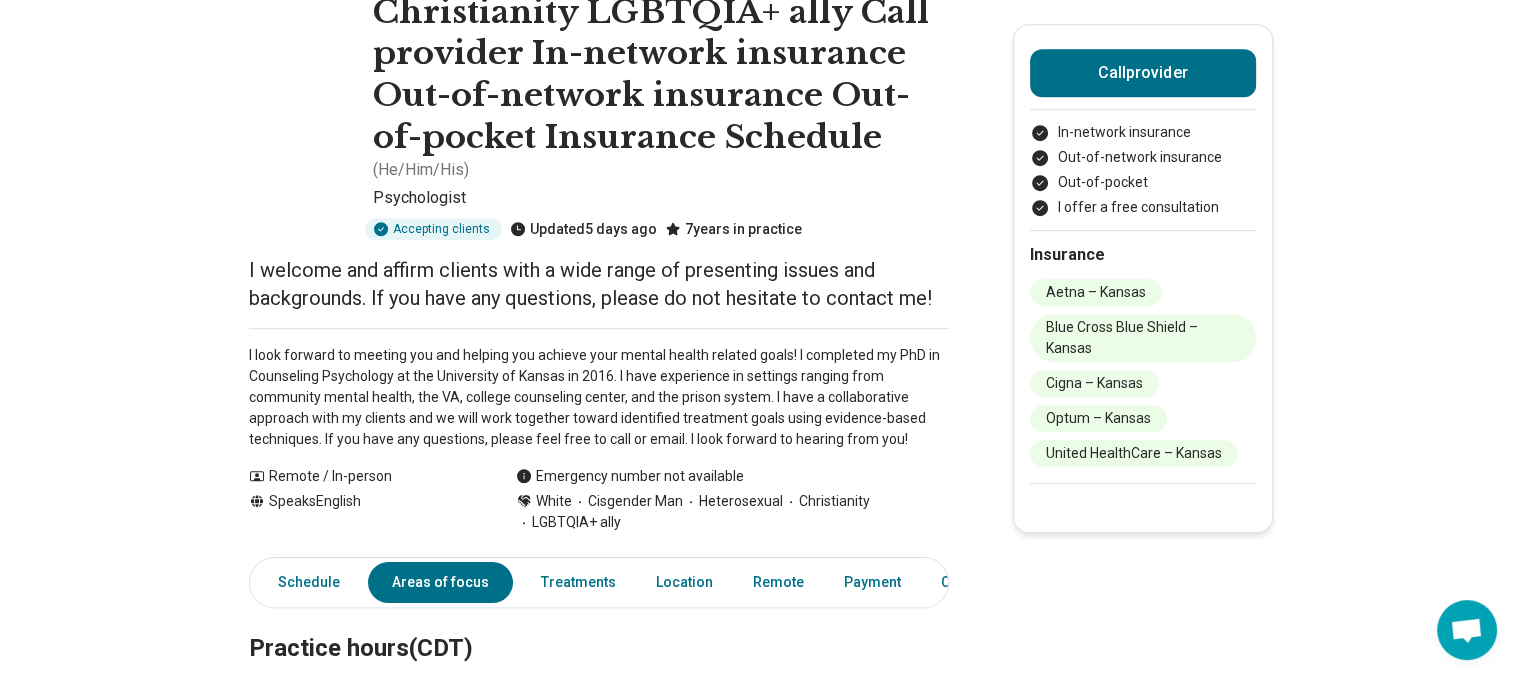 click on "Dialectical Behavior Therapy (DBT)" at bounding box center [757, 1760] 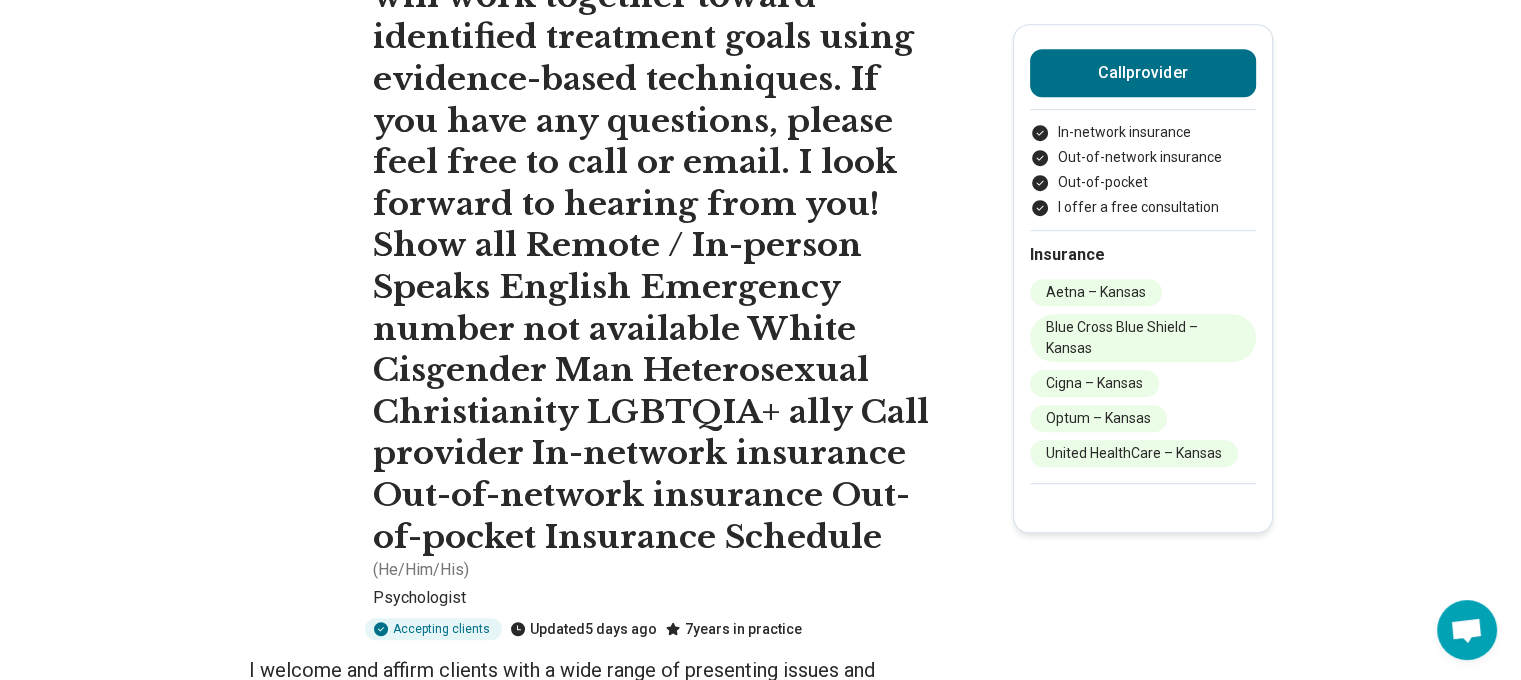 scroll, scrollTop: 700, scrollLeft: 0, axis: vertical 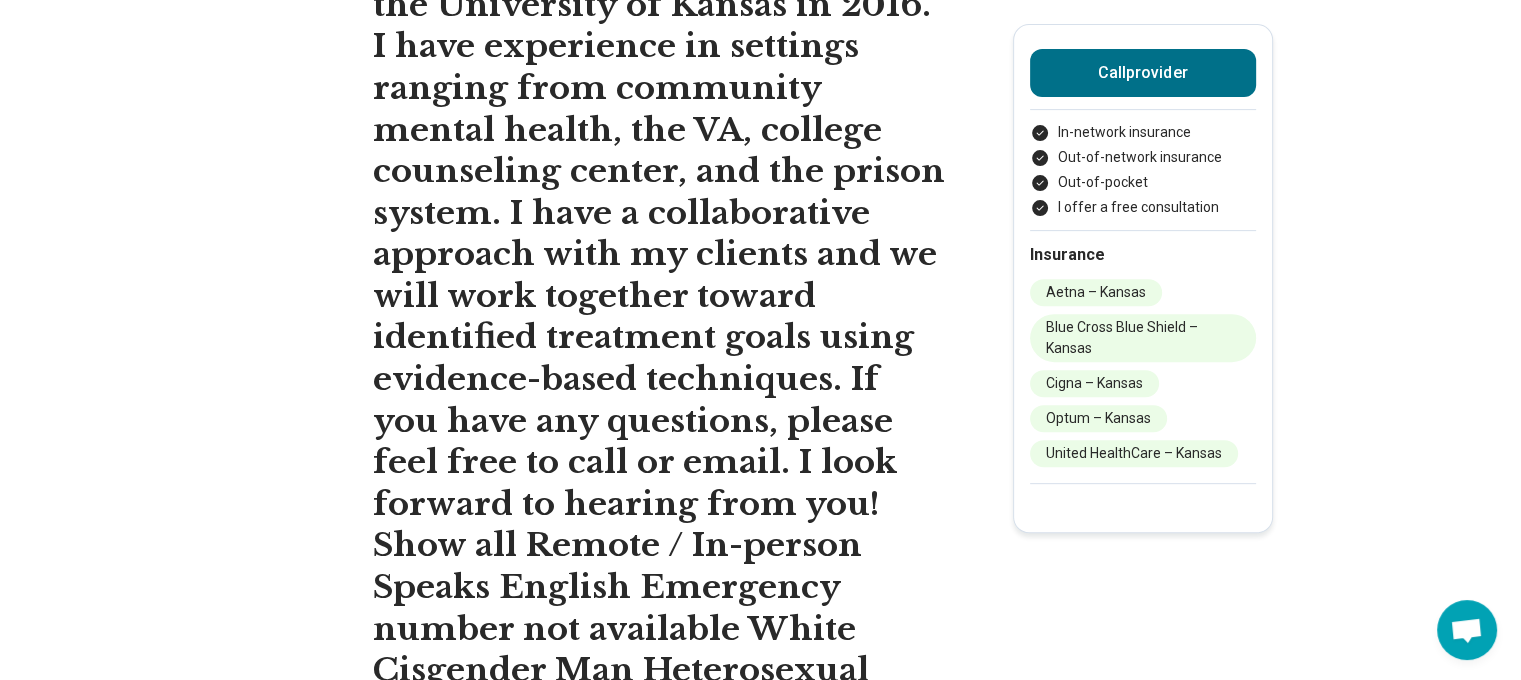 drag, startPoint x: 850, startPoint y: 379, endPoint x: 259, endPoint y: 345, distance: 591.9772 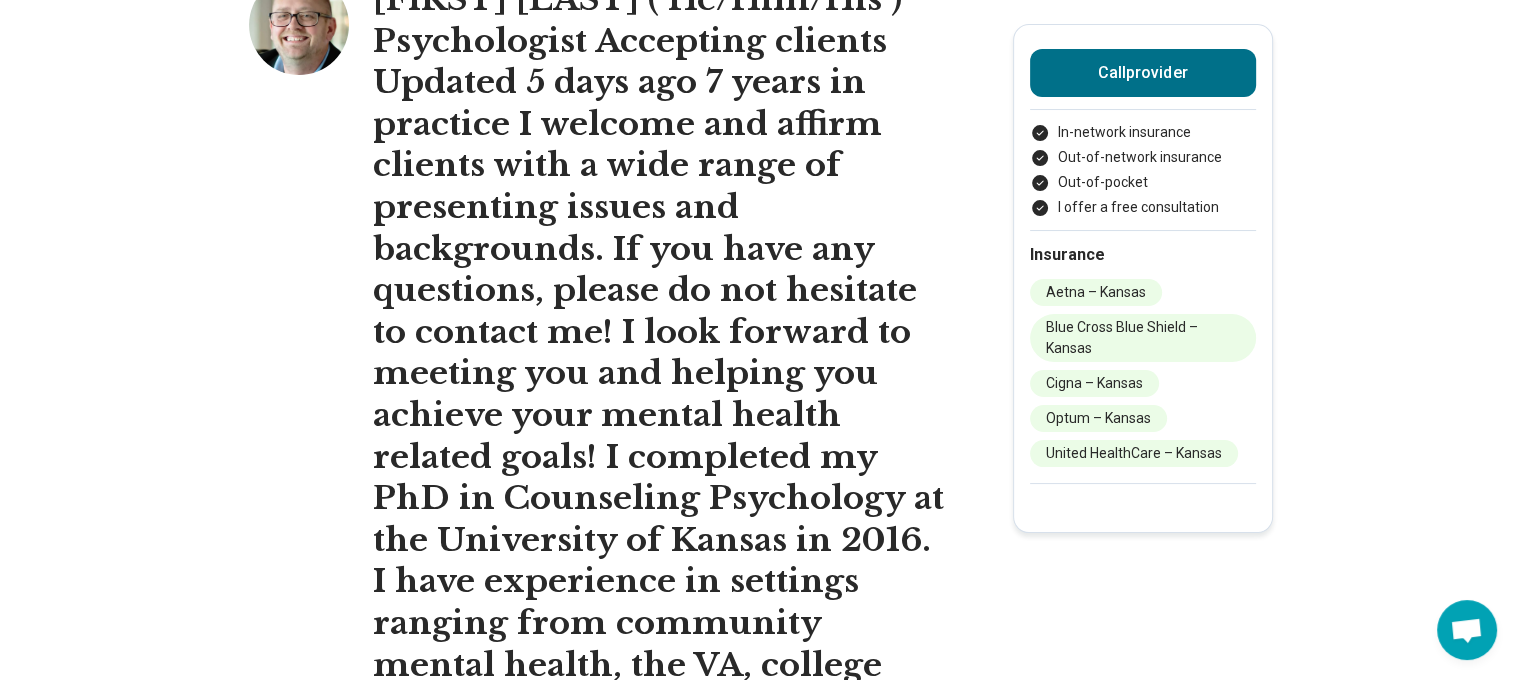 scroll, scrollTop: 200, scrollLeft: 0, axis: vertical 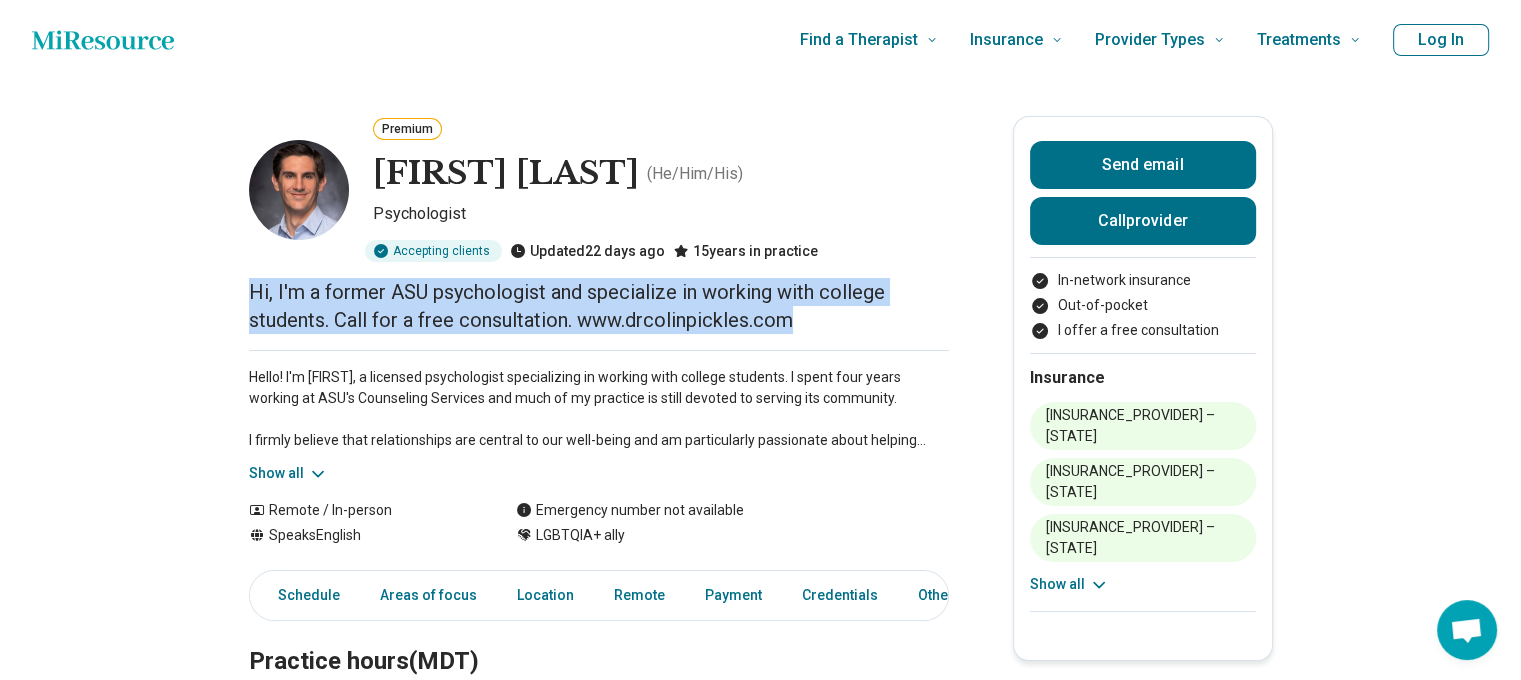 drag, startPoint x: 209, startPoint y: 291, endPoint x: 944, endPoint y: 318, distance: 735.4957 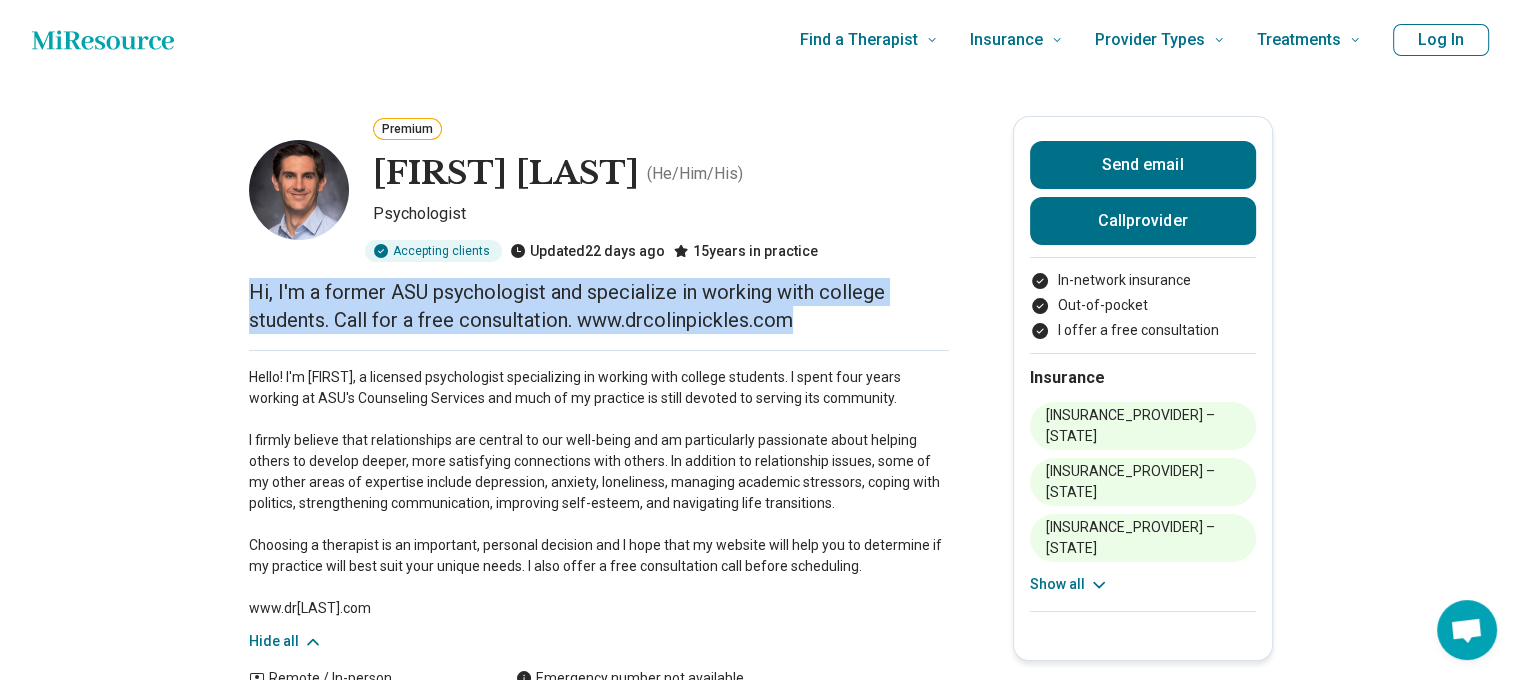 drag, startPoint x: 254, startPoint y: 398, endPoint x: 906, endPoint y: 605, distance: 684.0709 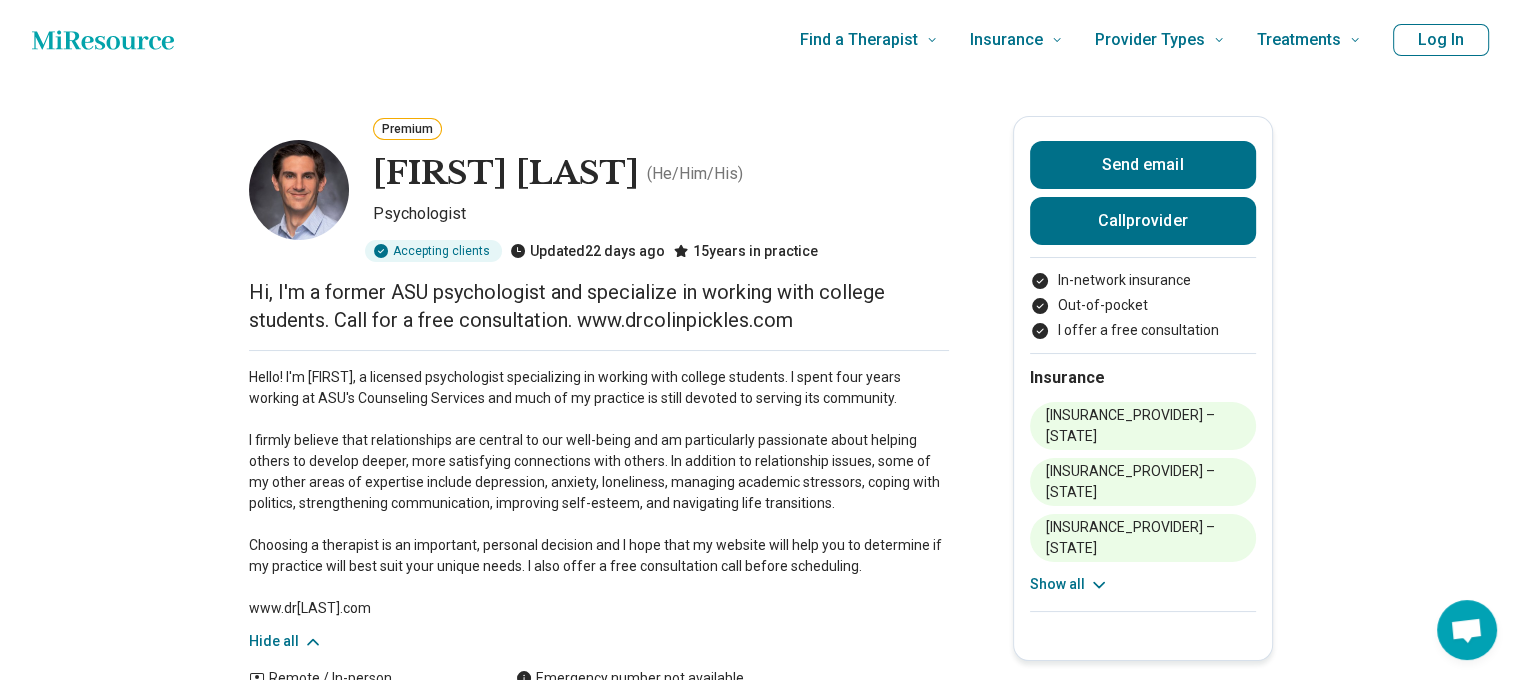drag, startPoint x: 702, startPoint y: 608, endPoint x: 225, endPoint y: 376, distance: 530.4272 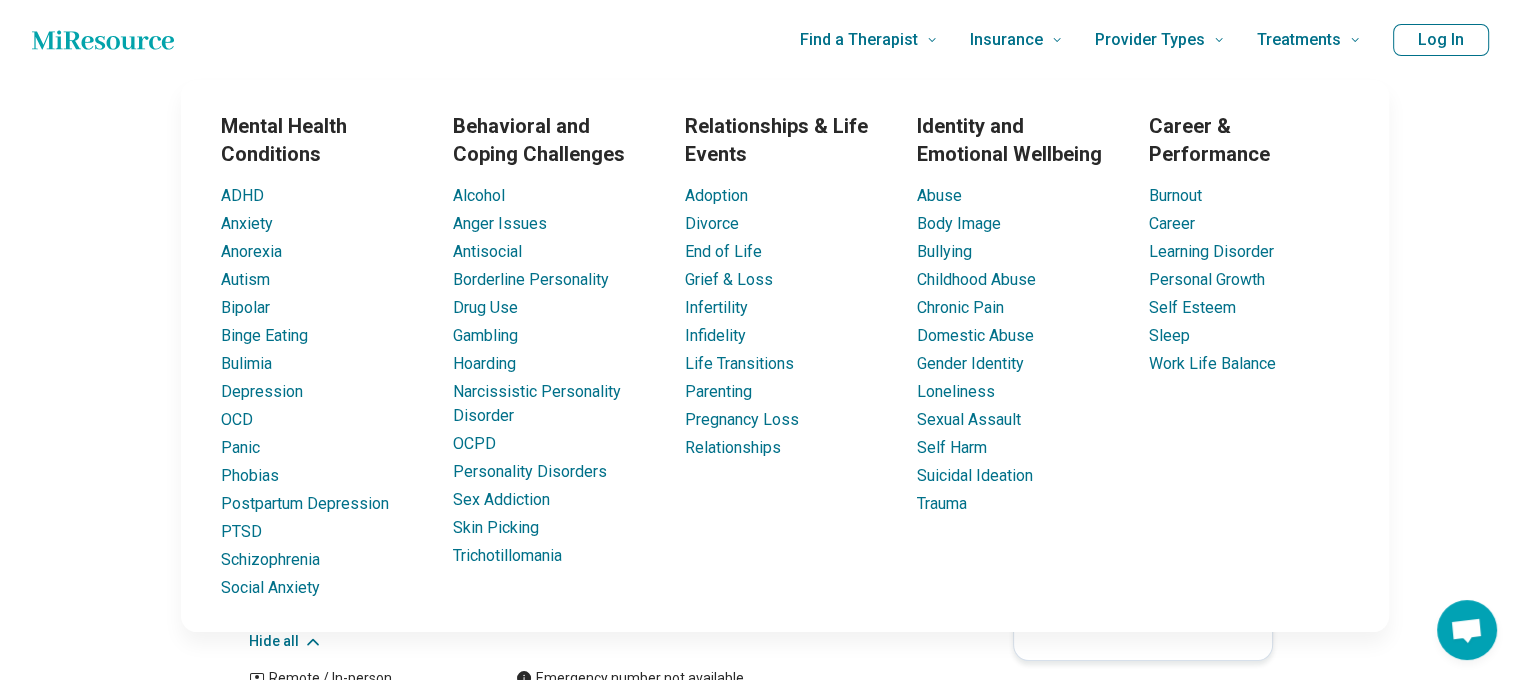 click on "Premium Colin Pickles ( He/Him/His ) Psychologist Accepting clients Updated  22 days ago 15  years in practice Hi, I'm a former ASU psychologist and specialize in working with college students. Call for a free consultation. www.drcolinpickles.com Hide all Remote / In-person Speaks  English Emergency number not available LGBTQIA+ ally Send email Call  provider In-network insurance Out-of-pocket I offer a free consultation Insurance Aetna – Arizona Blue Cross Blue Shield – Arizona Cigna – Arizona Optum – Arizona Oscar Health – Arizona United HealthCare – Arizona United HealthCare Student Resources – Arizona Show all Schedule Areas of focus Location Remote Payment Credentials Other Practice hours  (MDT) Sun closed Mon 8:30 am  –   6:00 pm Tue 8:30 am  –   6:00 pm Wed 8:30 am  –   6:00 pm Thu 8:30 am  –   6:00 pm Fri closed Sat closed Areas of focus Areas of expertise Academic Concerns Anxiety Depression Life Transitions Loneliness/Isolation Panic Performance Anxiety Self-Esteem Show all ," at bounding box center (760, 1342) 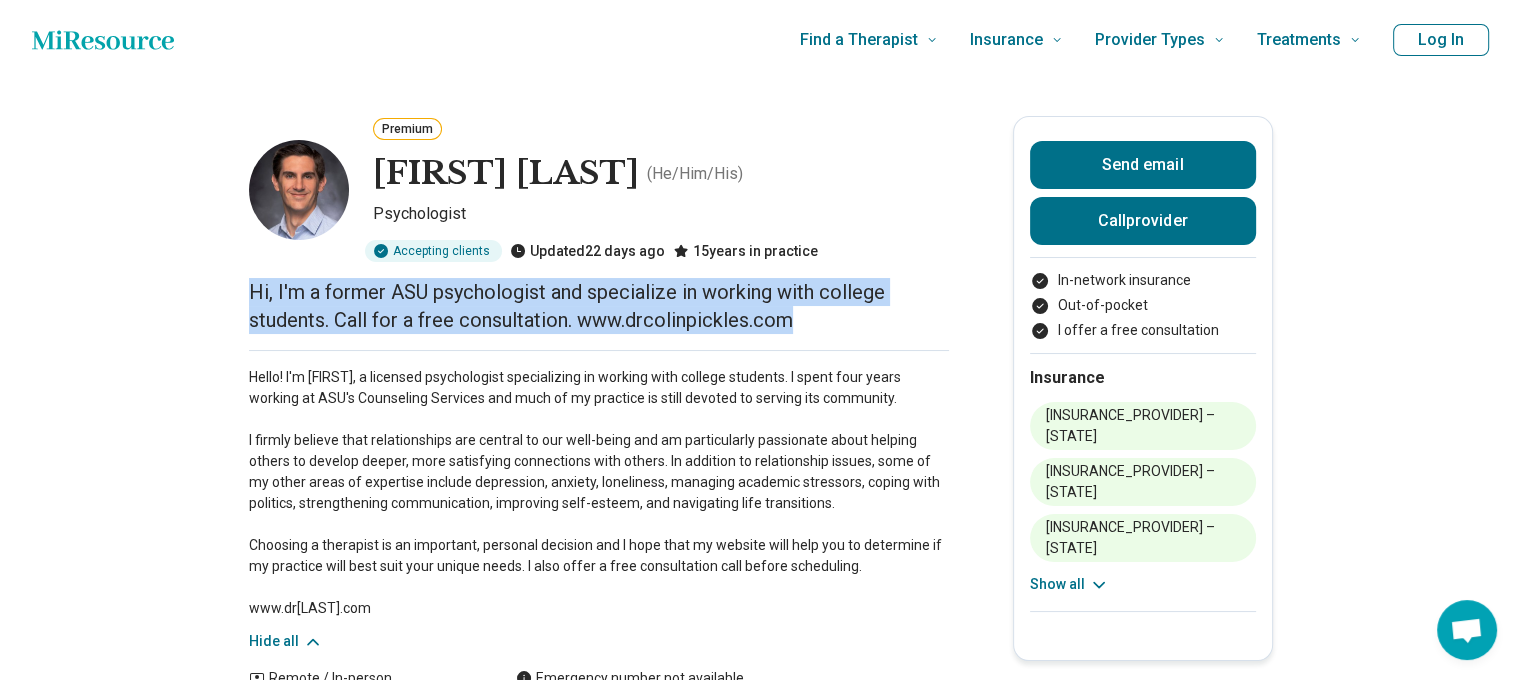 drag, startPoint x: 248, startPoint y: 297, endPoint x: 813, endPoint y: 315, distance: 565.2867 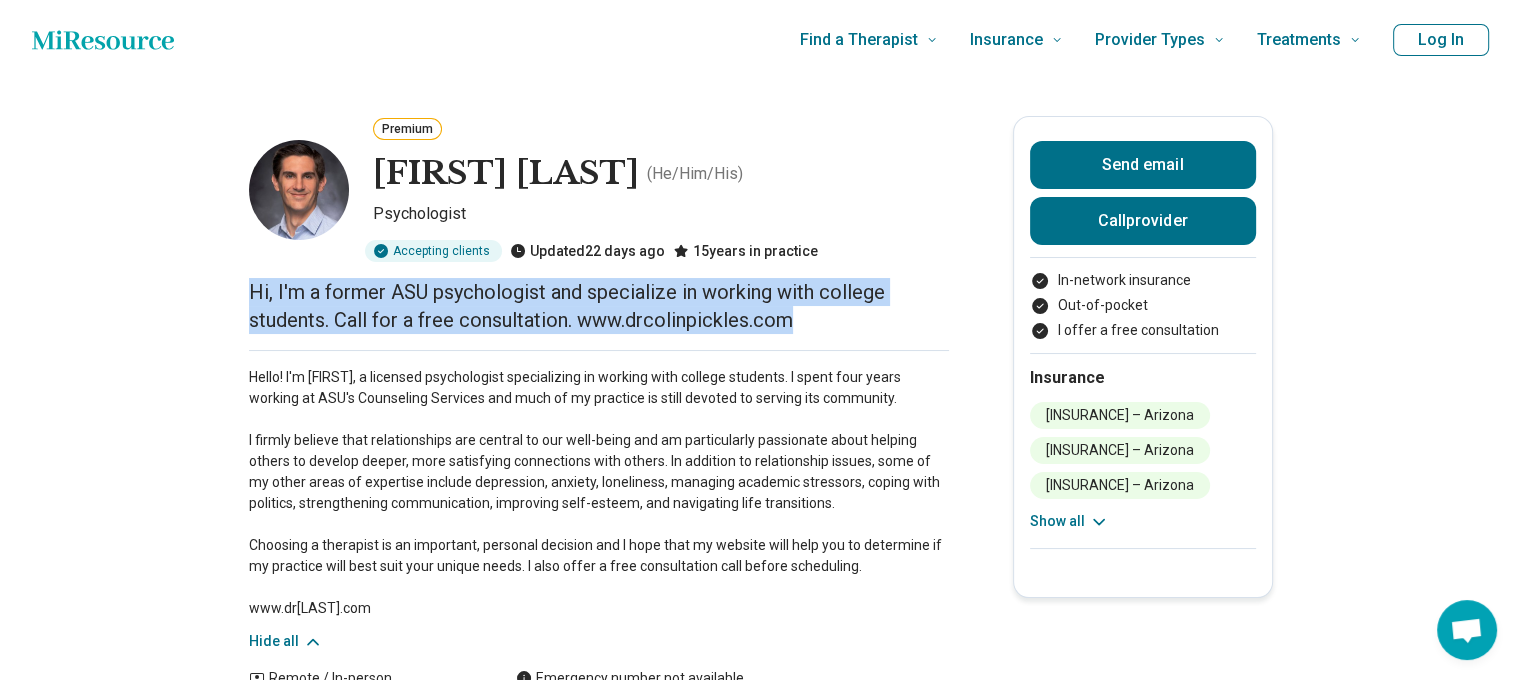 drag, startPoint x: 758, startPoint y: 316, endPoint x: 834, endPoint y: 325, distance: 76.53104 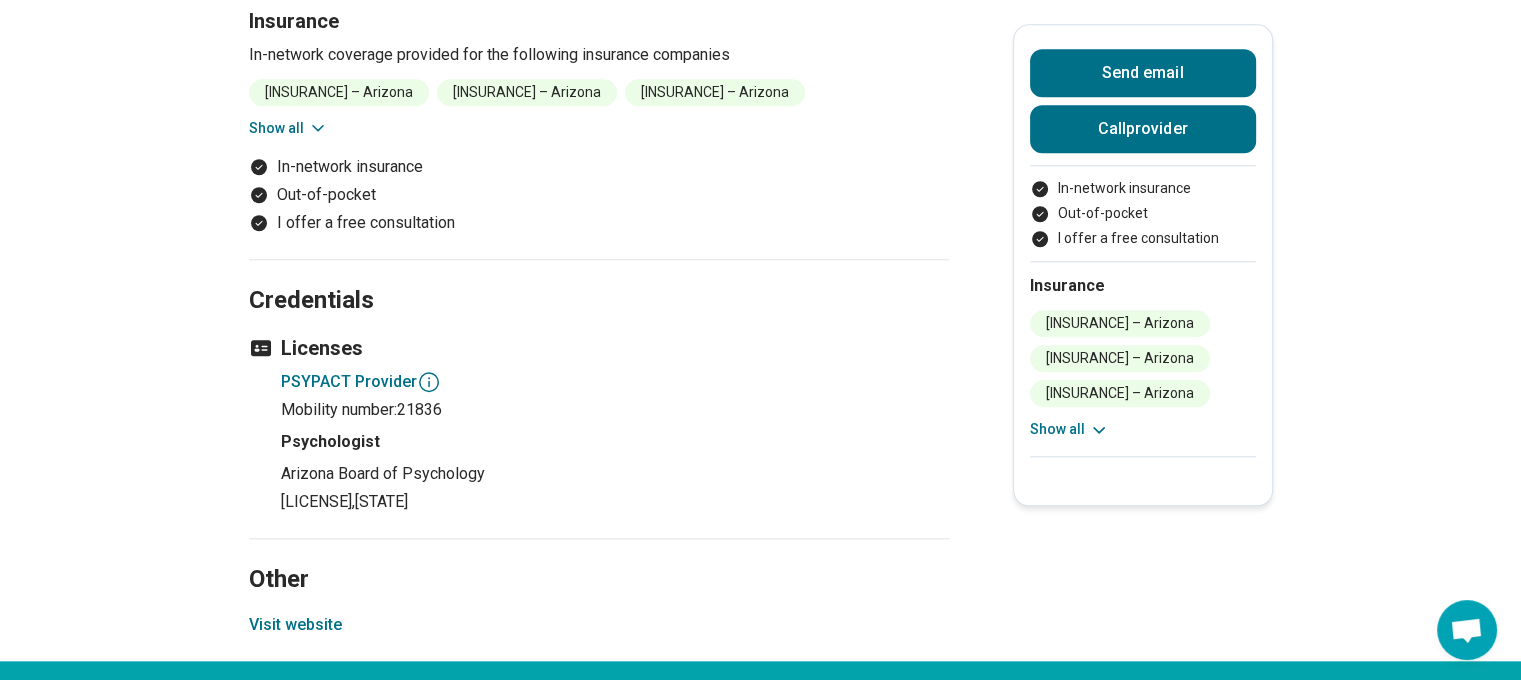 scroll, scrollTop: 1700, scrollLeft: 0, axis: vertical 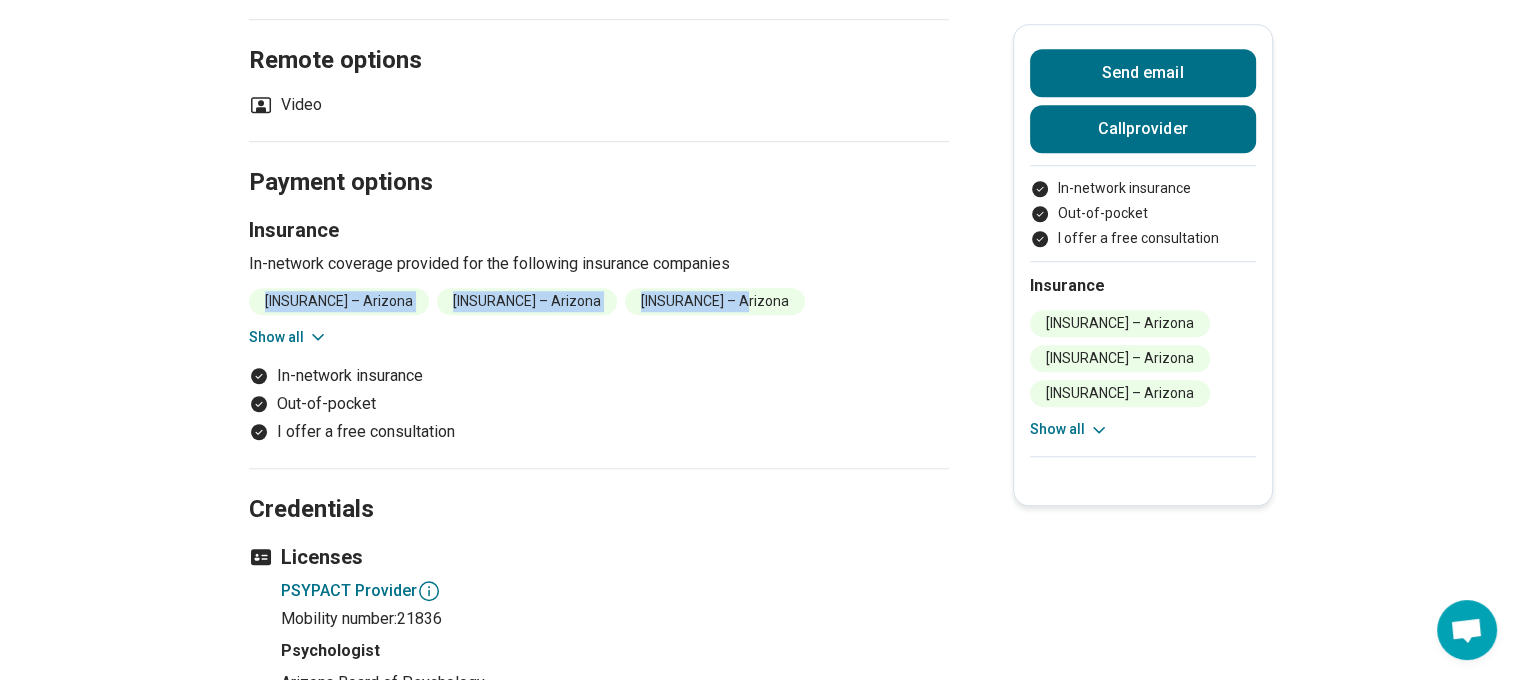 drag, startPoint x: 778, startPoint y: 309, endPoint x: 328, endPoint y: 303, distance: 450.04 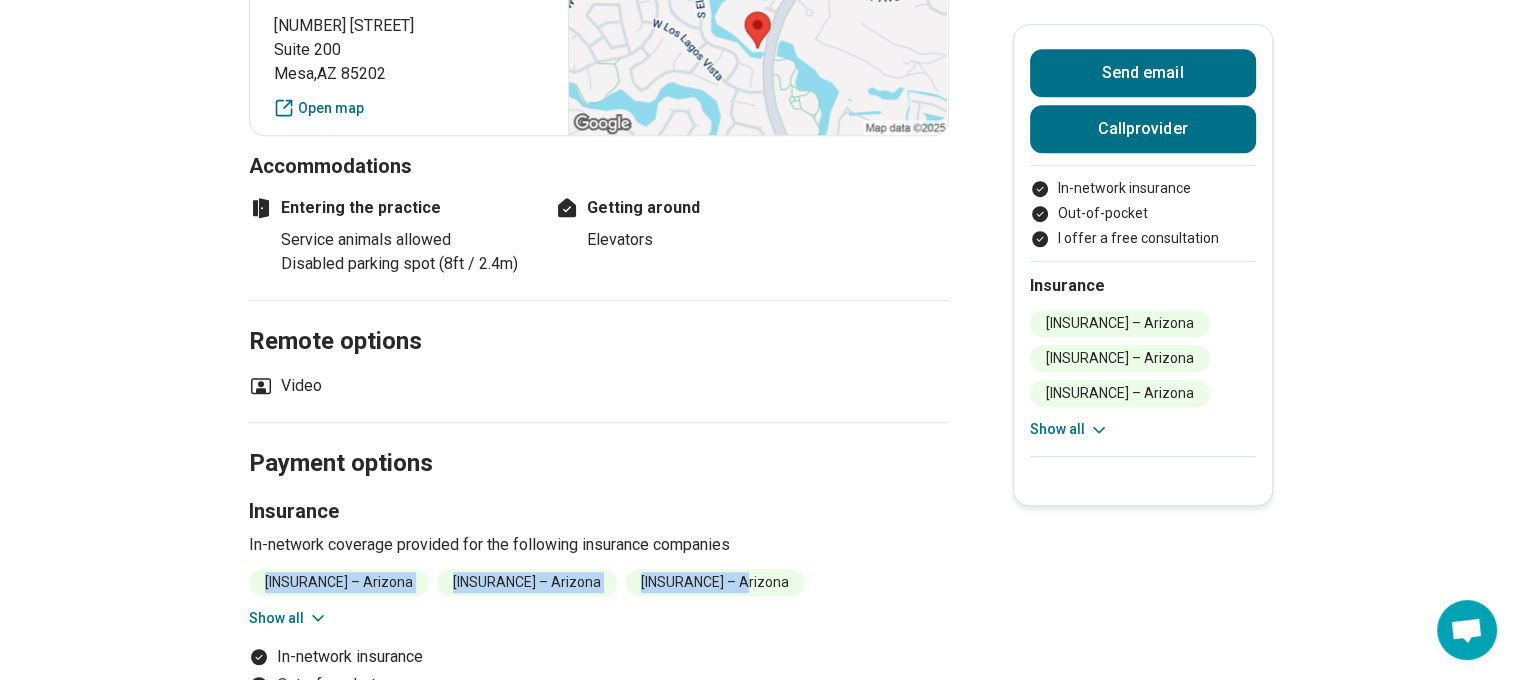 scroll, scrollTop: 1400, scrollLeft: 0, axis: vertical 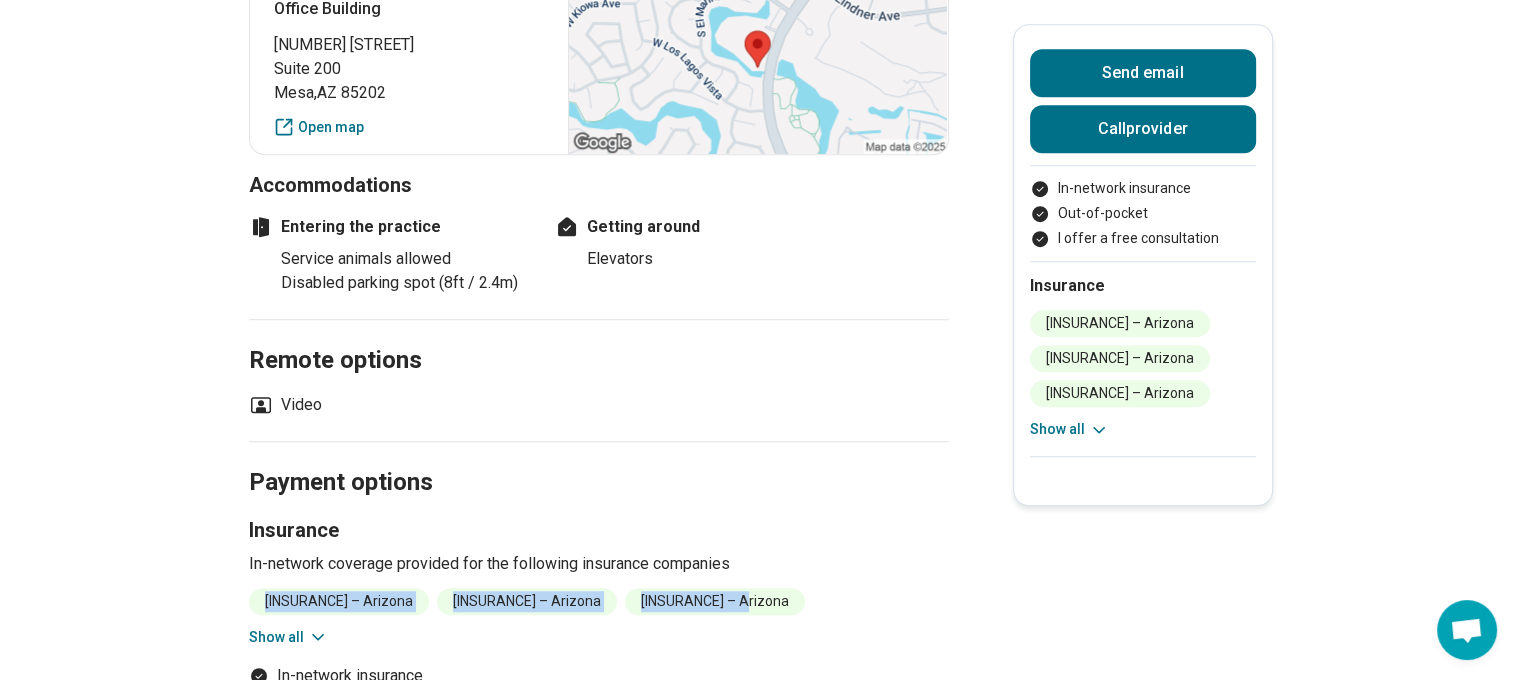 click on "Show all" 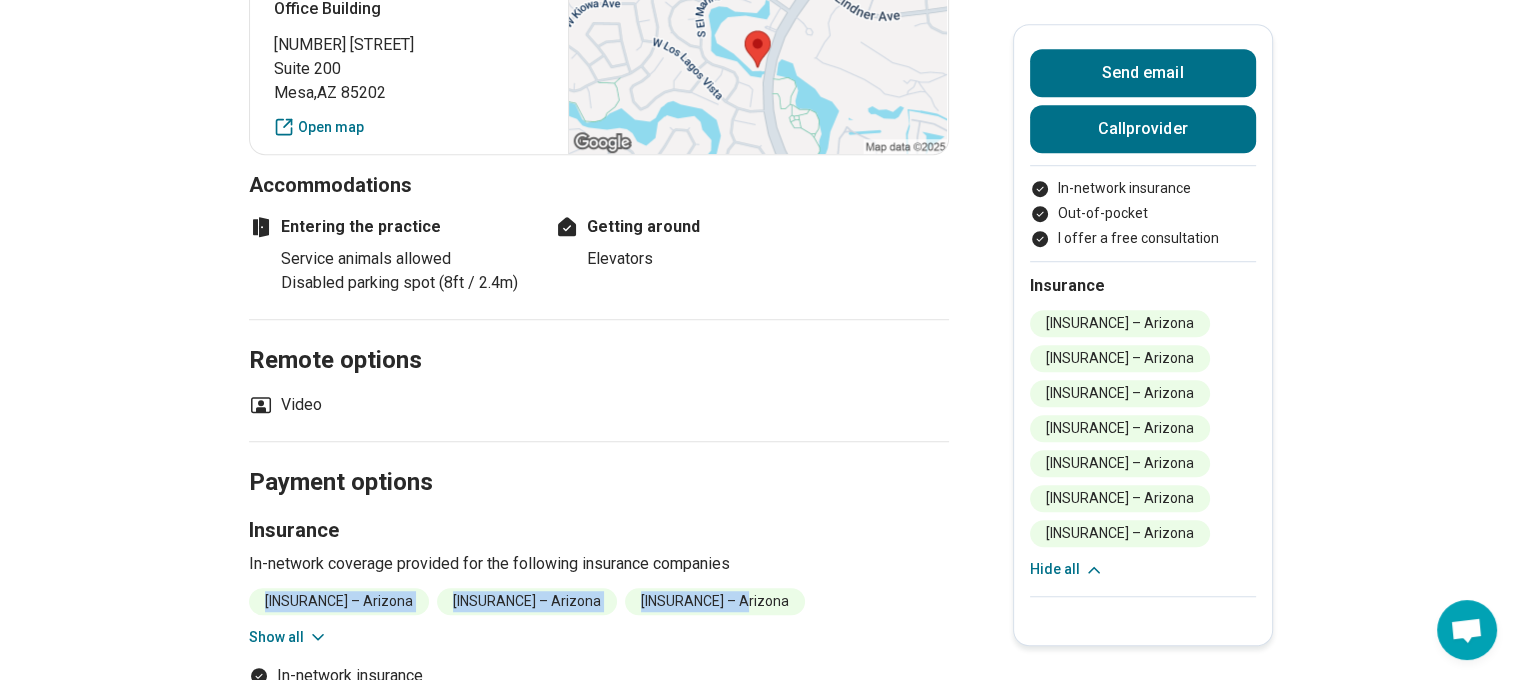 scroll, scrollTop: 1300, scrollLeft: 0, axis: vertical 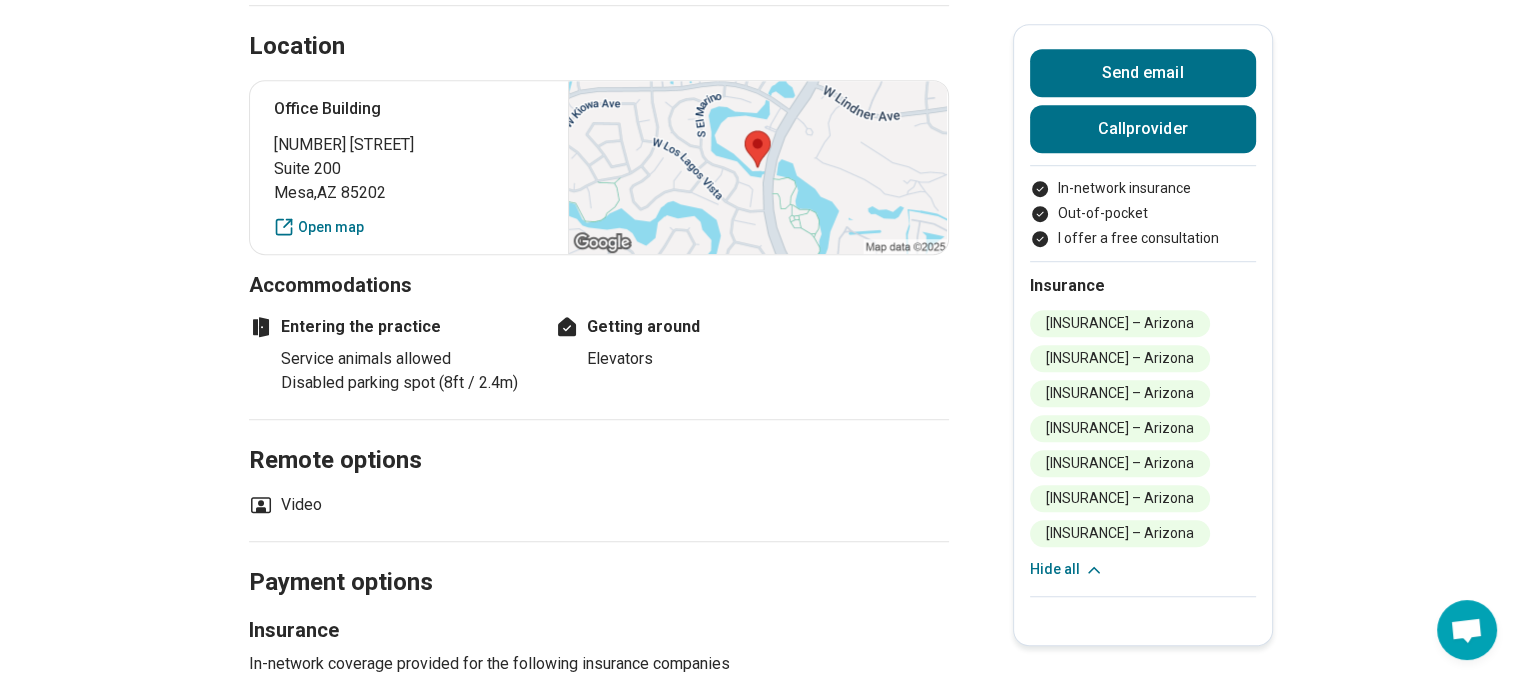 drag, startPoint x: 1052, startPoint y: 446, endPoint x: 1236, endPoint y: 579, distance: 227.03523 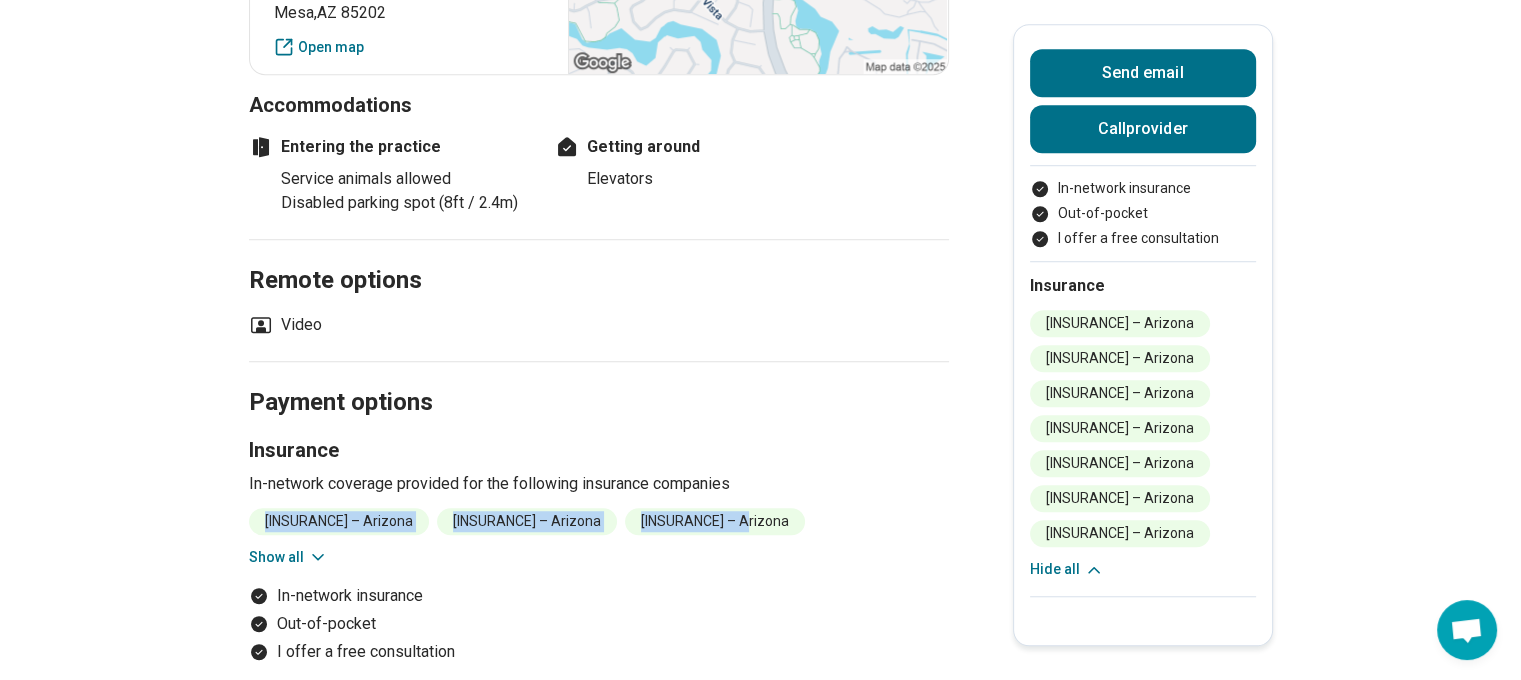 scroll, scrollTop: 1500, scrollLeft: 0, axis: vertical 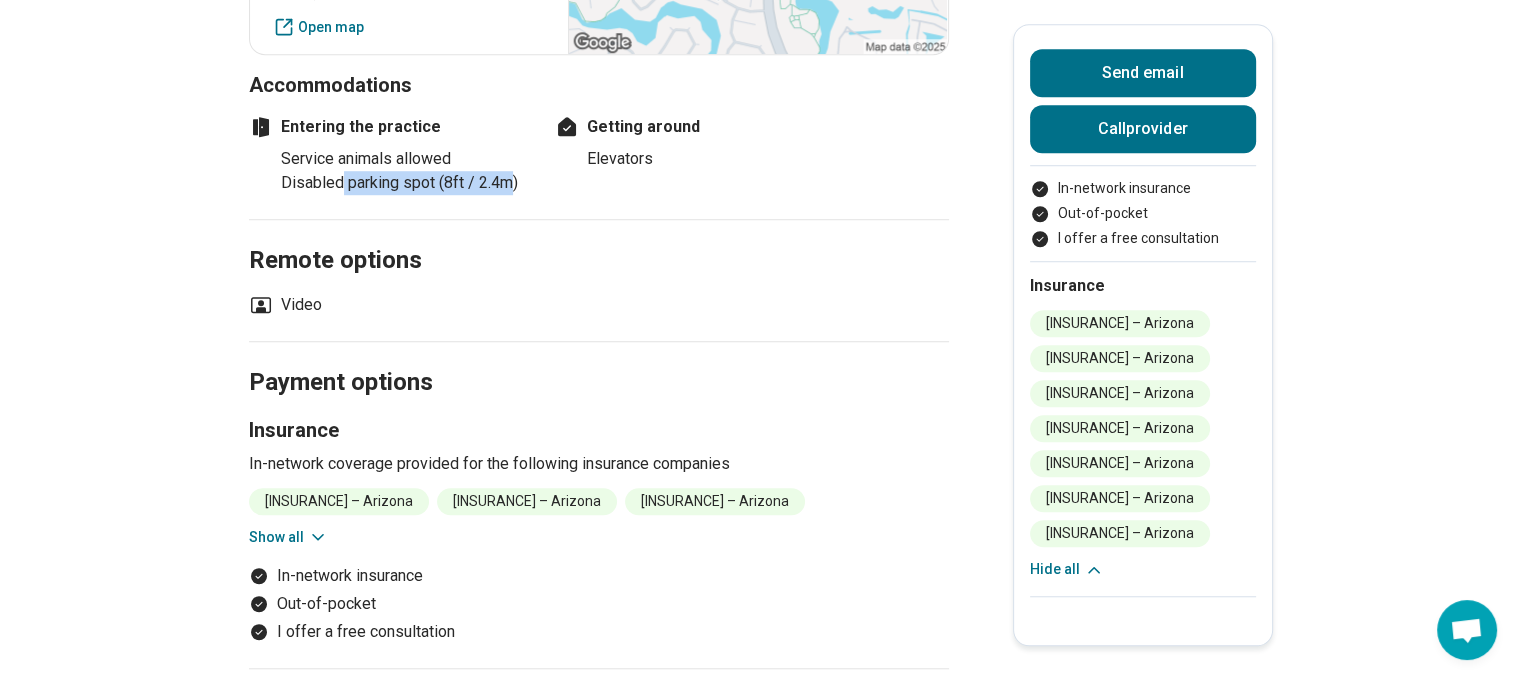 drag, startPoint x: 521, startPoint y: 176, endPoint x: 349, endPoint y: 171, distance: 172.07266 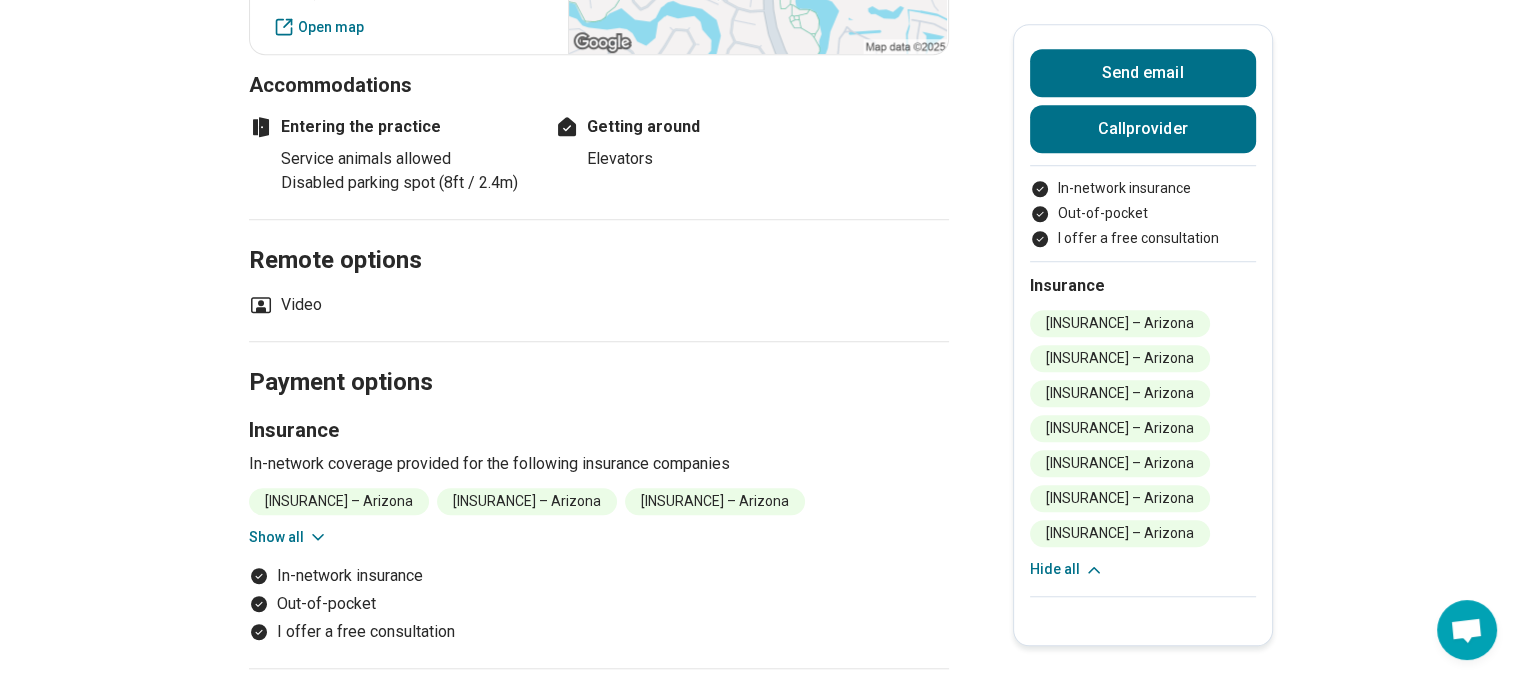 click on "Disabled parking spot (8ft / 2.4m)" 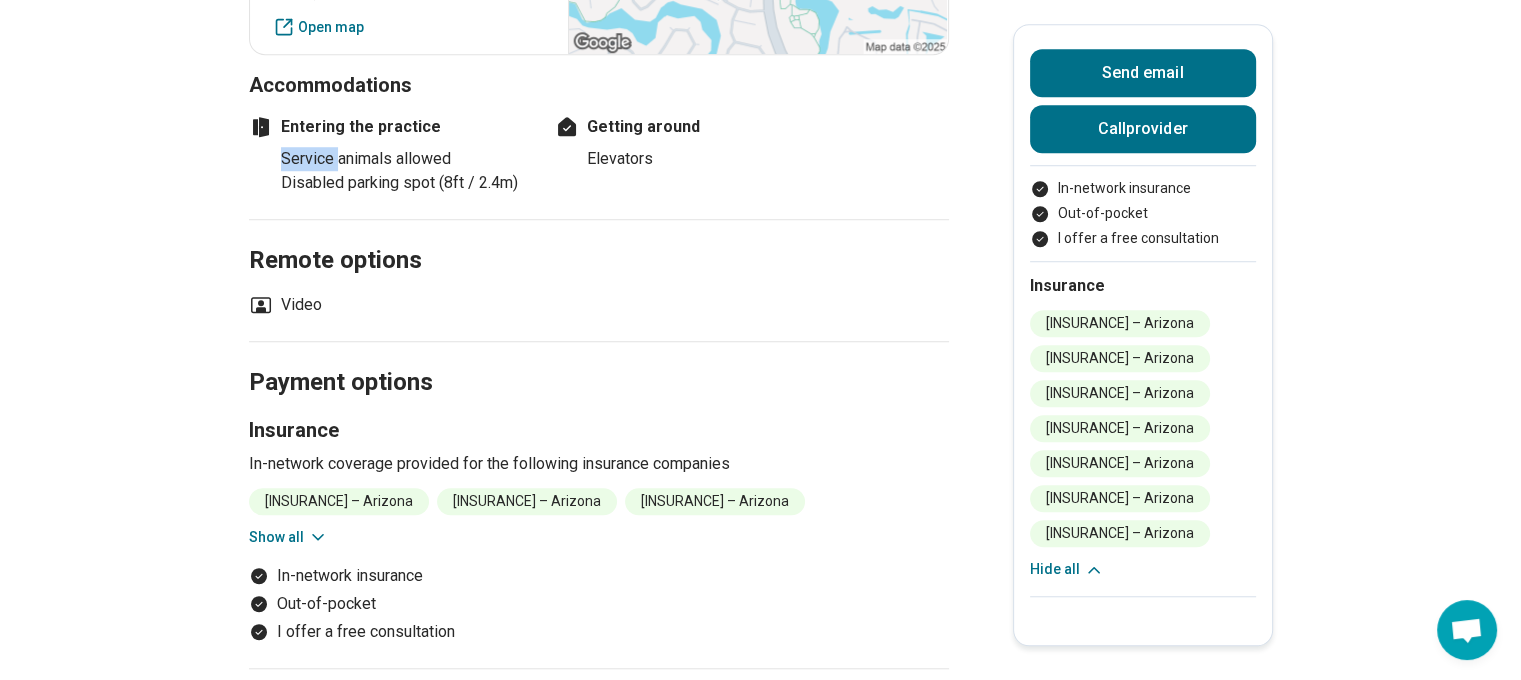 click on "Service animals allowed" 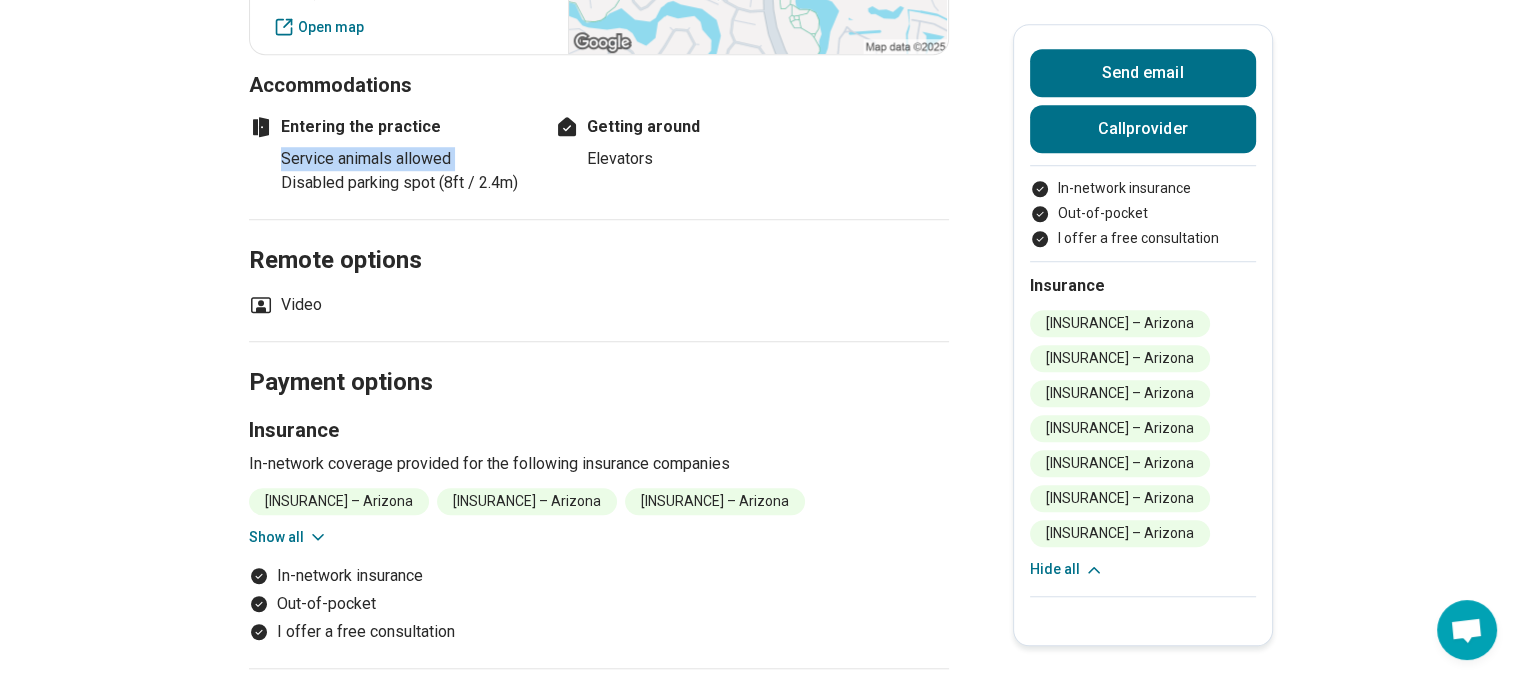 click on "Service animals allowed" 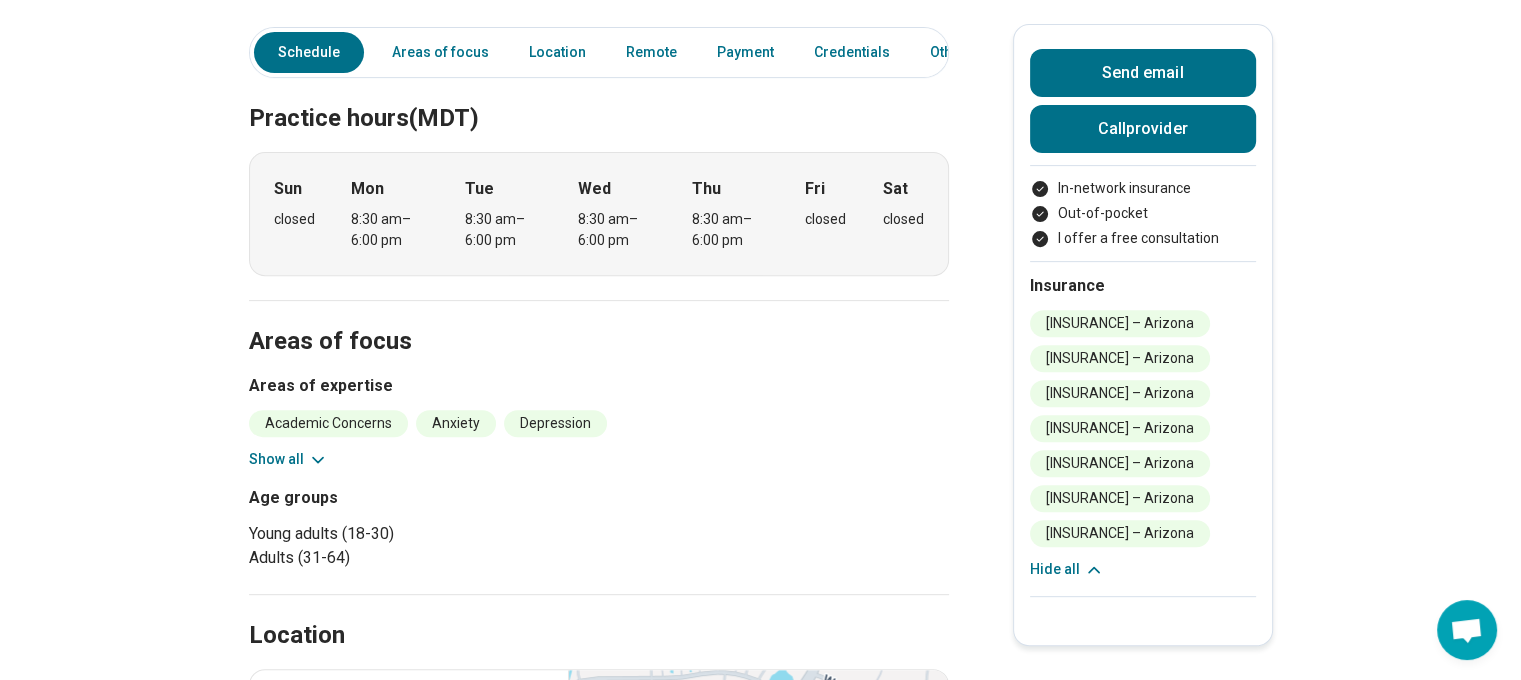 scroll, scrollTop: 700, scrollLeft: 0, axis: vertical 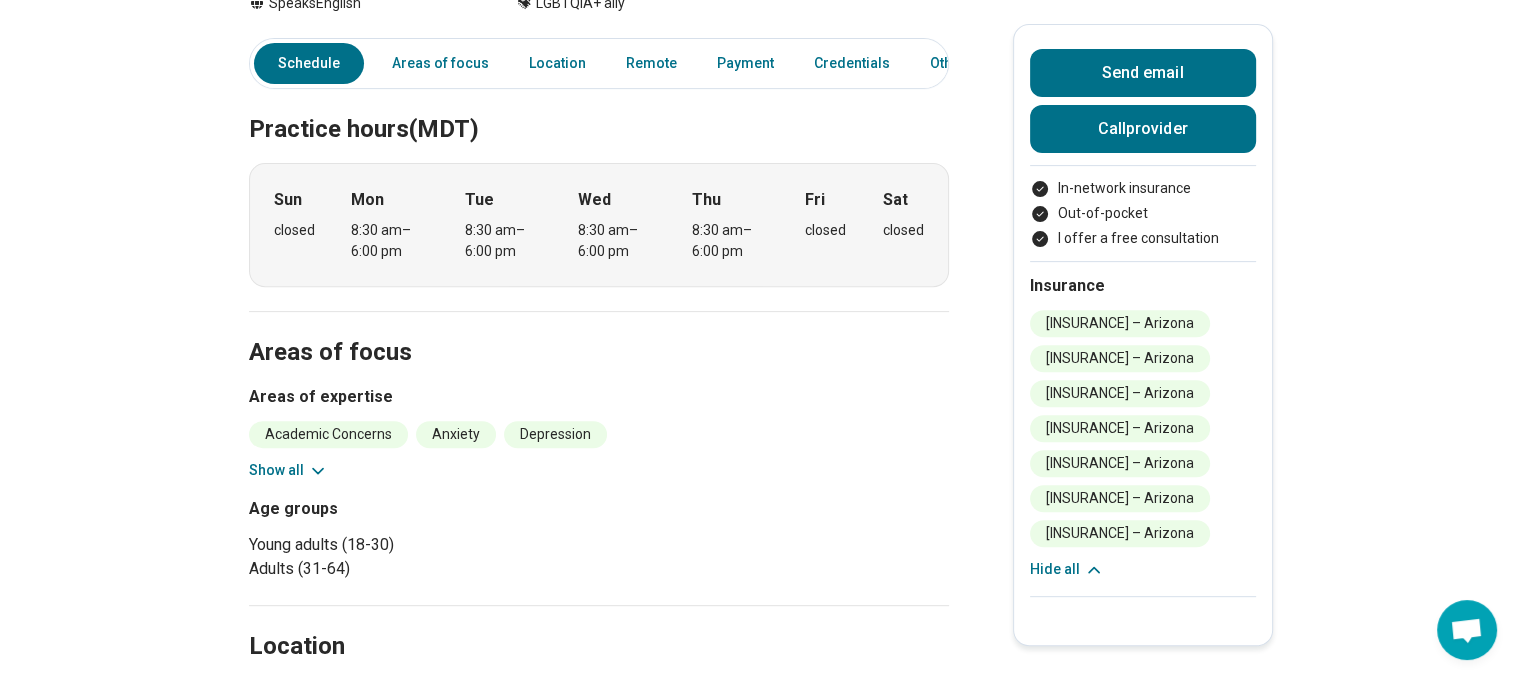 click on "Show all" 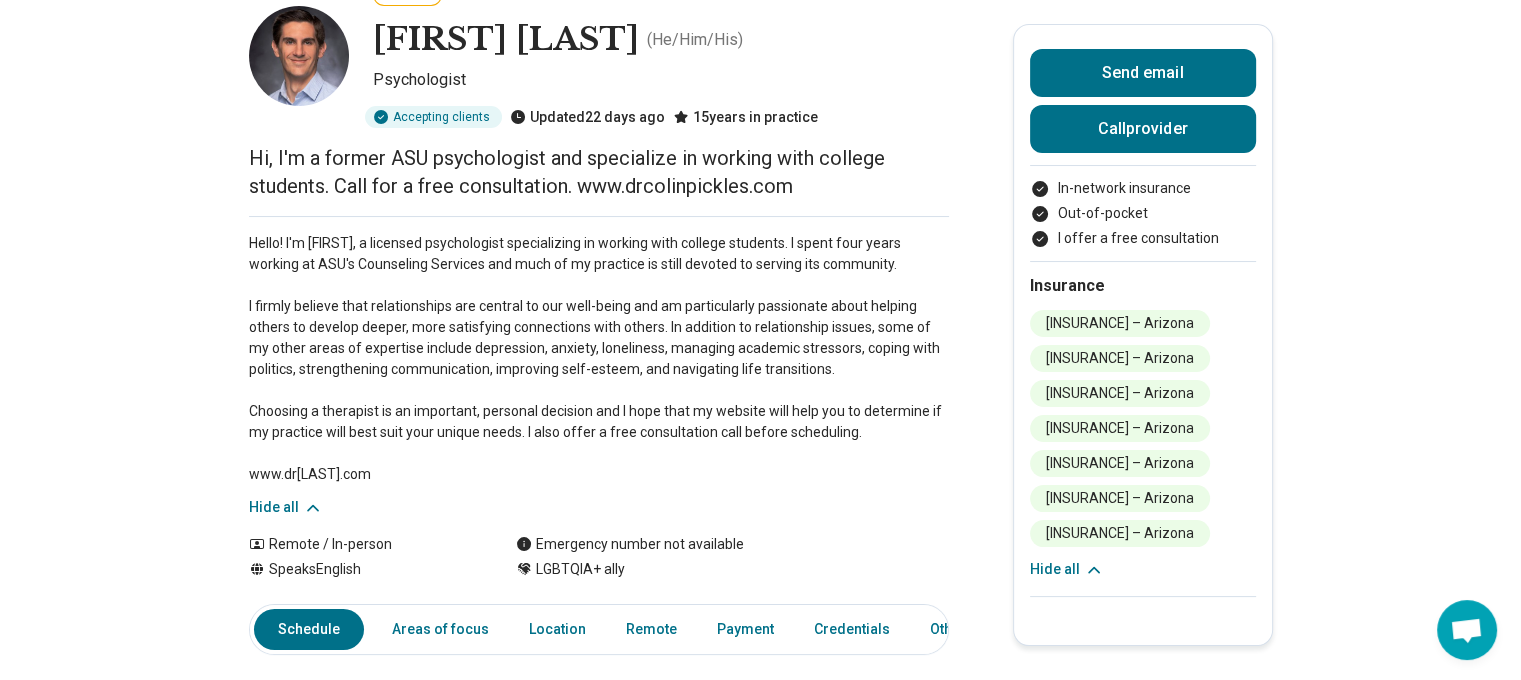 scroll, scrollTop: 100, scrollLeft: 0, axis: vertical 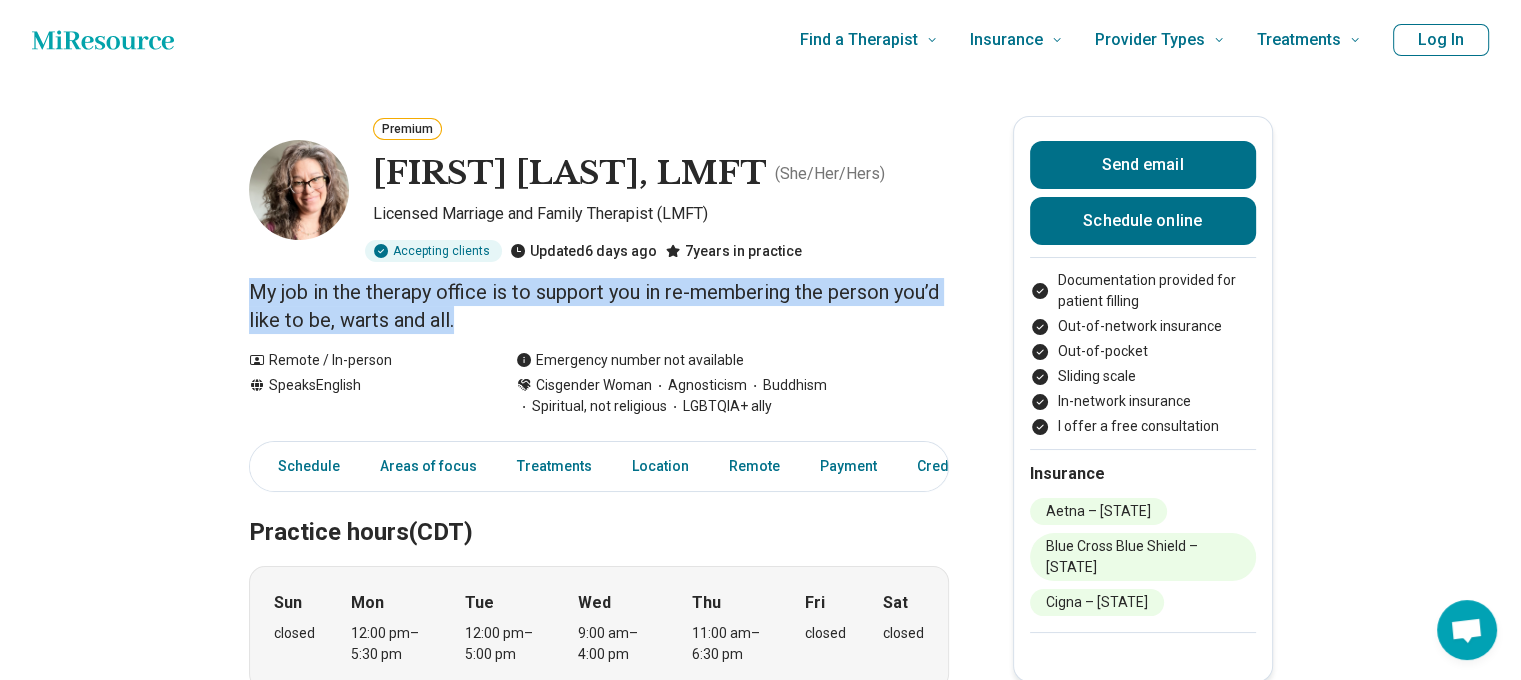 drag, startPoint x: 532, startPoint y: 316, endPoint x: 315, endPoint y: 289, distance: 218.67328 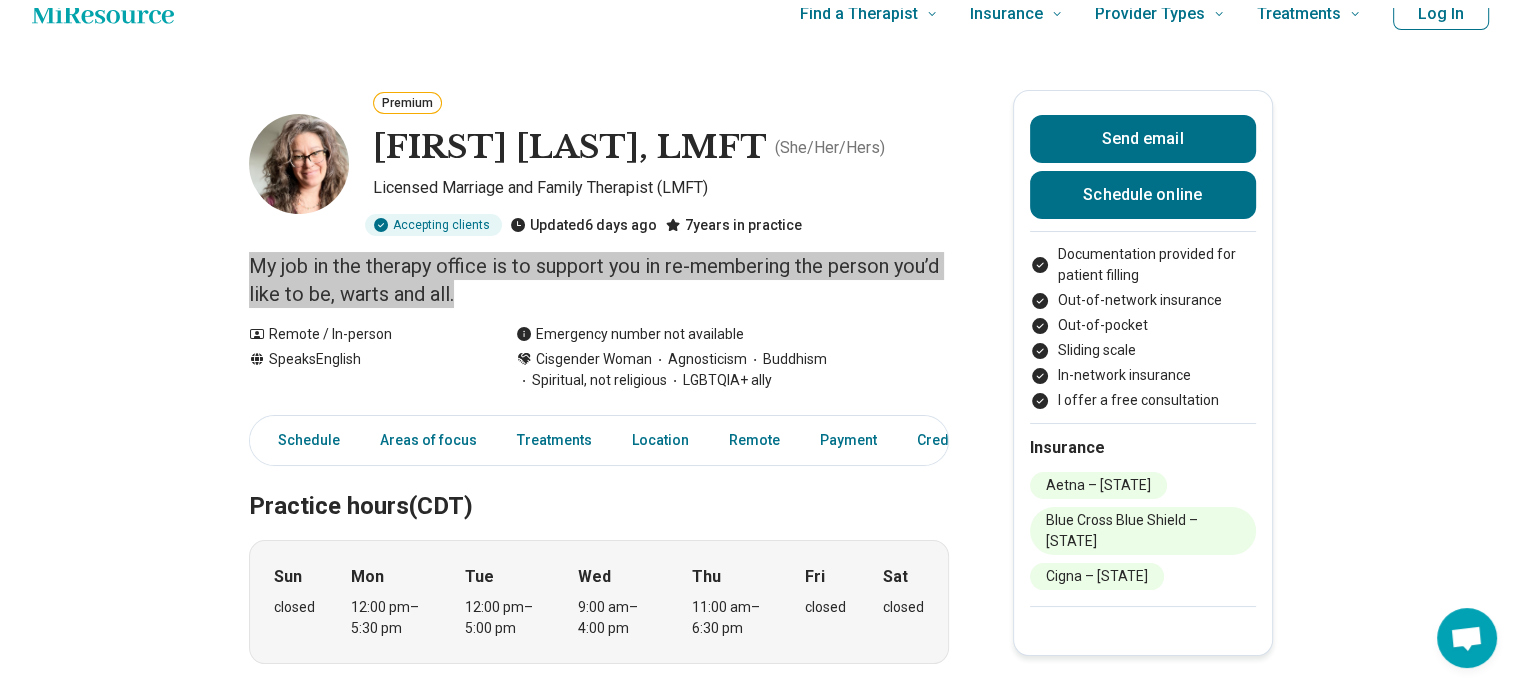 scroll, scrollTop: 0, scrollLeft: 0, axis: both 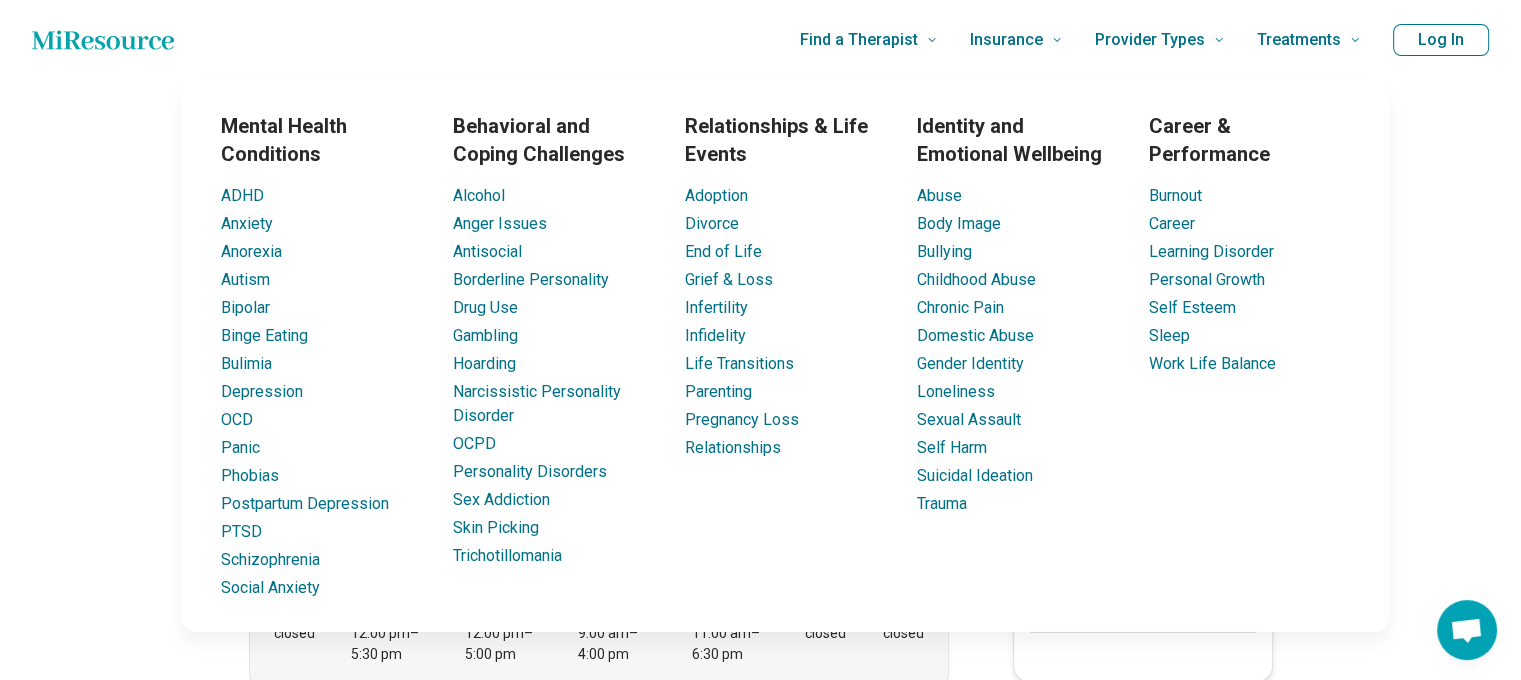 click 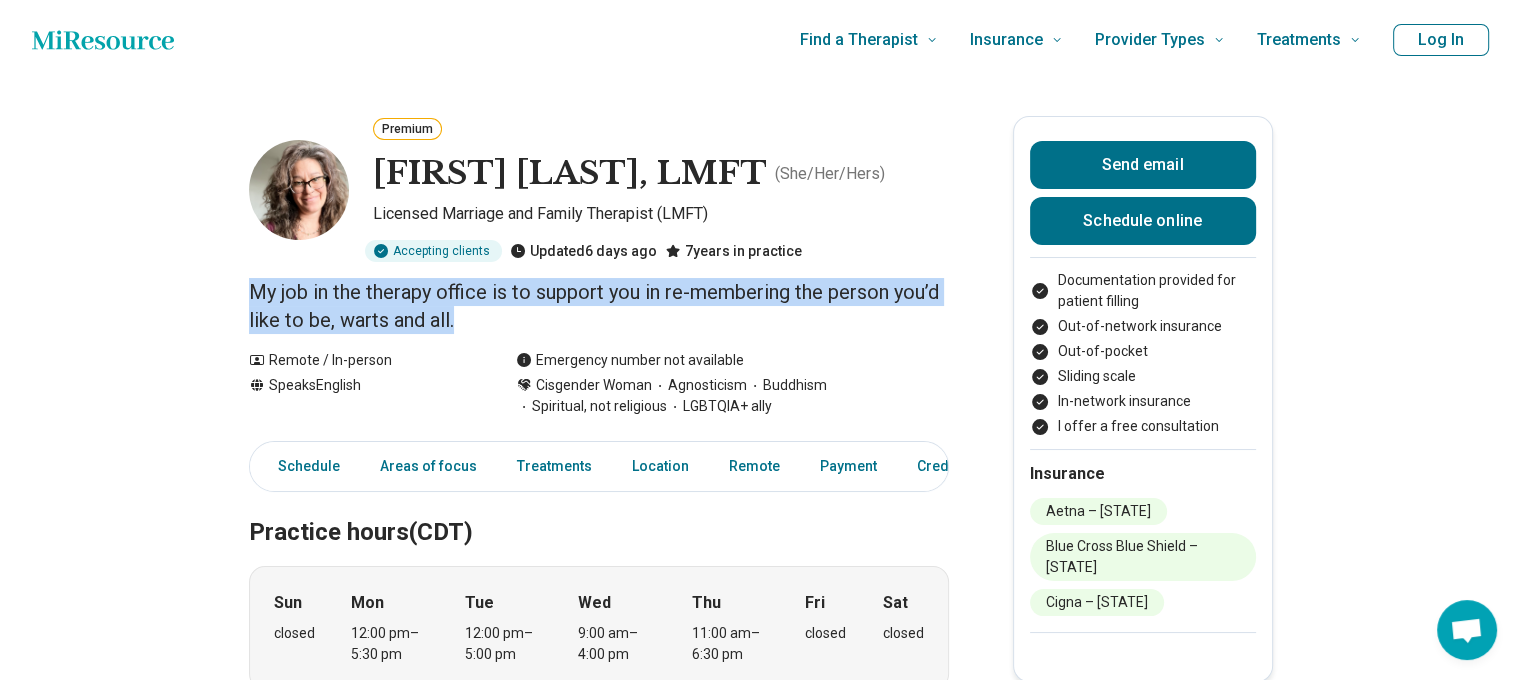 click 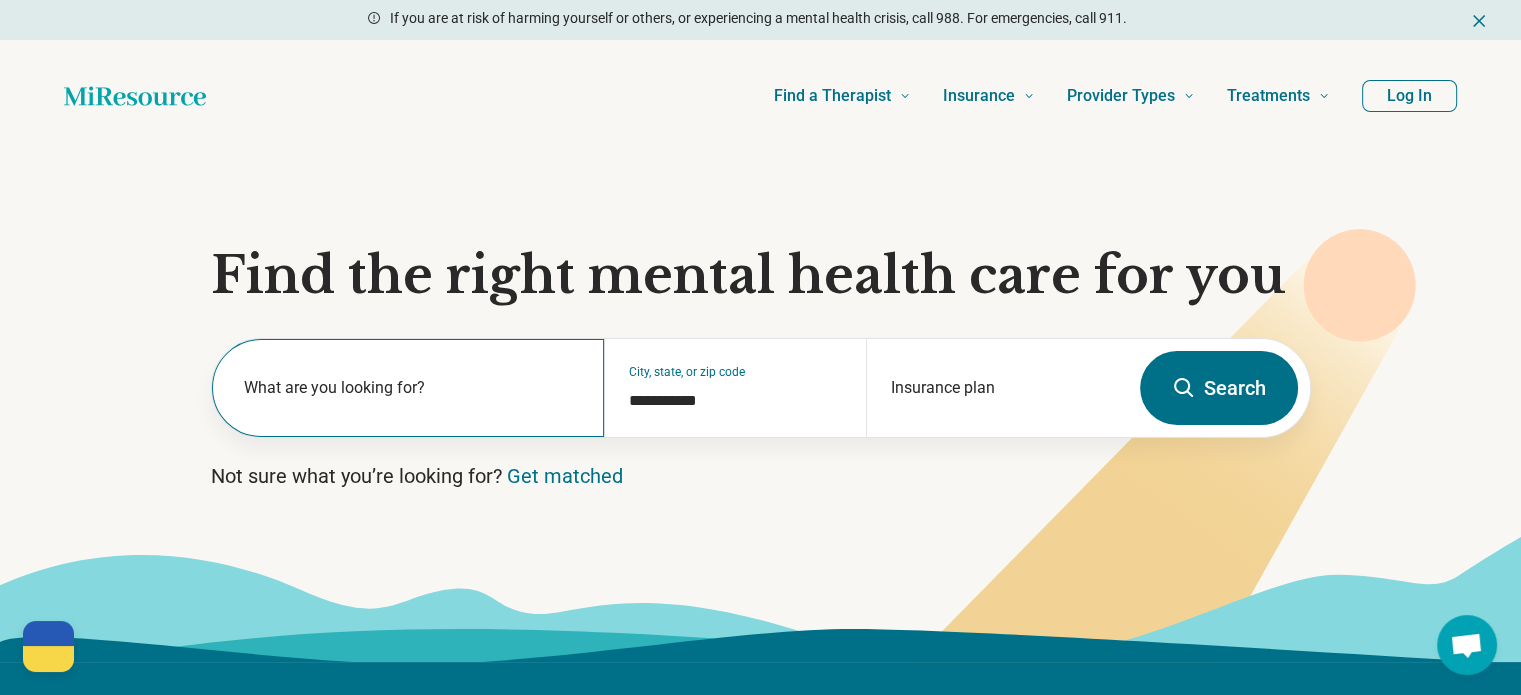 click on "What are you looking for?" at bounding box center (412, 388) 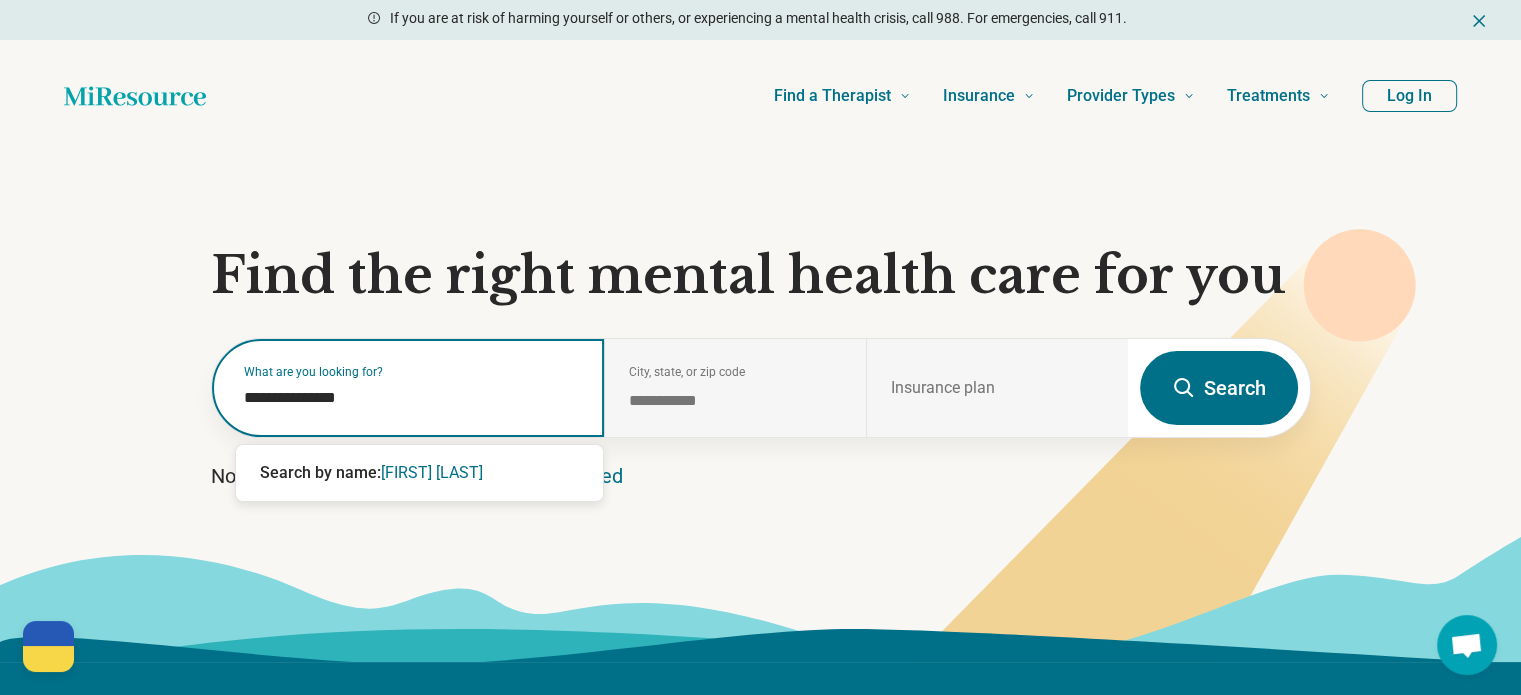 type on "**********" 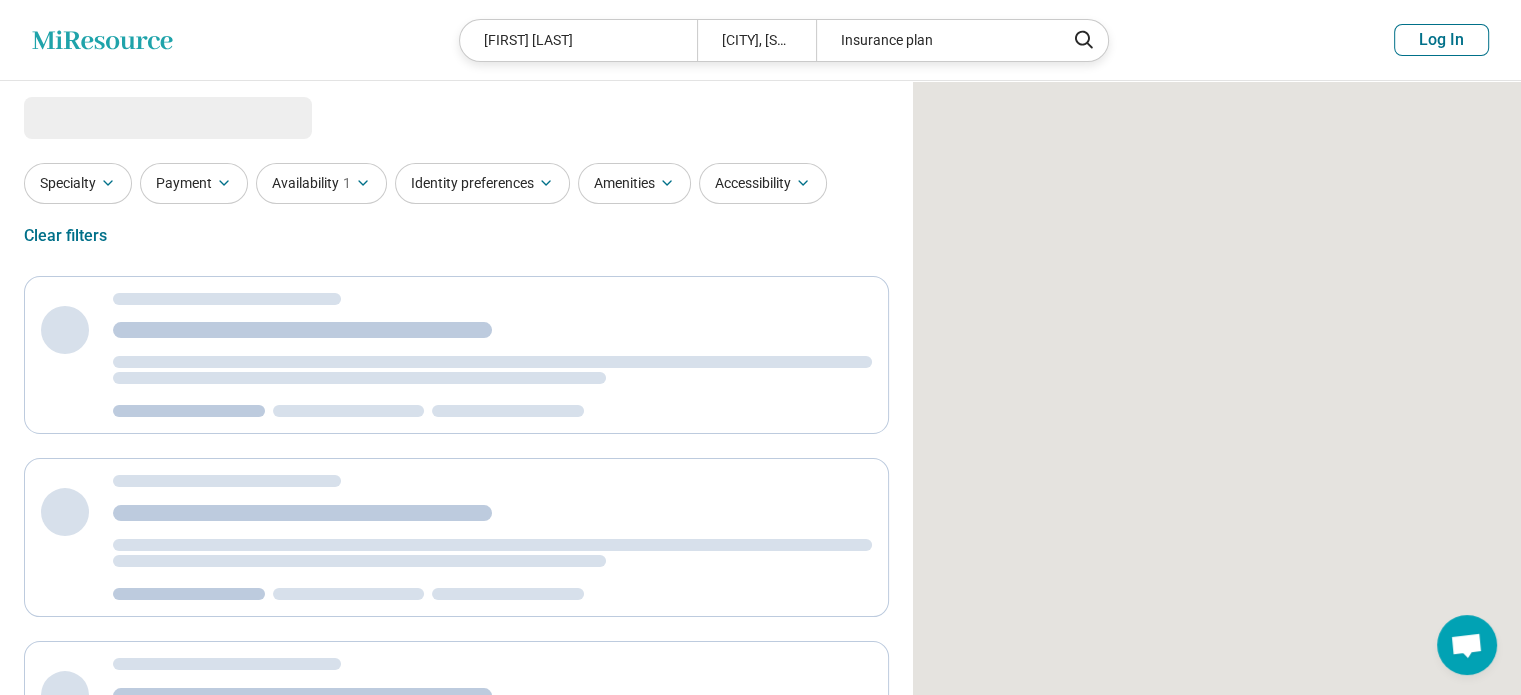 select on "***" 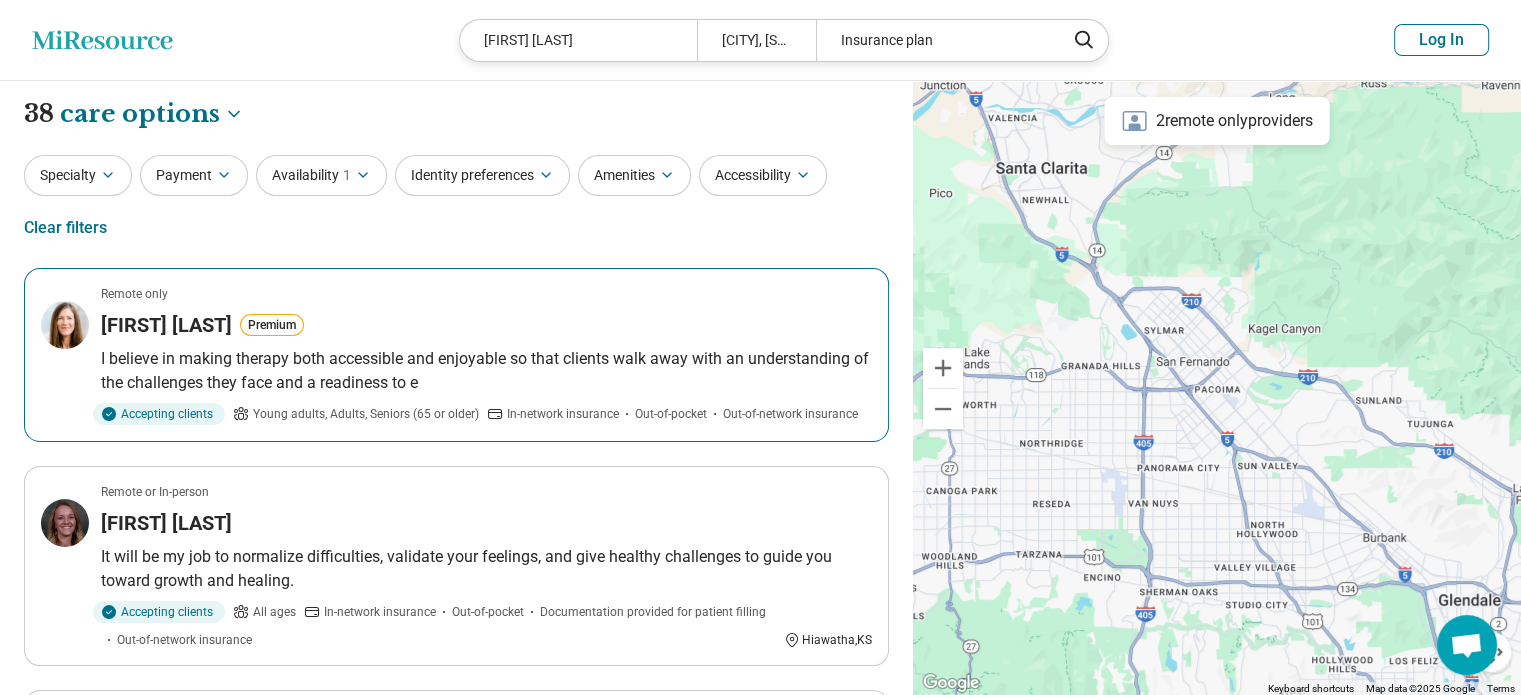 click on "Remote only [FIRST] [LAST] Premium I believe in making therapy both accessible and enjoyable so that clients walk away with an understanding of the challenges they face and a readiness to e Accepting clients Young adults, Adults, Seniors (65 or older) In-network insurance Out-of-pocket Out-of-network insurance" at bounding box center [456, 355] 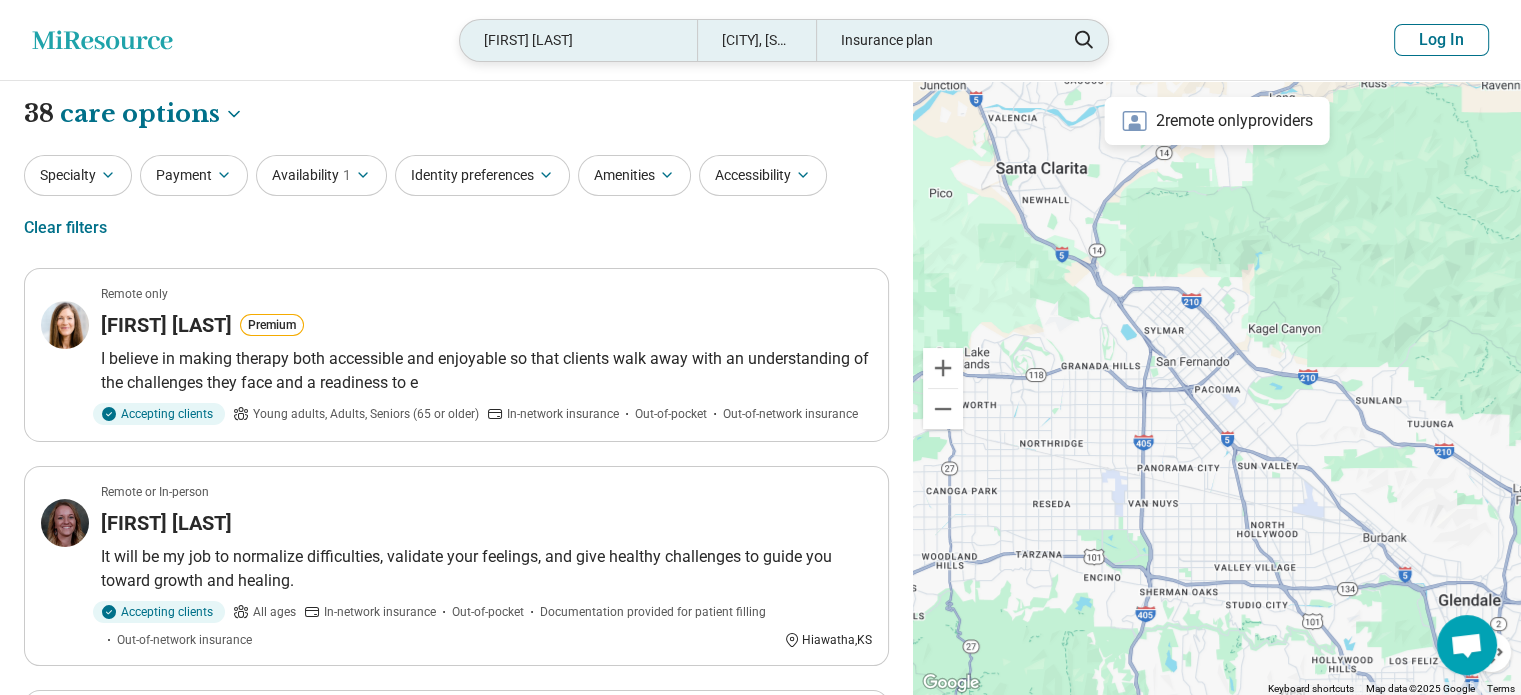 click on "[FIRST] [LAST]" at bounding box center [578, 40] 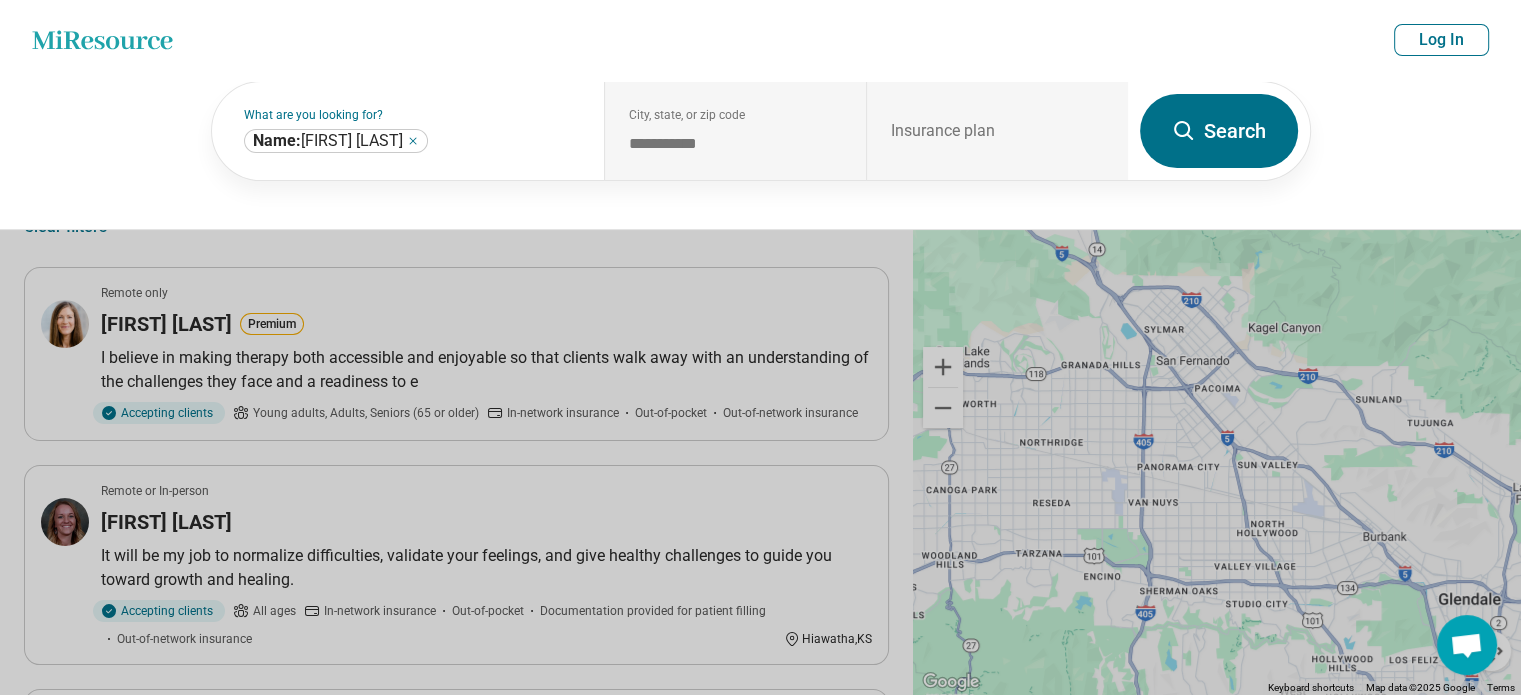 click on "Miresource logo" 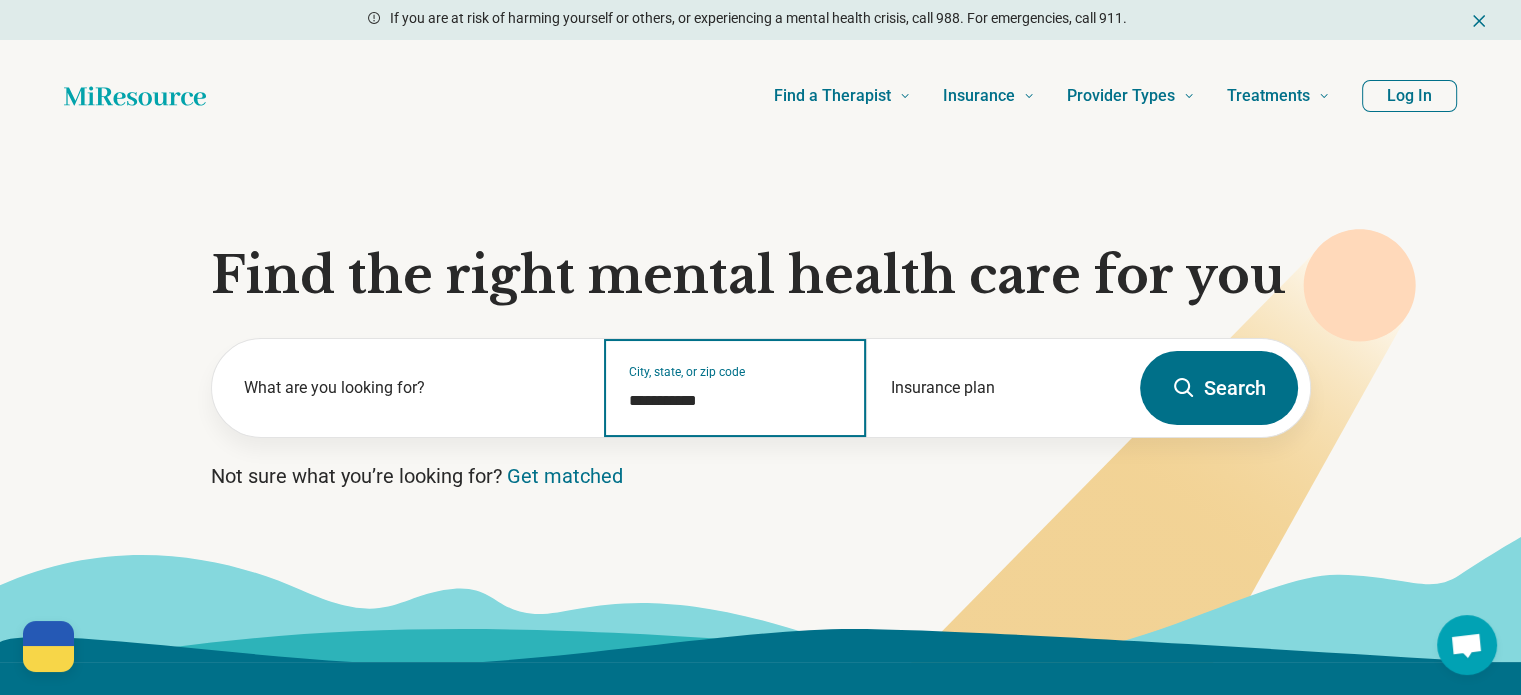 click on "**********" at bounding box center [735, 401] 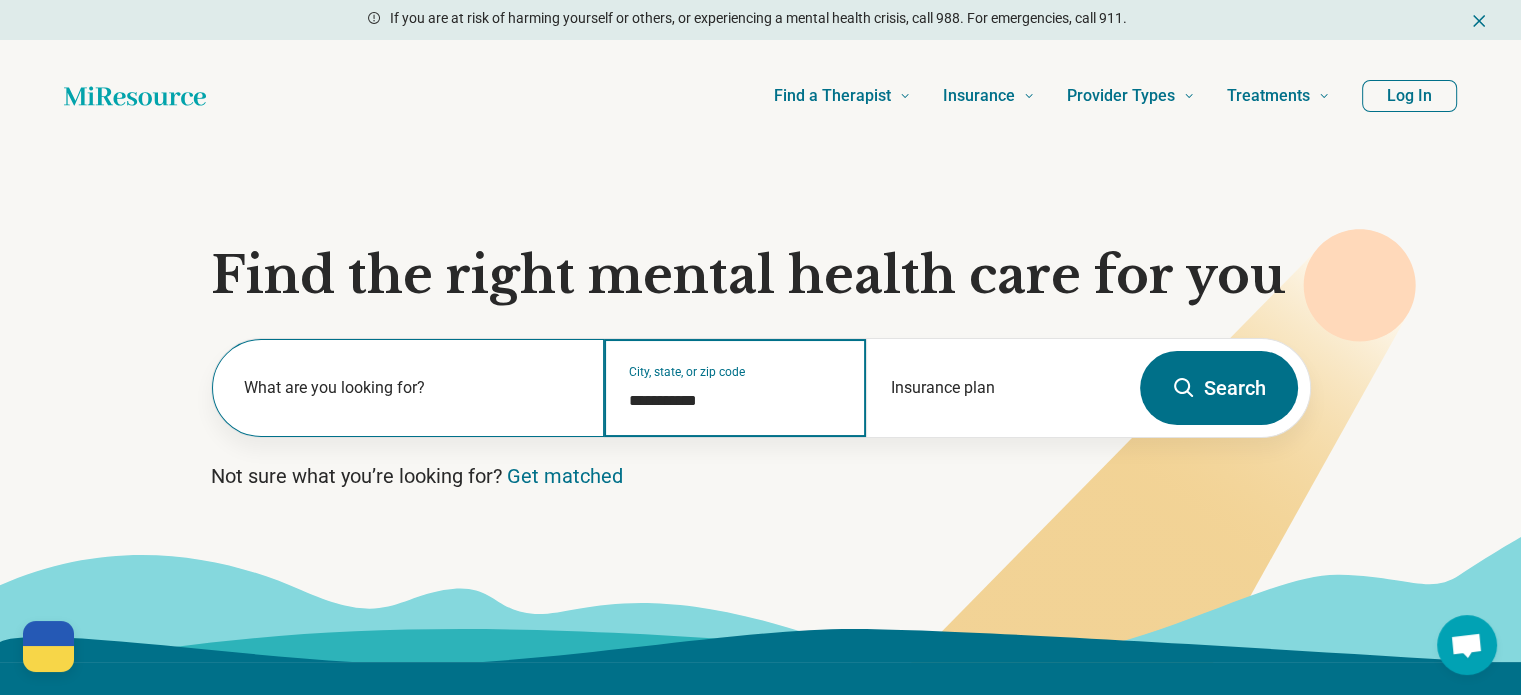drag, startPoint x: 722, startPoint y: 393, endPoint x: 572, endPoint y: 388, distance: 150.08331 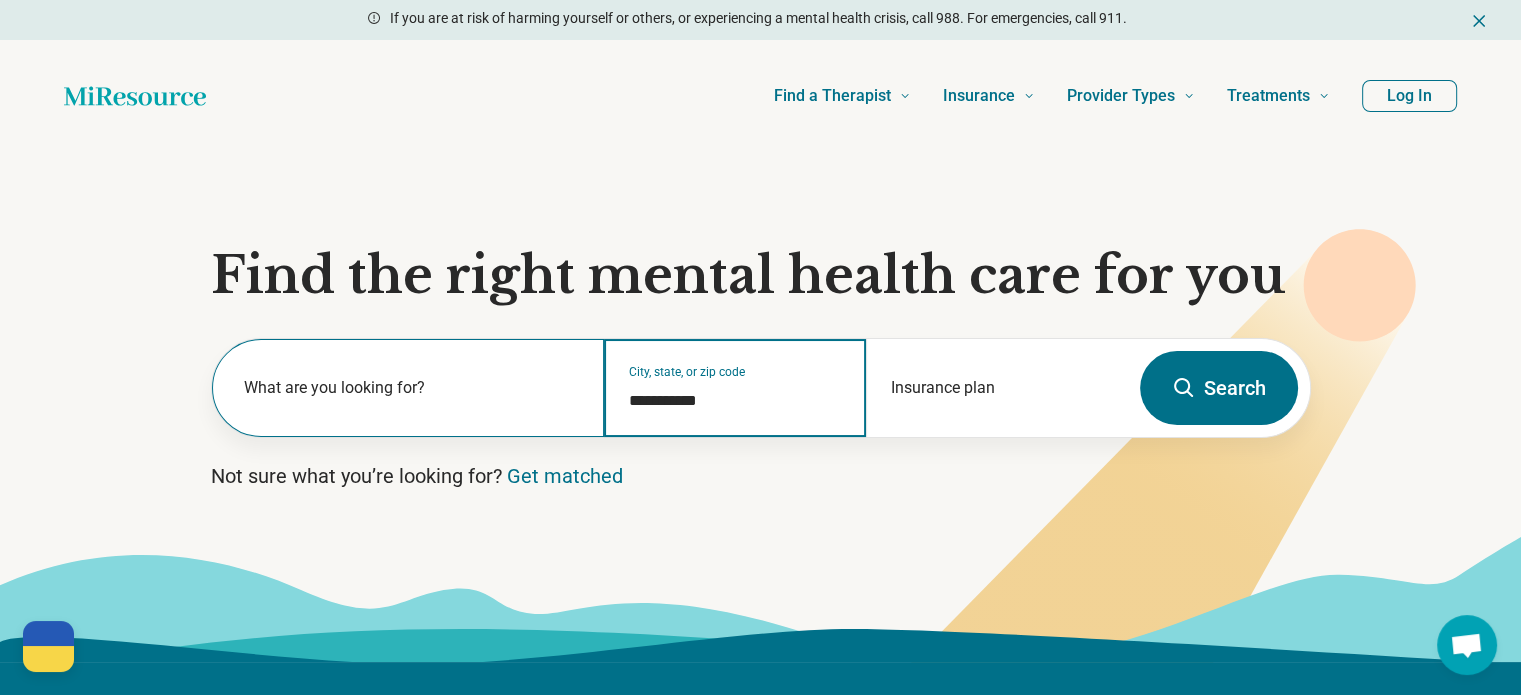 click on "**********" at bounding box center [670, 388] 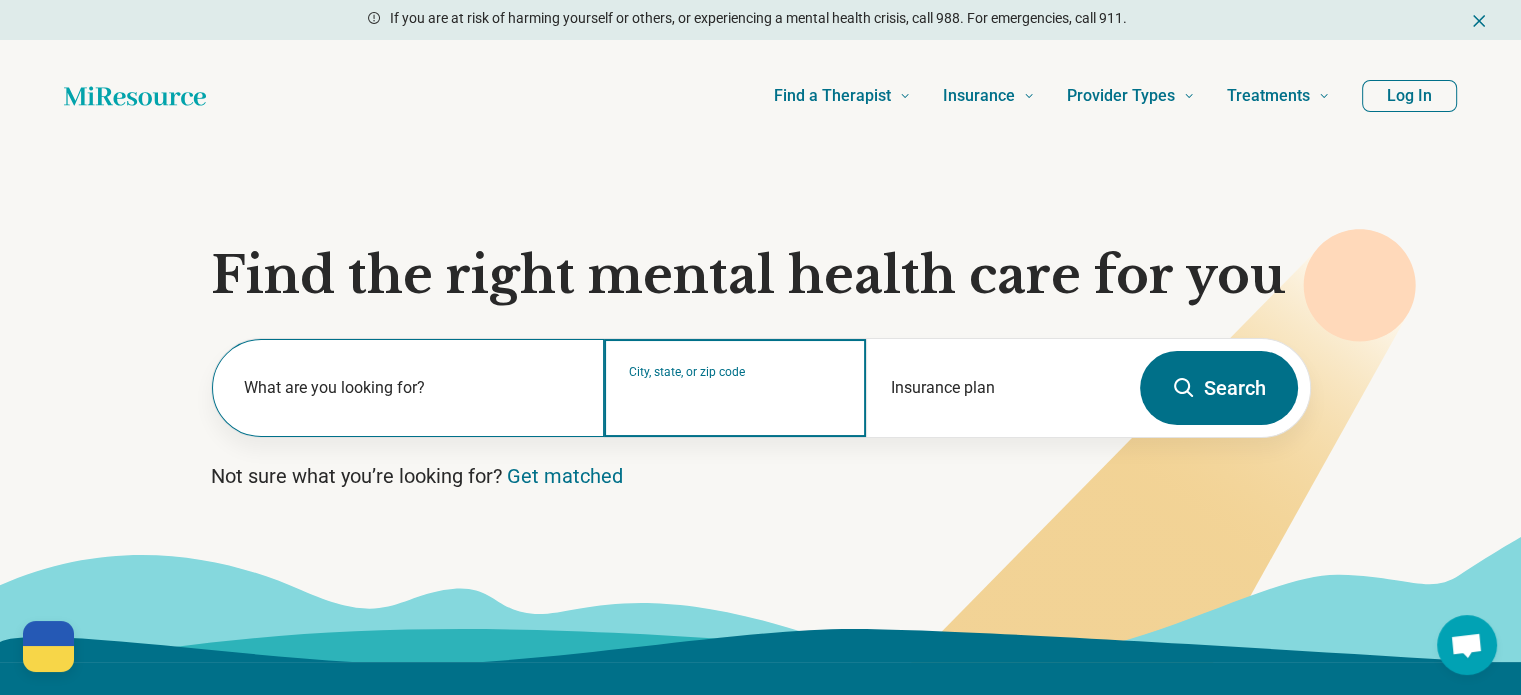 type 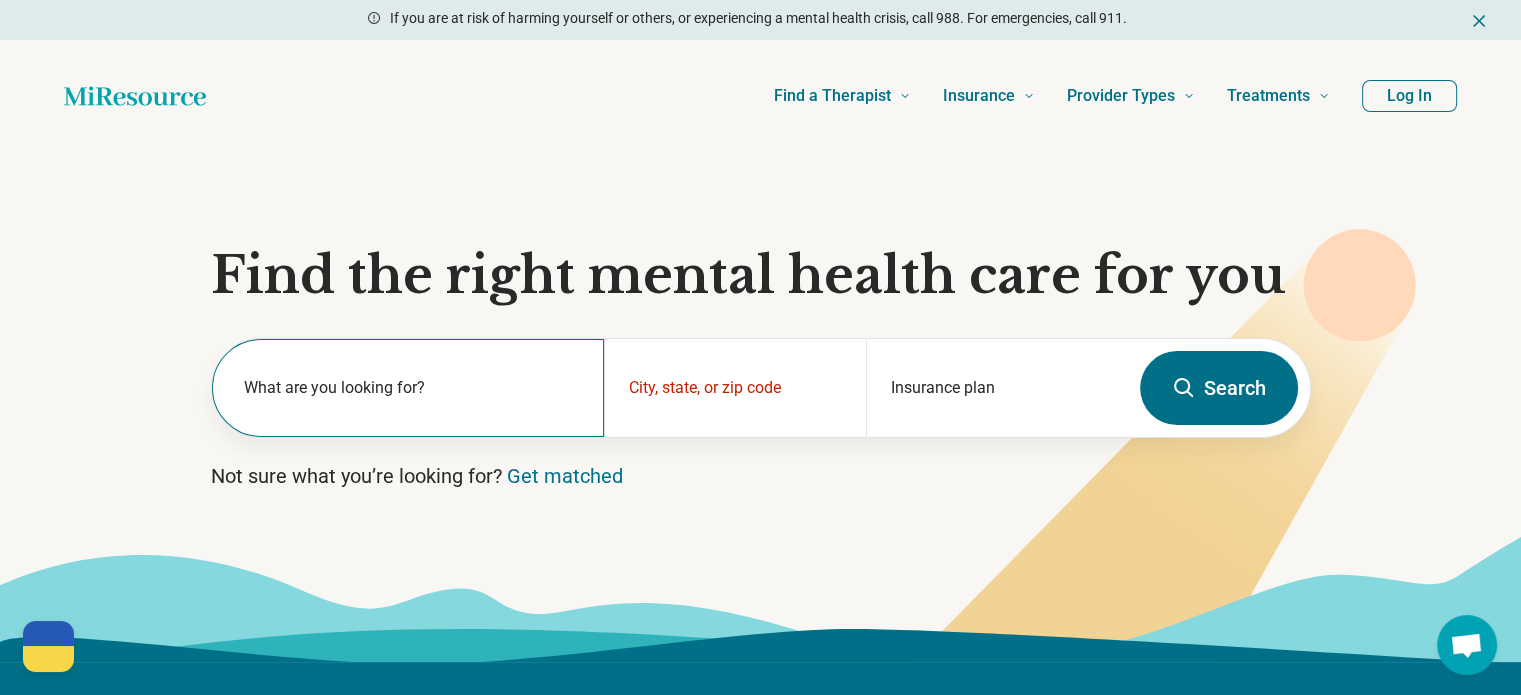 click on "What are you looking for?" at bounding box center [412, 388] 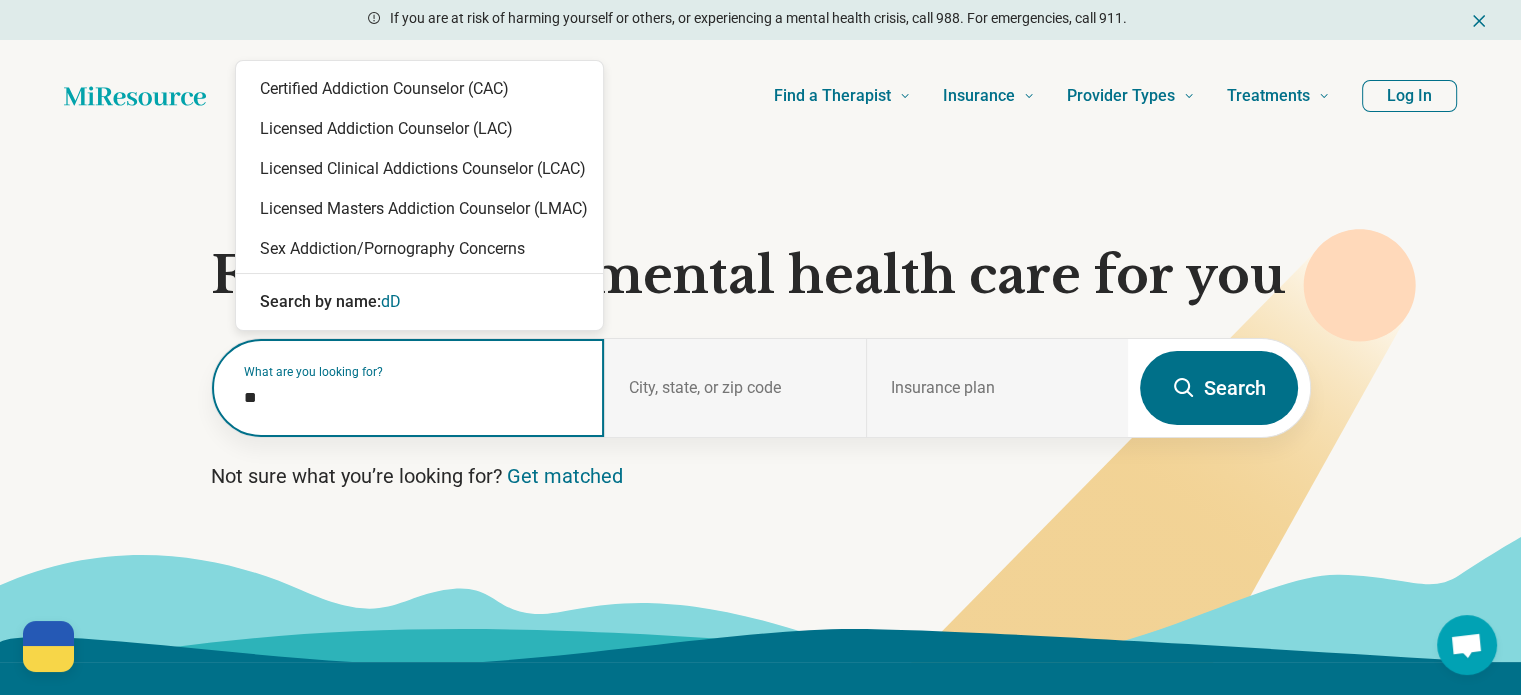 type on "*" 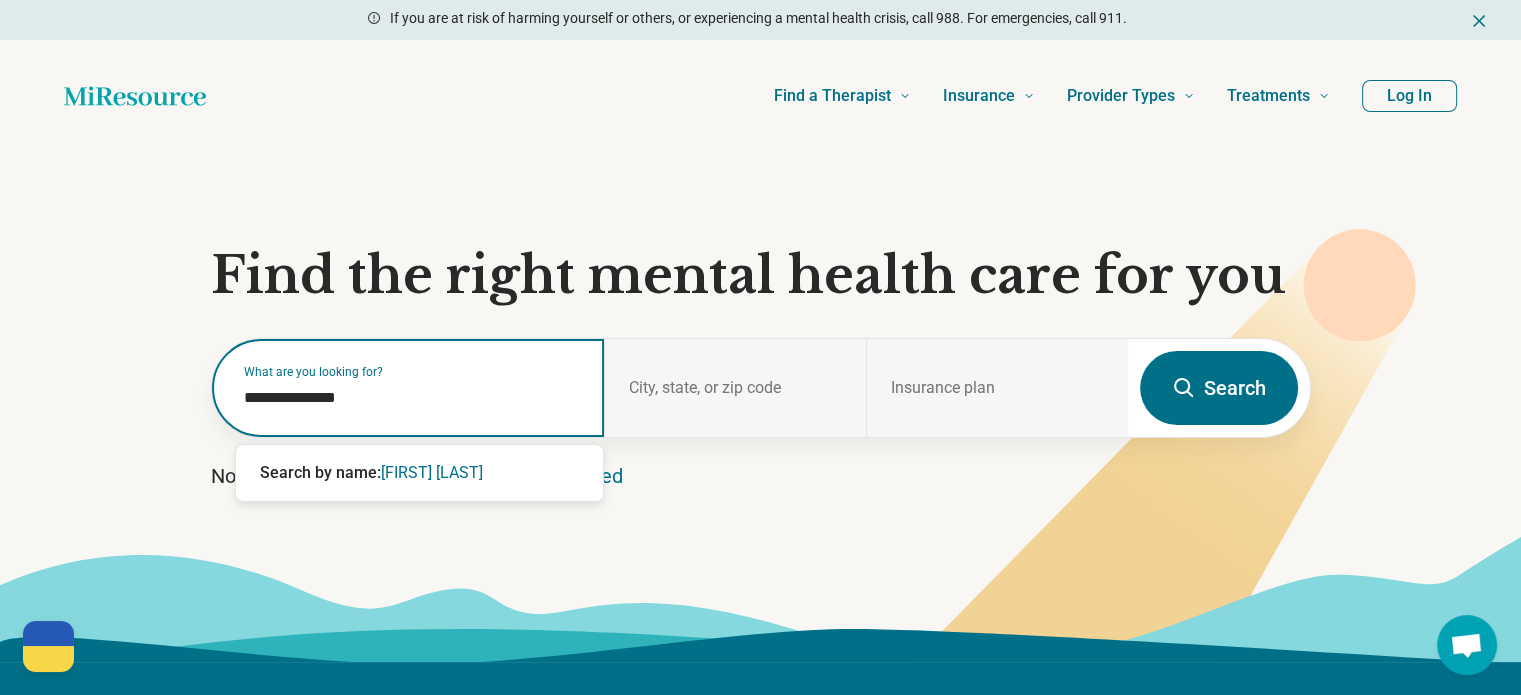 type on "**********" 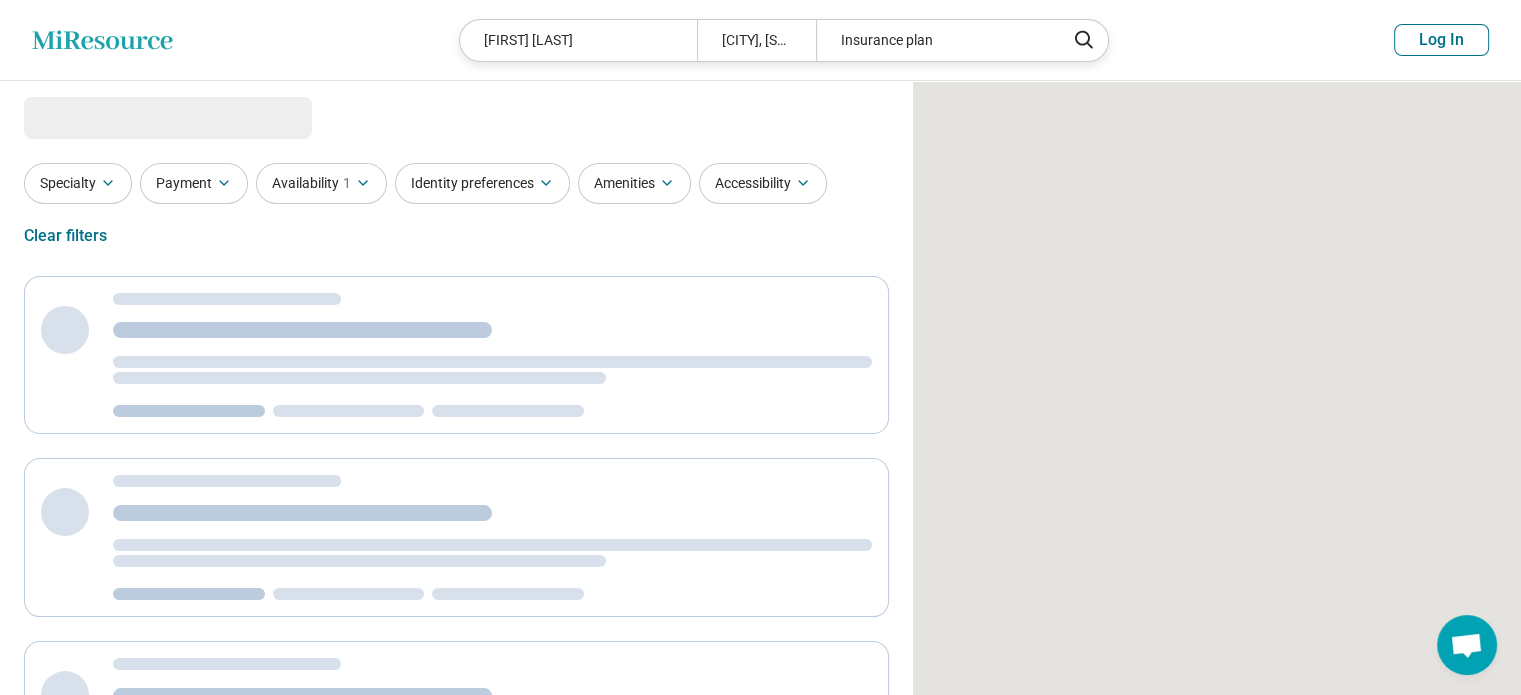 select on "***" 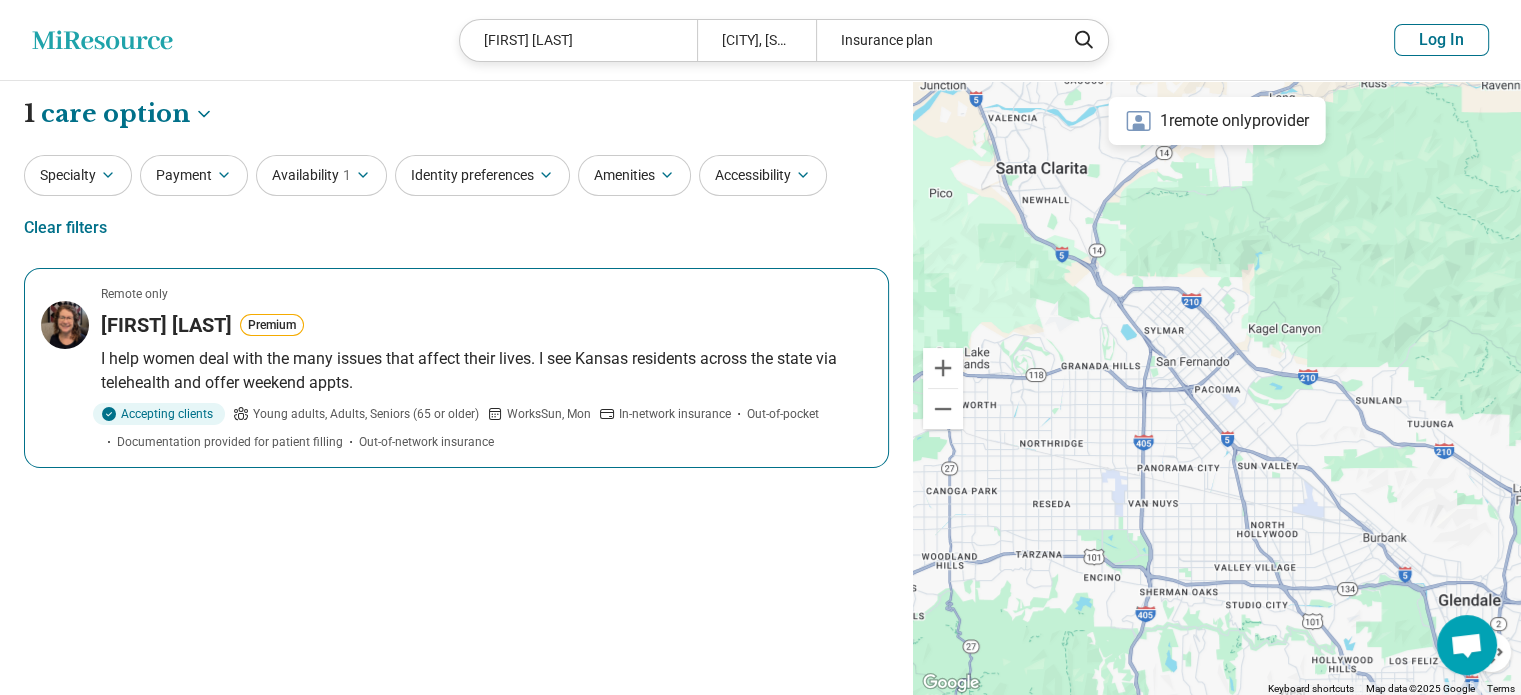 click on "I help women deal with the many issues that affect their lives. I see Kansas residents across the state via telehealth and offer weekend appts." at bounding box center [486, 371] 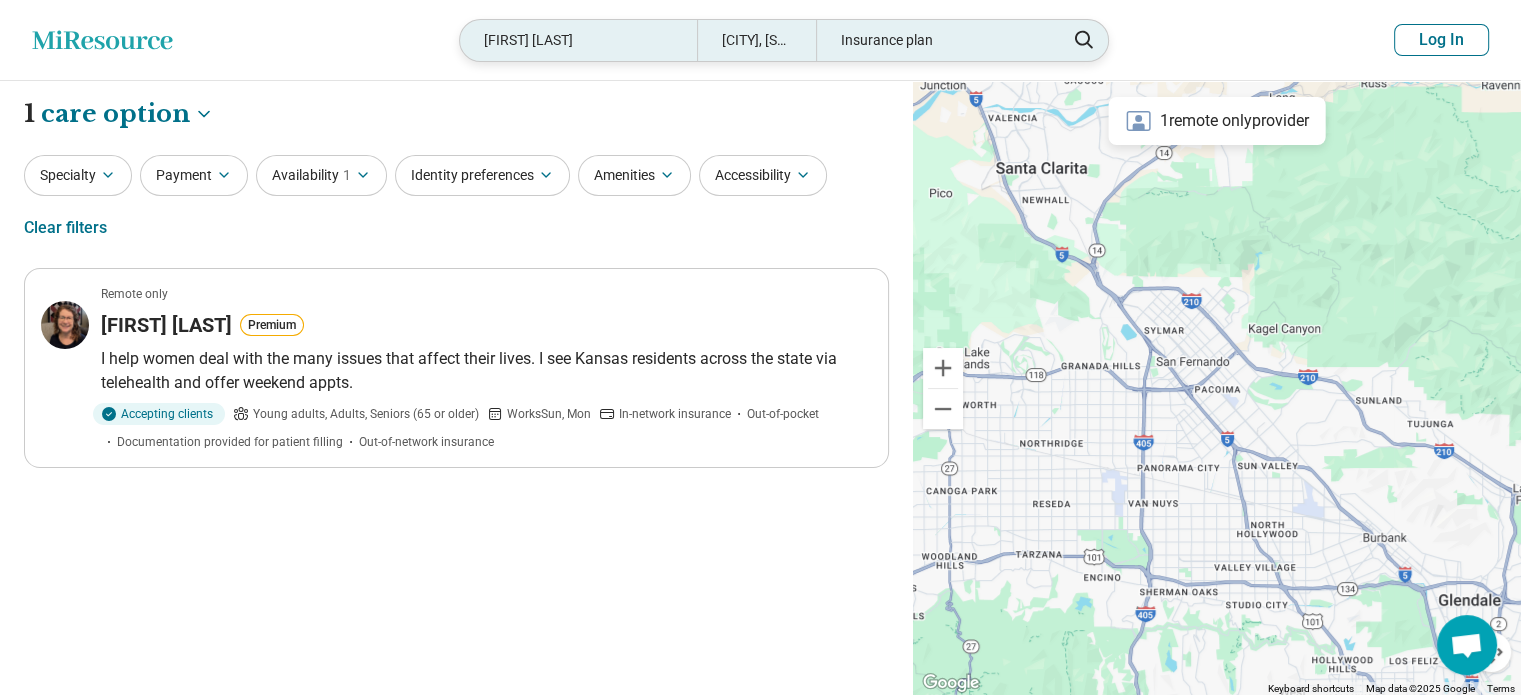 click on "[FIRST] [LAST]" at bounding box center (578, 40) 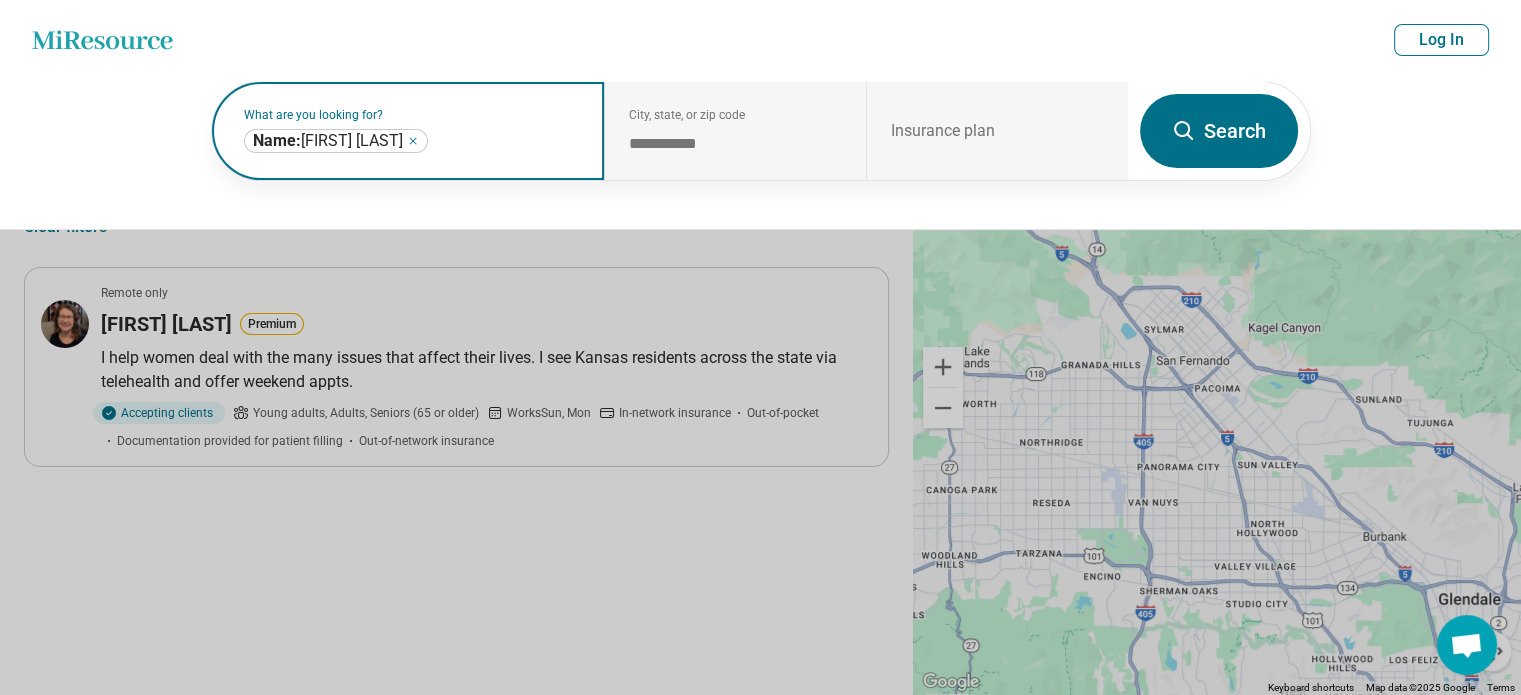 click 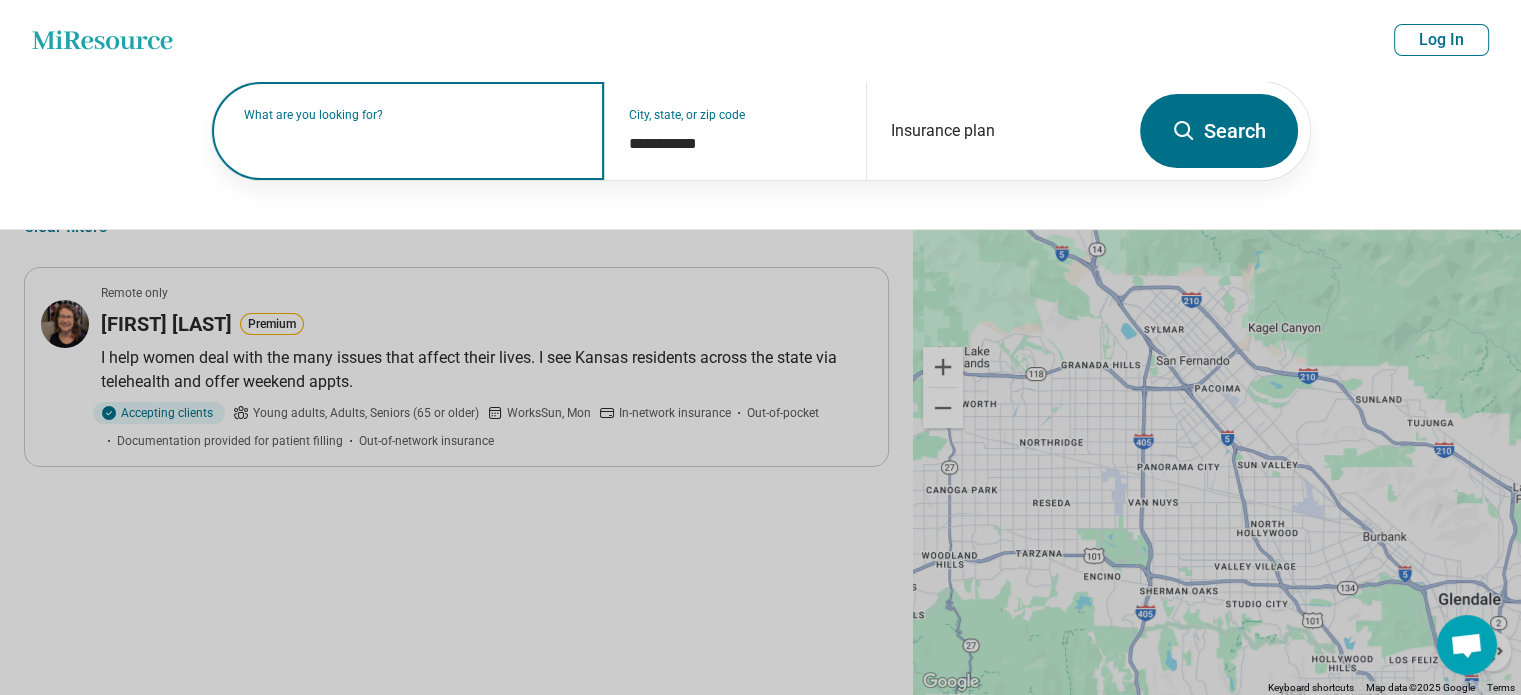 click on "What are you looking for?" at bounding box center [412, 115] 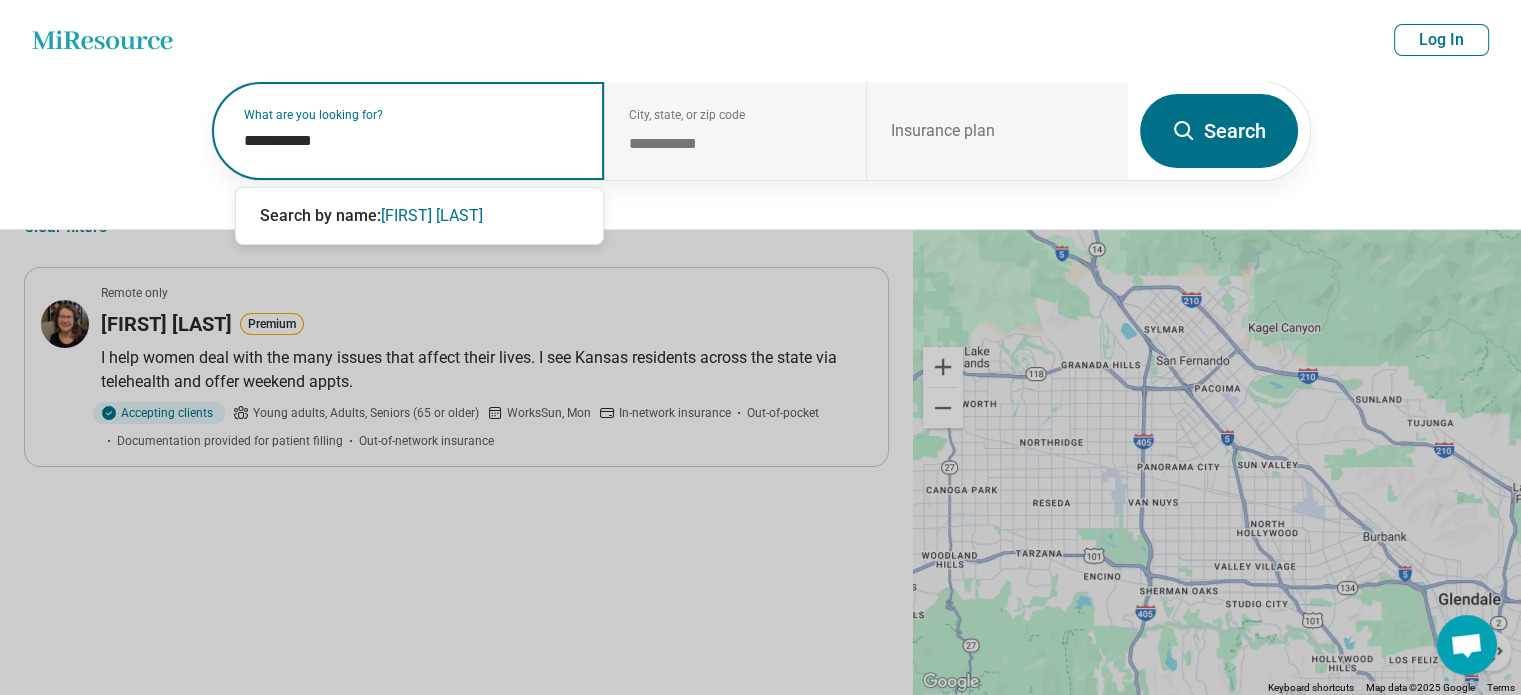 type on "**********" 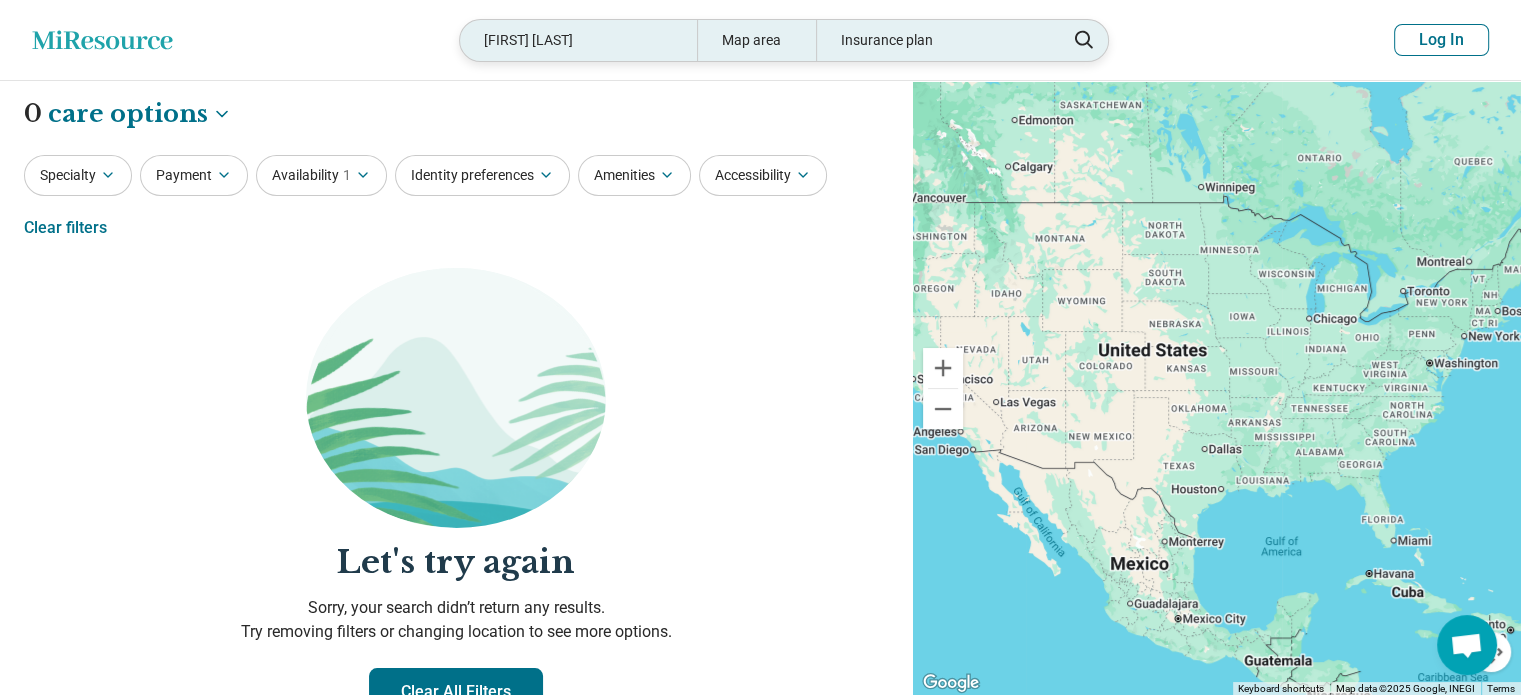 click on "Najjiya Boler" at bounding box center [578, 40] 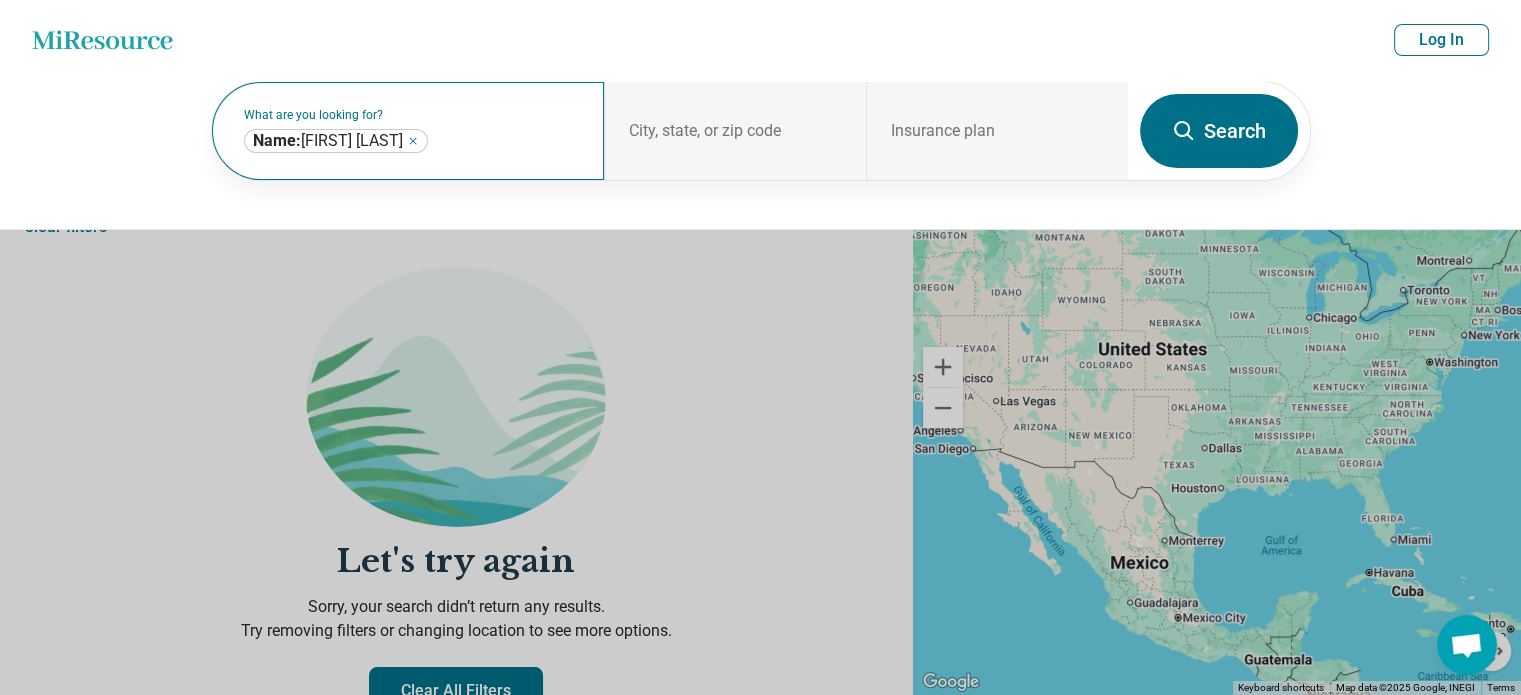 click on "**********" at bounding box center [408, 131] 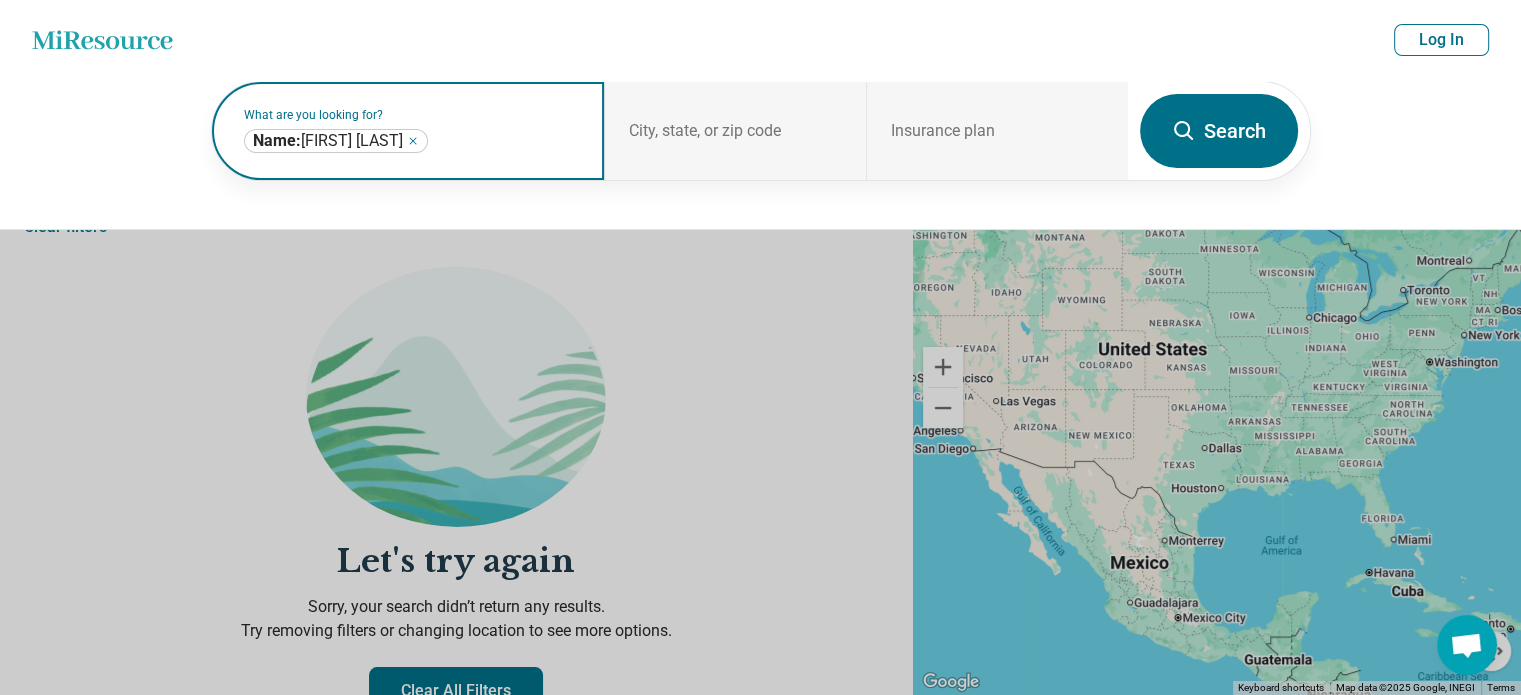 click on "Name:  Najjiya Boler" at bounding box center (328, 141) 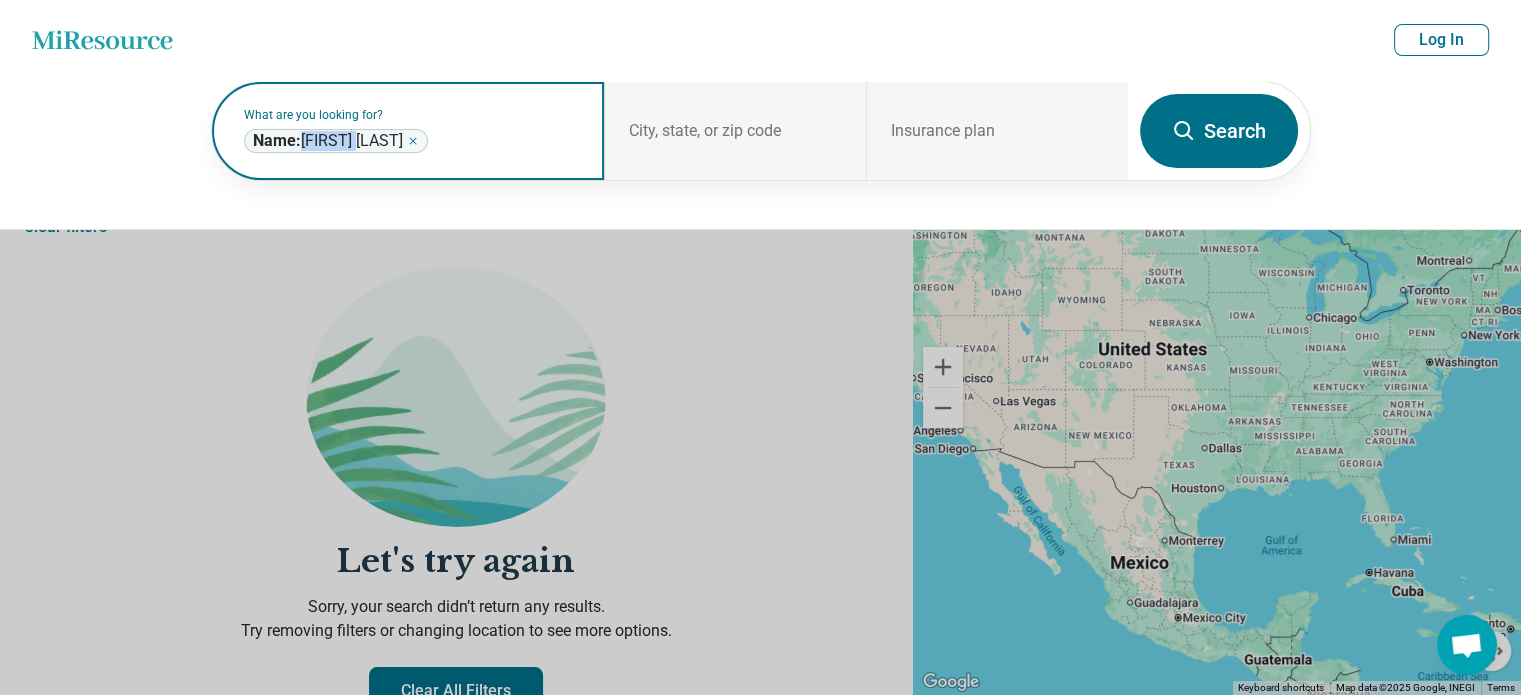 click on "Name:  Najjiya Boler" at bounding box center [328, 141] 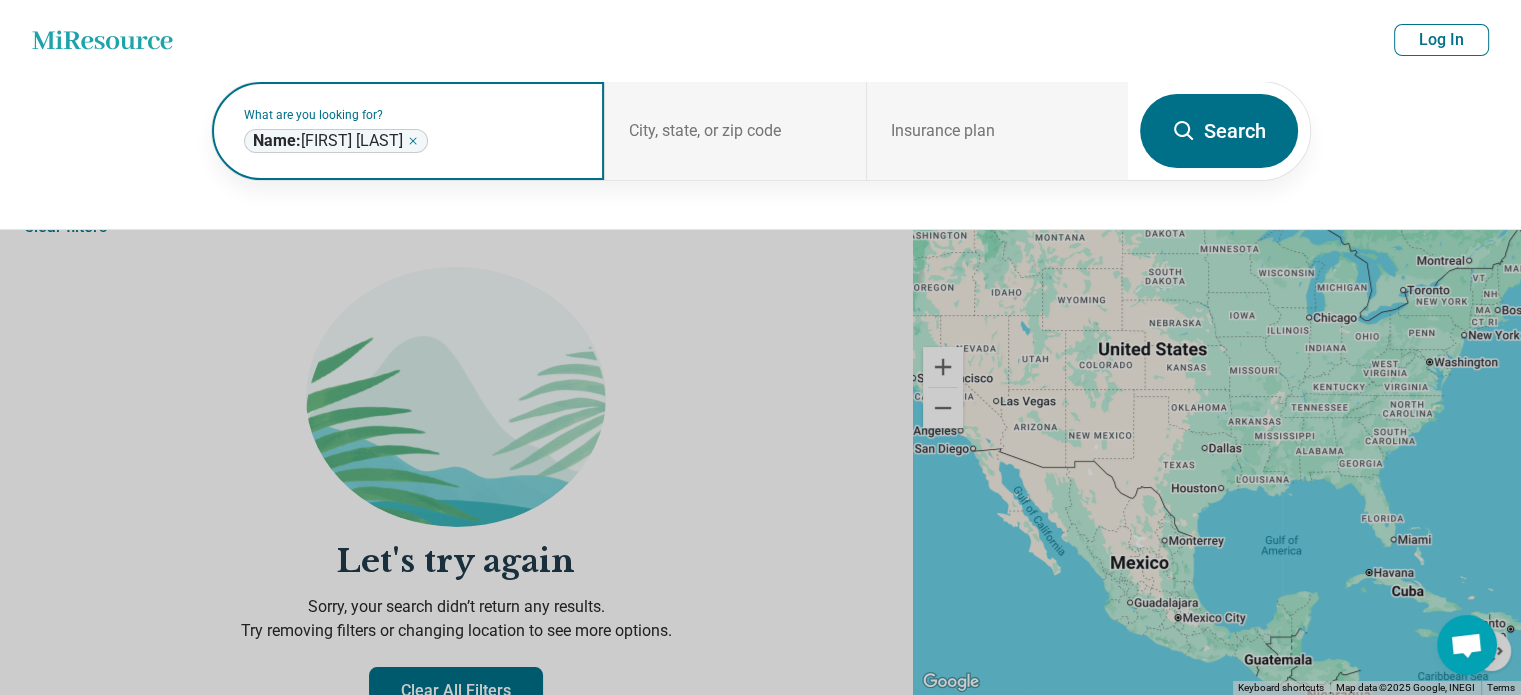 click on "Name:  Najjiya Boler" at bounding box center (328, 141) 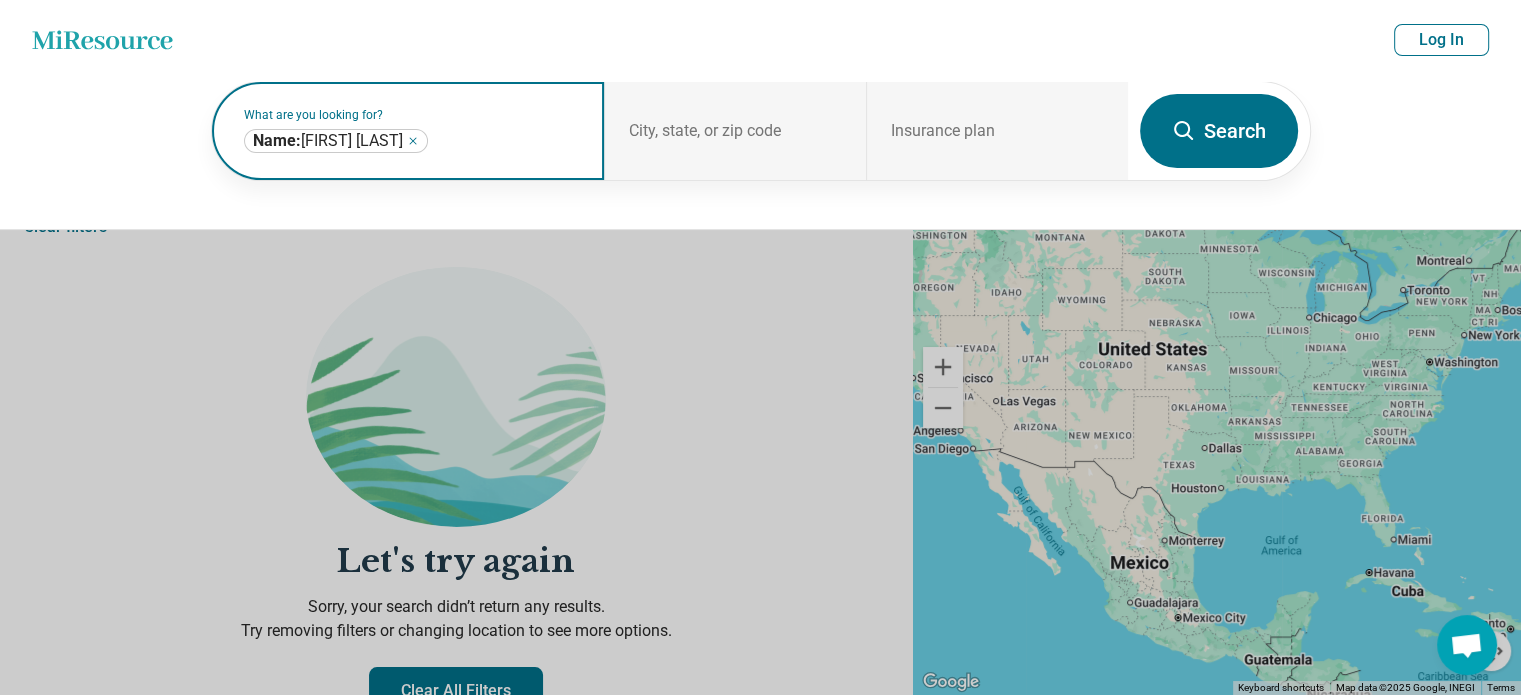click on "Name:  Najjiya Boler" at bounding box center [328, 141] 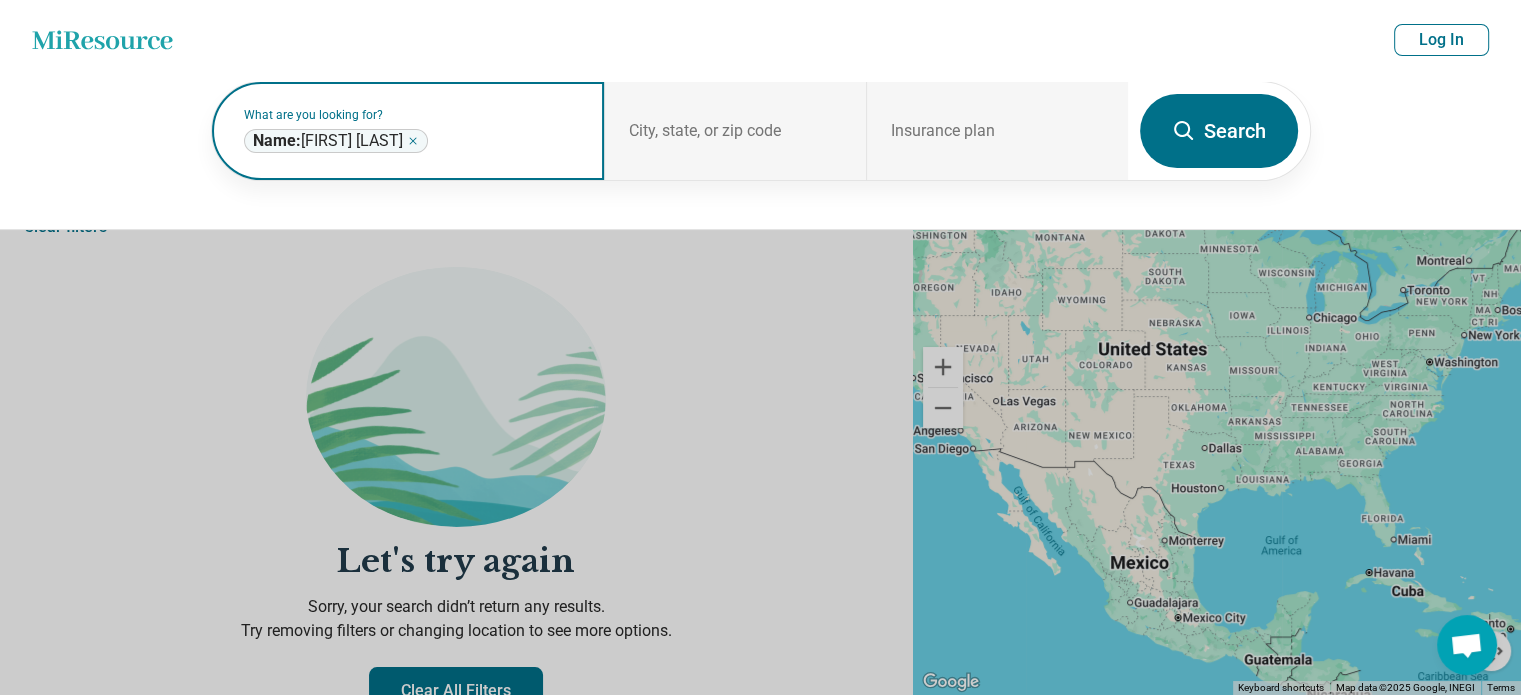 click 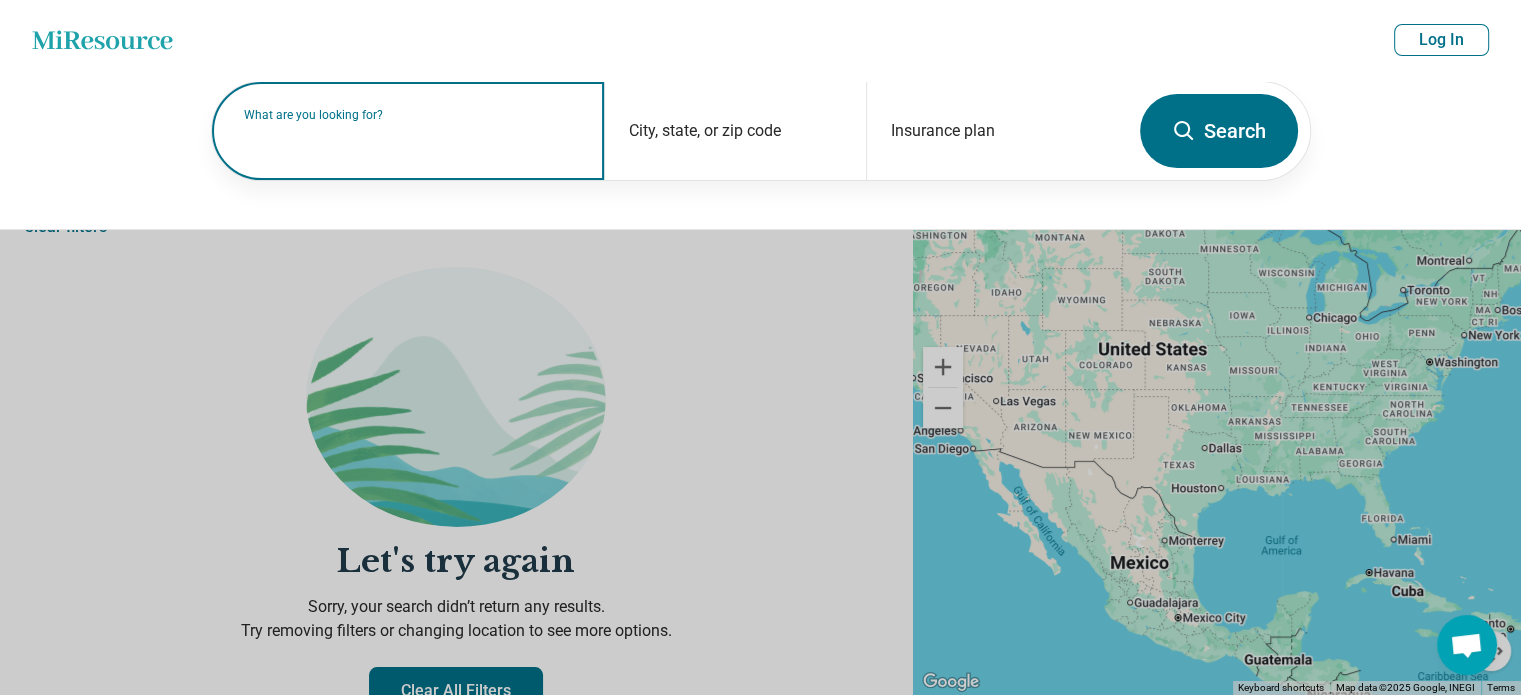 click on "What are you looking for?" at bounding box center [412, 115] 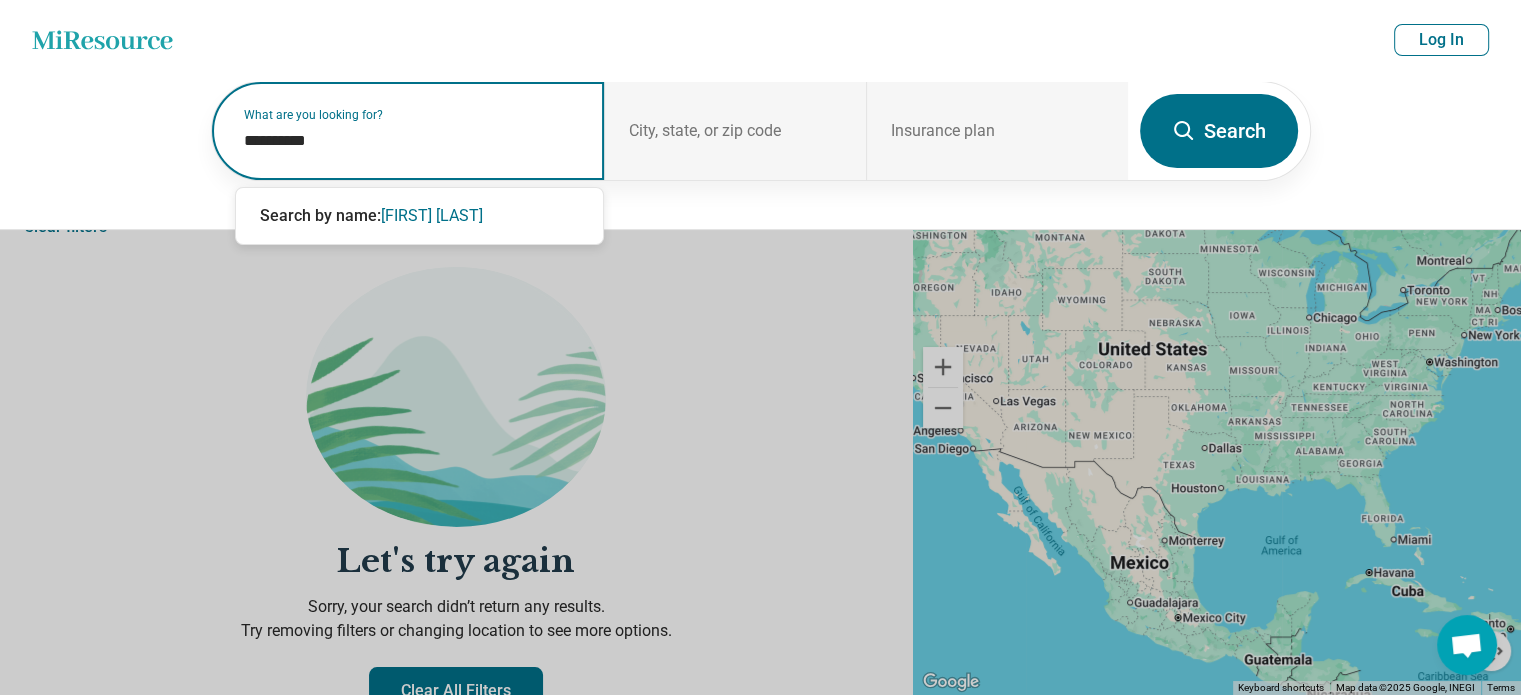 type on "**********" 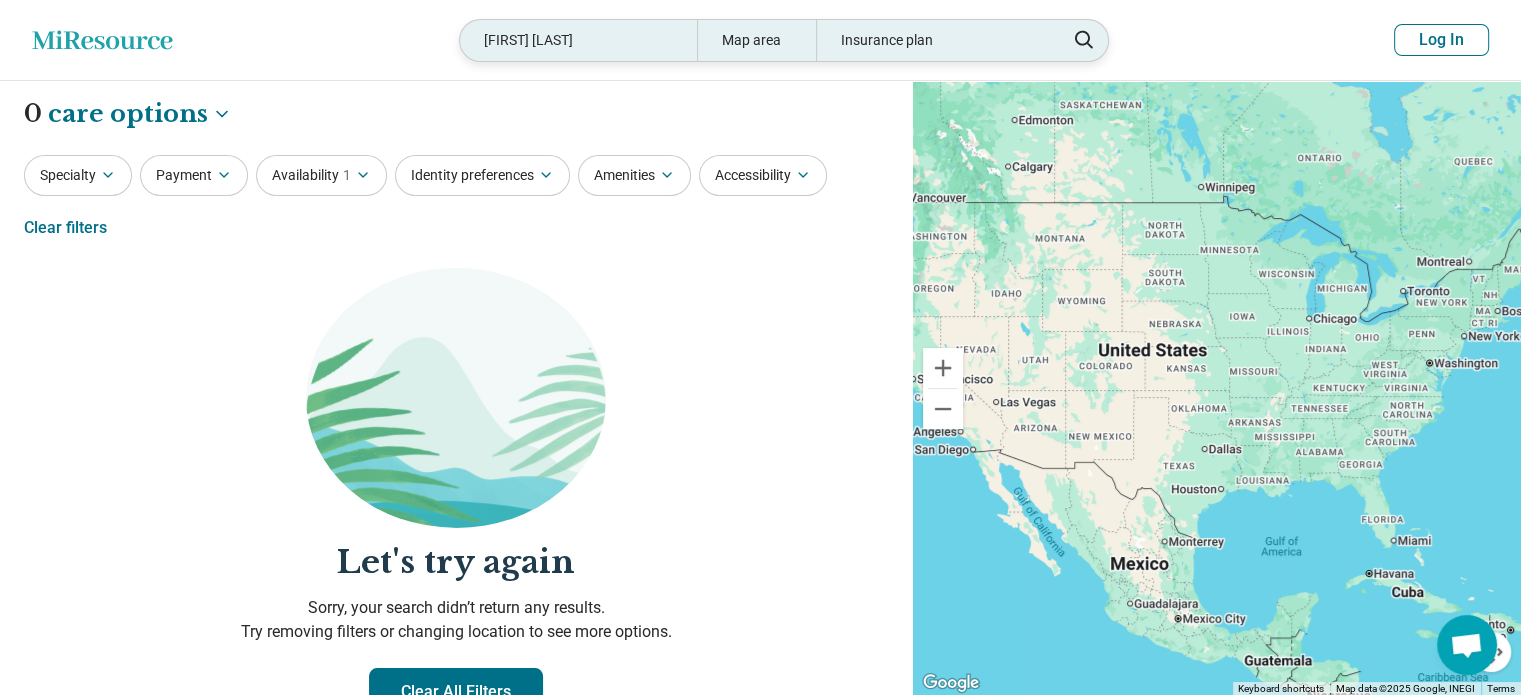 click on "Najiya Boler" at bounding box center [578, 40] 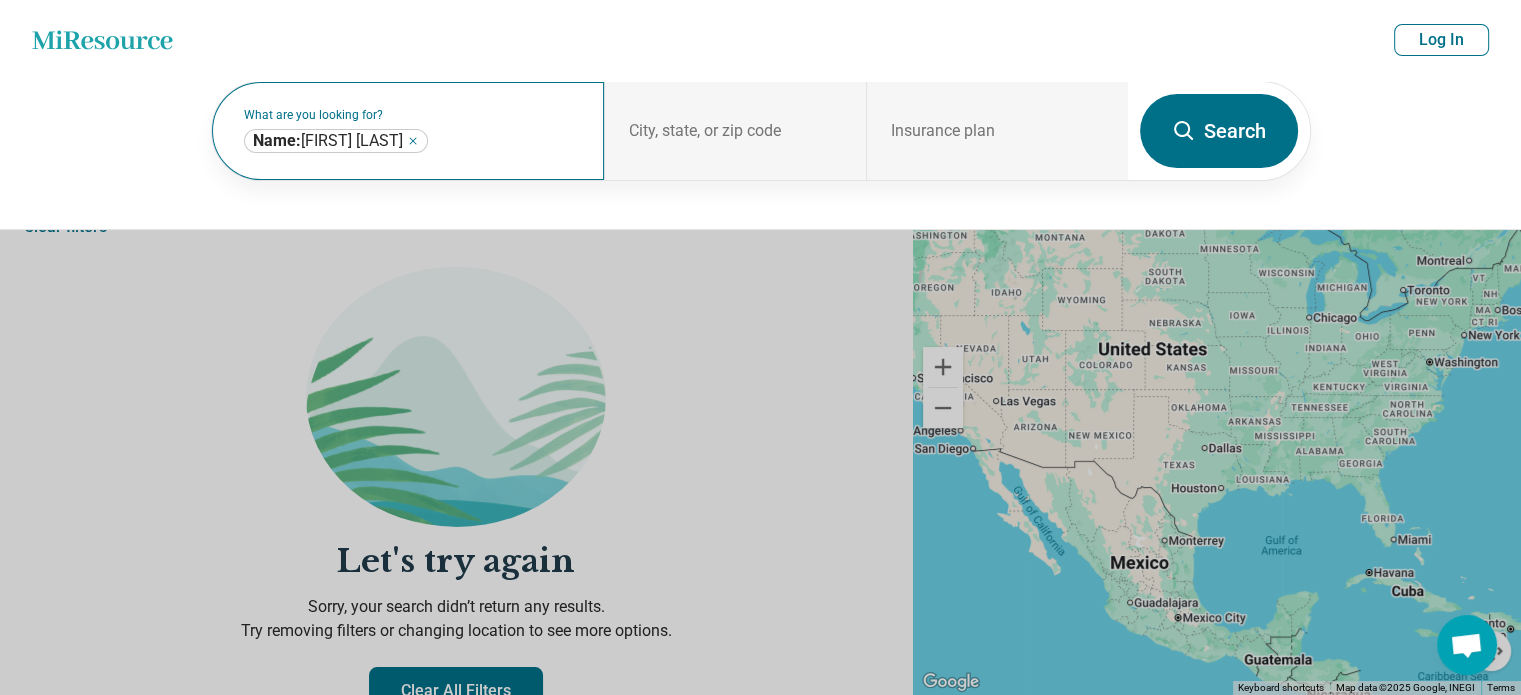 click on "**********" at bounding box center (412, 141) 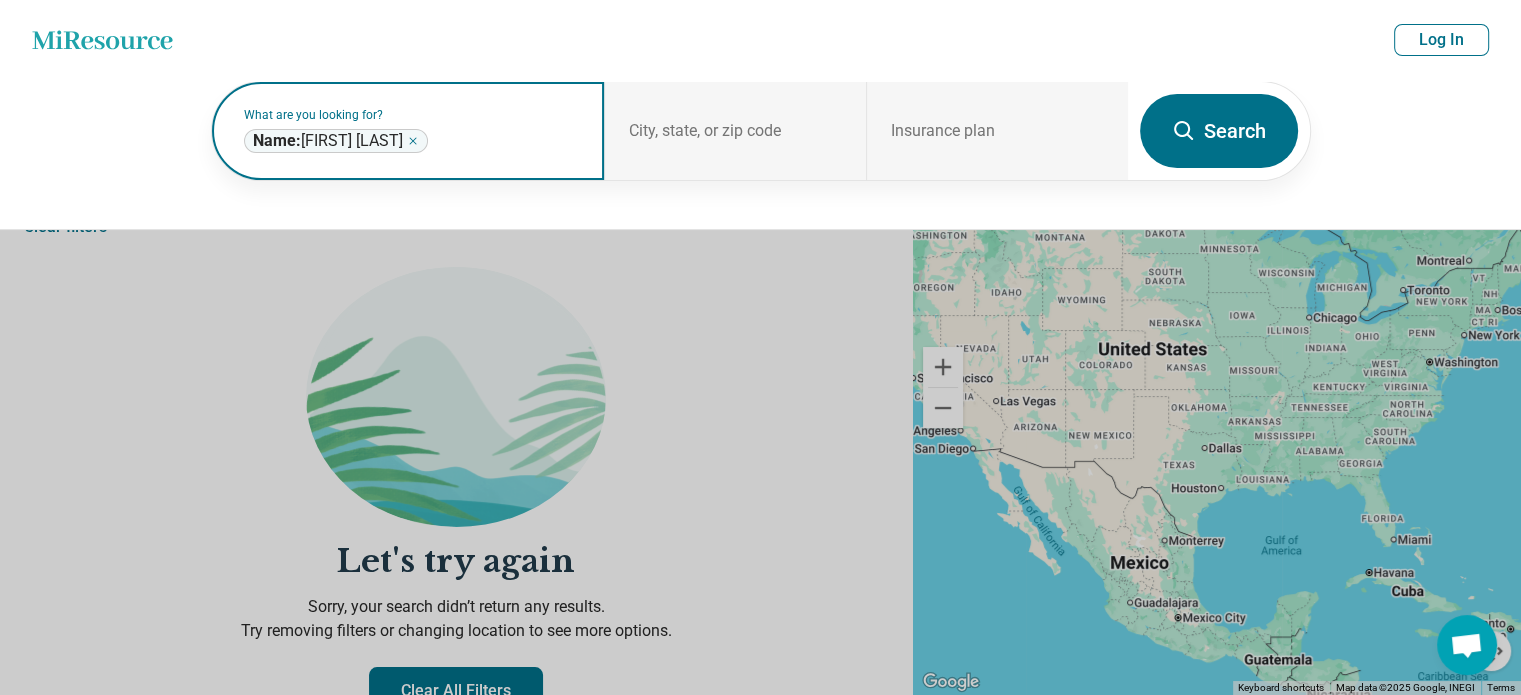 click 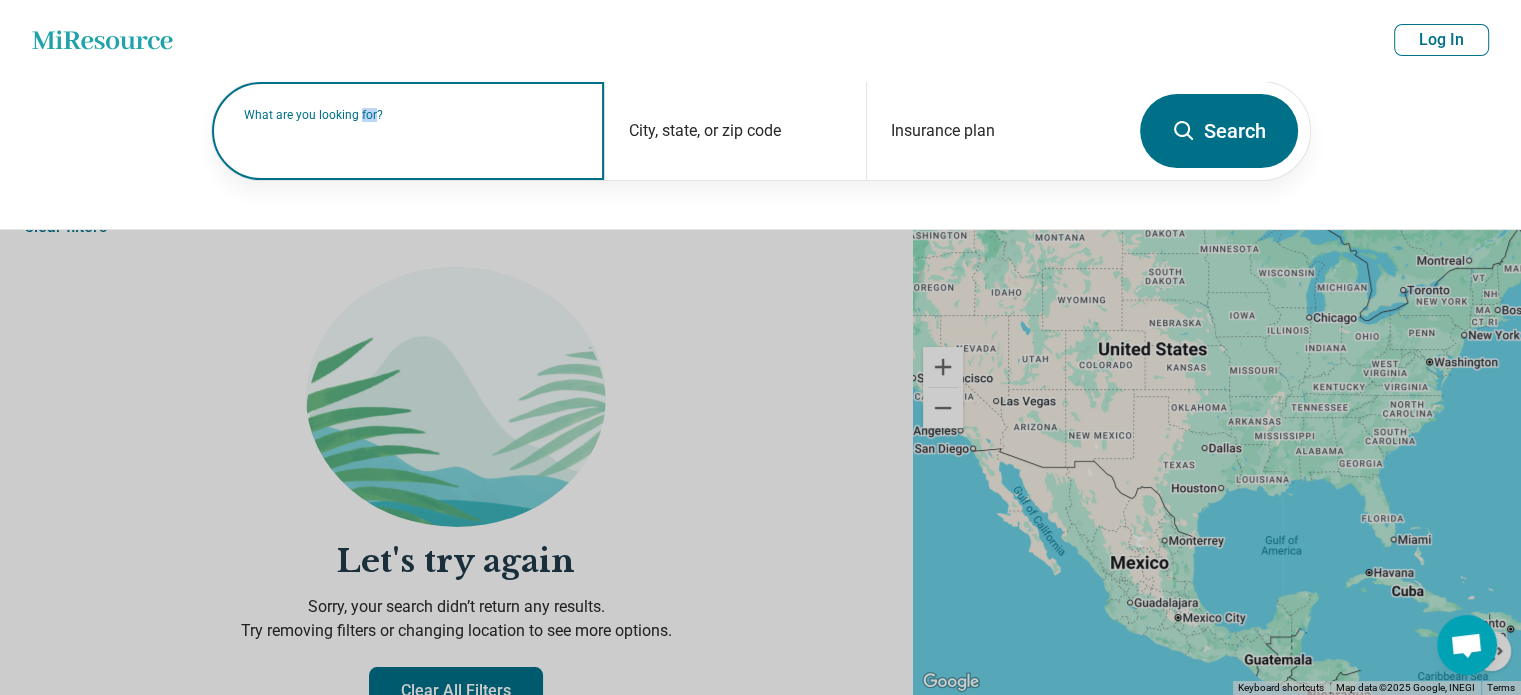 click on "What are you looking for?" at bounding box center (412, 115) 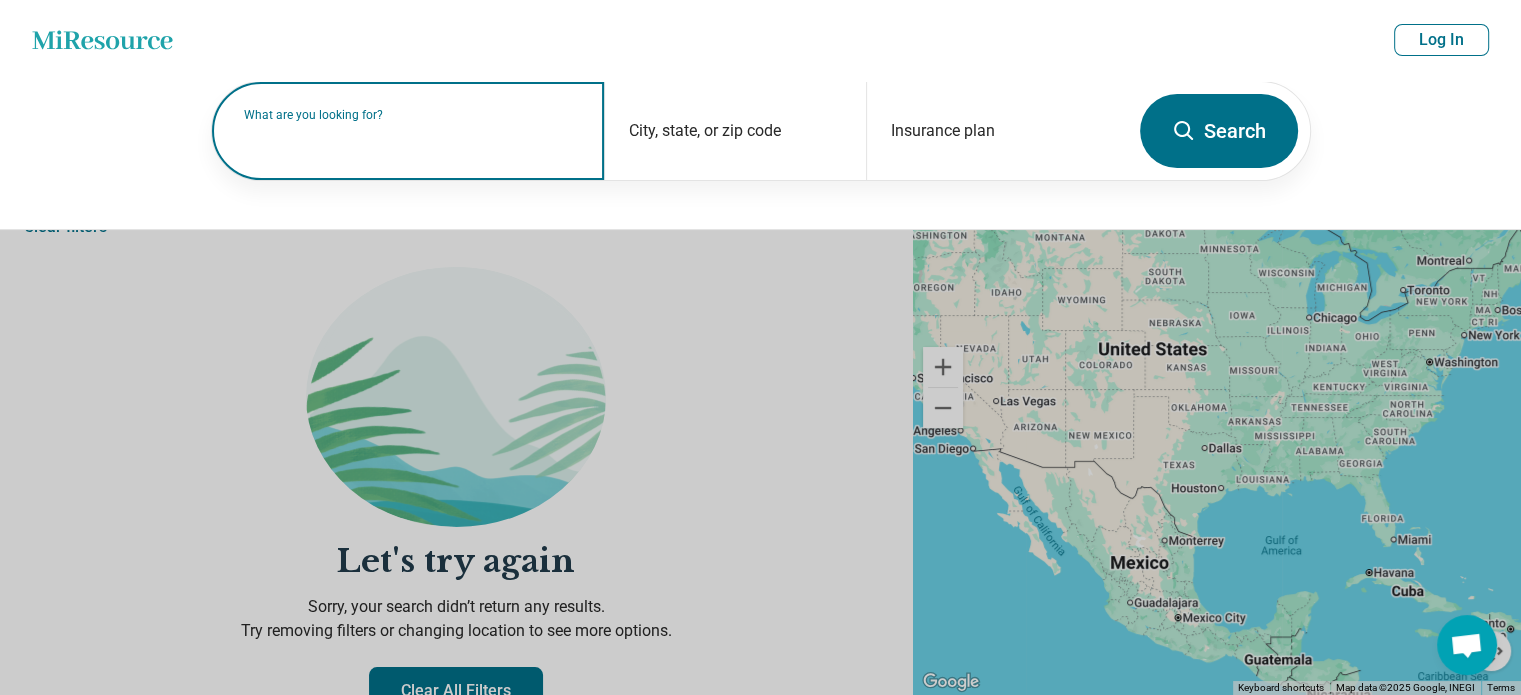 paste on "**********" 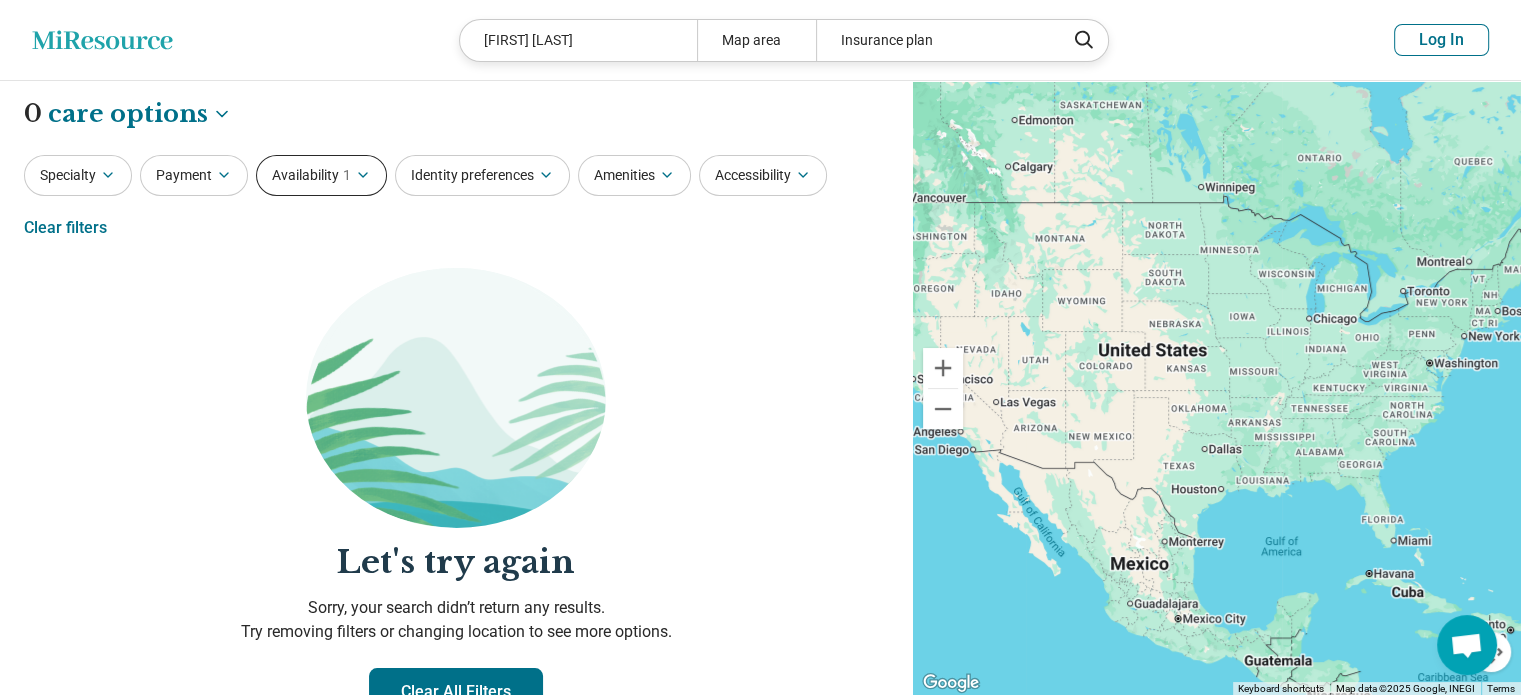 click on "Availability 1" at bounding box center (321, 175) 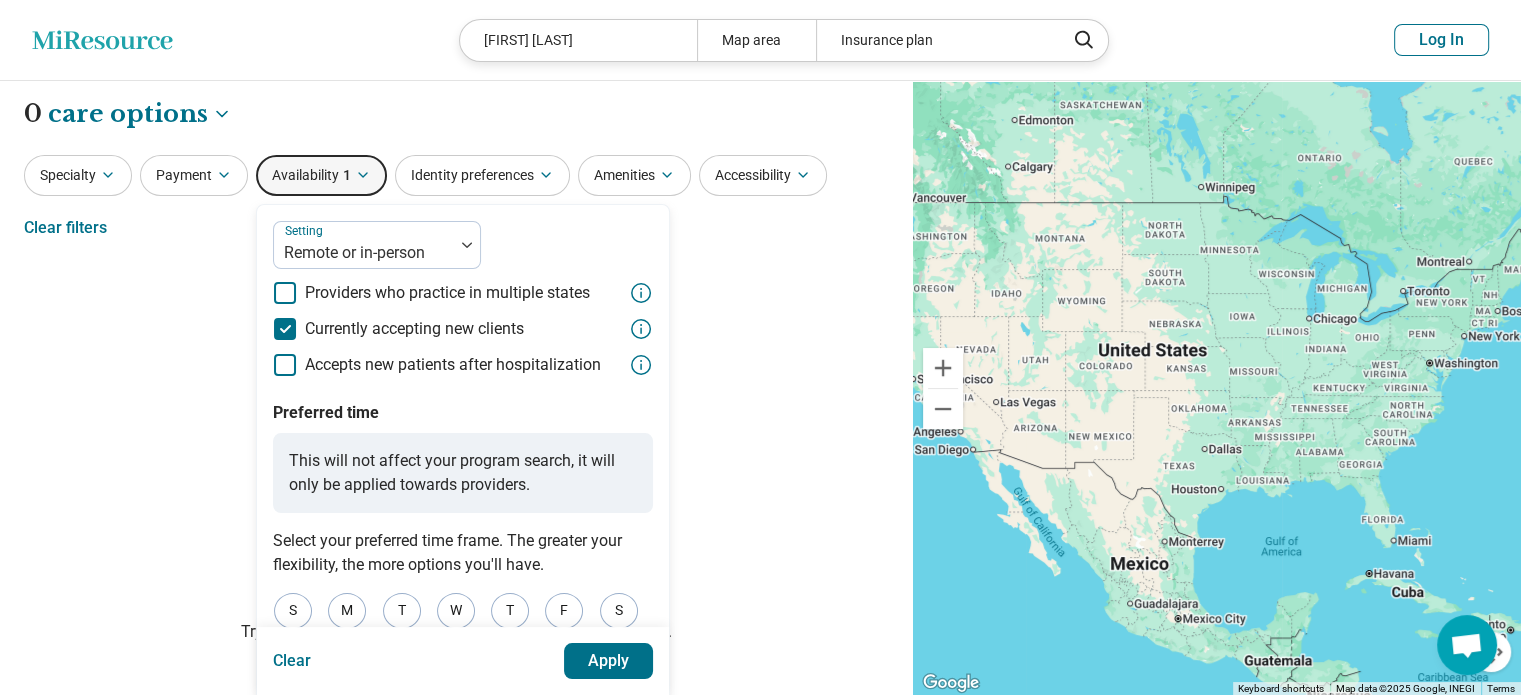 click on "Setting Remote or in-person Providers who practice in multiple states Currently accepting new clients Accepts new patients after hospitalization" at bounding box center [463, 299] 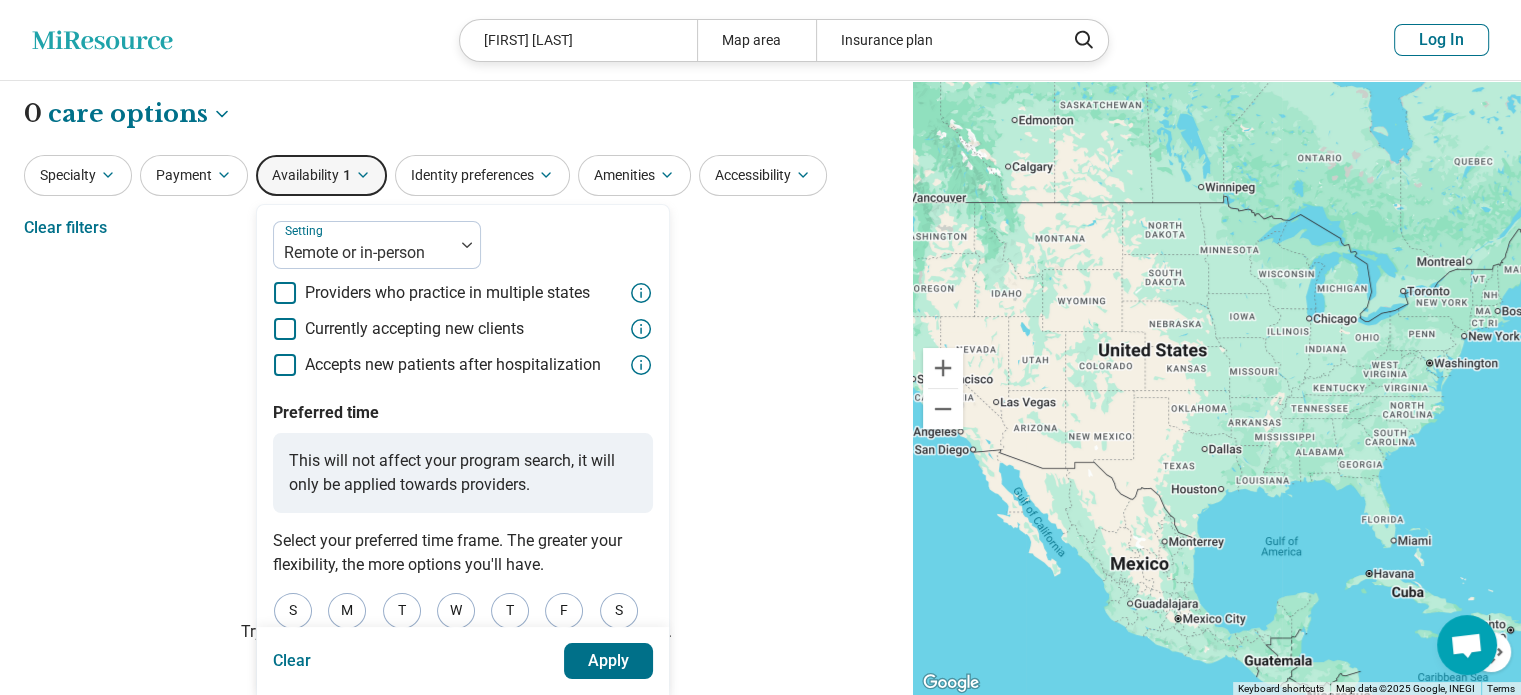 click on "Apply" at bounding box center (609, 661) 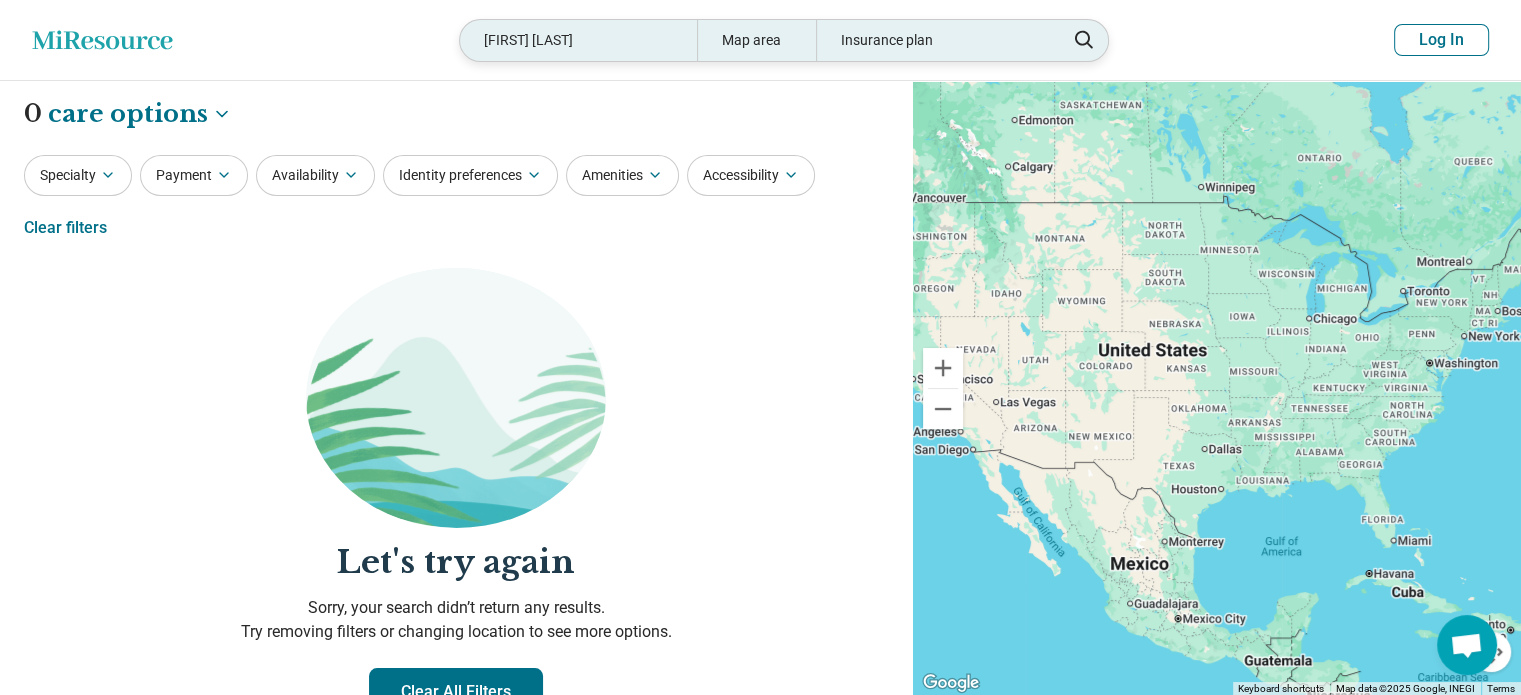 click on "Najjiya Boler" at bounding box center [578, 40] 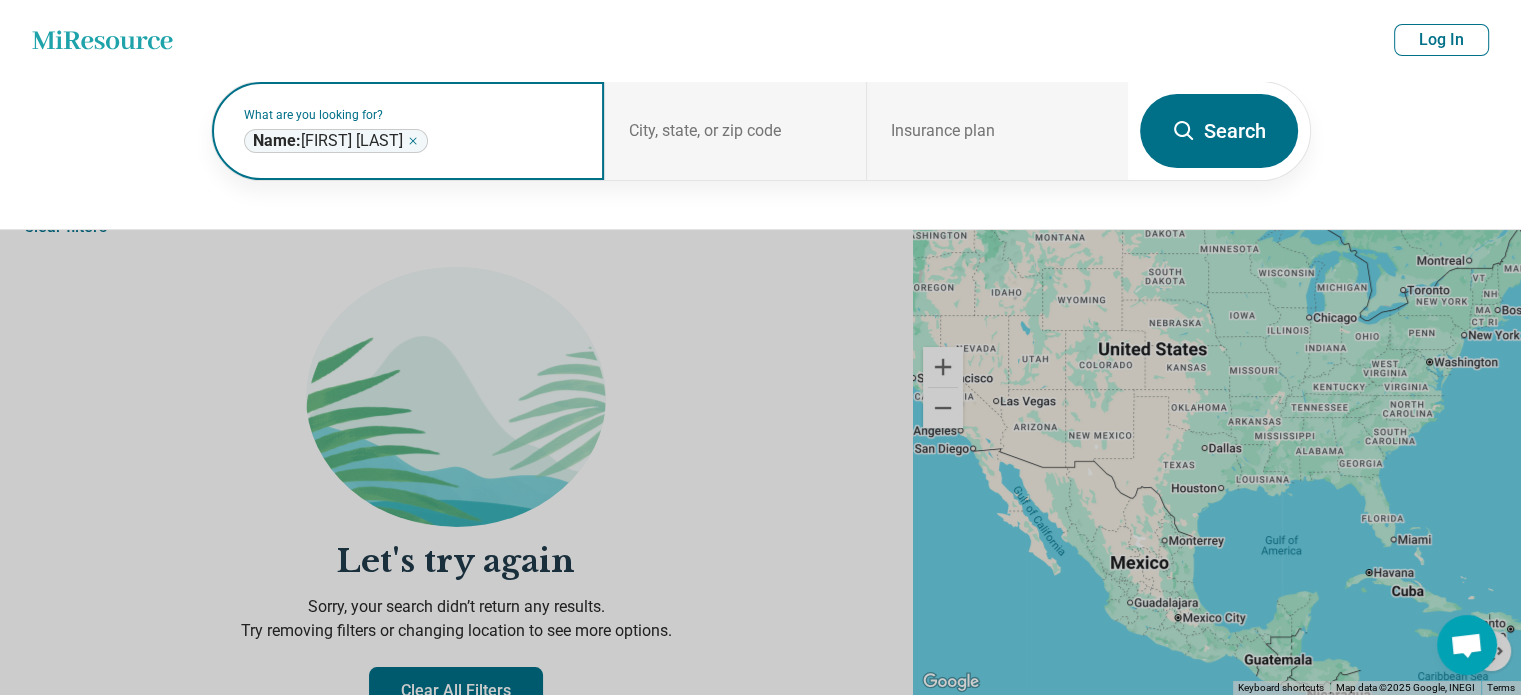 click on "Name:  Najjiya Boler" at bounding box center [328, 141] 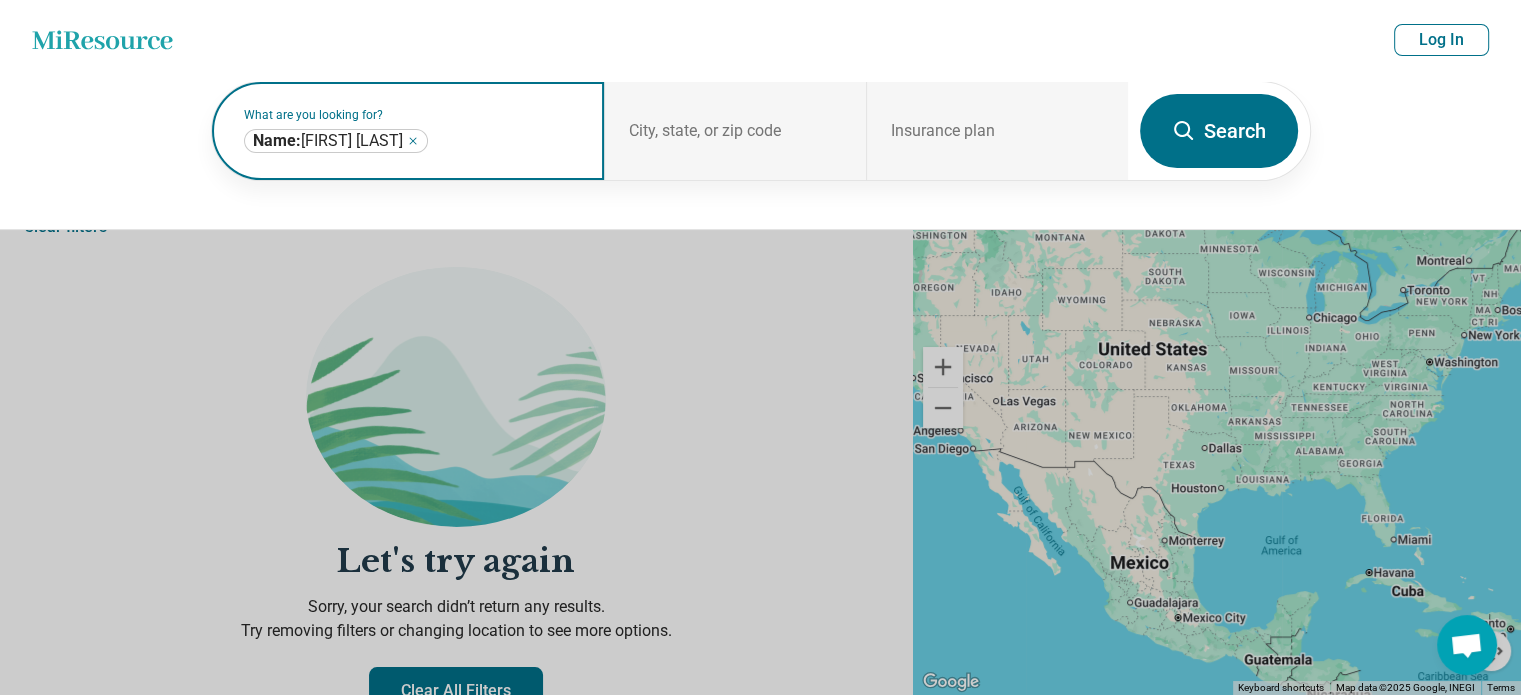 click 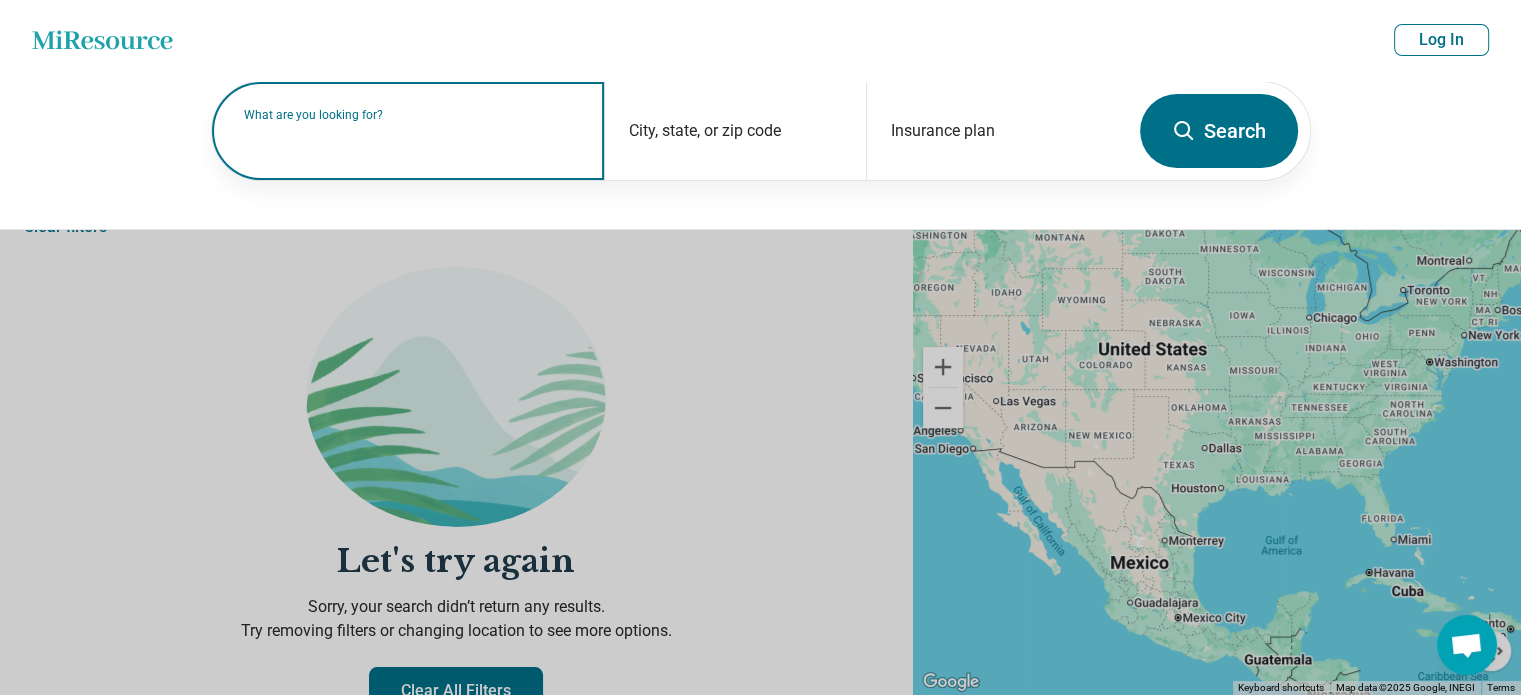 click at bounding box center (412, 141) 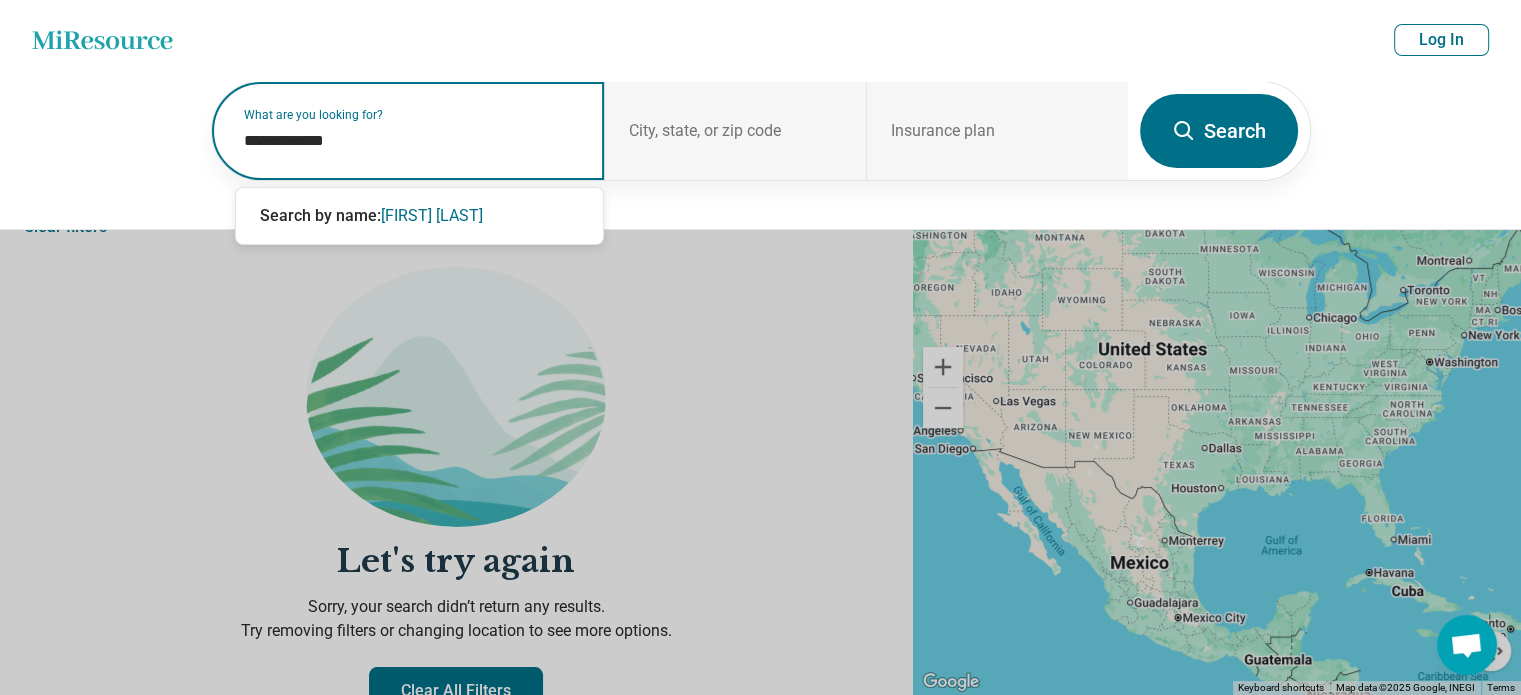 type on "**********" 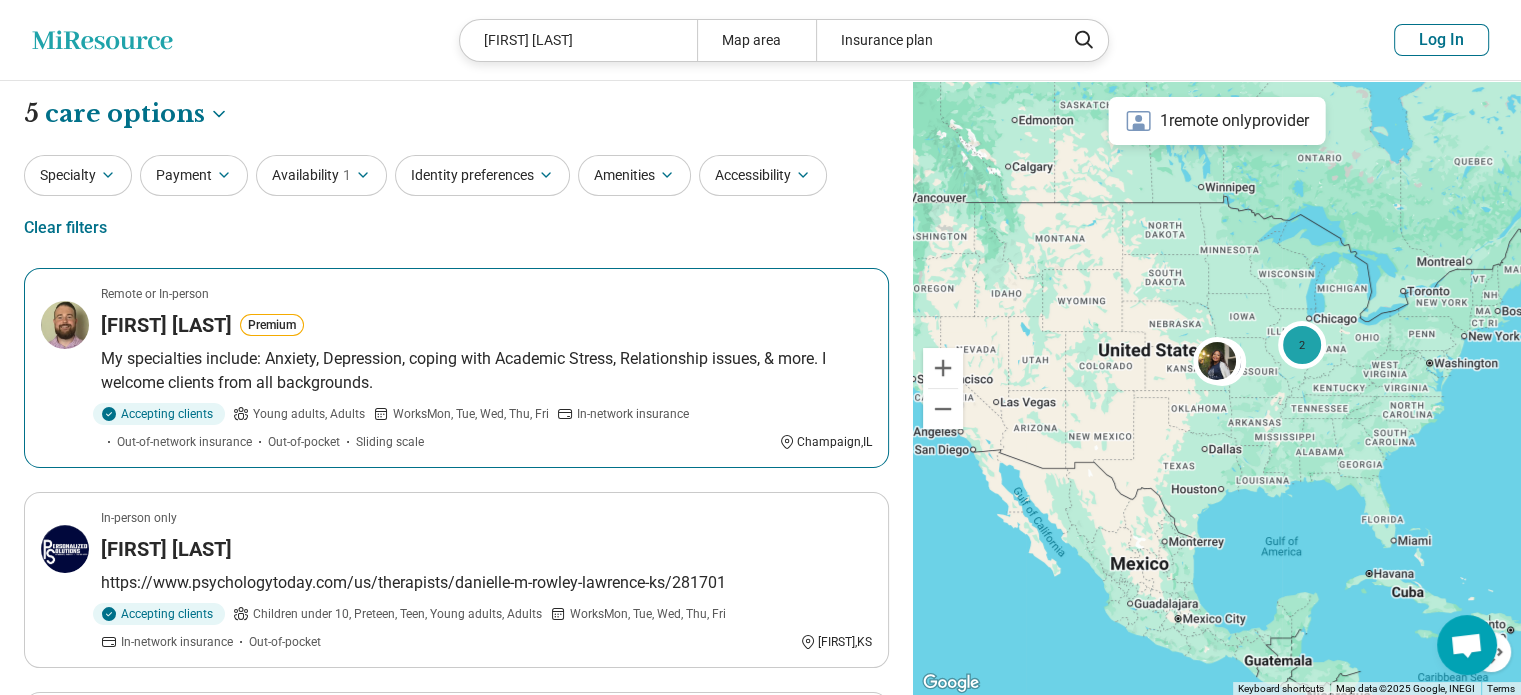 click on "My specialties include: Anxiety, Depression, coping with Academic Stress, Relationship issues, & more. I welcome clients from all backgrounds." at bounding box center [486, 371] 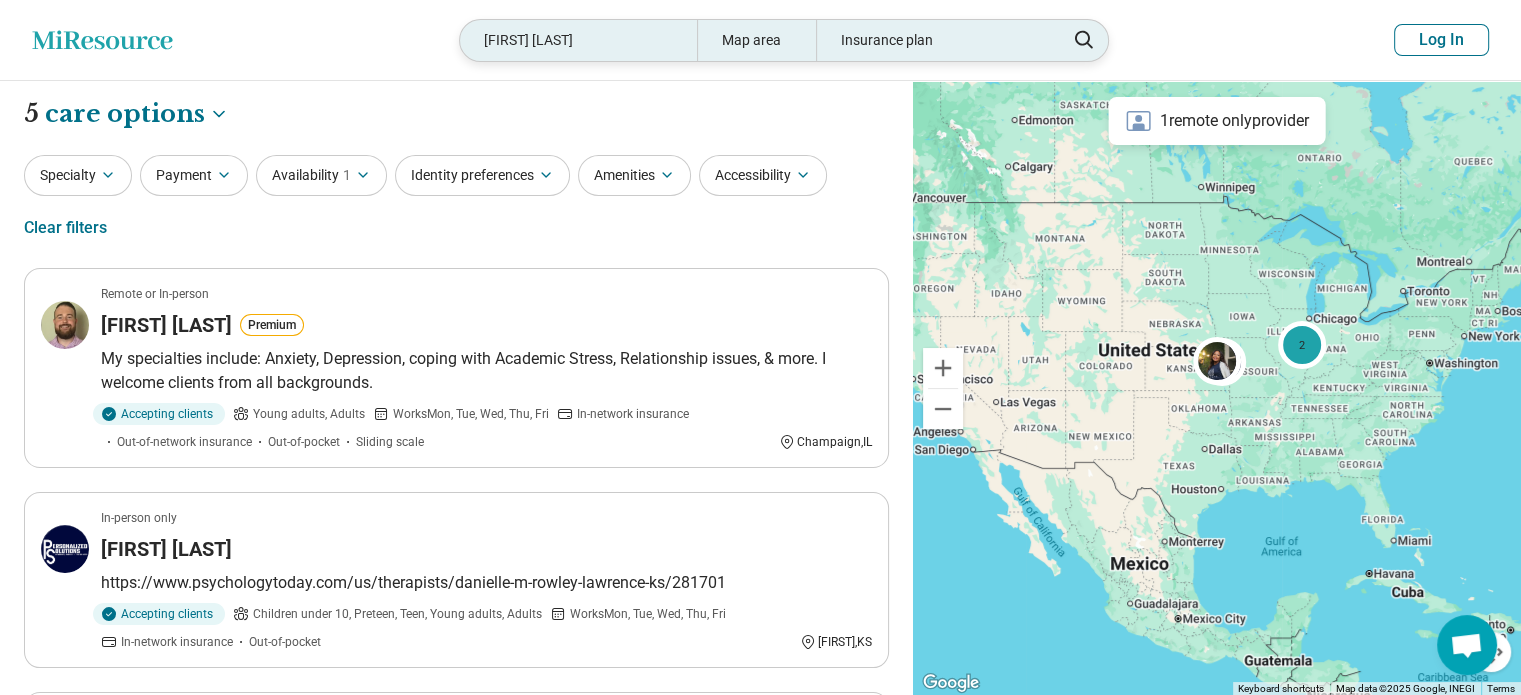 click on "Daniel Crowley" at bounding box center [578, 40] 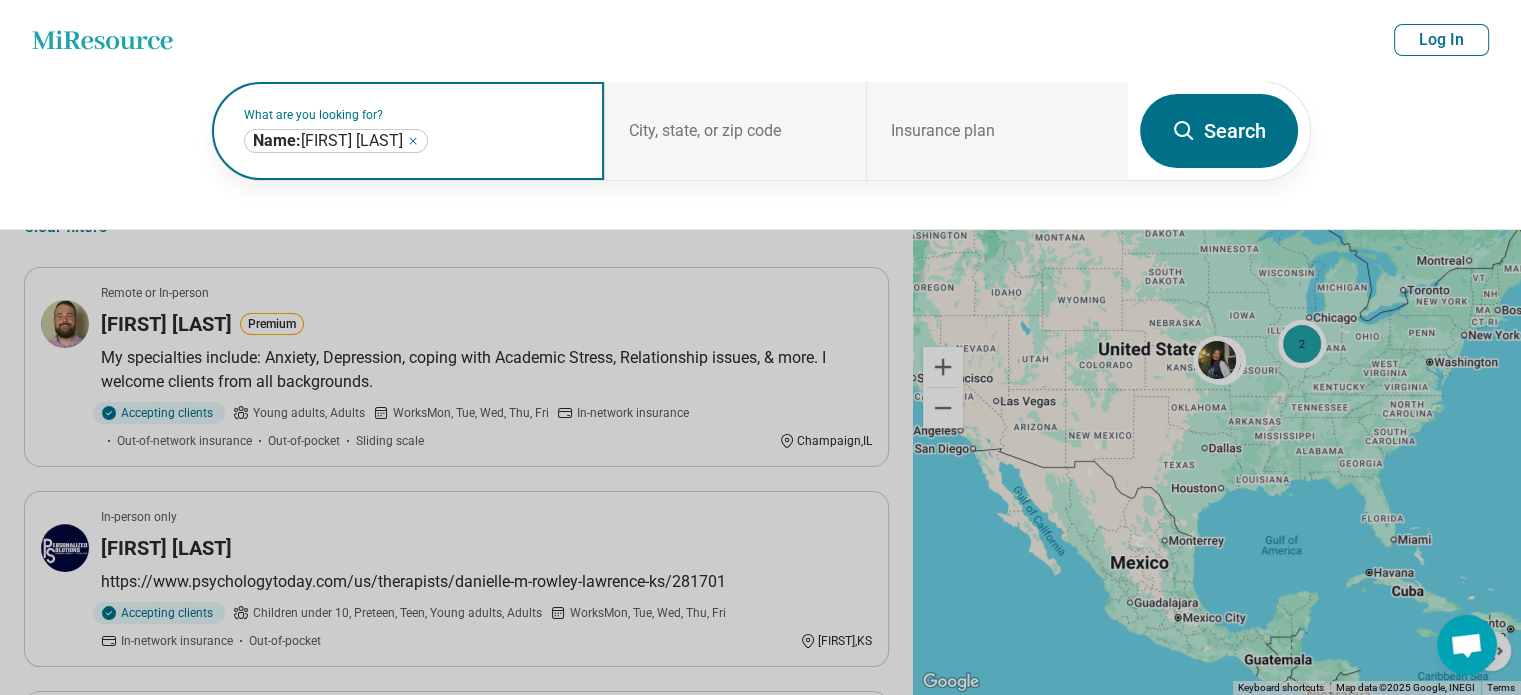 click 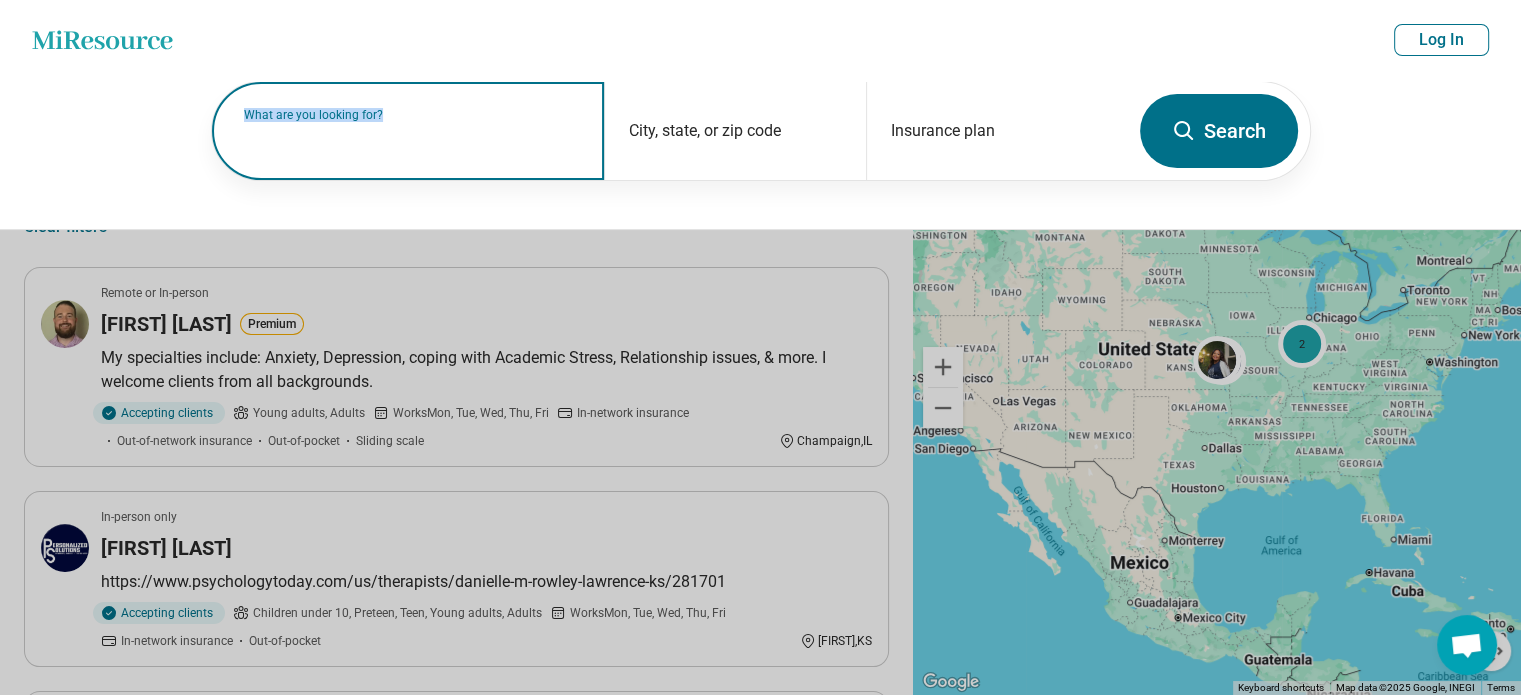 click on "What are you looking for?" at bounding box center [412, 115] 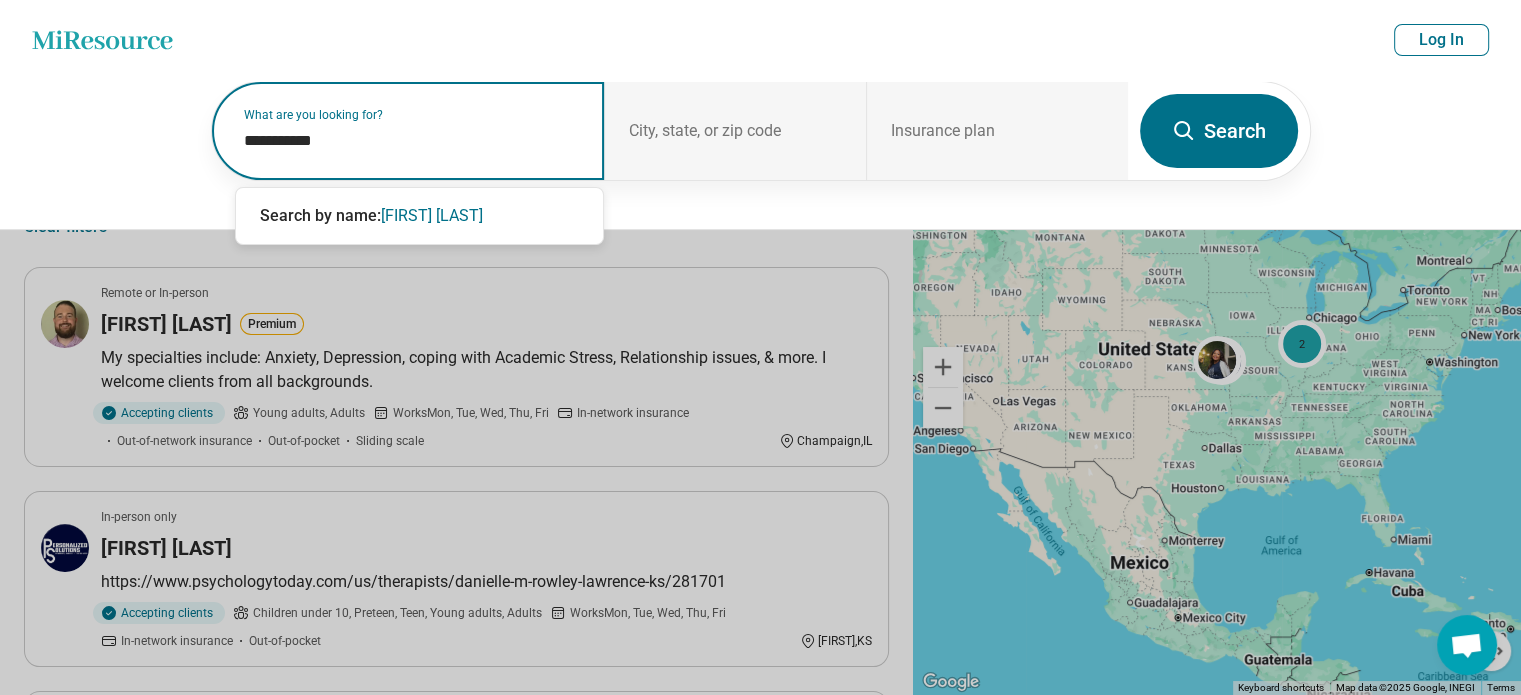 type on "**********" 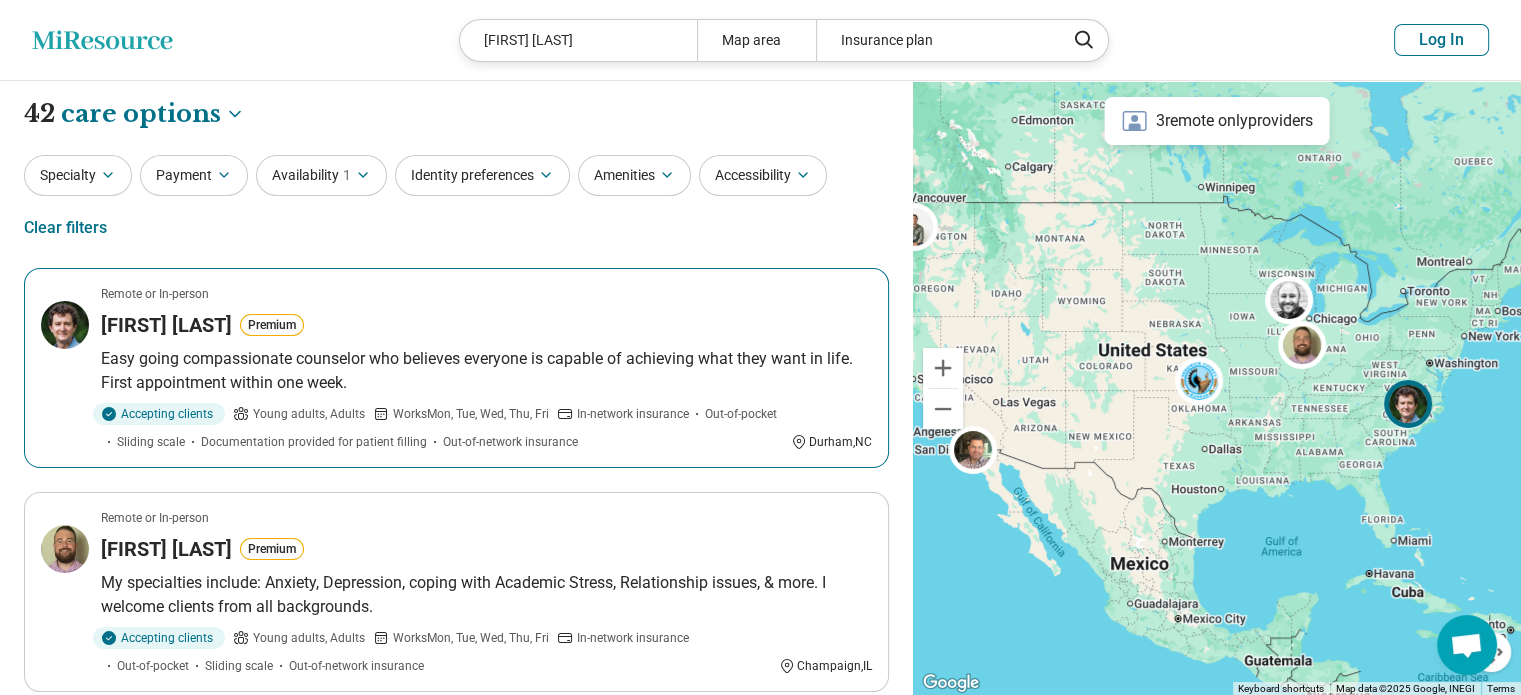 click on "Daniel Perry Premium" at bounding box center (486, 325) 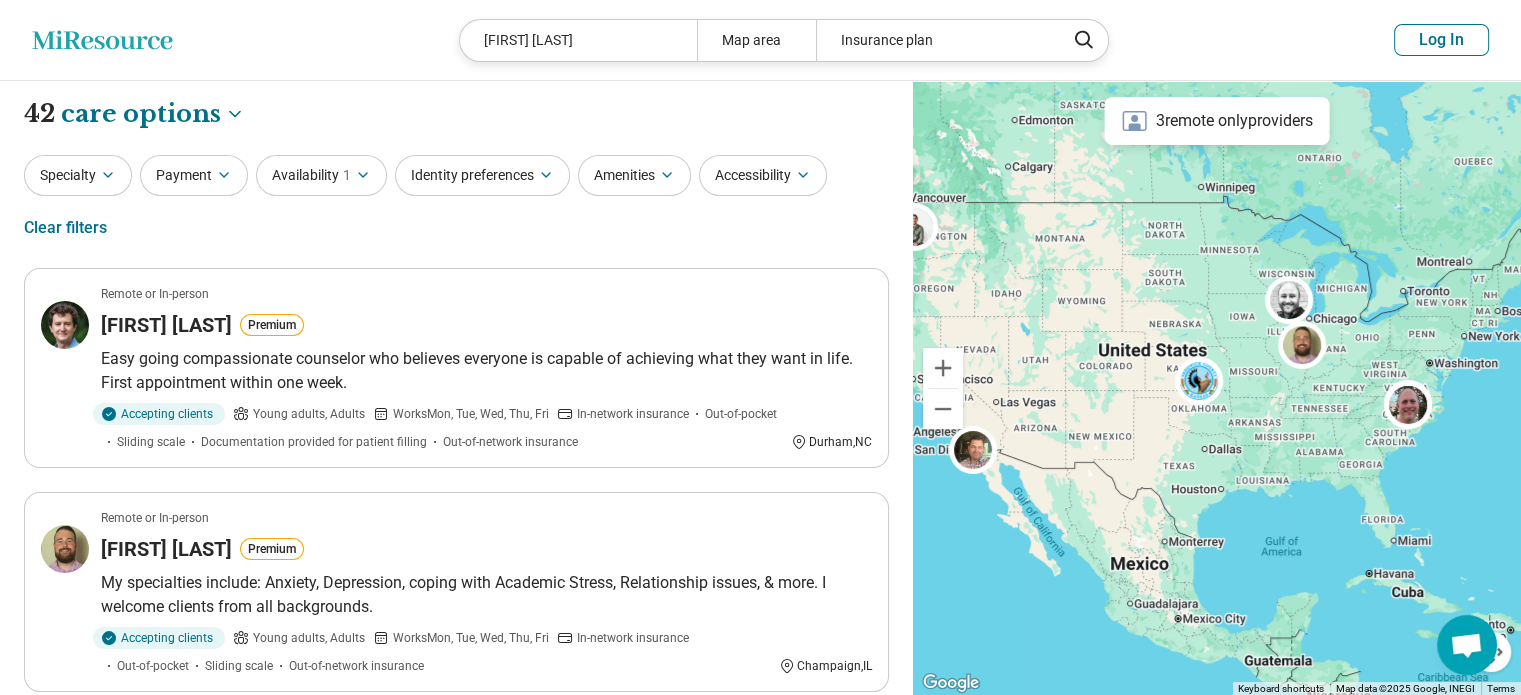 drag, startPoint x: 636, startPoint y: 59, endPoint x: 628, endPoint y: 47, distance: 14.422205 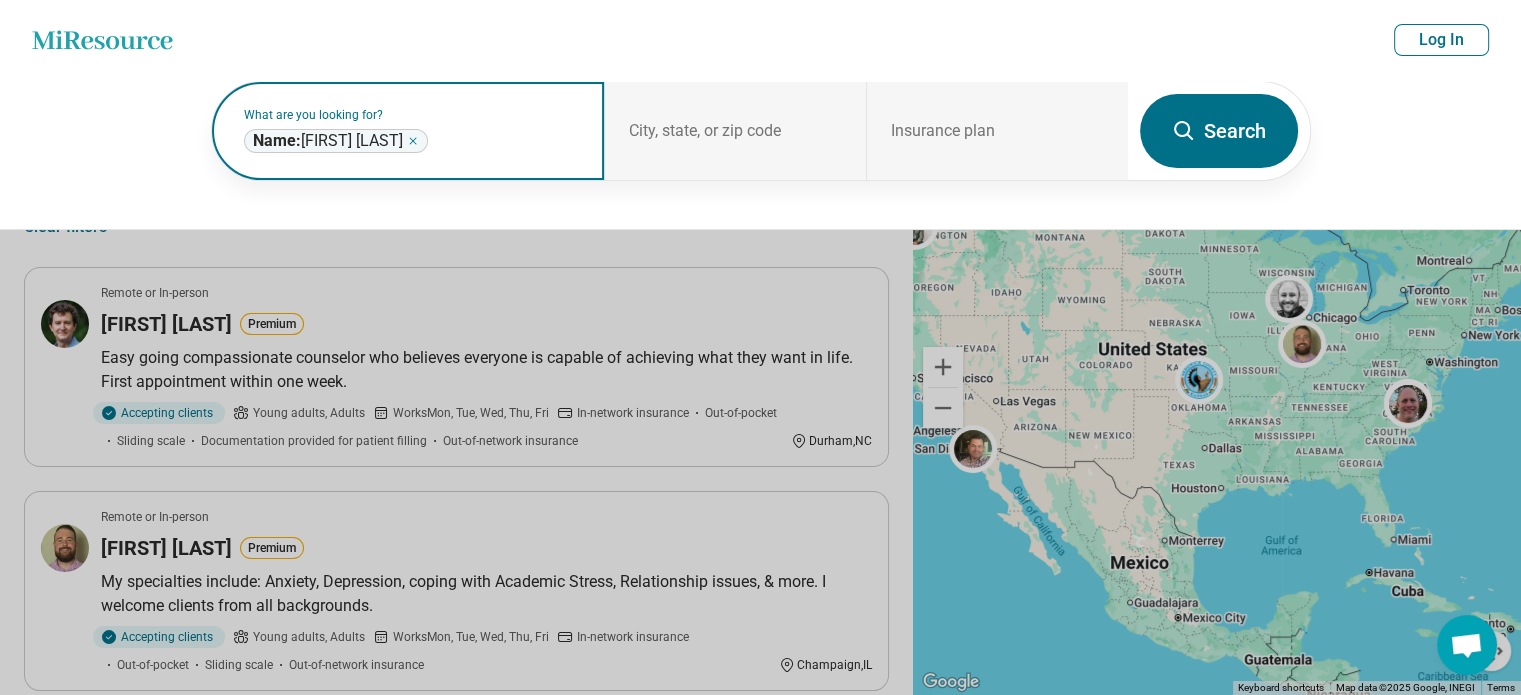 click on "**********" at bounding box center [336, 141] 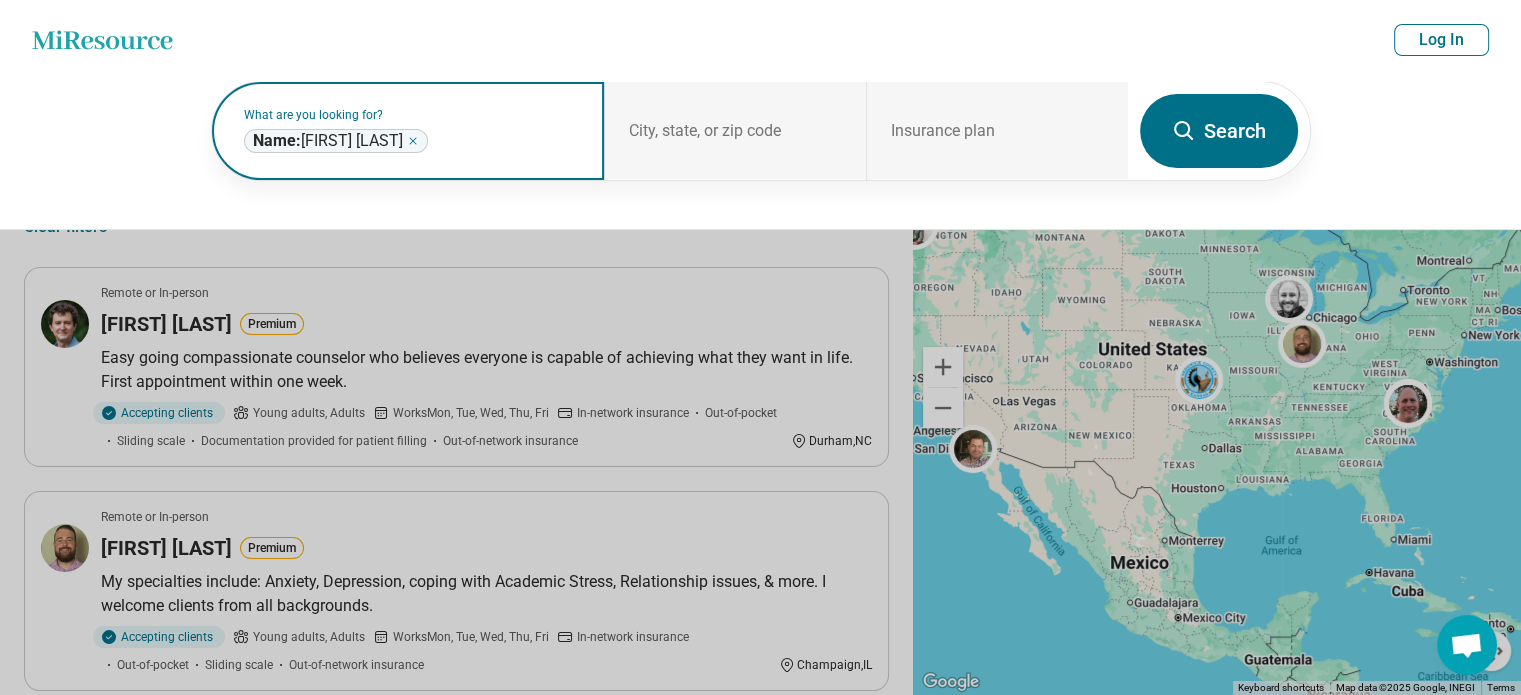 click 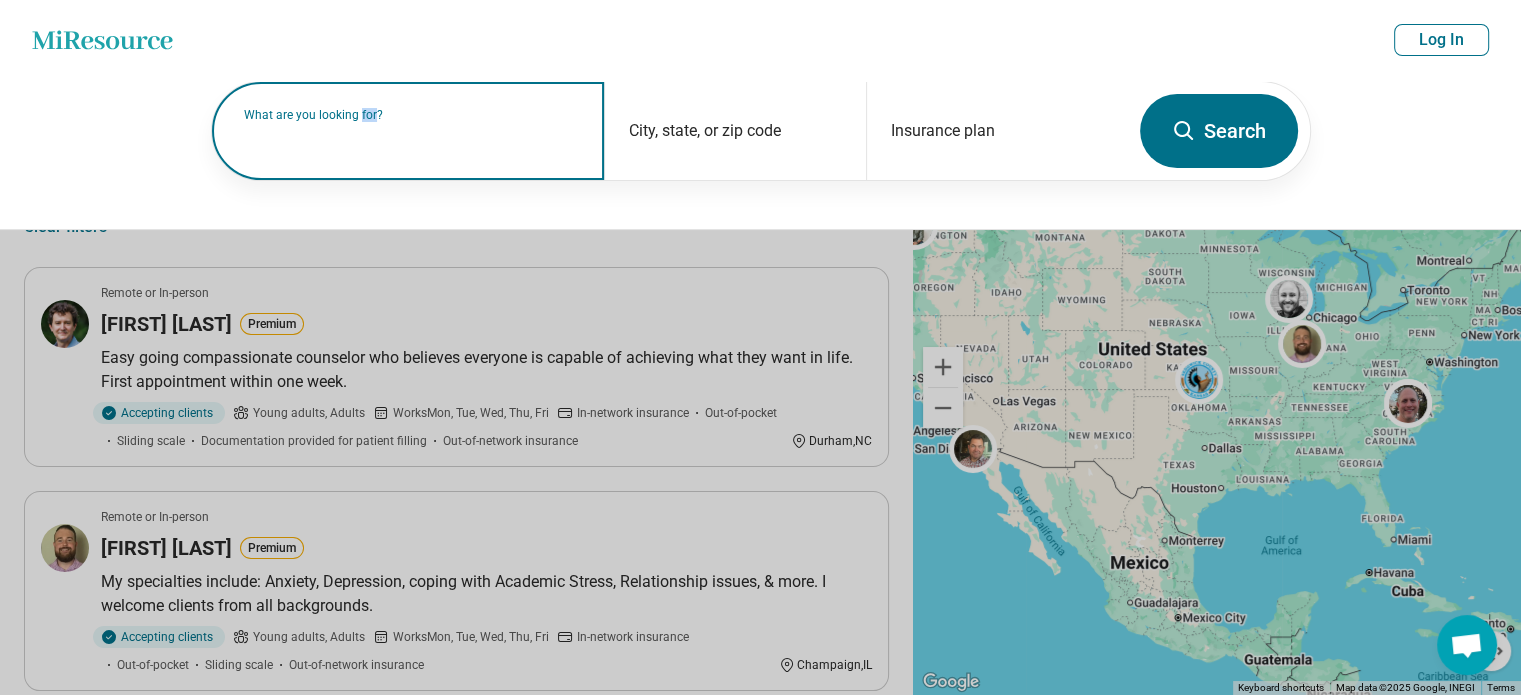 click on "What are you looking for?" at bounding box center [412, 115] 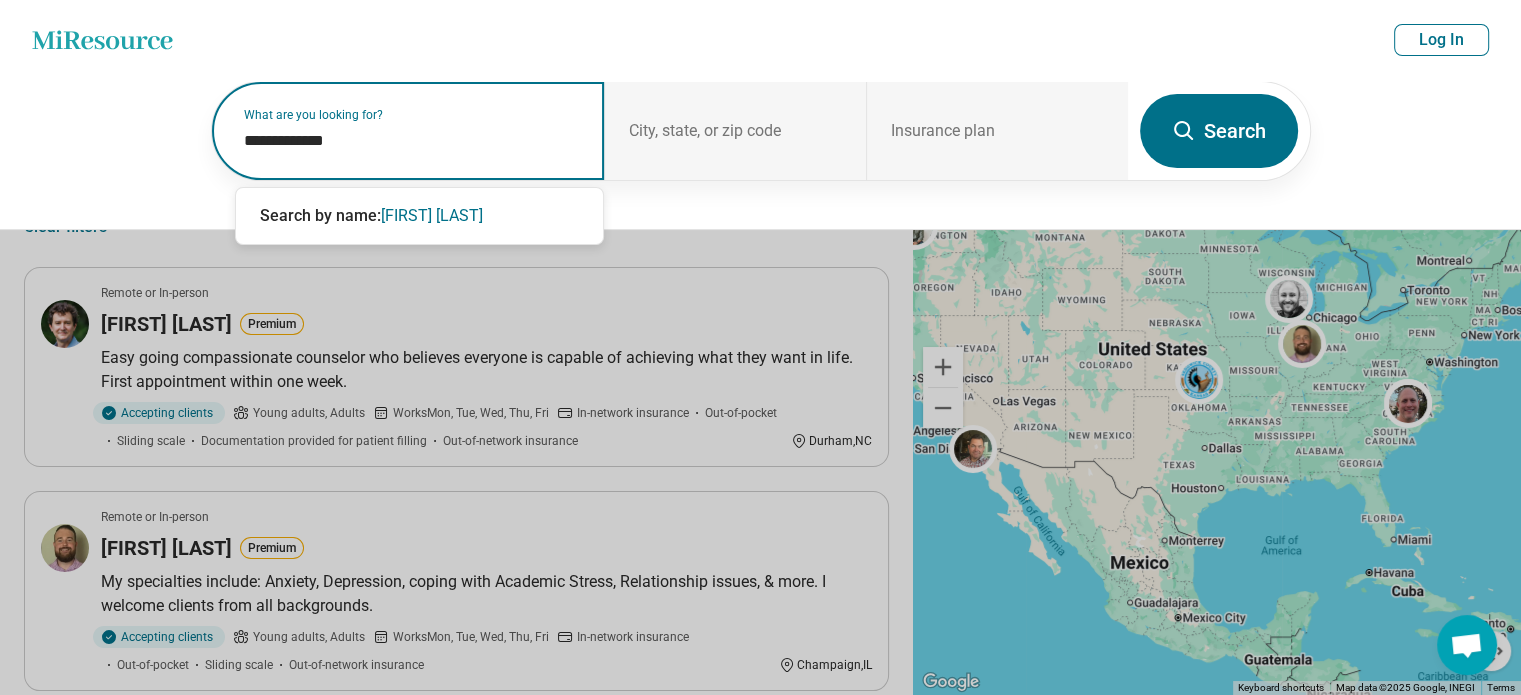 type on "**********" 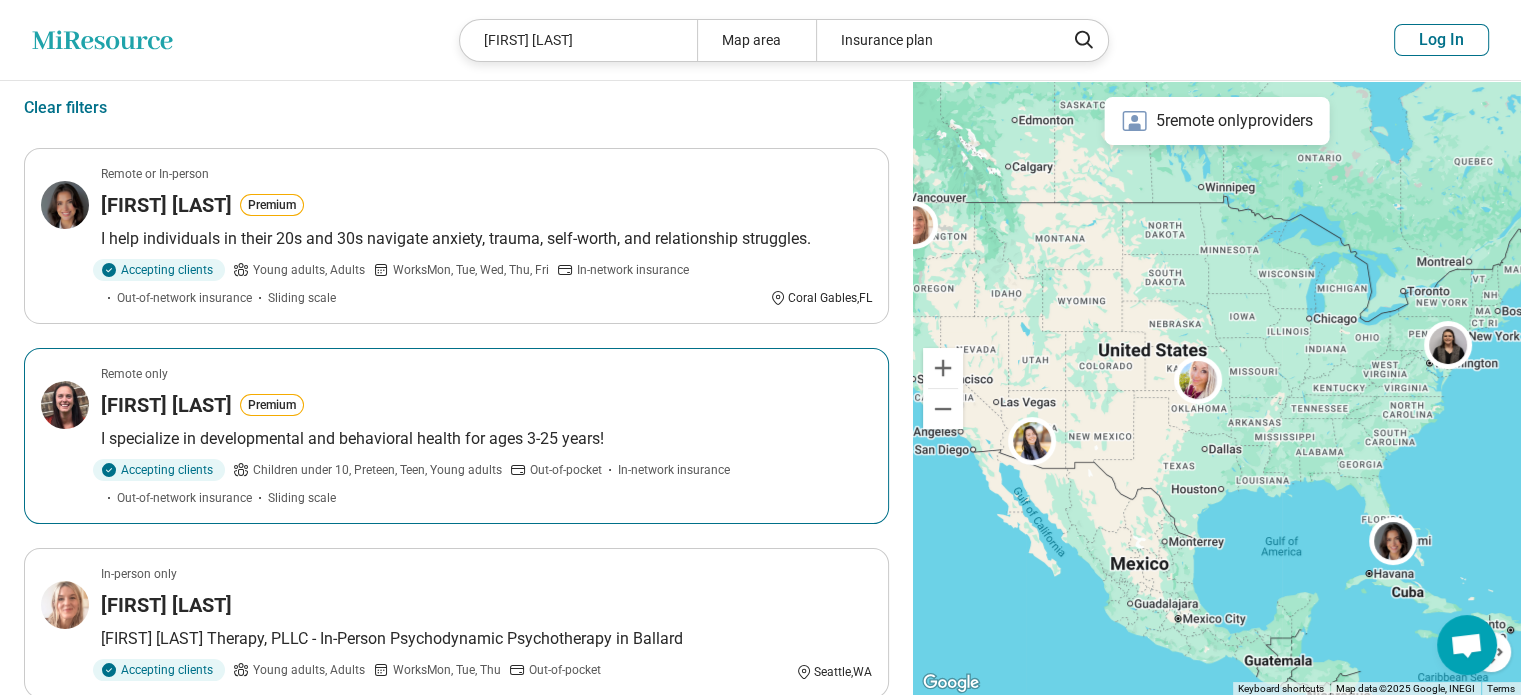 scroll, scrollTop: 200, scrollLeft: 0, axis: vertical 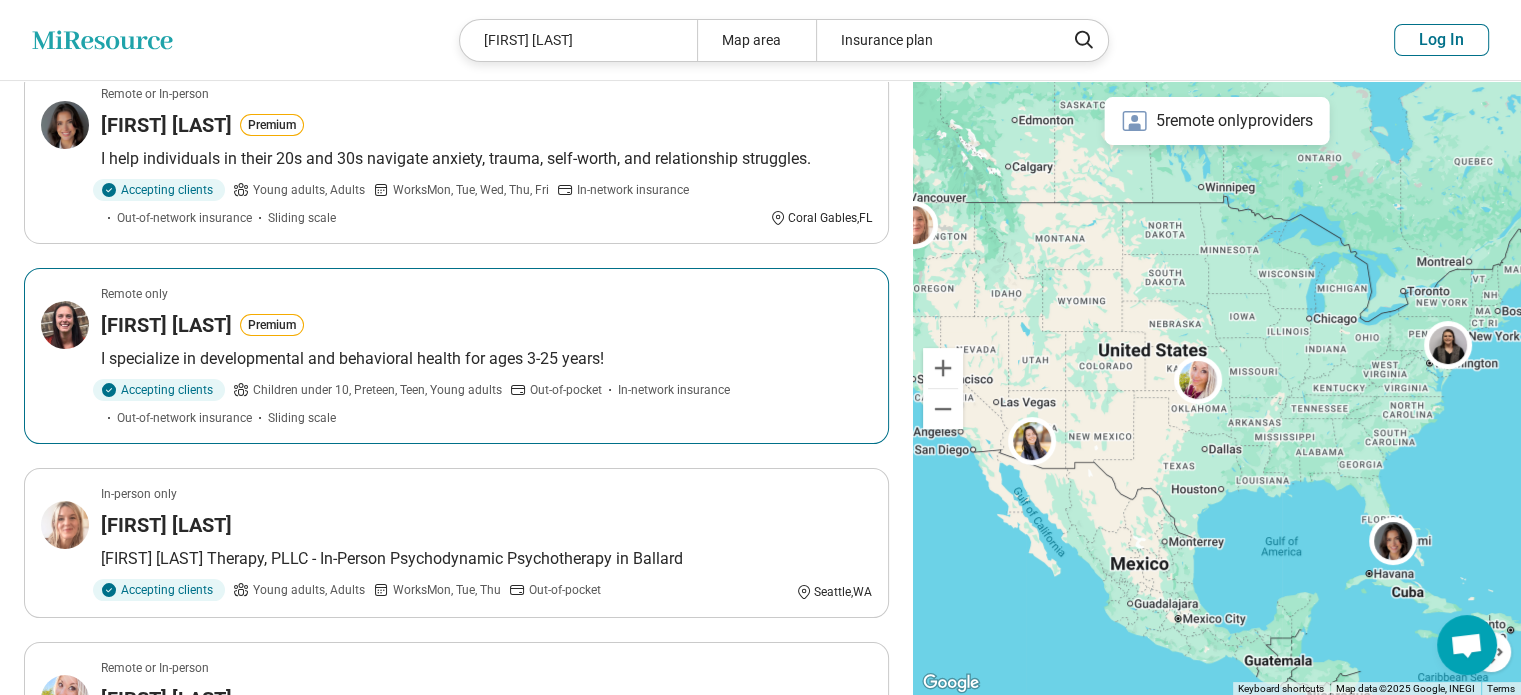 click on "I specialize in developmental and behavioral health for ages 3-25 years!" at bounding box center (486, 359) 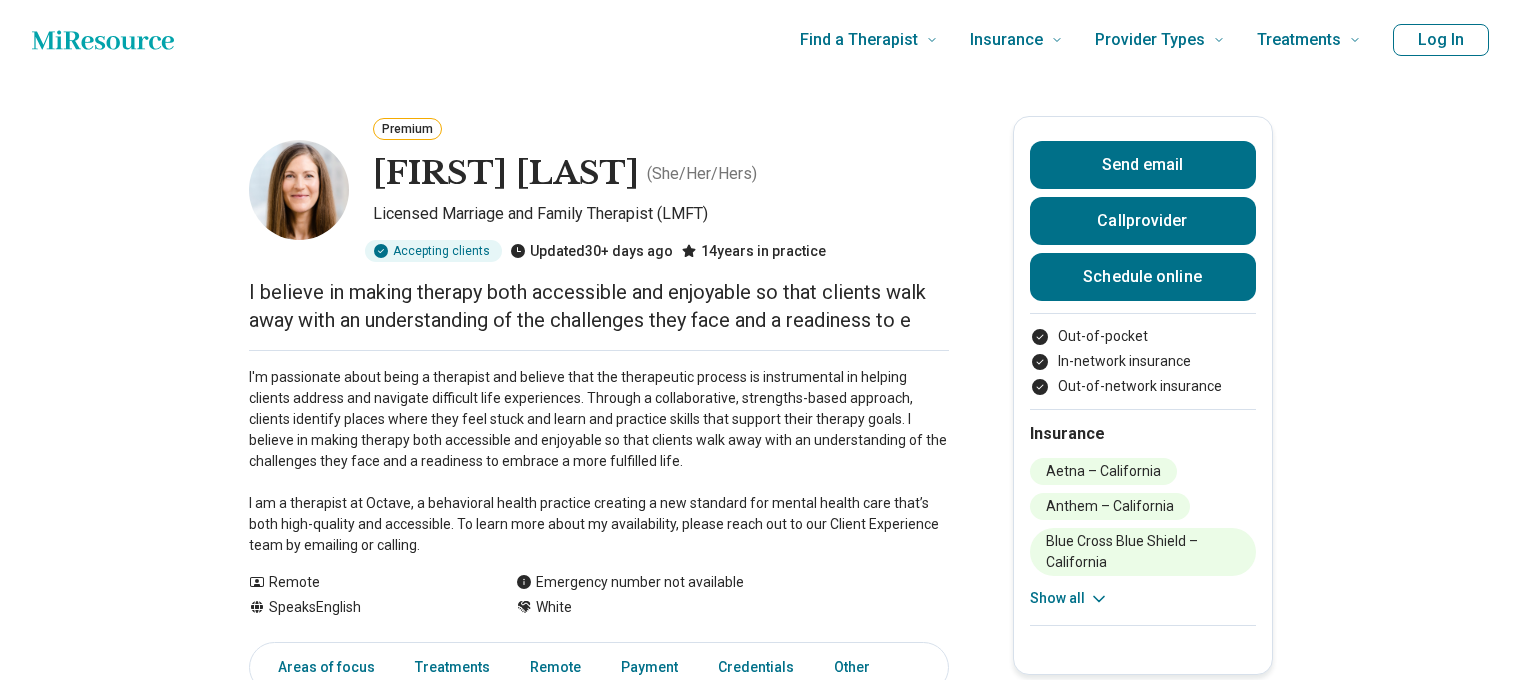 scroll, scrollTop: 0, scrollLeft: 0, axis: both 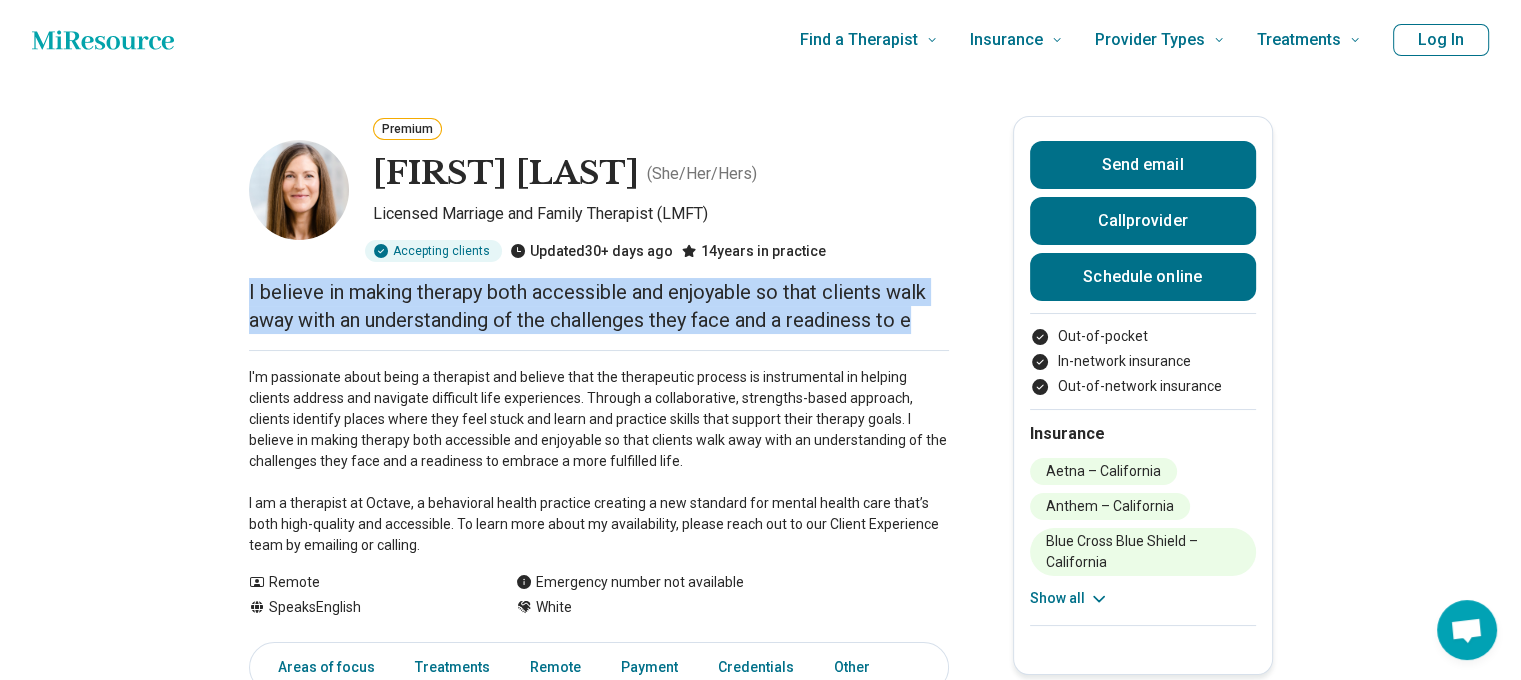 drag, startPoint x: 250, startPoint y: 297, endPoint x: 966, endPoint y: 315, distance: 716.2262 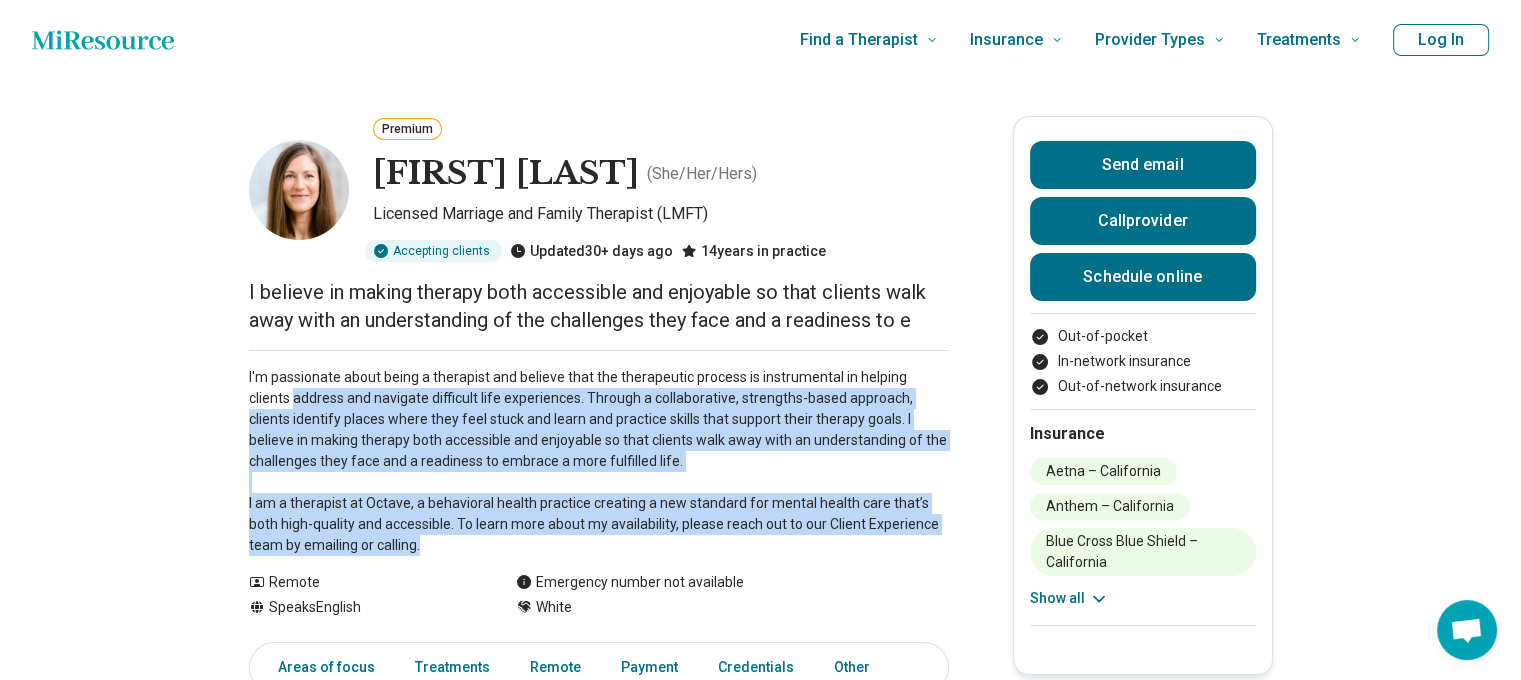drag, startPoint x: 250, startPoint y: 391, endPoint x: 484, endPoint y: 540, distance: 277.41125 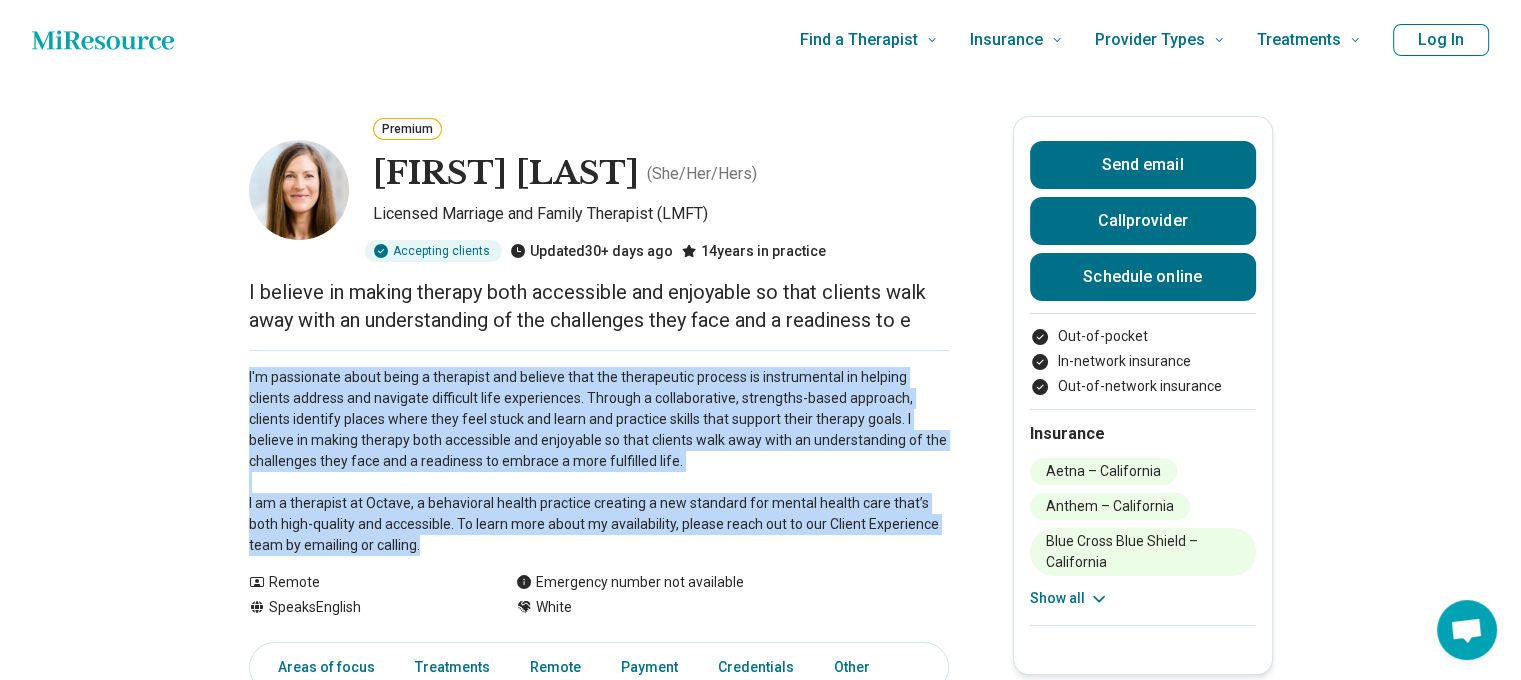 drag, startPoint x: 484, startPoint y: 540, endPoint x: 253, endPoint y: 383, distance: 279.3027 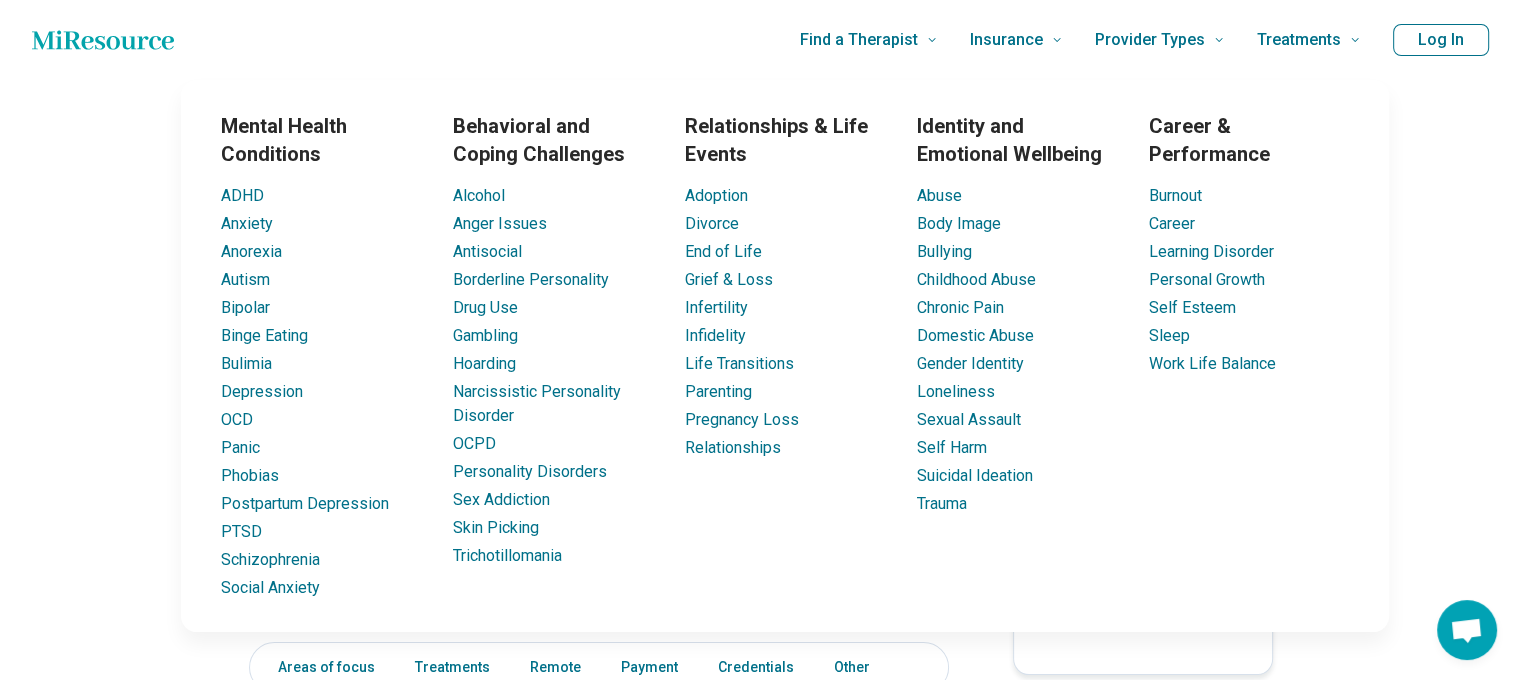 click on "Mental Health Conditions ADHD Anxiety Anorexia Autism Bipolar Binge Eating Bulimia Depression OCD Panic Phobias Postpartum Depression PTSD Schizophrenia Social Anxiety Behavioral and Coping Challenges Alcohol Anger Issues Antisocial Borderline Personality Drug Use Gambling Hoarding Narcissistic Personality Disorder OCPD Personality Disorders Sex Addiction Skin Picking Trichotillomania Relationships & Life Events Adoption Divorce End of Life Grief & Loss Infertility Infidelity Life Transitions Parenting Pregnancy Loss Relationships Identity and Emotional Wellbeing Abuse Body Image Bullying Childhood Abuse Chronic Pain Domestic Abuse Gender Identity Loneliness Sexual Assault Self Harm Suicidal Ideation Trauma Career & Performance Burnout Career Learning Disorder Personal Growth Self Esteem Sleep Work Life Balance" at bounding box center [785, 356] 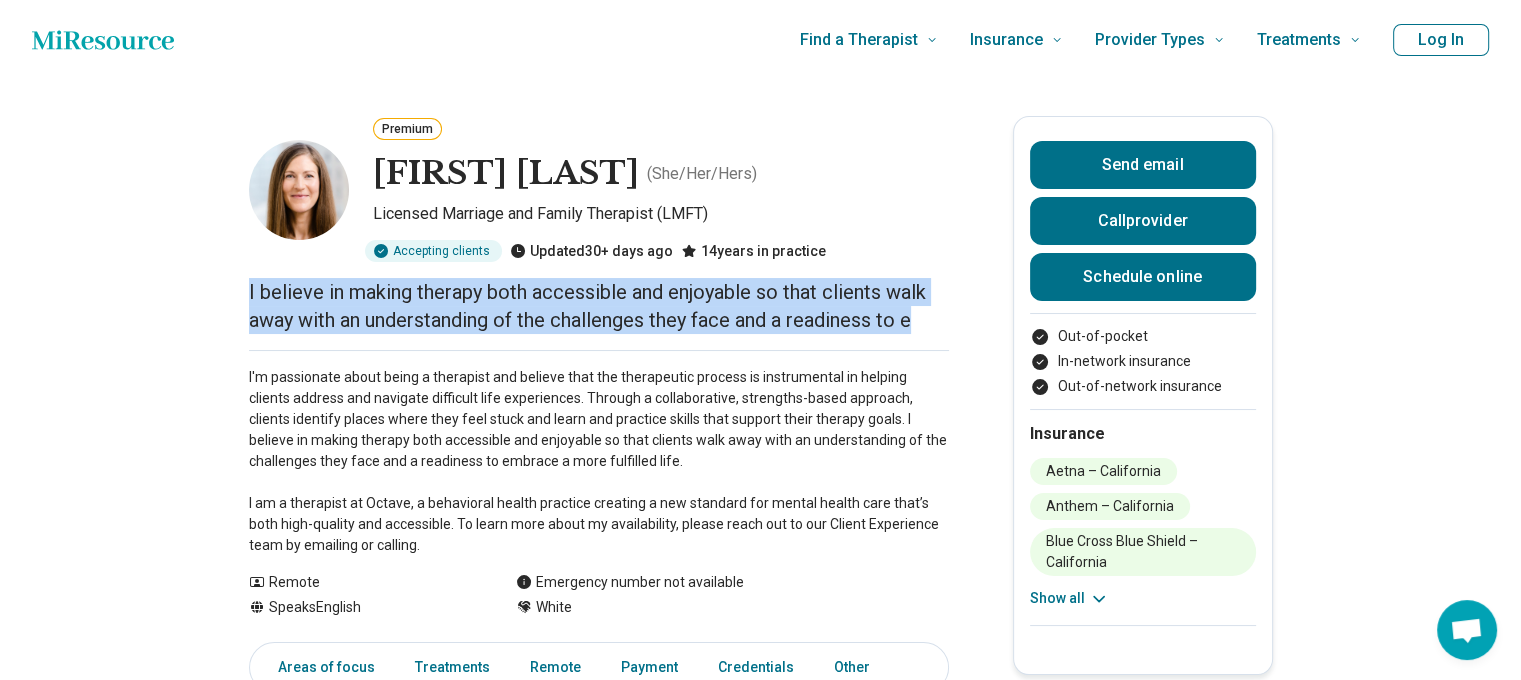 drag, startPoint x: 247, startPoint y: 294, endPoint x: 936, endPoint y: 328, distance: 689.8384 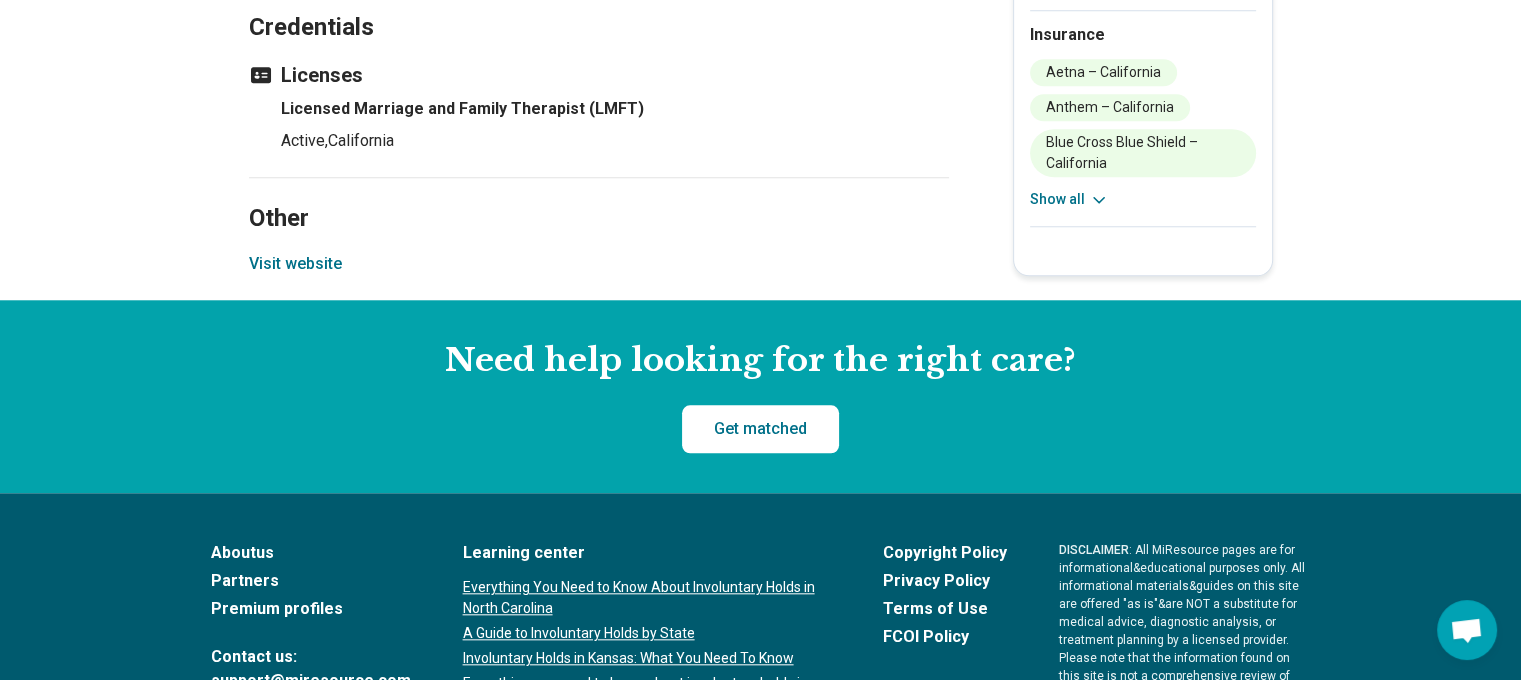 scroll, scrollTop: 1900, scrollLeft: 0, axis: vertical 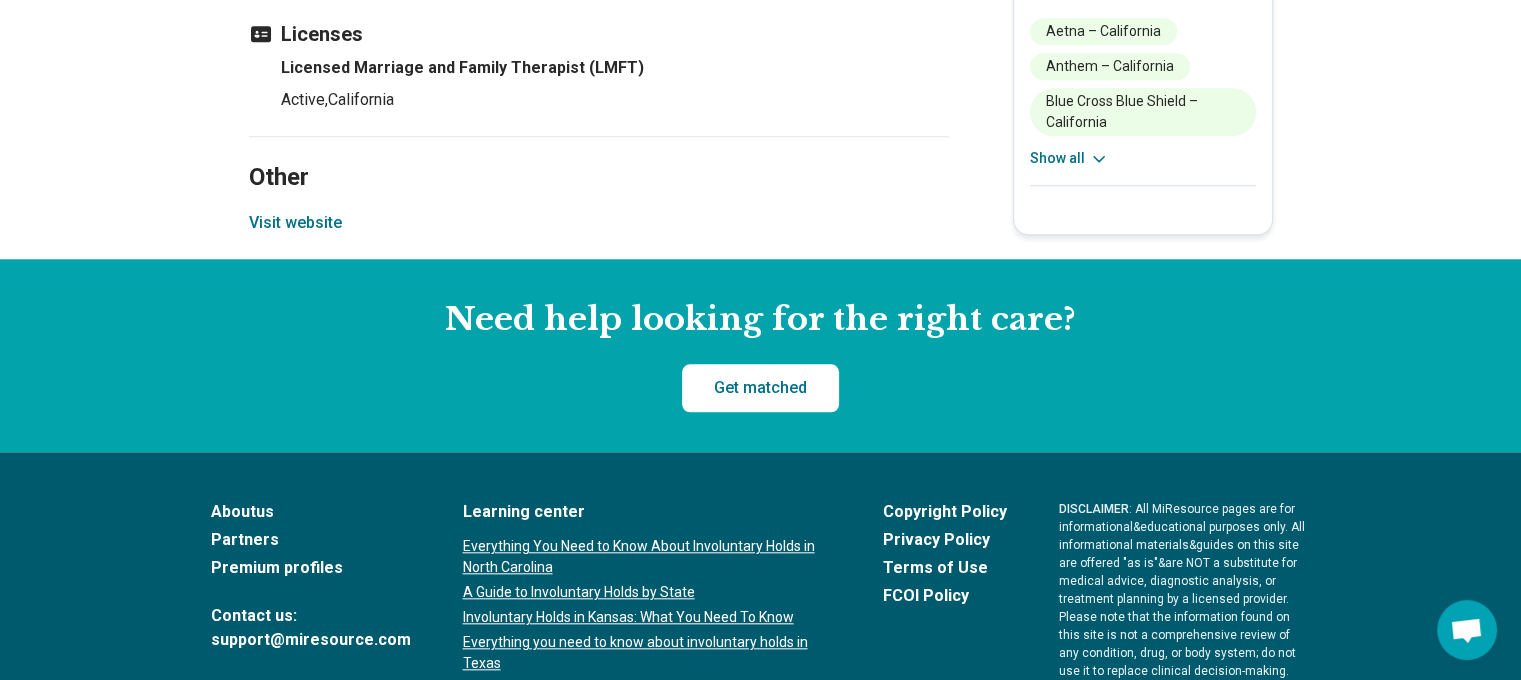 click on "Visit website" at bounding box center (295, 223) 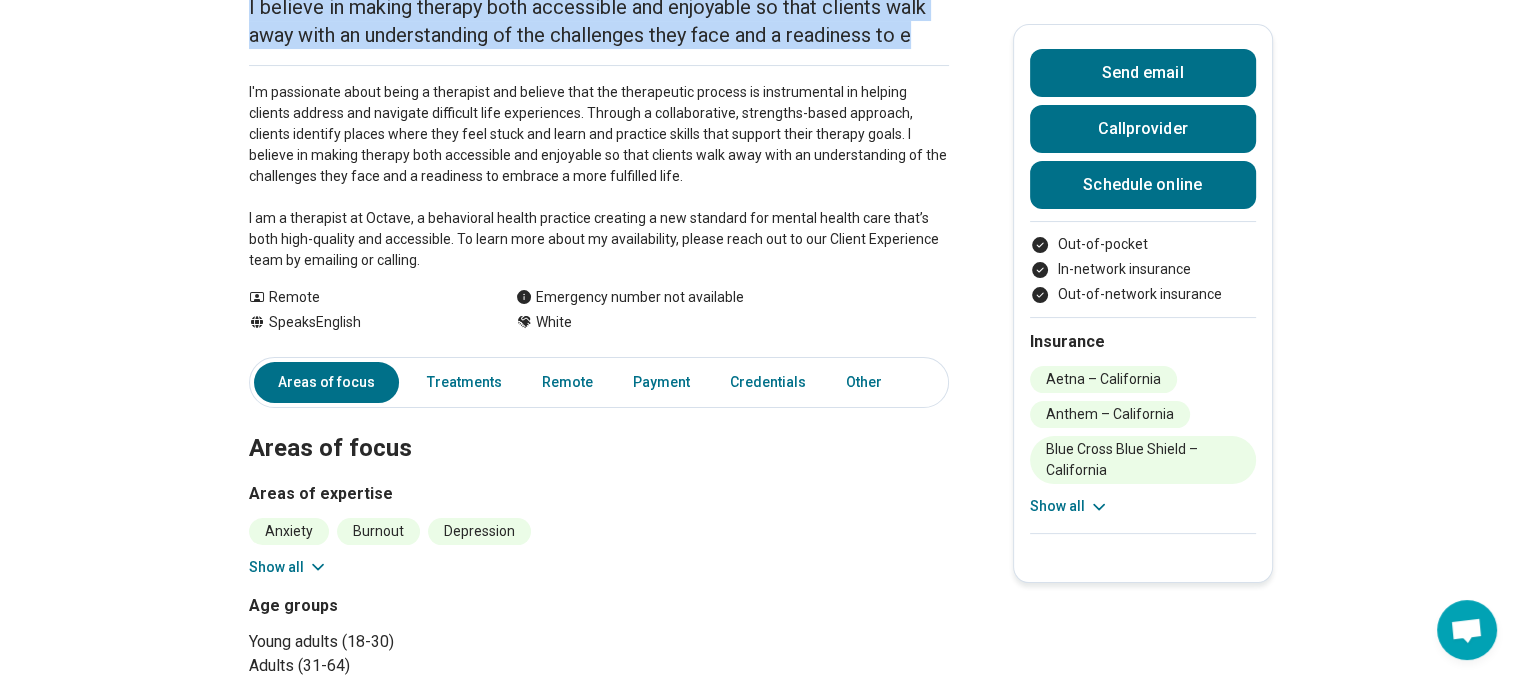 scroll, scrollTop: 200, scrollLeft: 0, axis: vertical 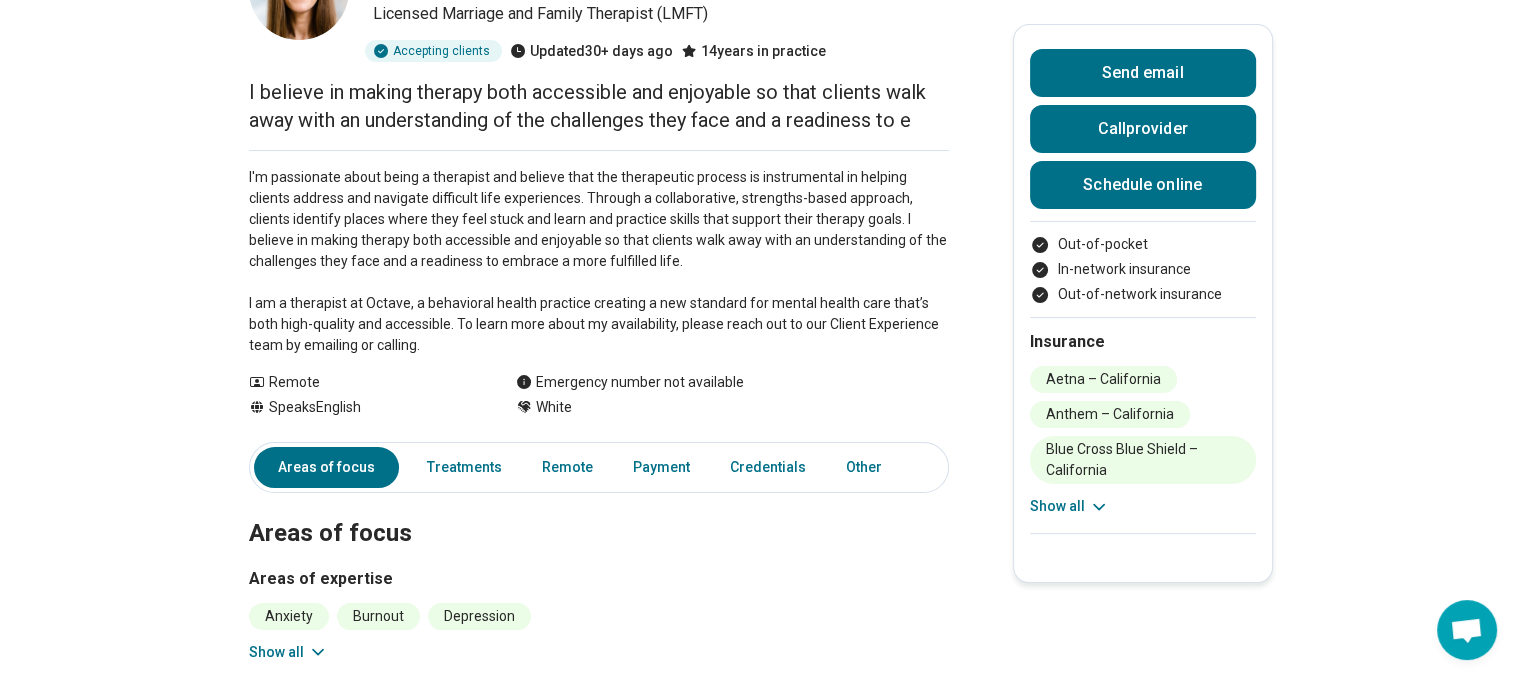 click on "Insurance Aetna – California Anthem – California Blue Cross Blue Shield – California Blue Shield of California – California Health Net – California MHN – California MHNet Behavioral Health – California Show all" at bounding box center (1143, 425) 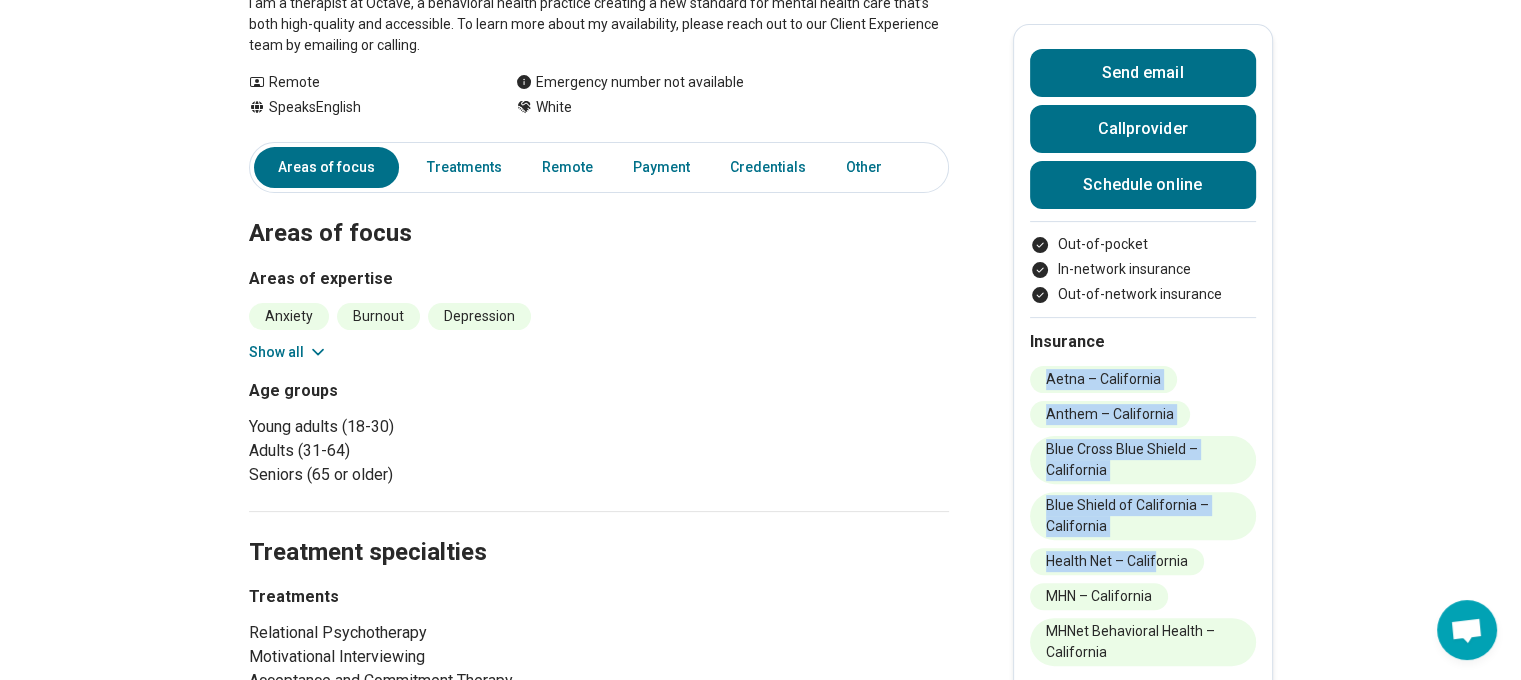 drag, startPoint x: 1047, startPoint y: 382, endPoint x: 1164, endPoint y: 547, distance: 202.2721 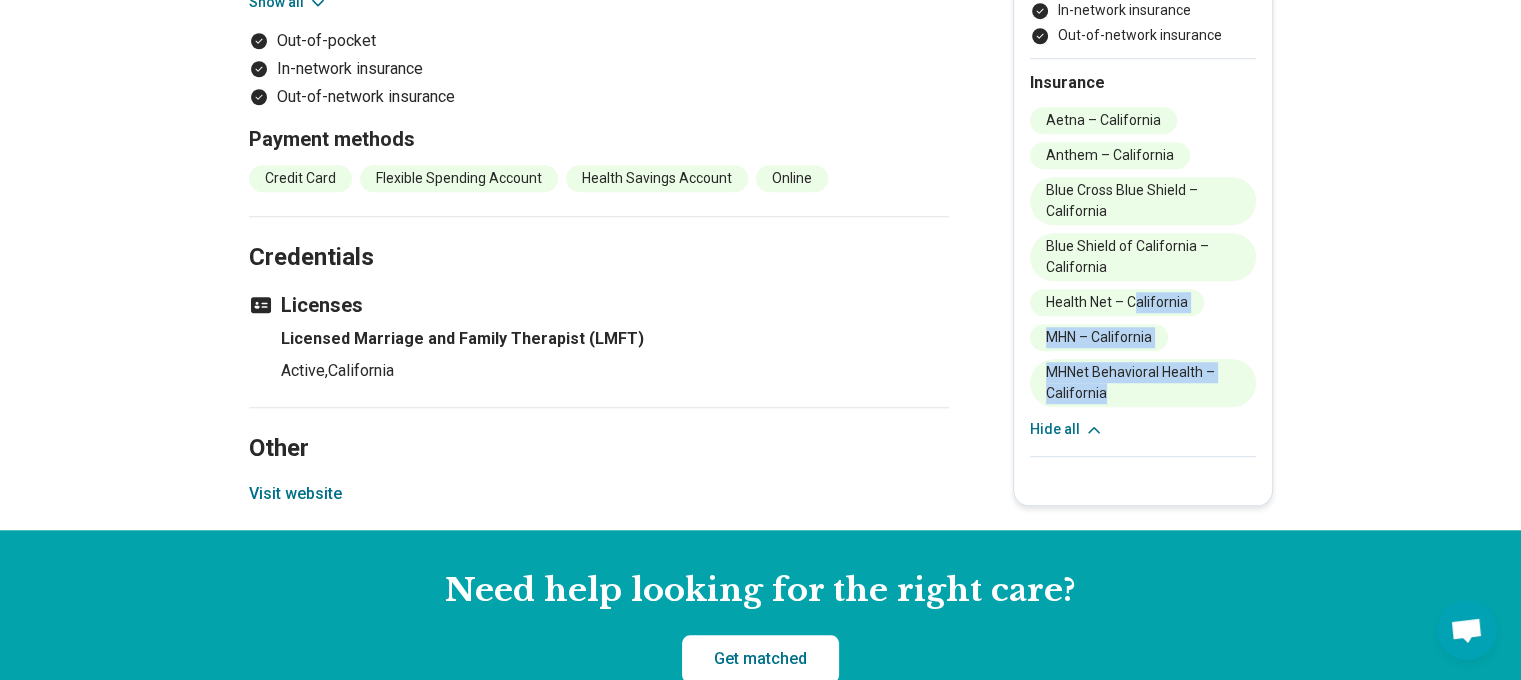 scroll, scrollTop: 1566, scrollLeft: 0, axis: vertical 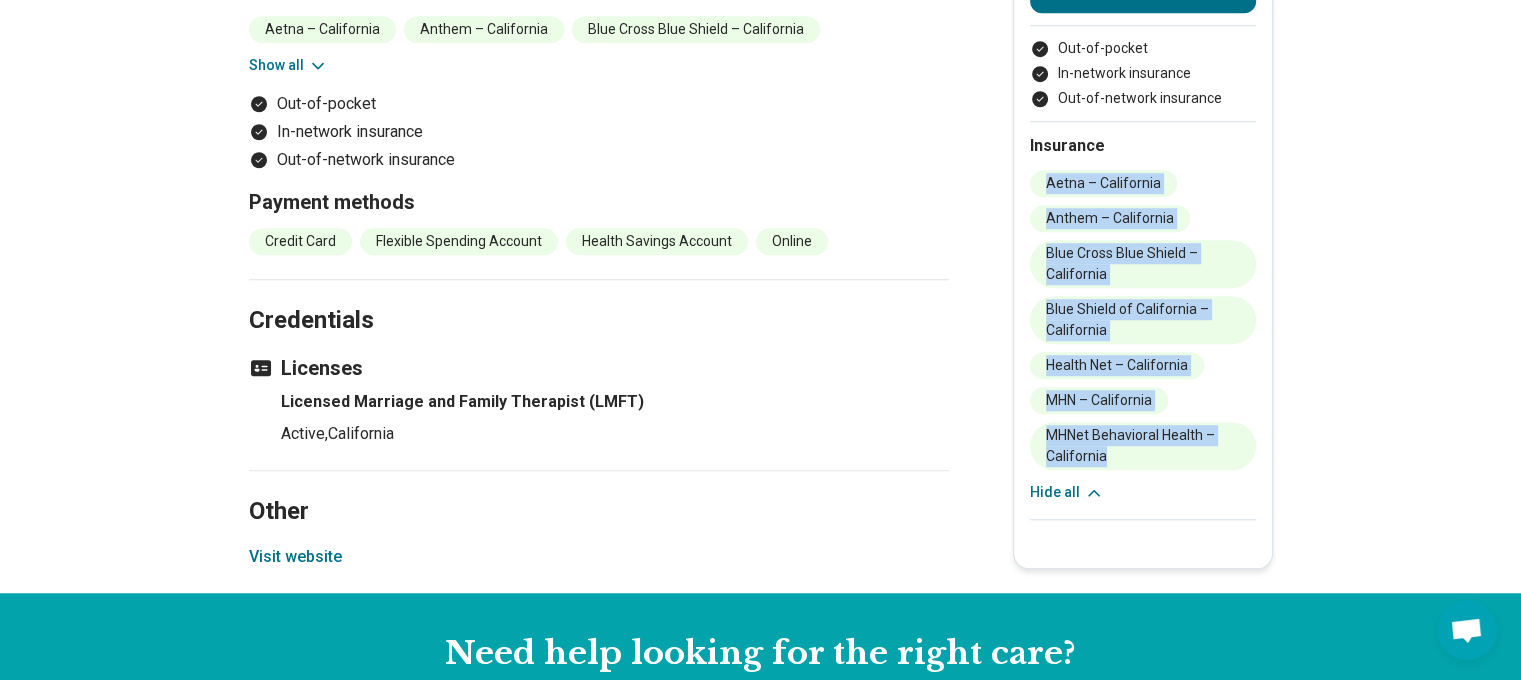 drag, startPoint x: 1164, startPoint y: 351, endPoint x: 1052, endPoint y: 183, distance: 201.91087 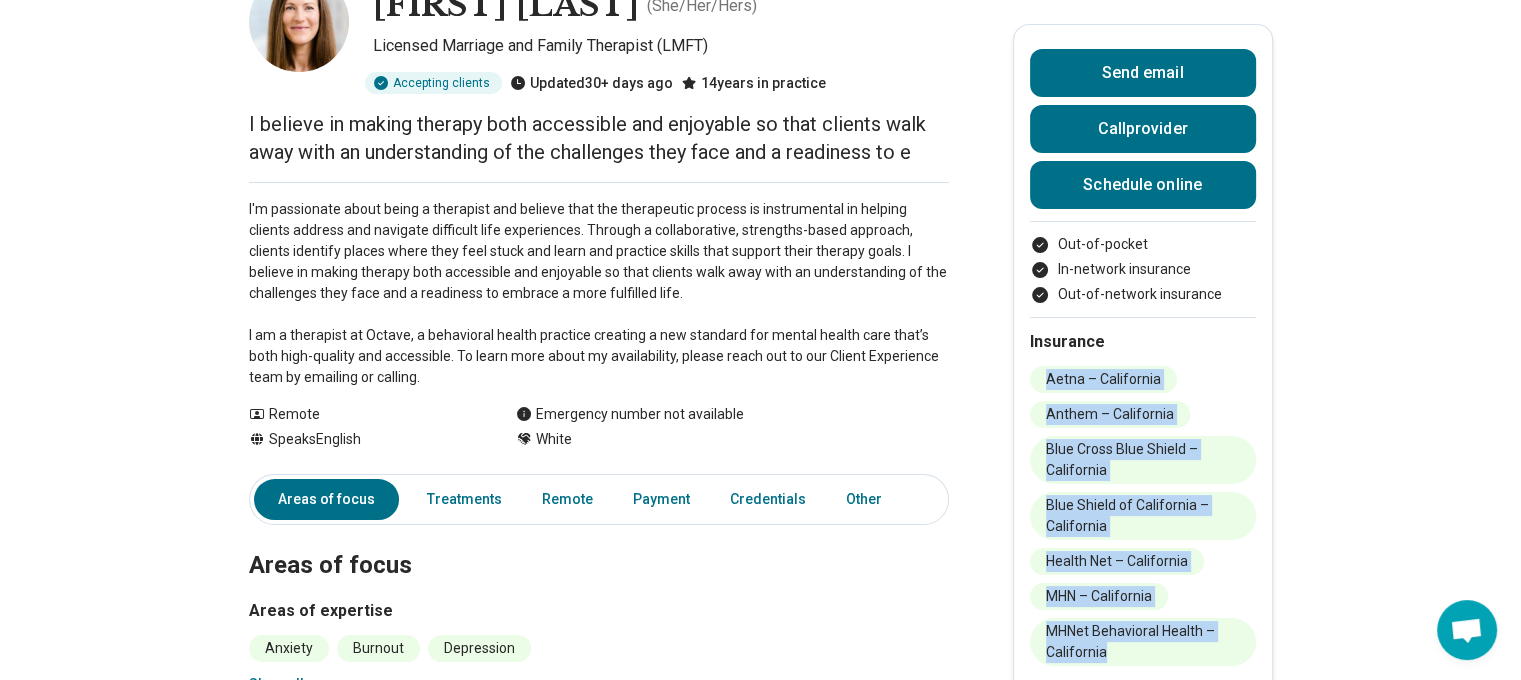 scroll, scrollTop: 166, scrollLeft: 0, axis: vertical 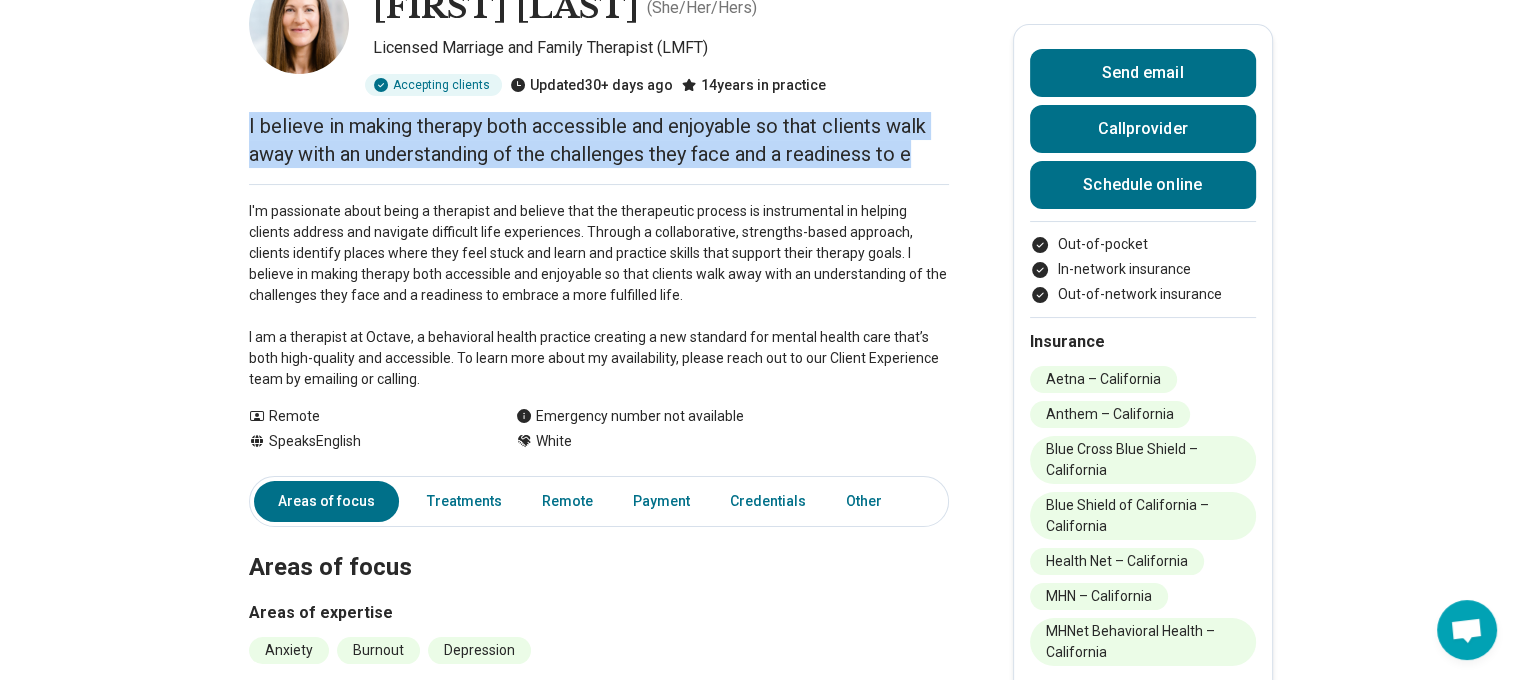 drag, startPoint x: 254, startPoint y: 136, endPoint x: 952, endPoint y: 151, distance: 698.16113 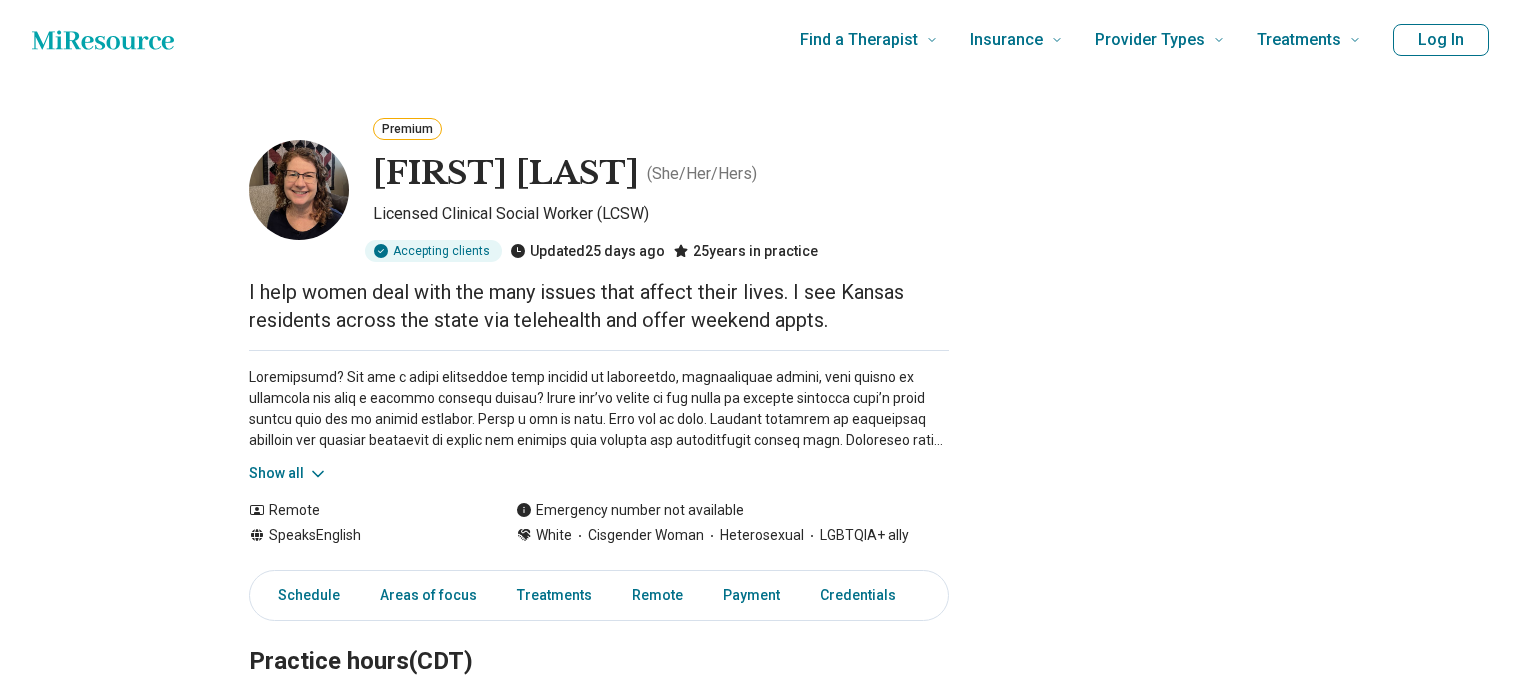 scroll, scrollTop: 0, scrollLeft: 0, axis: both 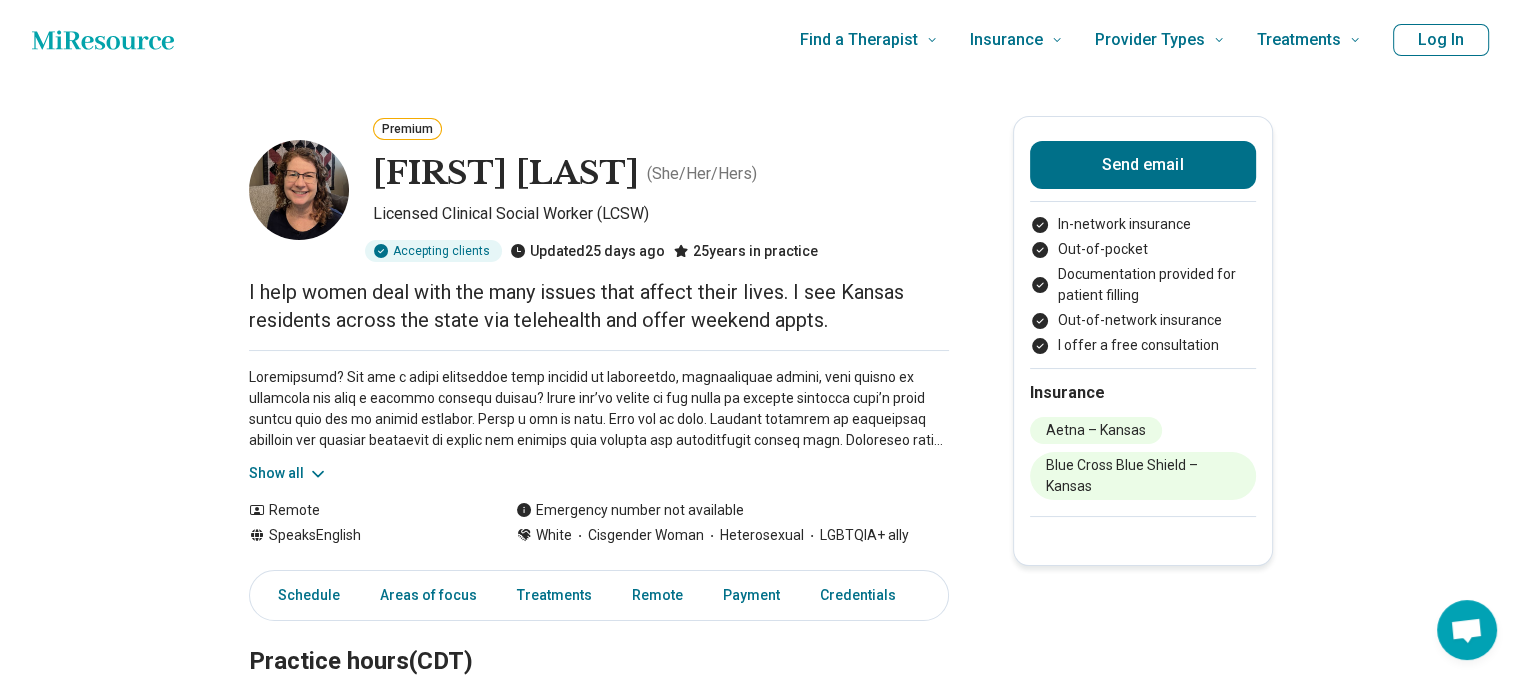 click on "Premium [FIRST] [LAST] ( She/Her/Hers ) Licensed Clinical Social Worker (LCSW) Accepting clients Updated  25 days ago 25  years in practice I help women deal with the many issues that affect their lives. I see [STATE] residents across the state via telehealth and offer weekend appts. Show all Remote Speaks  English Emergency number not available White Cisgender Woman Heterosexual LGBTQIA+ ally Send email In-network insurance Out-of-pocket Documentation provided for patient filling Out-of-network insurance I offer a free consultation Insurance [INSURANCE] – [STATE] [INSURANCE] – [STATE] Schedule Areas of focus Treatments Remote Payment Credentials Practice hours  (CDT) Sun 10:00 am  –   7:00 pm Mon 10:00 am  –   7:00 pm Tue closed Wed closed Thu closed Fri closed Sat closed Areas of focus Areas of expertise Anxiety Childhood Abuse Depression Divorce Life Transitions Parenting Concerns Posttraumatic Stress Disorder (PTSD) Relationship(s) with Parents/Children/Family Trauma Women's Issues Show all ," at bounding box center [760, 1240] 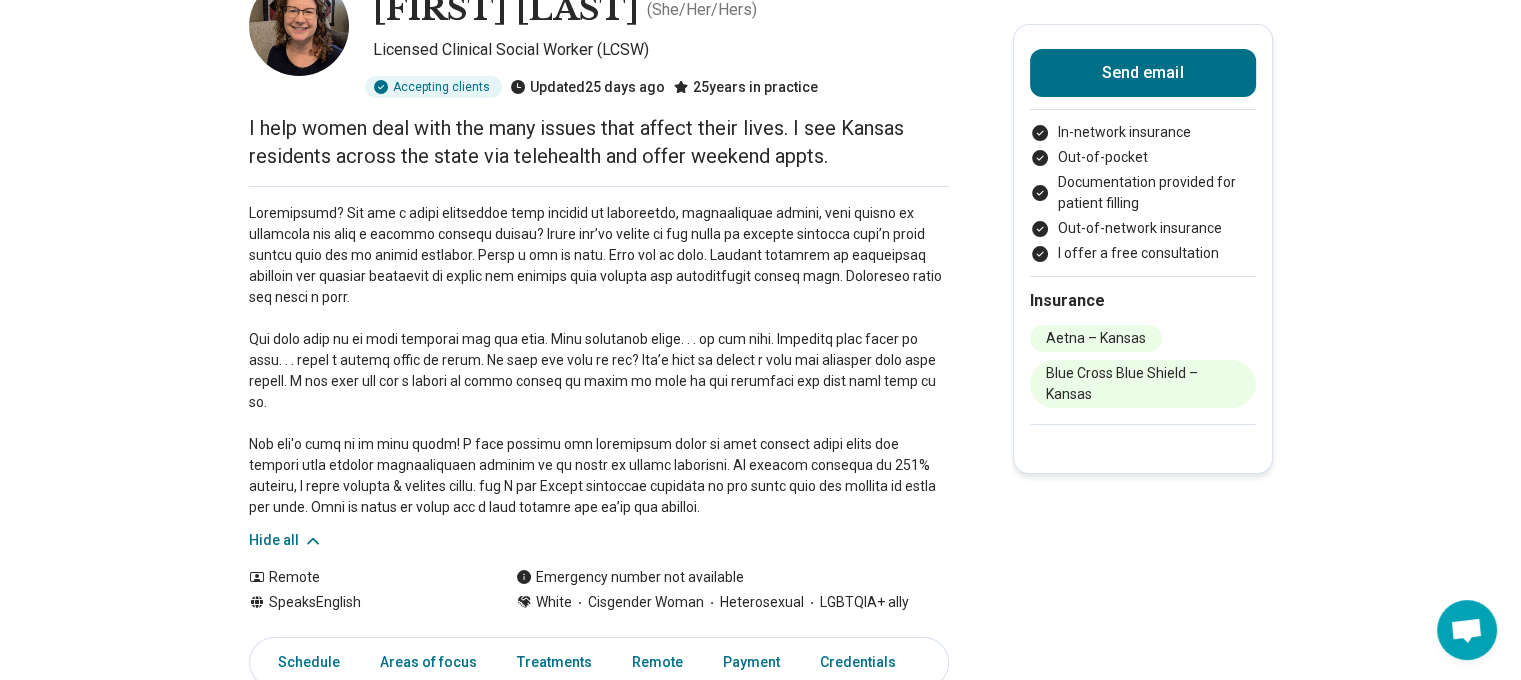 scroll, scrollTop: 200, scrollLeft: 0, axis: vertical 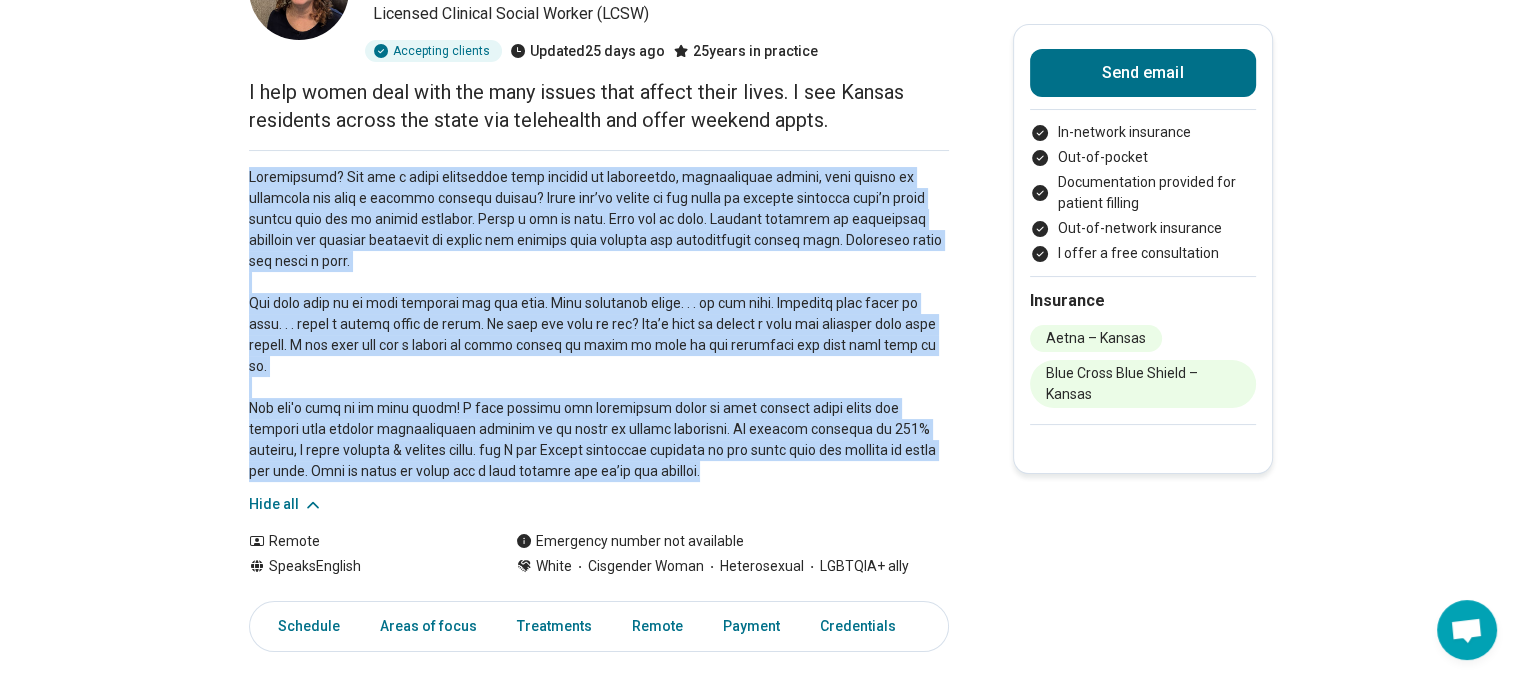 drag, startPoint x: 687, startPoint y: 447, endPoint x: 236, endPoint y: 168, distance: 530.3226 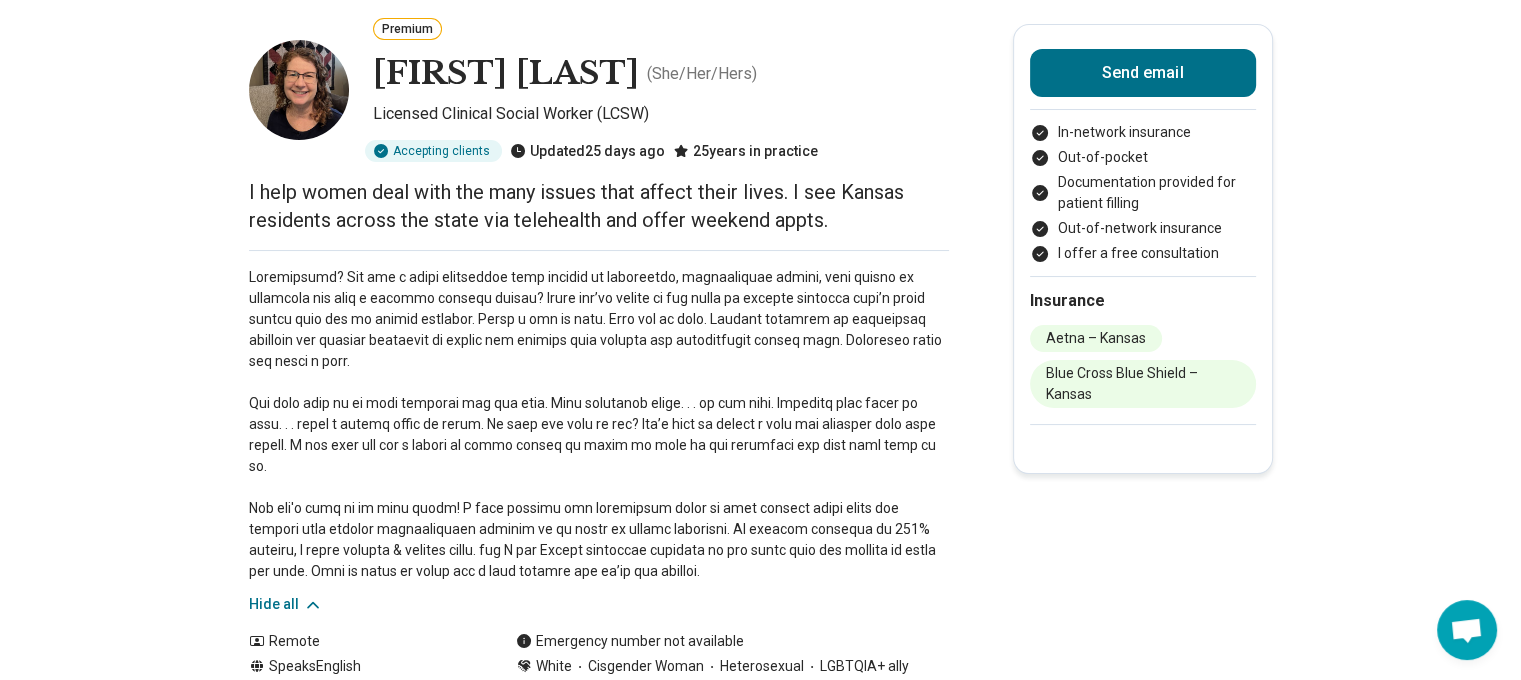 click on "I help women deal with the many issues that affect their lives. I see Kansas residents across the state via telehealth and offer weekend appts." at bounding box center (599, 206) 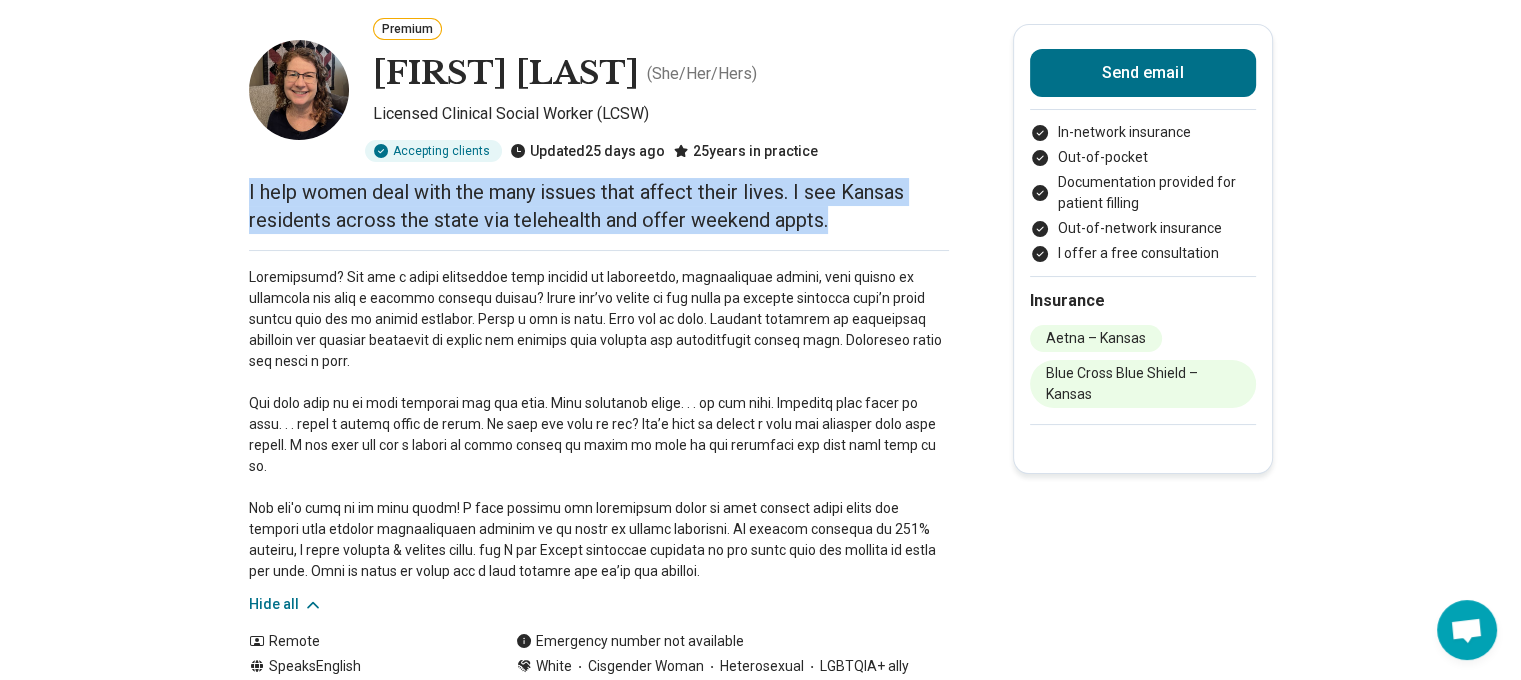 drag, startPoint x: 256, startPoint y: 196, endPoint x: 873, endPoint y: 216, distance: 617.32404 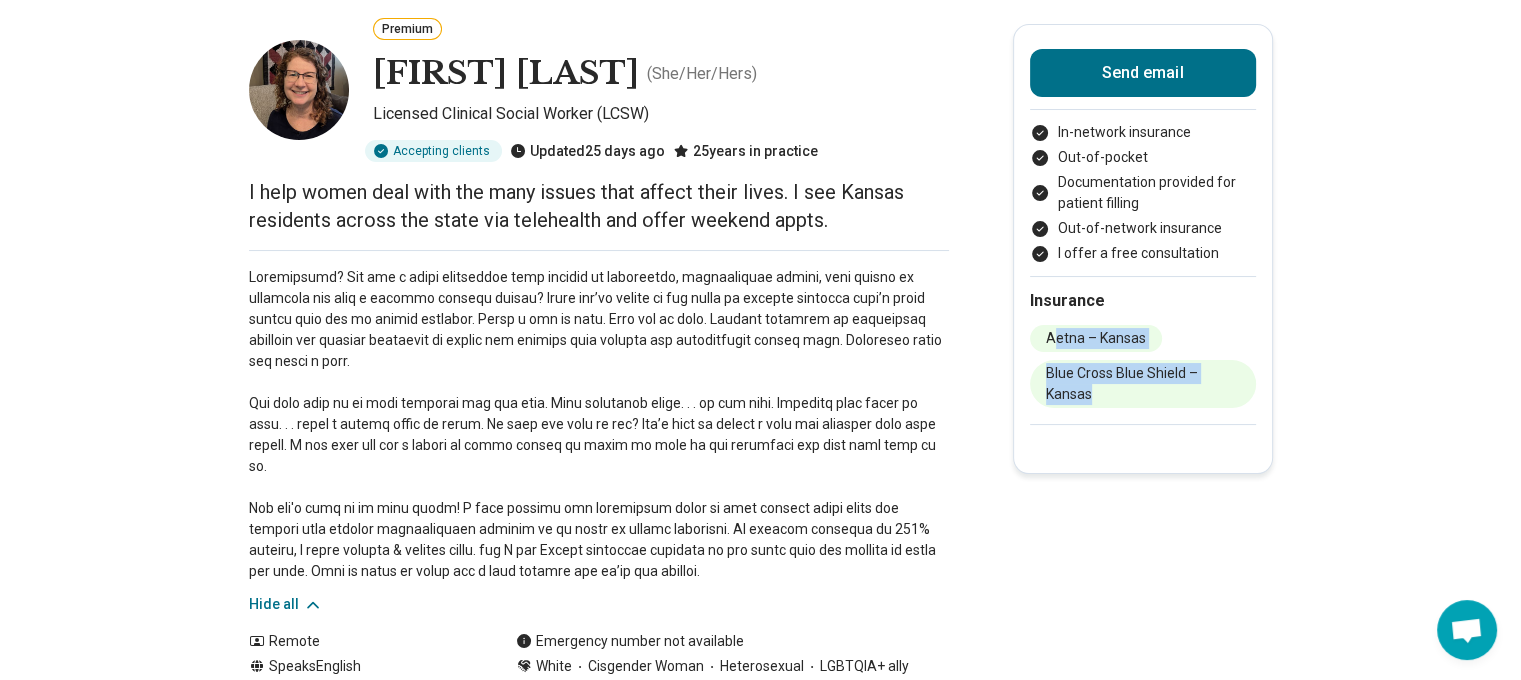 drag, startPoint x: 1064, startPoint y: 348, endPoint x: 1118, endPoint y: 392, distance: 69.656296 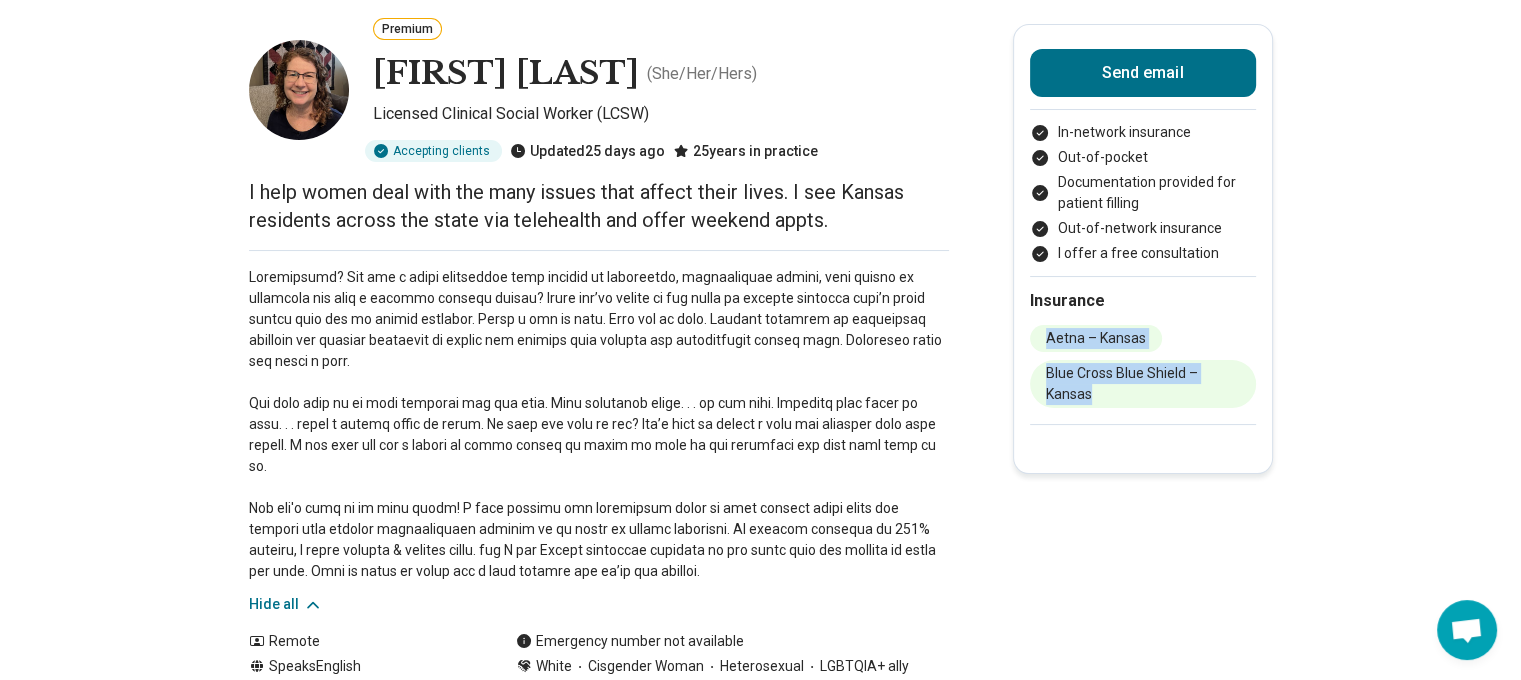 drag, startPoint x: 1118, startPoint y: 392, endPoint x: 1039, endPoint y: 334, distance: 98.005104 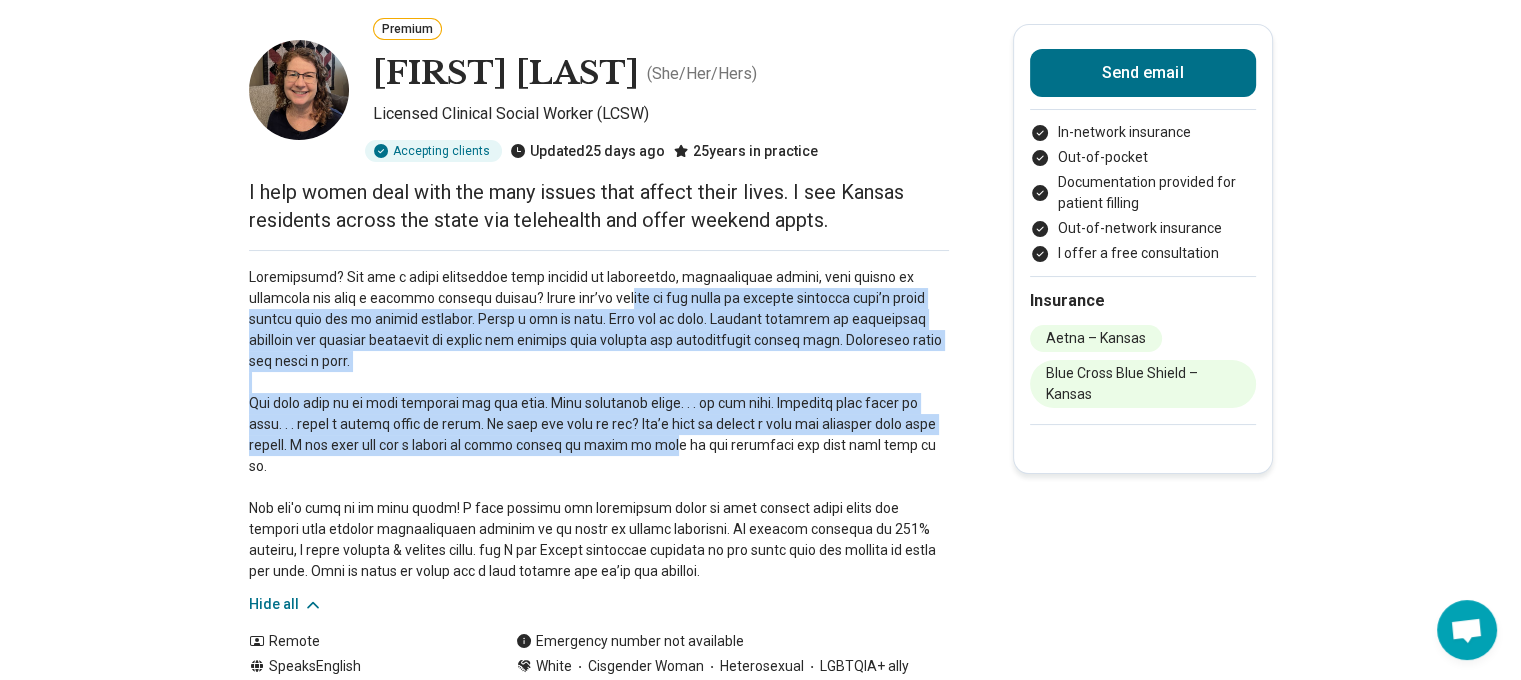 drag, startPoint x: 652, startPoint y: 305, endPoint x: 612, endPoint y: 439, distance: 139.84277 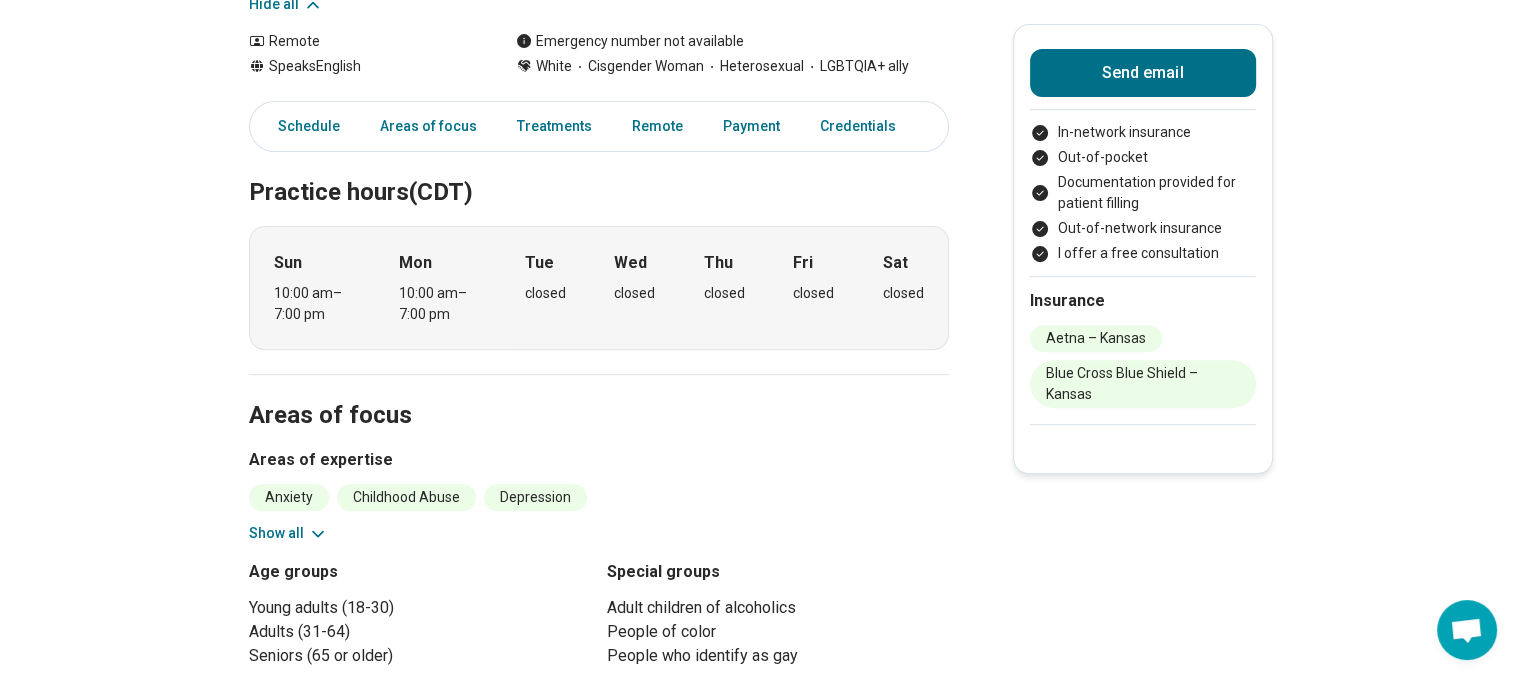 scroll, scrollTop: 1000, scrollLeft: 0, axis: vertical 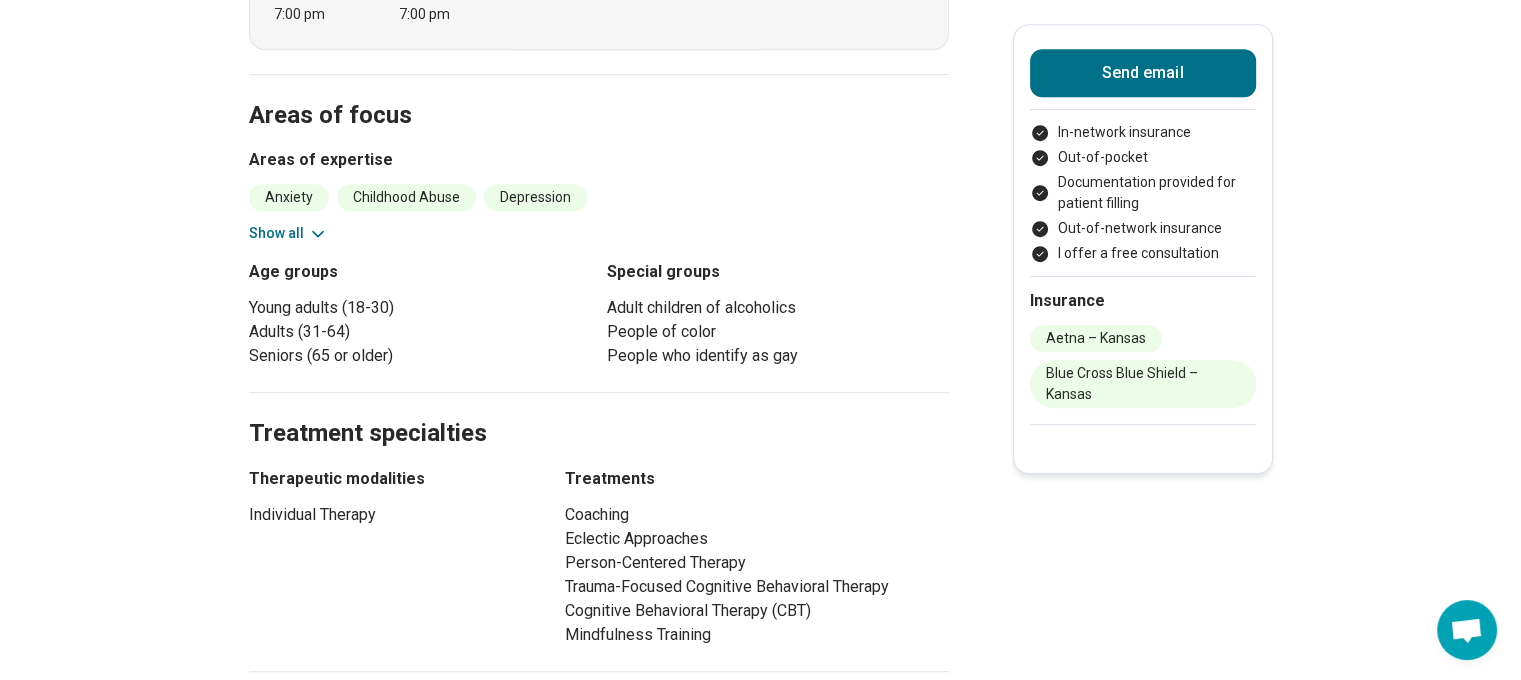 click on "Anxiety Childhood Abuse Depression Divorce Life Transitions Parenting Concerns Posttraumatic Stress Disorder (PTSD) Relationship(s) with Parents/Children/Family Relationship(s) with Partner/Husband/Wife Trauma Women's Issues Work/Life Balance Show all" at bounding box center (599, 214) 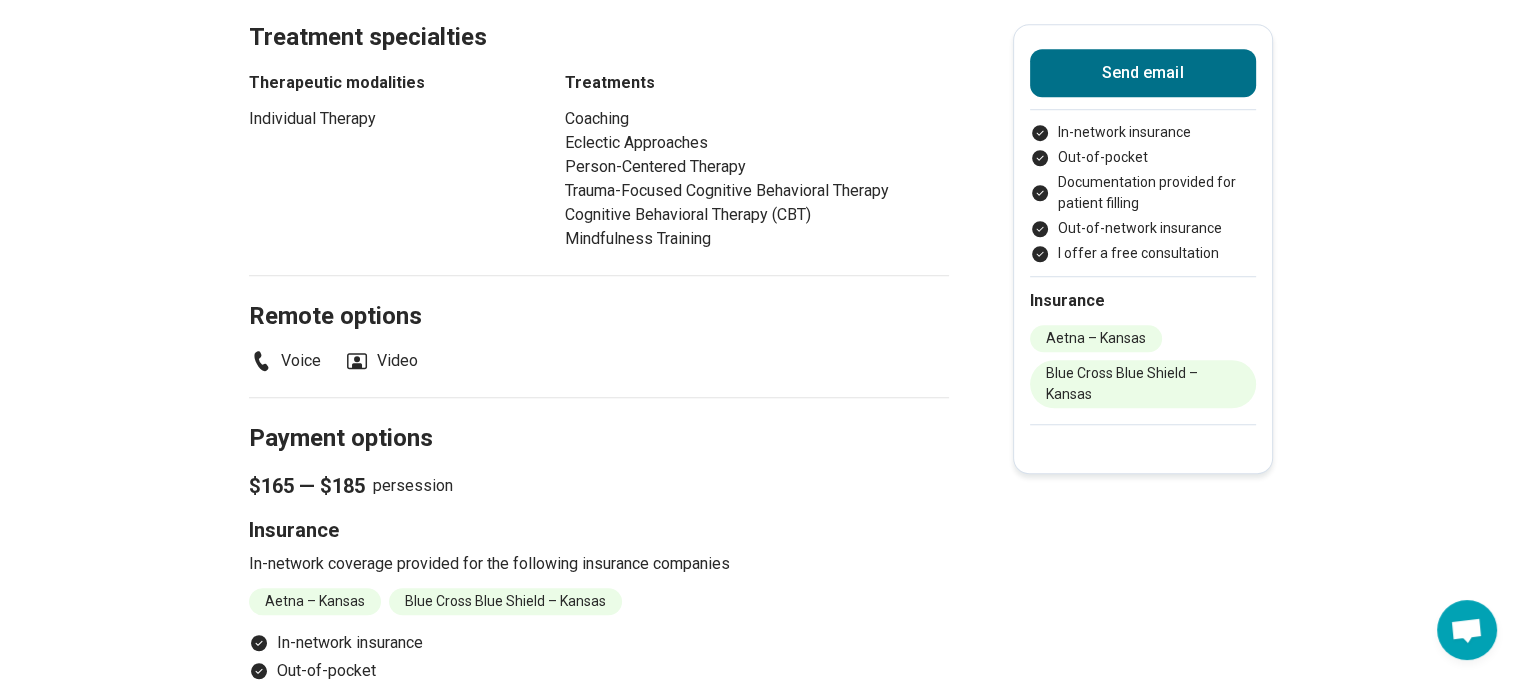 scroll, scrollTop: 1500, scrollLeft: 0, axis: vertical 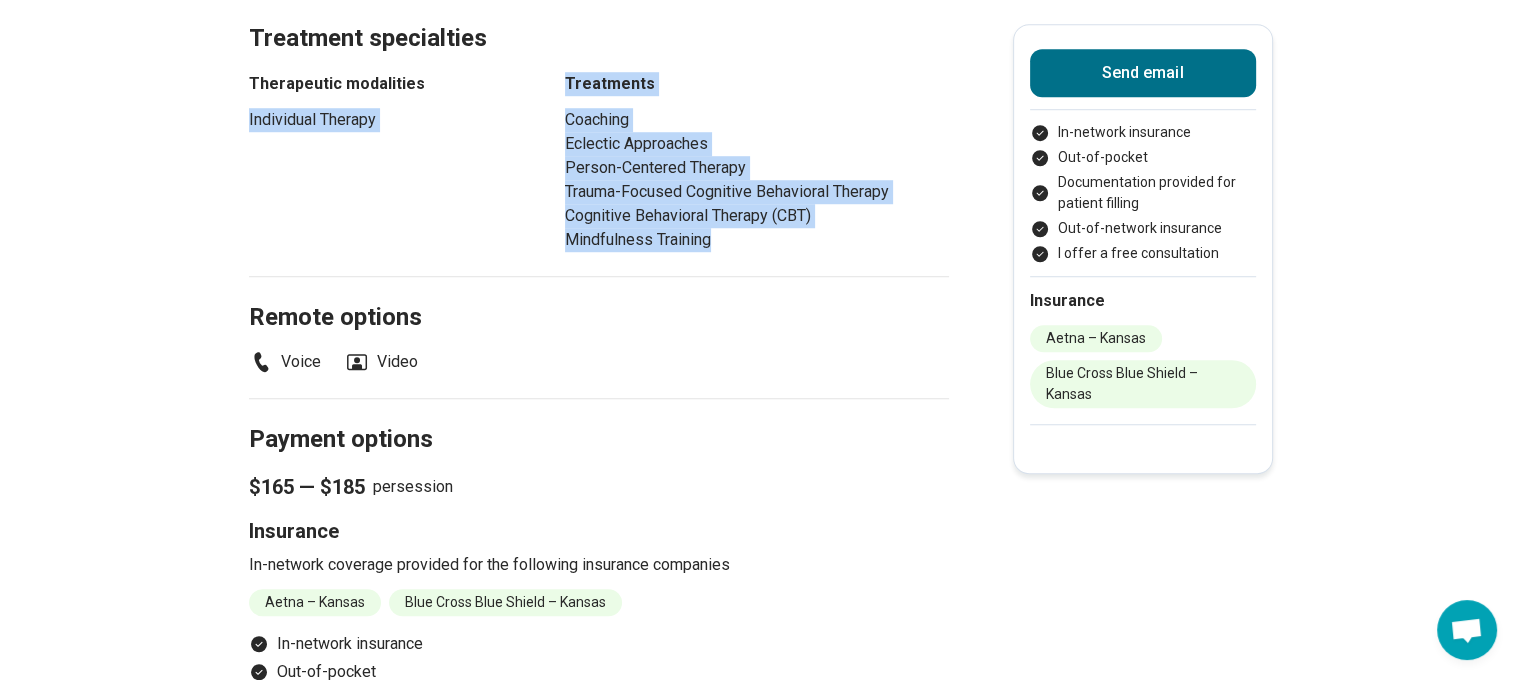 drag, startPoint x: 743, startPoint y: 211, endPoint x: 232, endPoint y: 120, distance: 519.0395 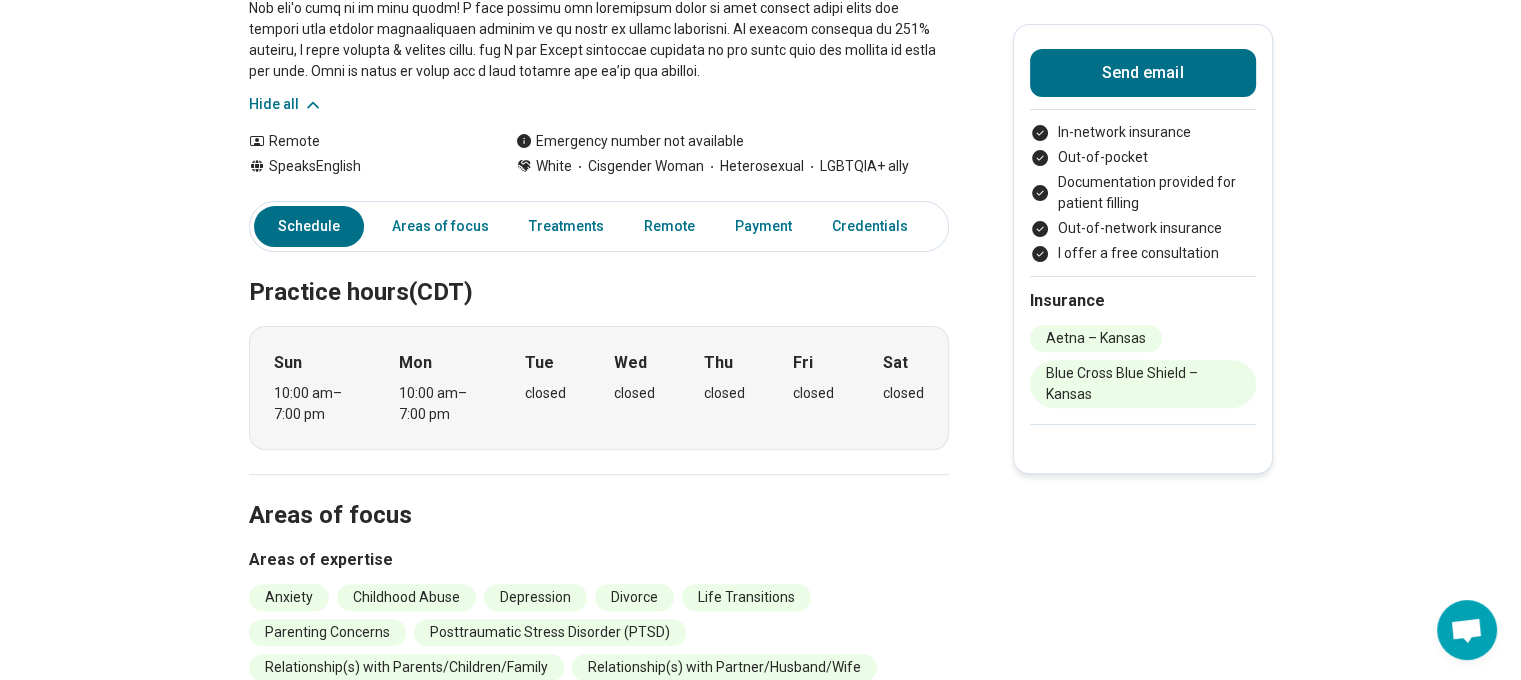 scroll, scrollTop: 900, scrollLeft: 0, axis: vertical 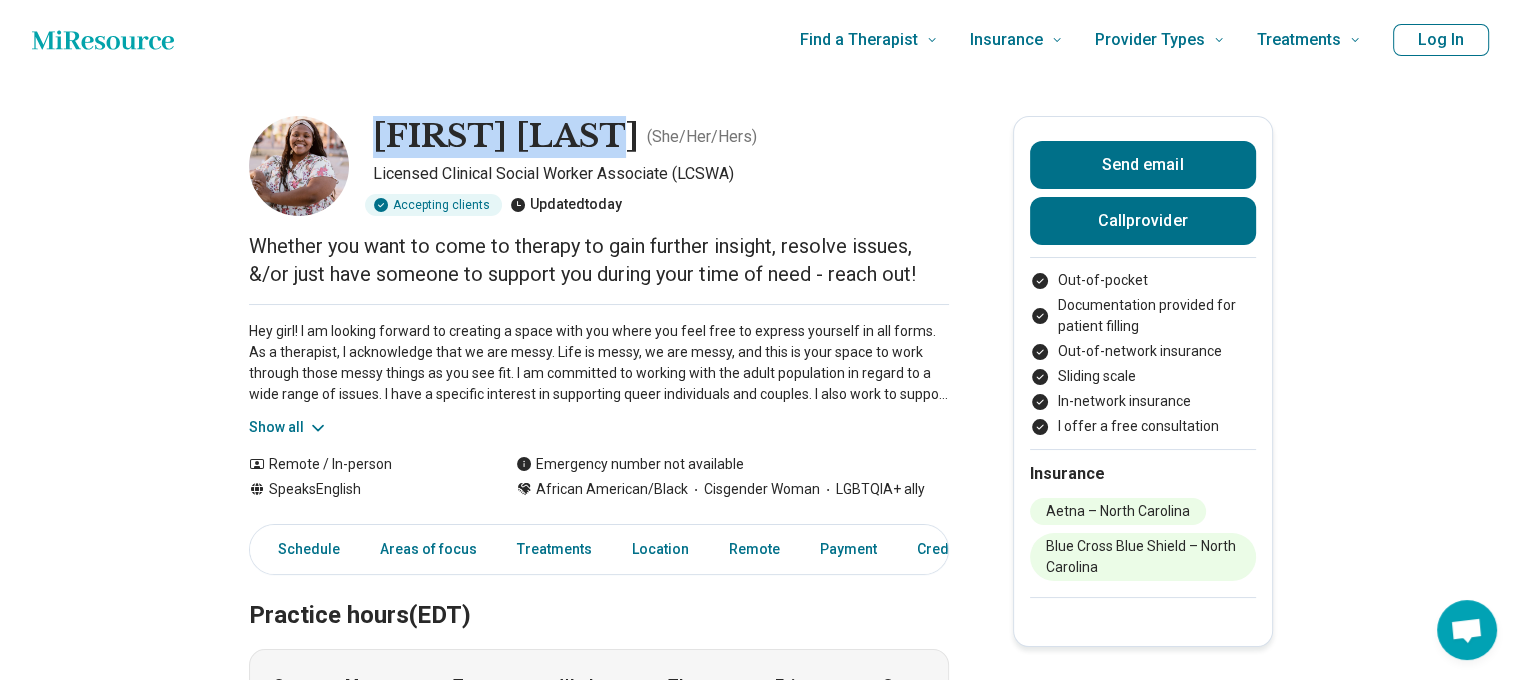 drag, startPoint x: 486, startPoint y: 149, endPoint x: 598, endPoint y: 154, distance: 112.11155 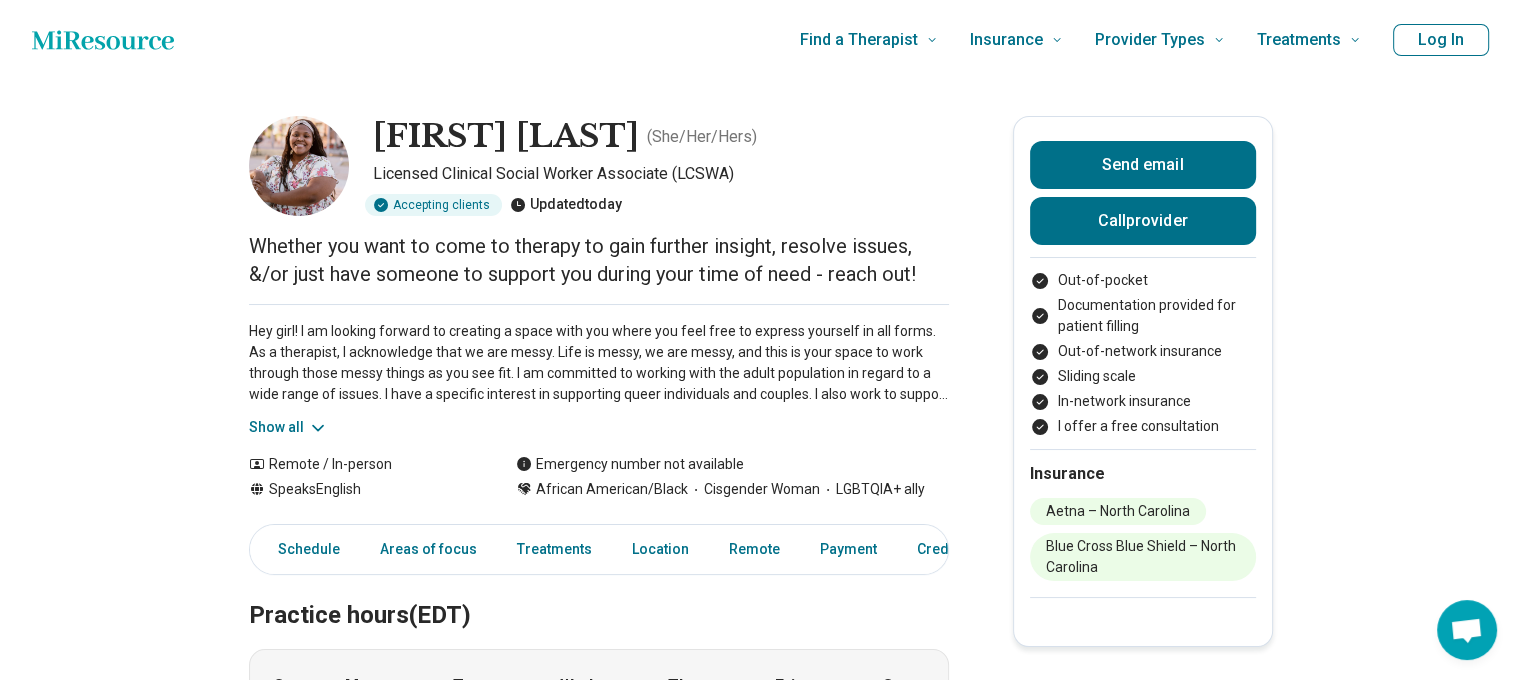 click on "[FIRST] [LAST] ( She/Her/Hers ) Licensed Clinical Social Worker Associate (LCSWA) Accepting clients Updated  today Whether you want to come to therapy to gain further insight, resolve issues, &/or just have someone to support you during your time of need - reach out! Show all Remote / In-person Speaks  English Emergency number not available African American/Black Cisgender Woman LGBTQIA+ ally Send email Call  provider Out-of-pocket Documentation provided for patient filling Out-of-network insurance Sliding scale In-network insurance I offer a free consultation Insurance Aetna – North Carolina Blue Cross Blue Shield – North Carolina Schedule Areas of focus Treatments Location Remote Payment Credentials Other Practice hours  (EDT) Sun closed Mon 10:00 am  –   4:00 pm Tue 9:00 am  –   12:30 pm Wed 9:00 am  –   12:30 pm Thu 9:00 am  –   12:30 pm Fri 10:00 am  –   6:00 pm Sat closed Areas of focus Areas of expertise Anxiety Bipolar Disorder Body Image Burnout Career College and School Placement ,  [STATE]" at bounding box center (760, 1511) 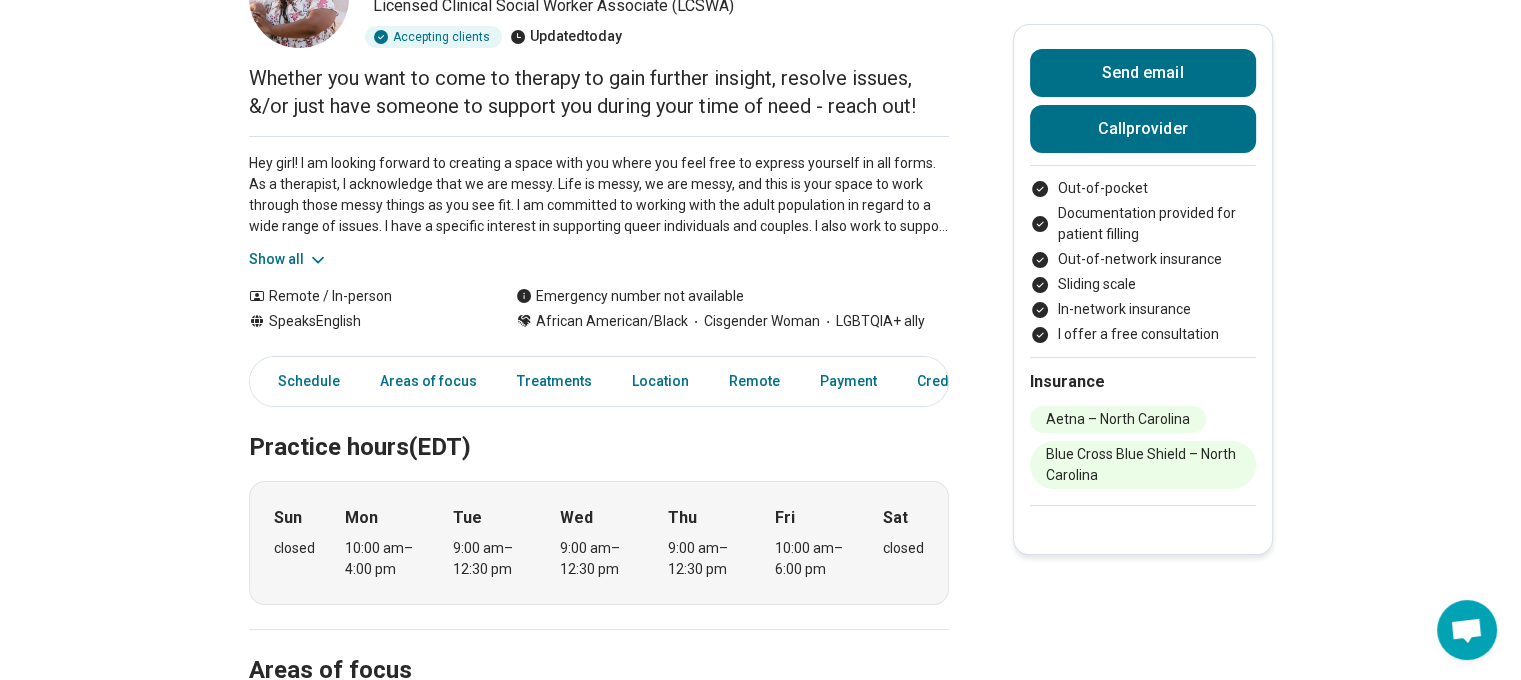 scroll, scrollTop: 200, scrollLeft: 0, axis: vertical 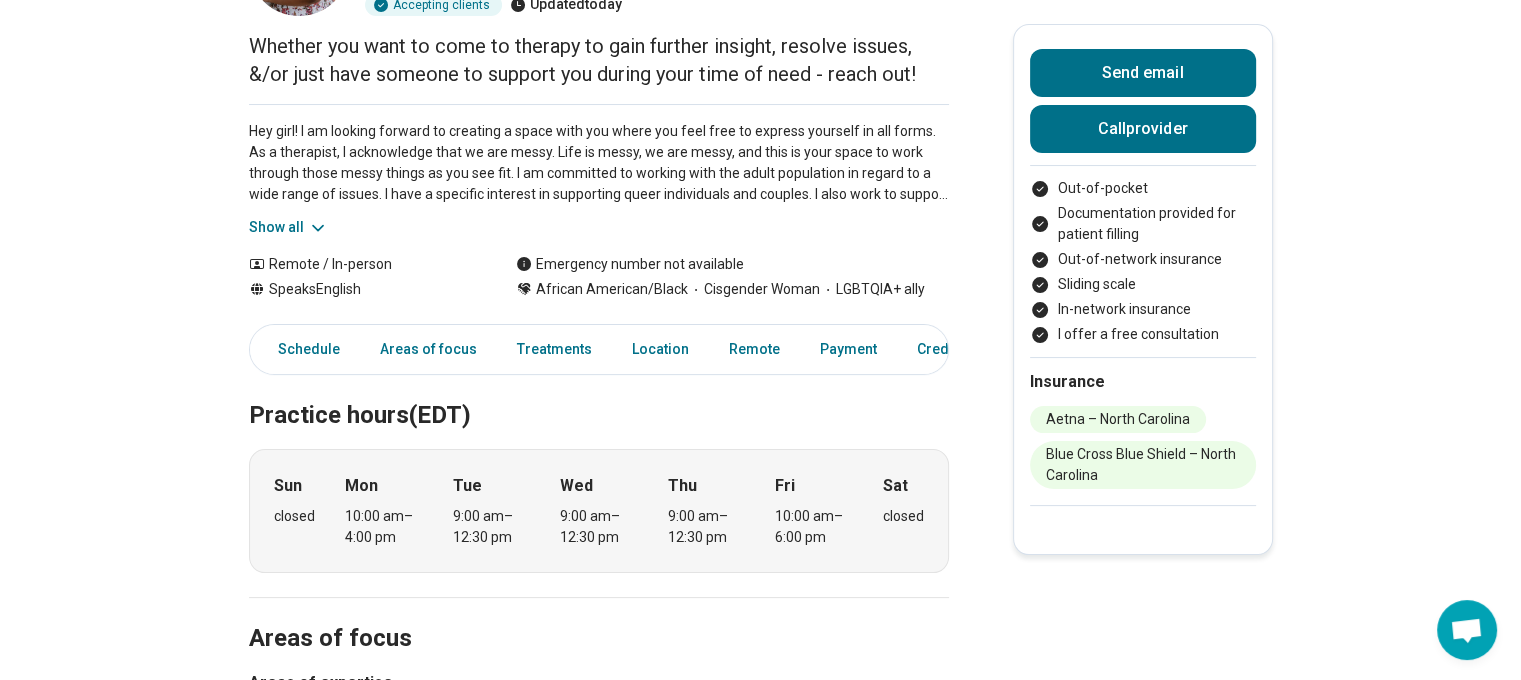 click on "Show all" at bounding box center [288, 227] 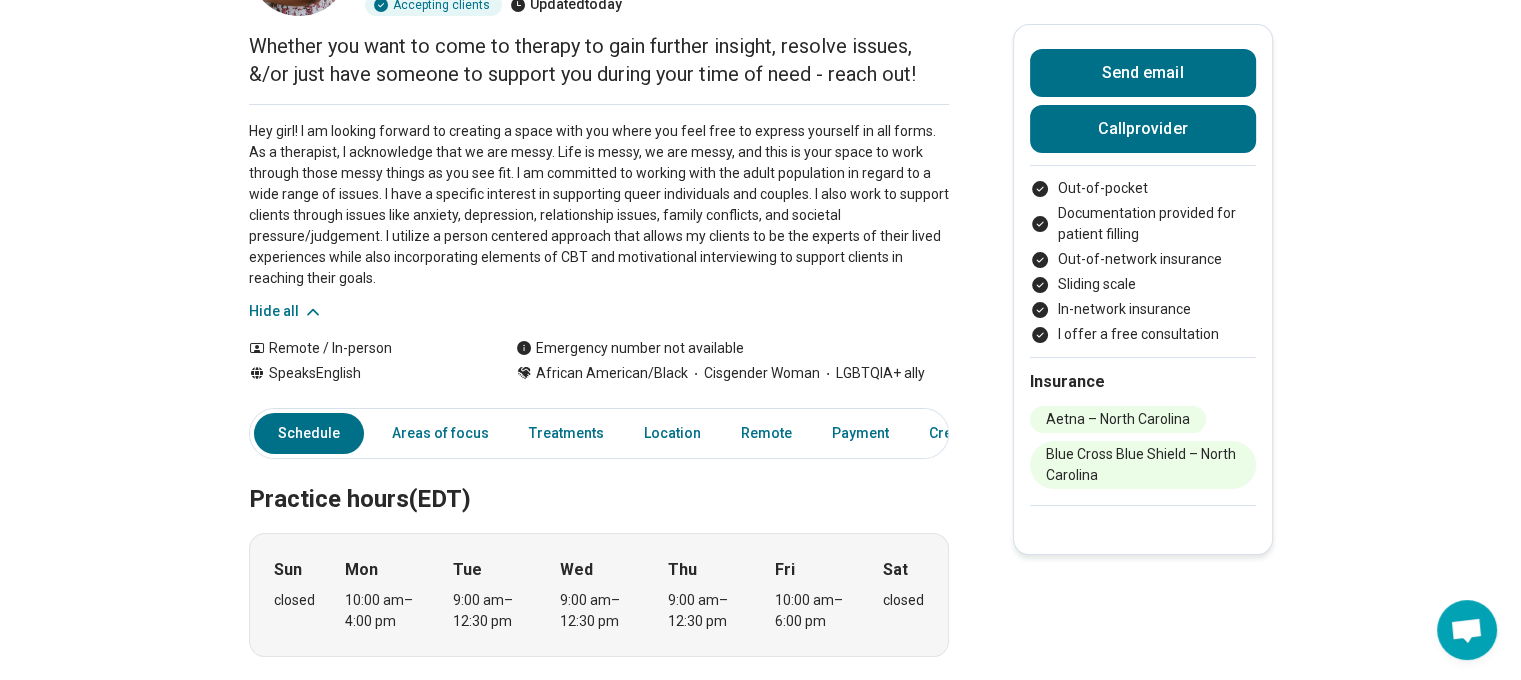 scroll, scrollTop: 0, scrollLeft: 0, axis: both 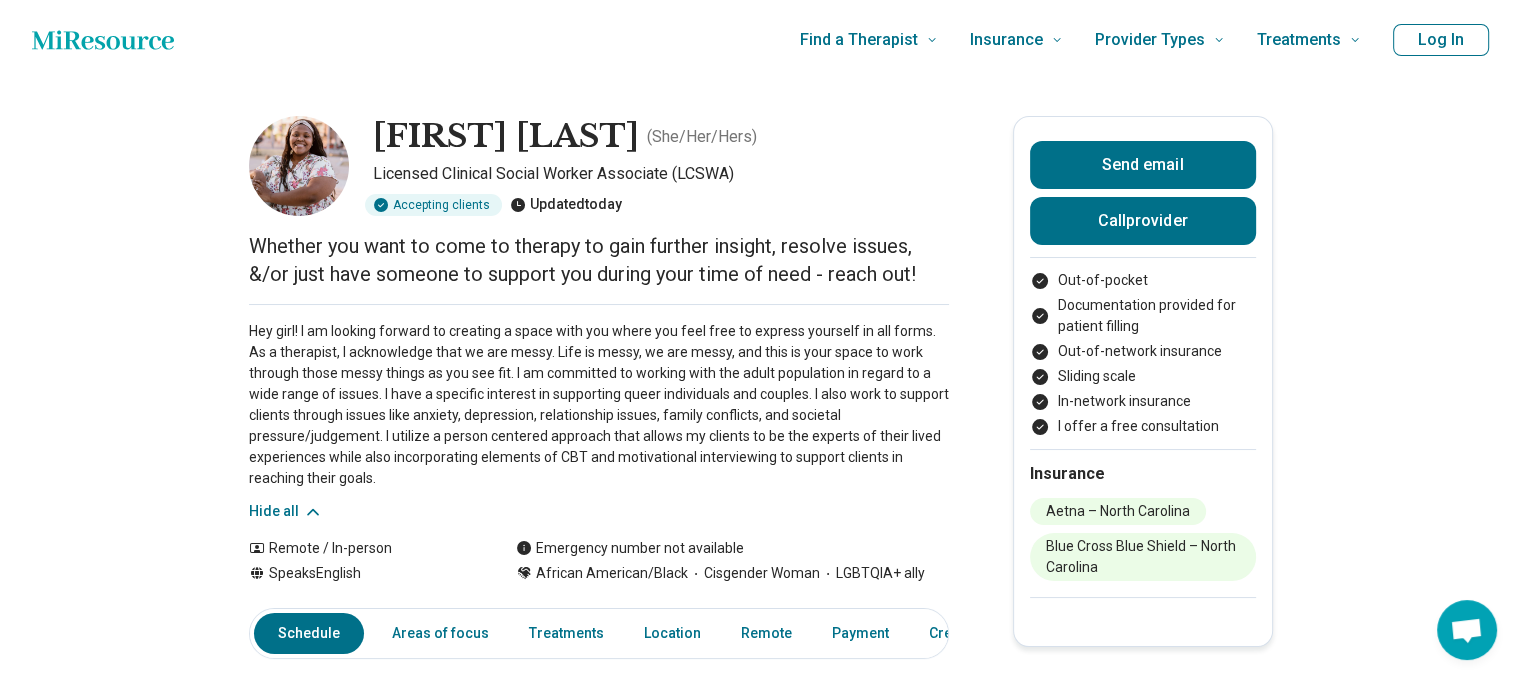 click on "Updated  today" at bounding box center (566, 205) 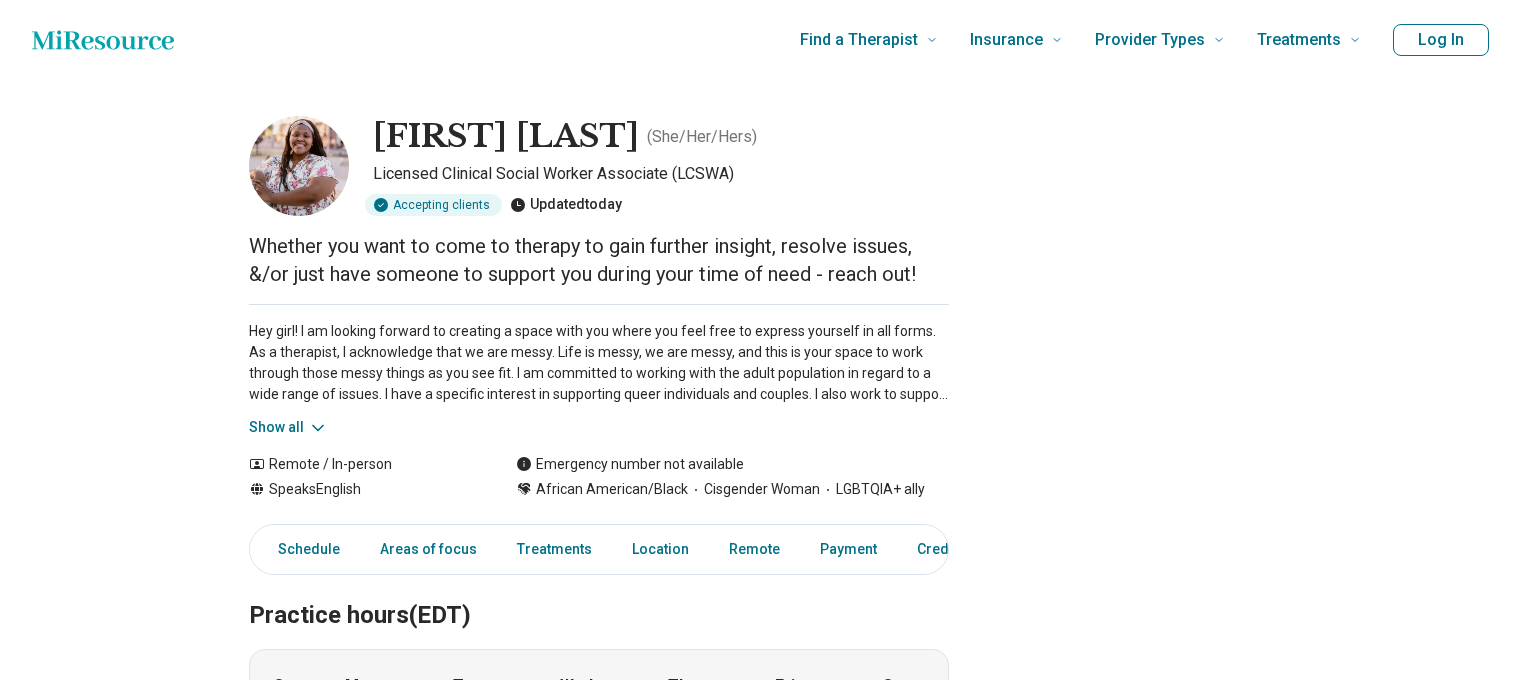 scroll, scrollTop: 0, scrollLeft: 0, axis: both 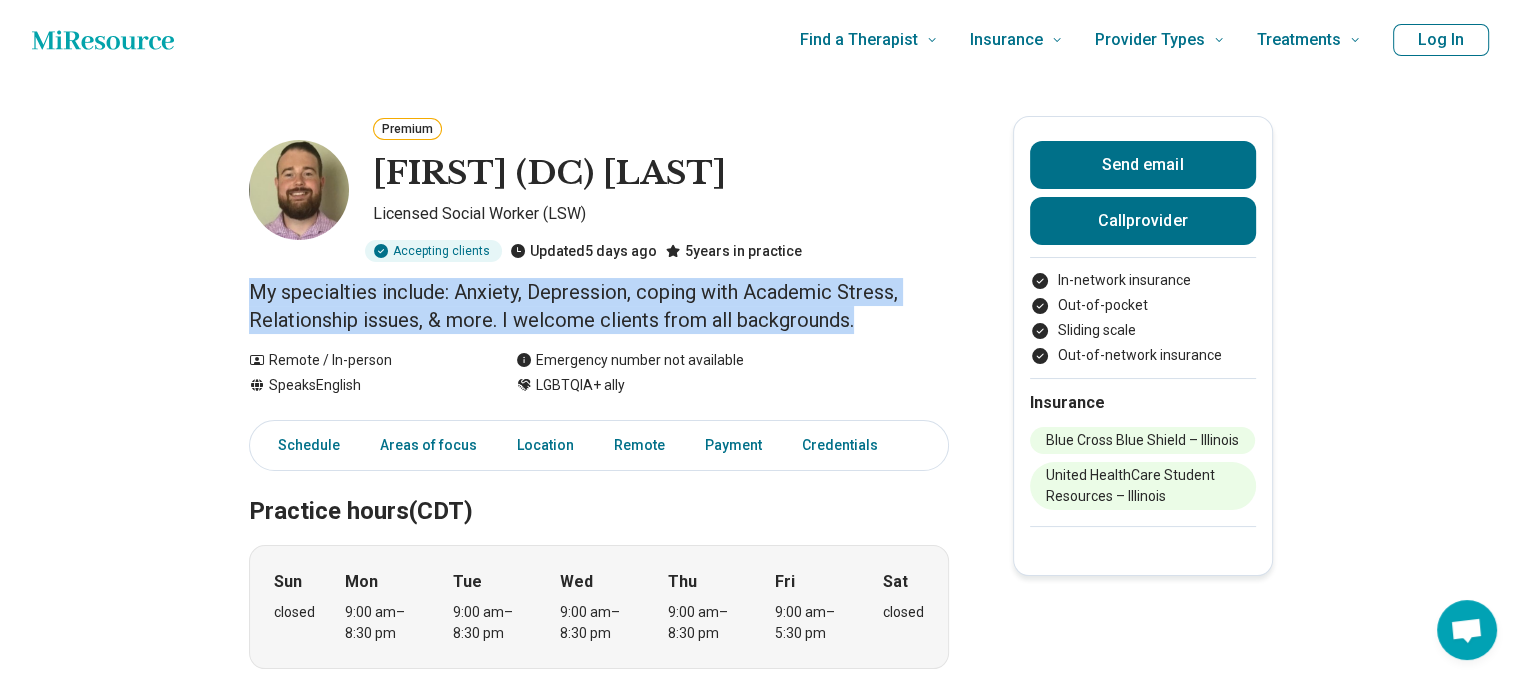 drag, startPoint x: 250, startPoint y: 285, endPoint x: 902, endPoint y: 340, distance: 654.3157 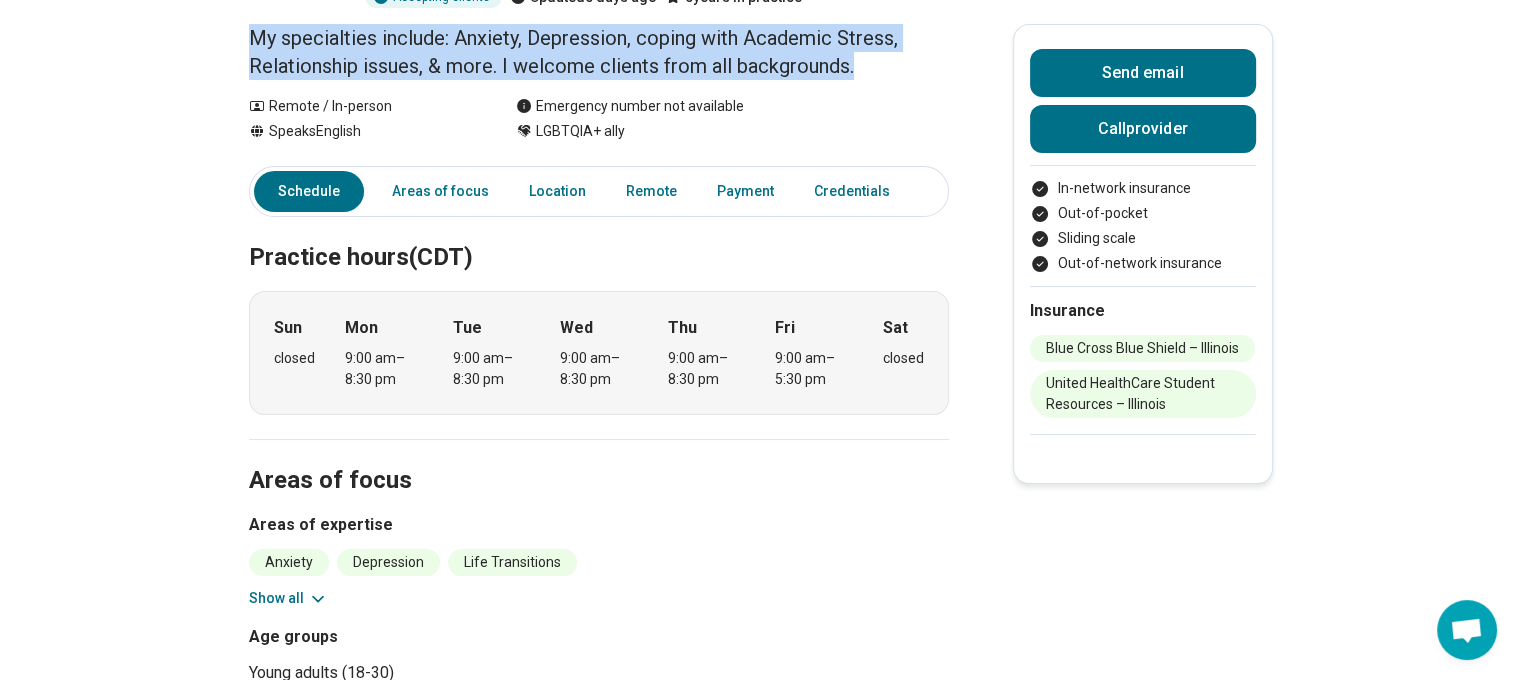 scroll, scrollTop: 400, scrollLeft: 0, axis: vertical 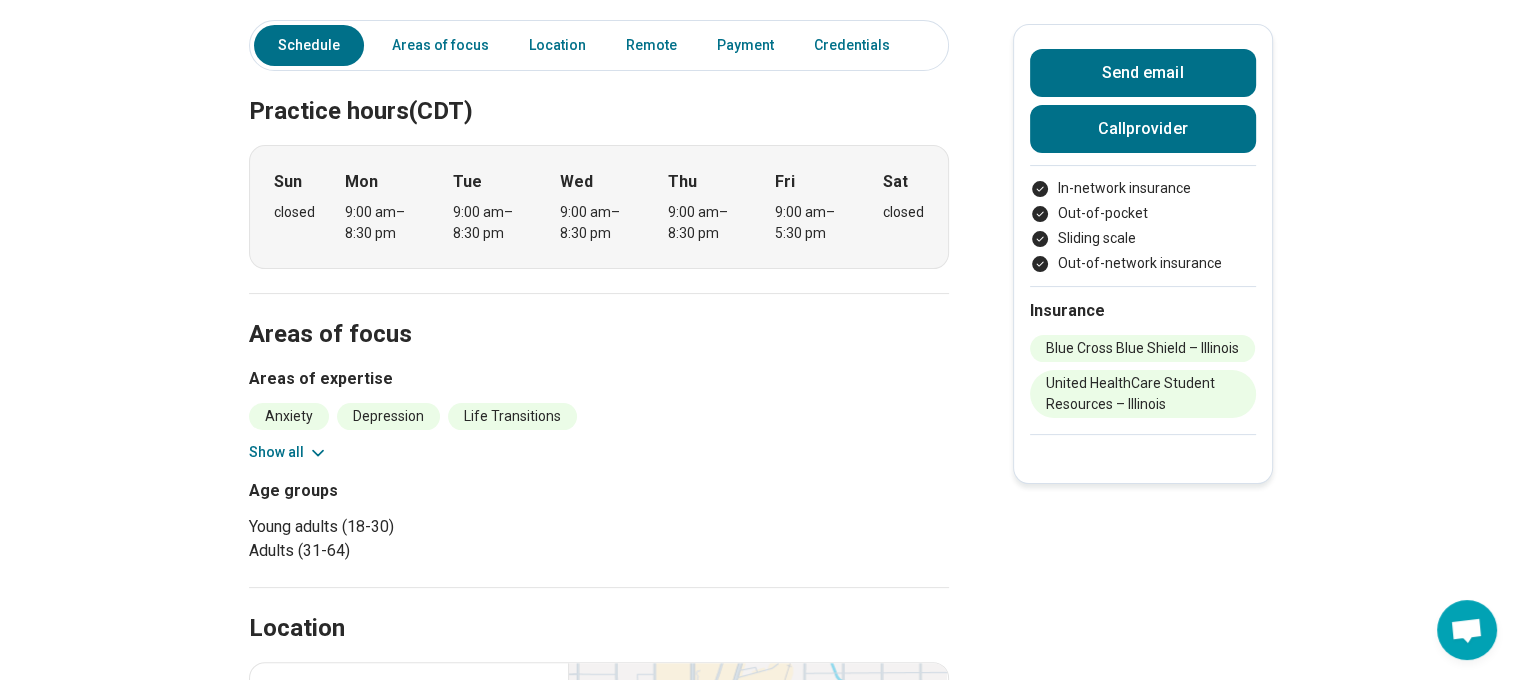 click on "Show all" at bounding box center (288, 452) 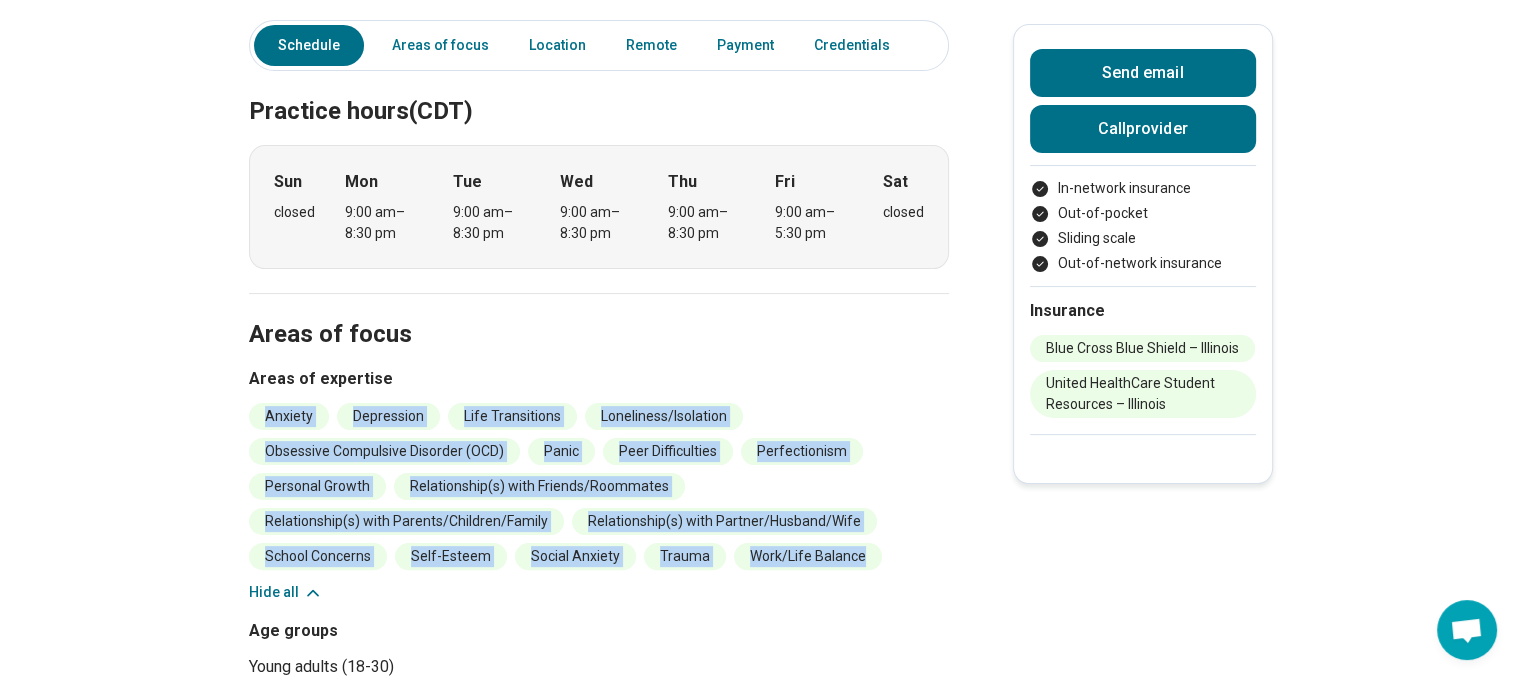drag, startPoint x: 899, startPoint y: 565, endPoint x: 236, endPoint y: 419, distance: 678.88513 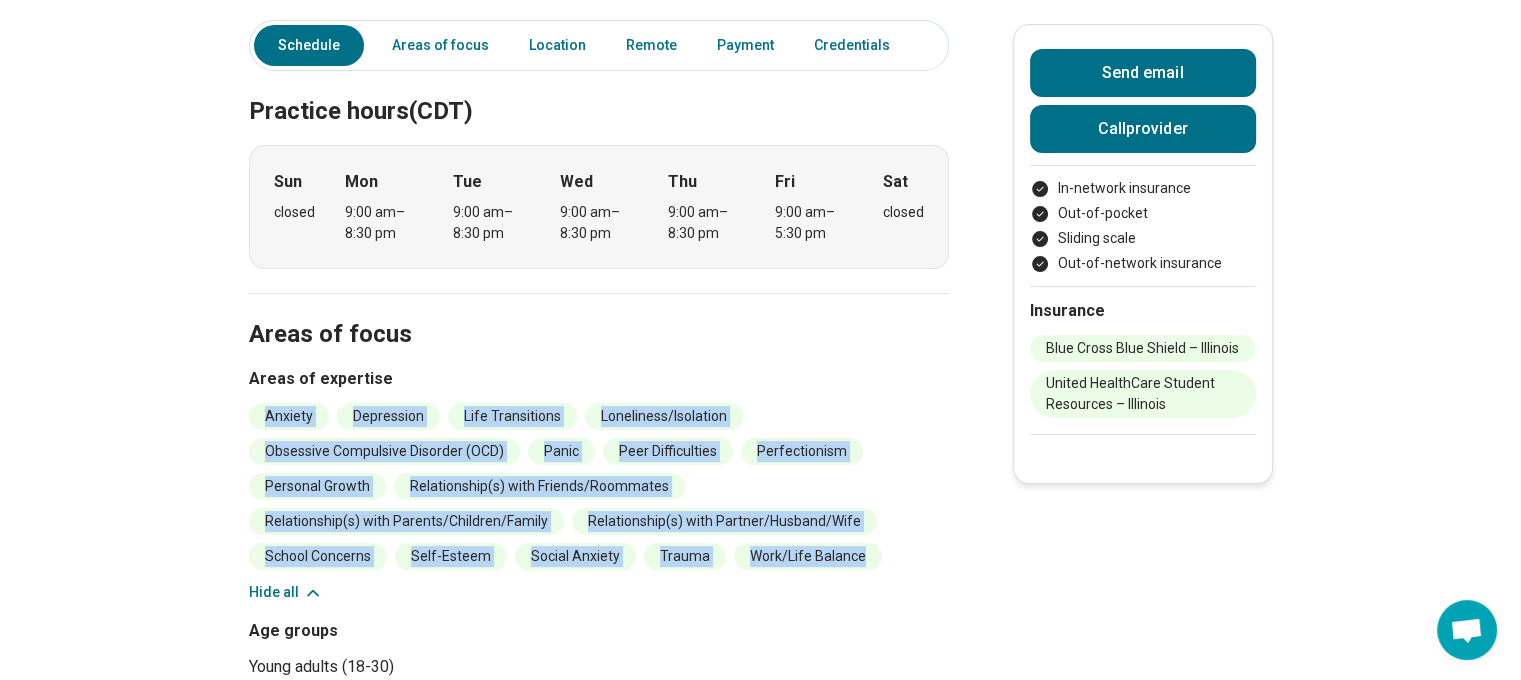 copy on "Anxiety Depression Life Transitions Loneliness/Isolation Obsessive Compulsive Disorder (OCD) Panic Peer Difficulties Perfectionism Personal Growth Relationship(s) with Friends/Roommates Relationship(s) with Parents/Children/Family Relationship(s) with Partner/Husband/Wife School Concerns Self-Esteem Social Anxiety Trauma Work/Life Balance" 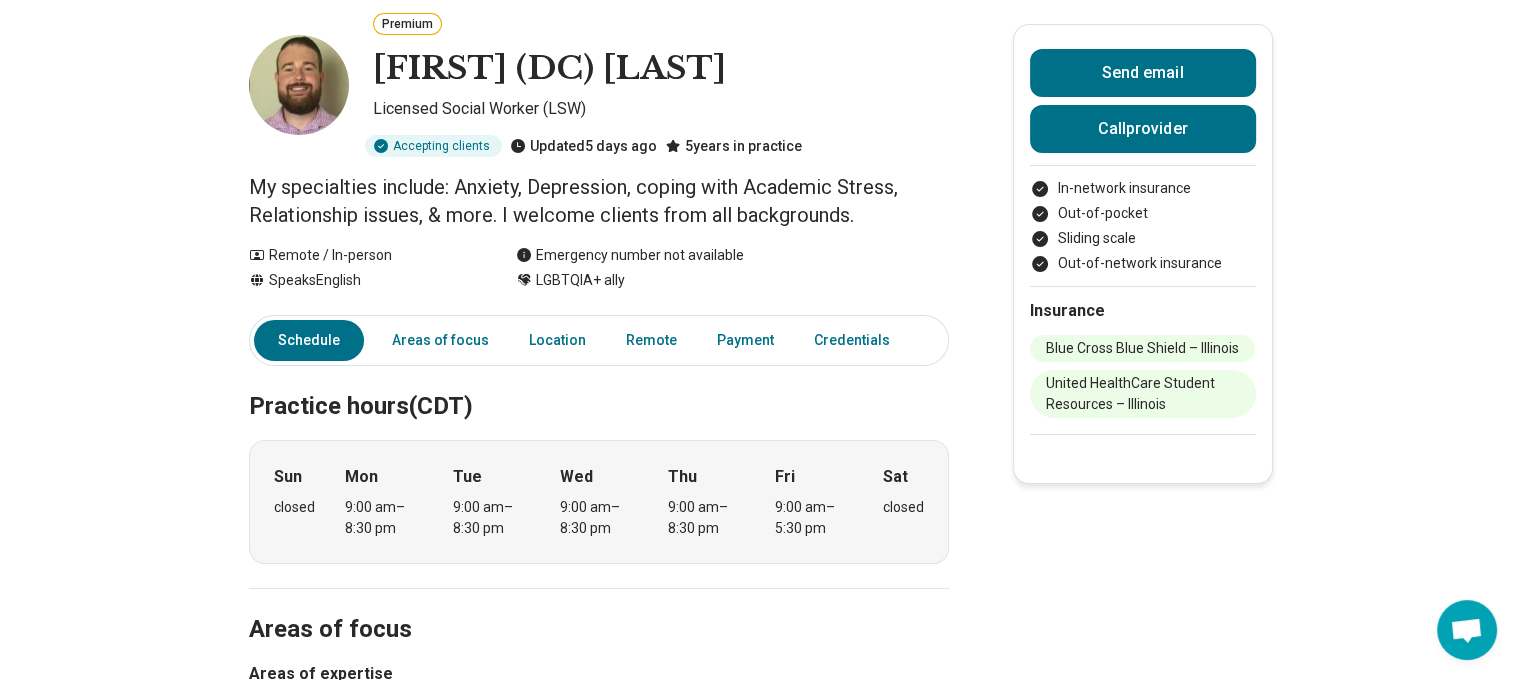 scroll, scrollTop: 100, scrollLeft: 0, axis: vertical 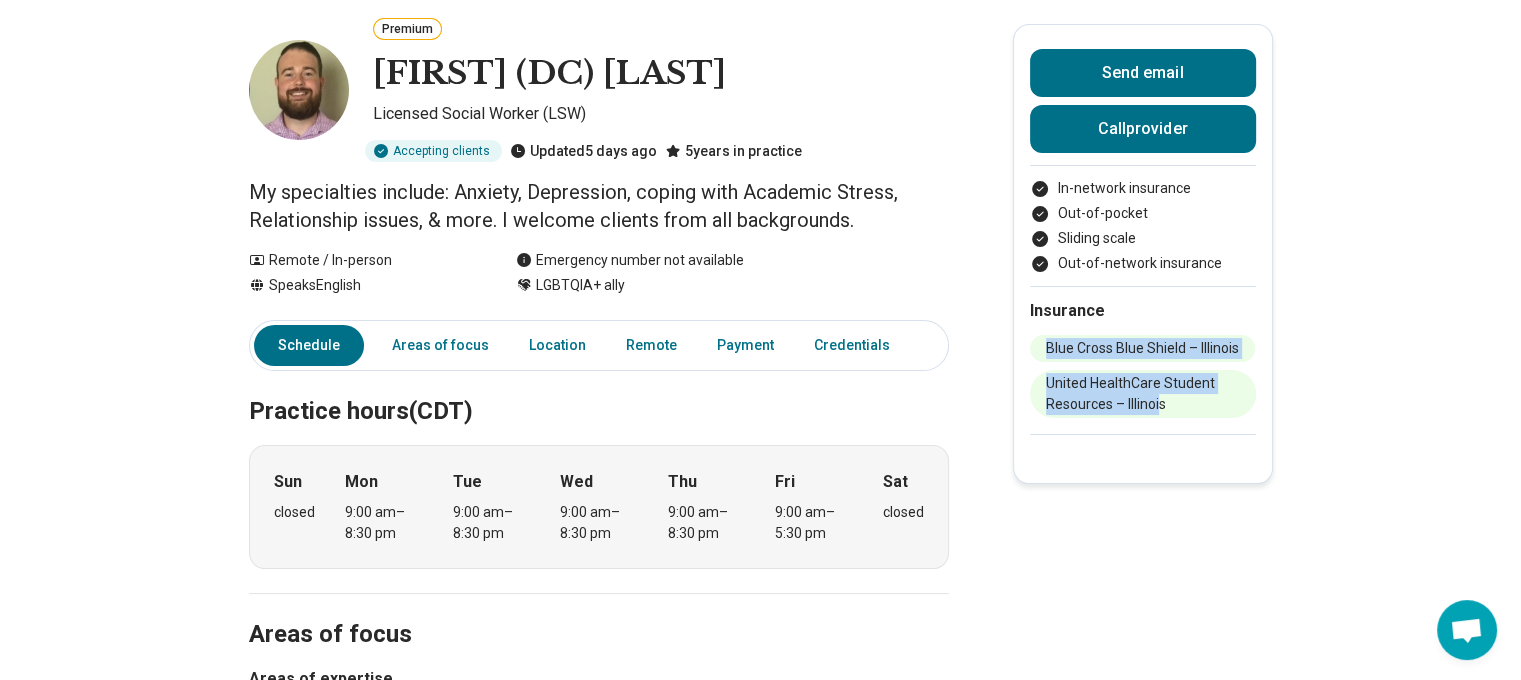 drag, startPoint x: 1171, startPoint y: 435, endPoint x: 1035, endPoint y: 341, distance: 165.32393 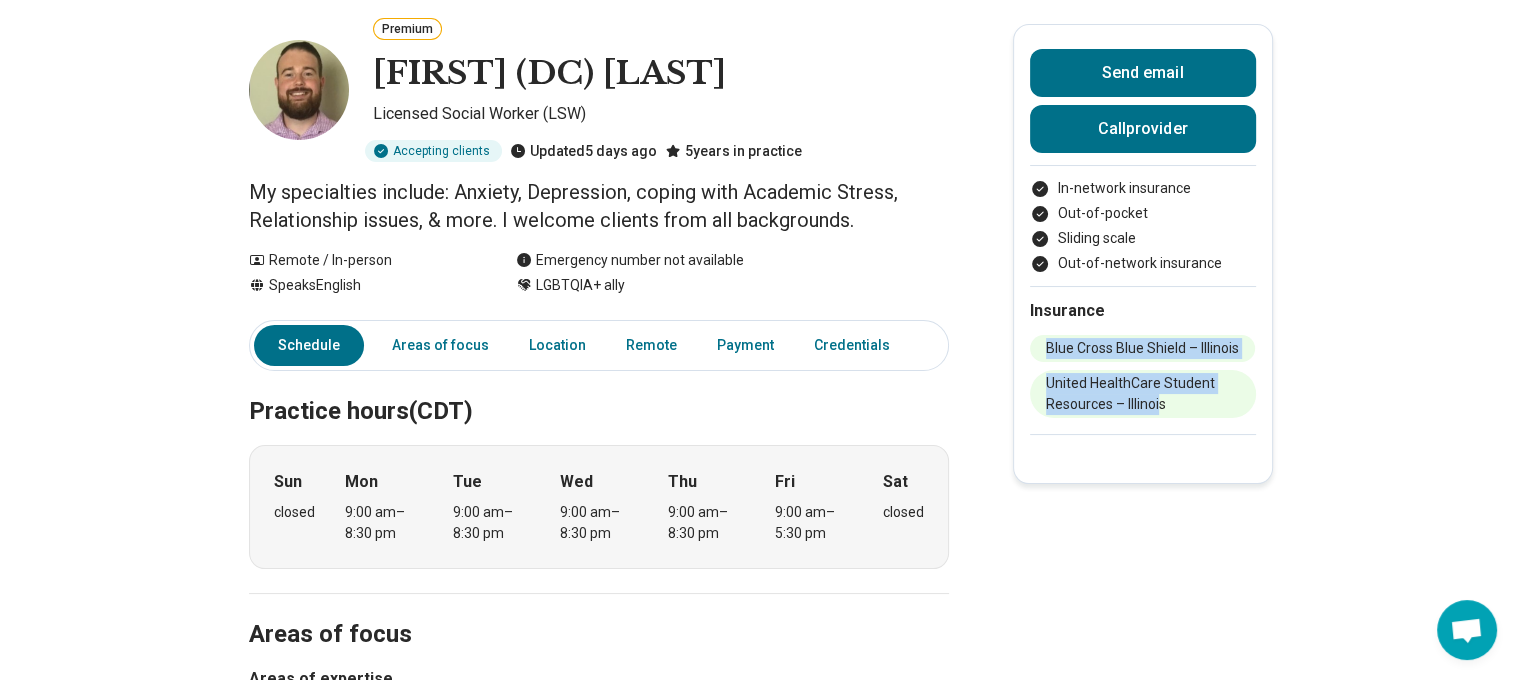copy on "Blue Cross Blue Shield – Illinois United HealthCare Student Resources – Illinois" 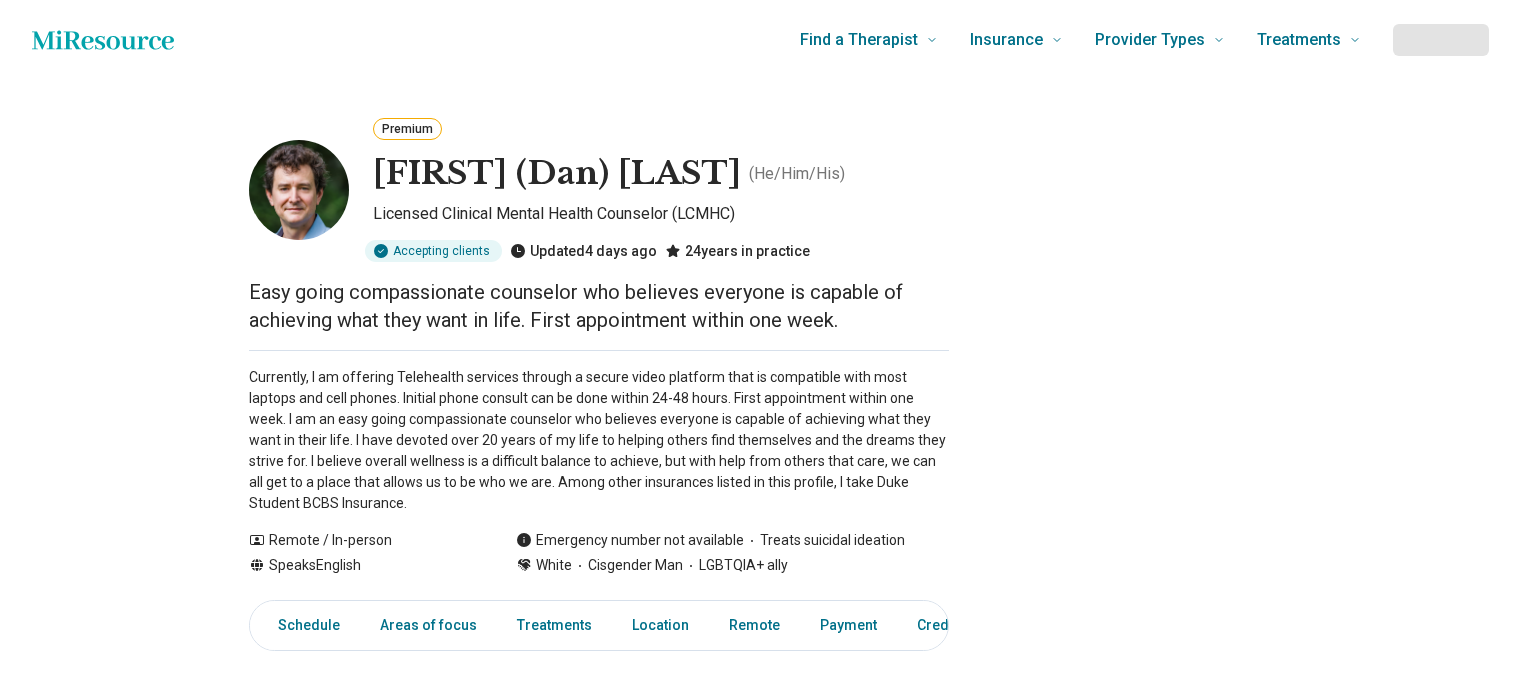 scroll, scrollTop: 0, scrollLeft: 0, axis: both 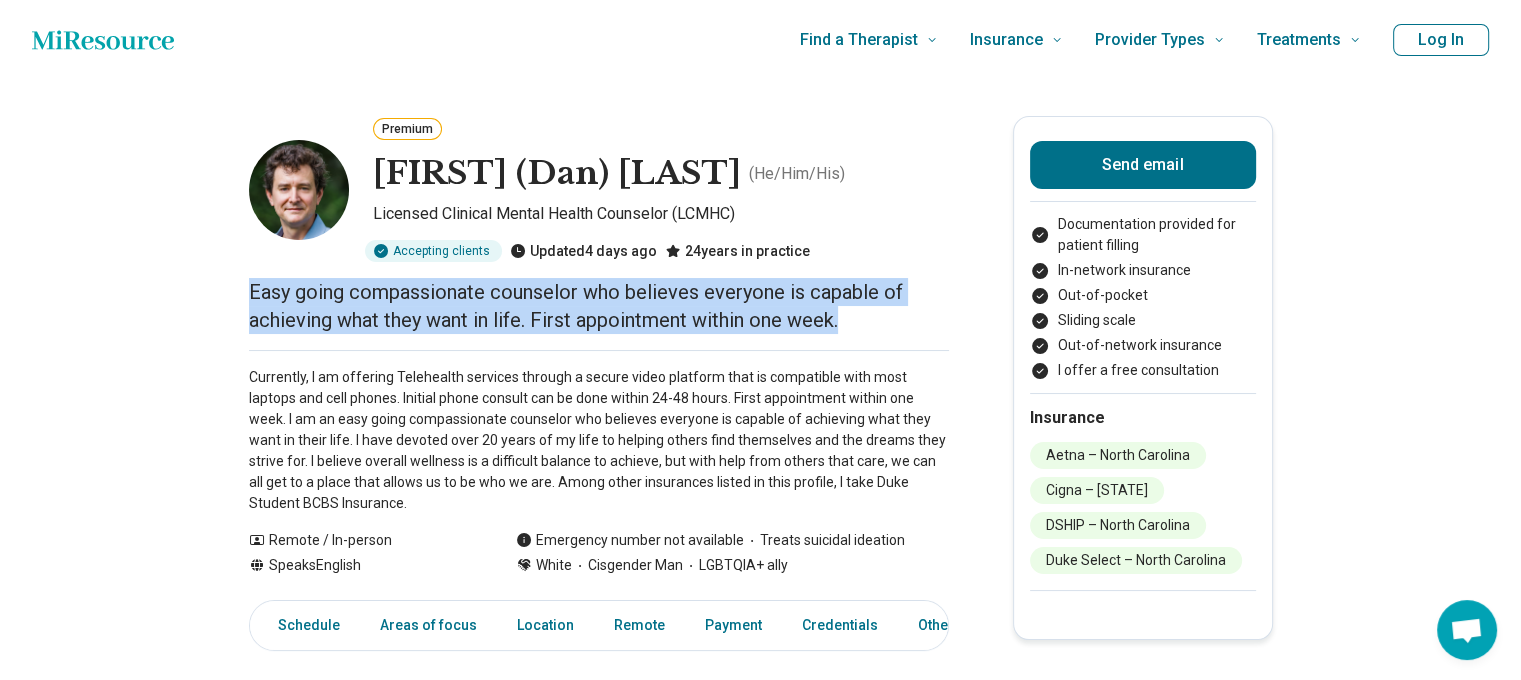 drag, startPoint x: 600, startPoint y: 317, endPoint x: 945, endPoint y: 320, distance: 345.01303 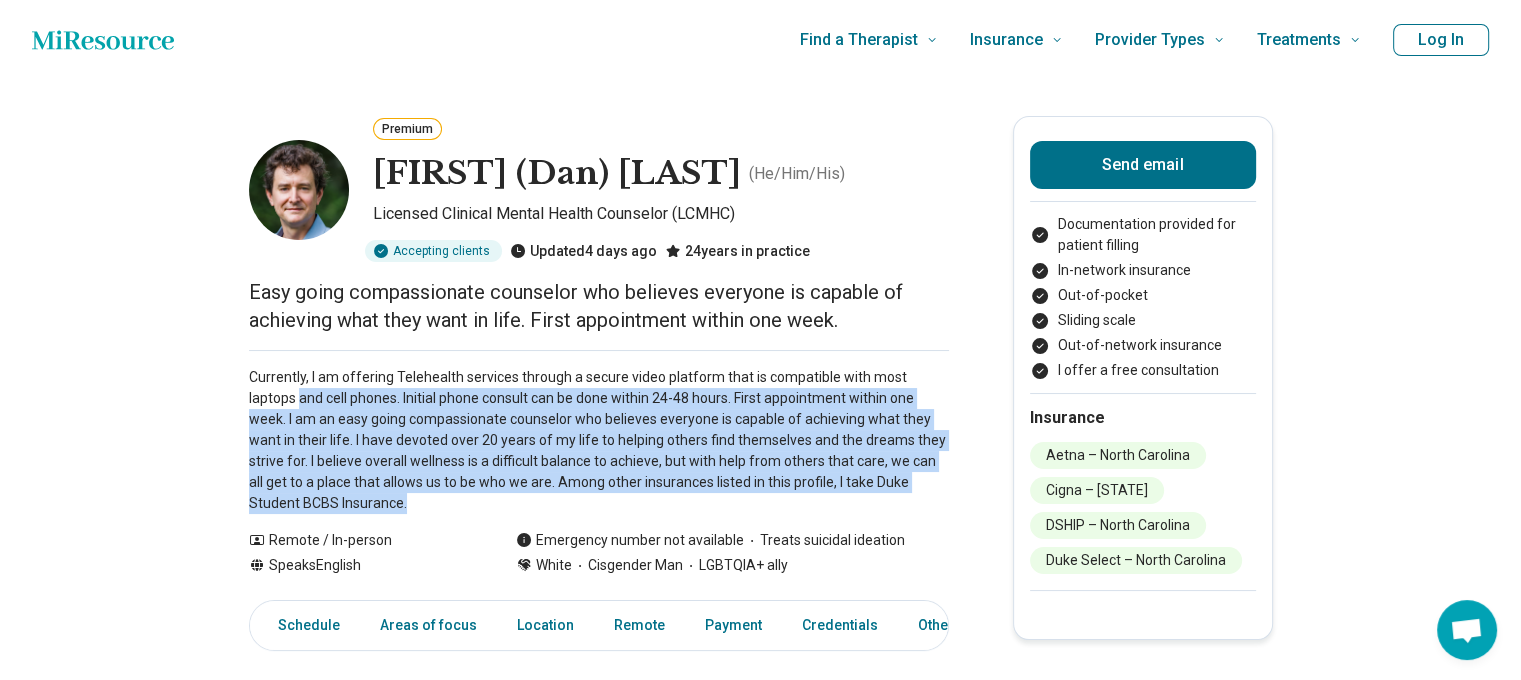 drag, startPoint x: 268, startPoint y: 393, endPoint x: 461, endPoint y: 498, distance: 219.71346 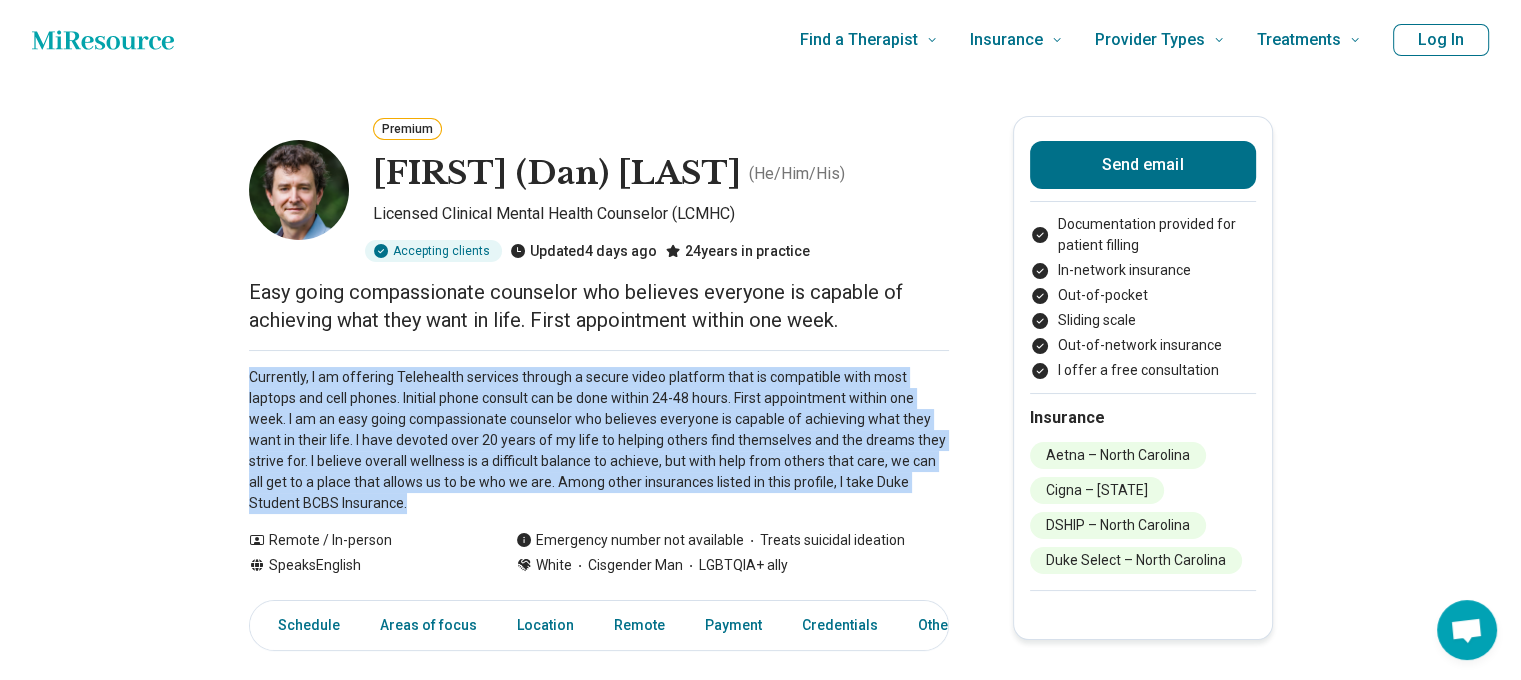 drag, startPoint x: 380, startPoint y: 458, endPoint x: 347, endPoint y: 395, distance: 71.11962 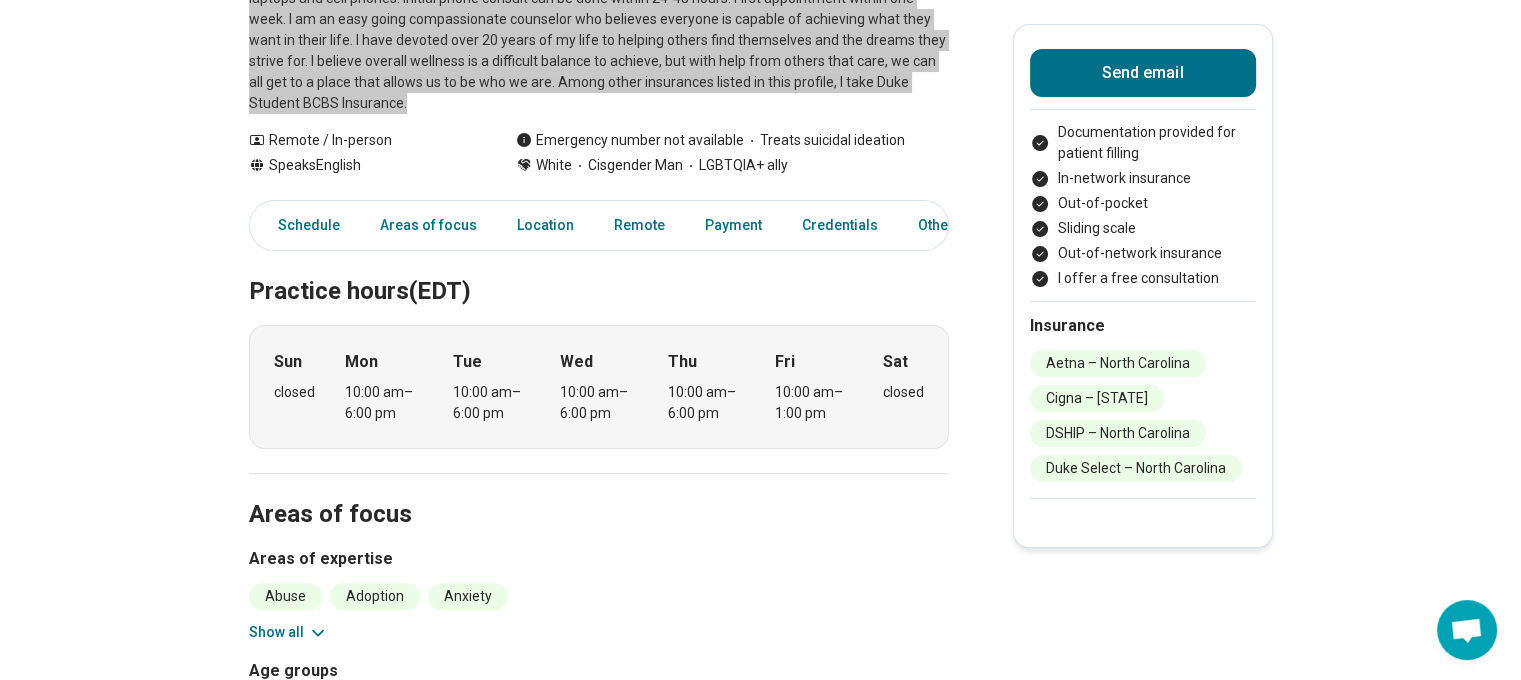 scroll, scrollTop: 700, scrollLeft: 0, axis: vertical 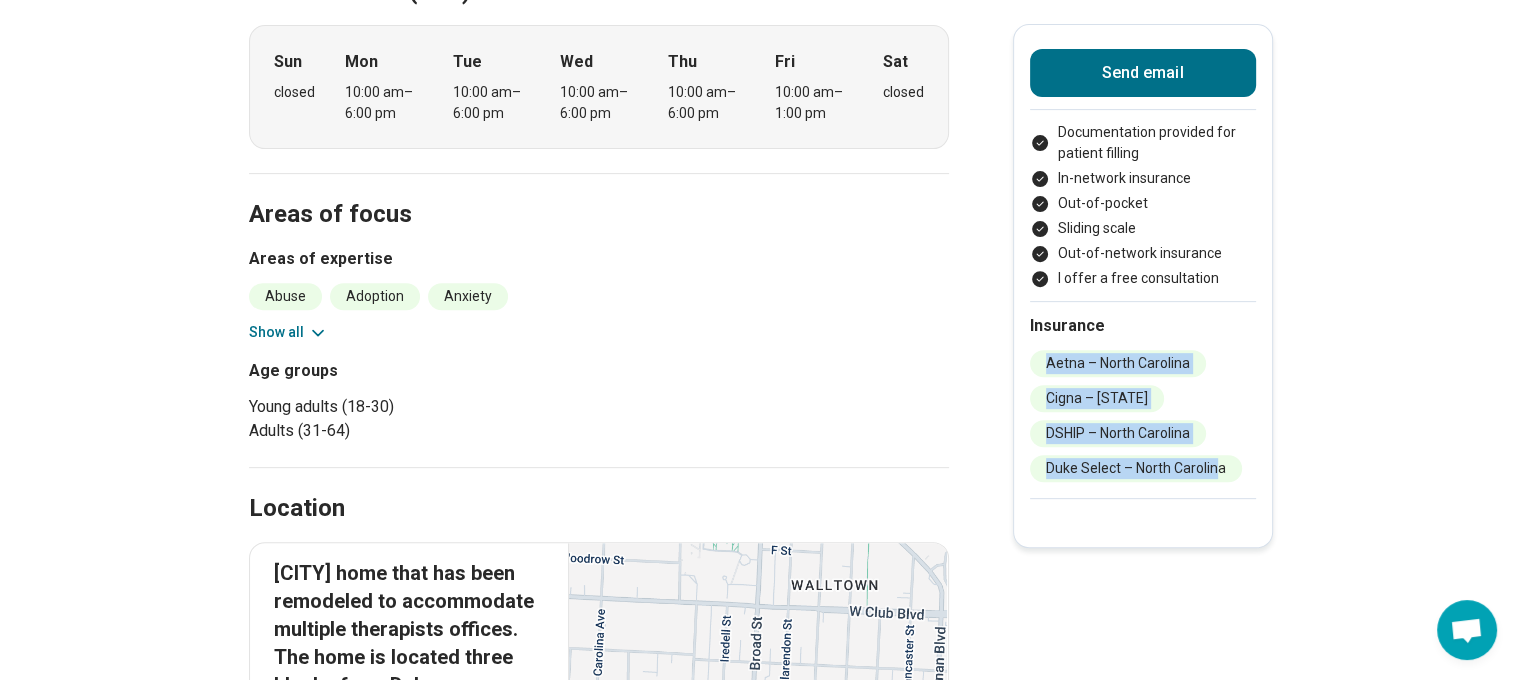 drag, startPoint x: 1052, startPoint y: 371, endPoint x: 1216, endPoint y: 469, distance: 191.04973 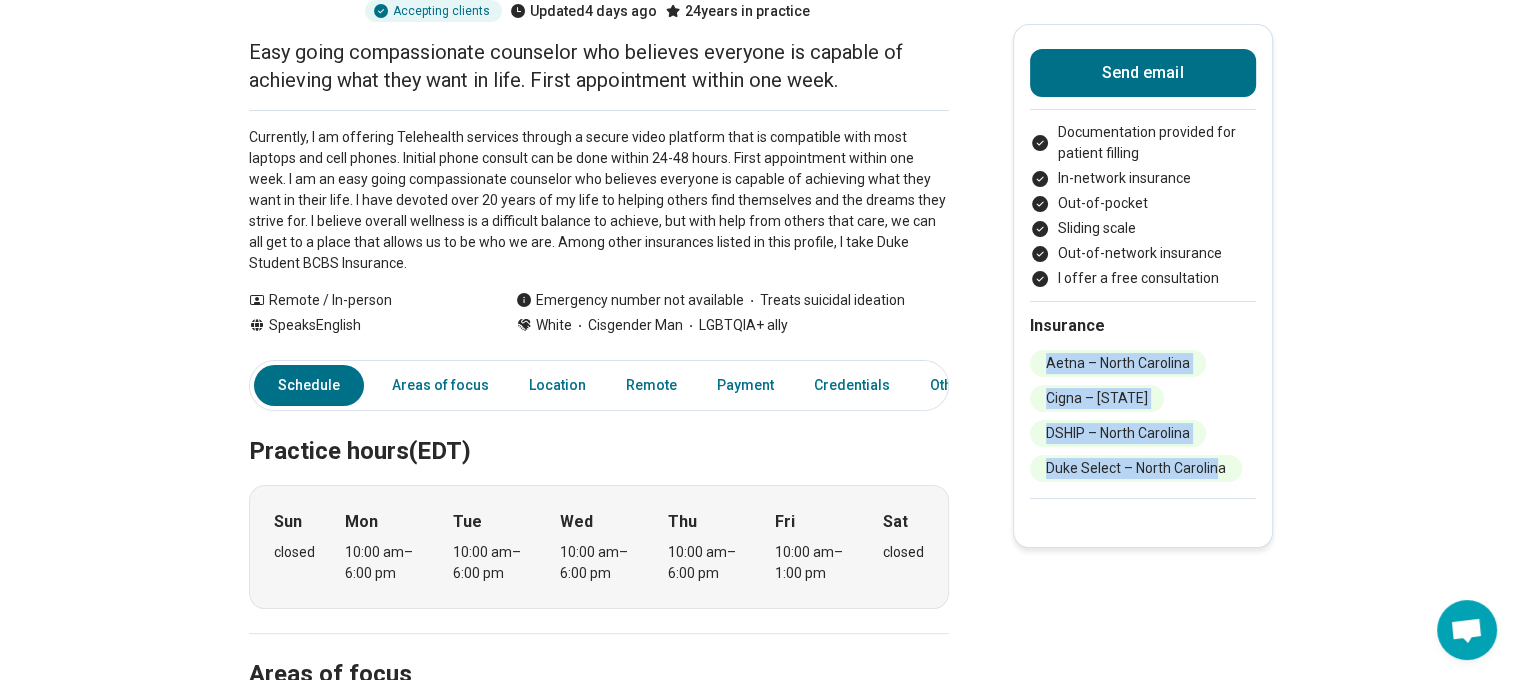 scroll, scrollTop: 200, scrollLeft: 0, axis: vertical 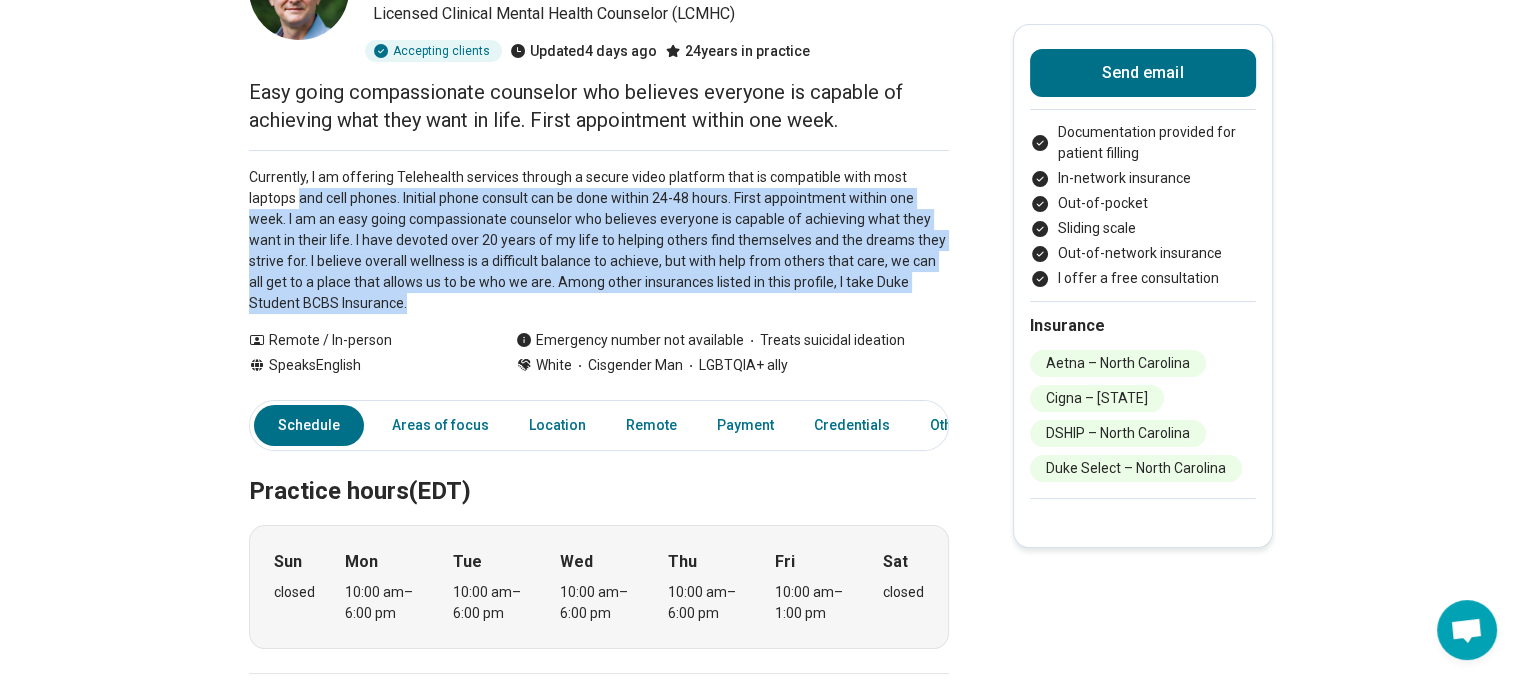 drag, startPoint x: 399, startPoint y: 304, endPoint x: 228, endPoint y: 199, distance: 200.6639 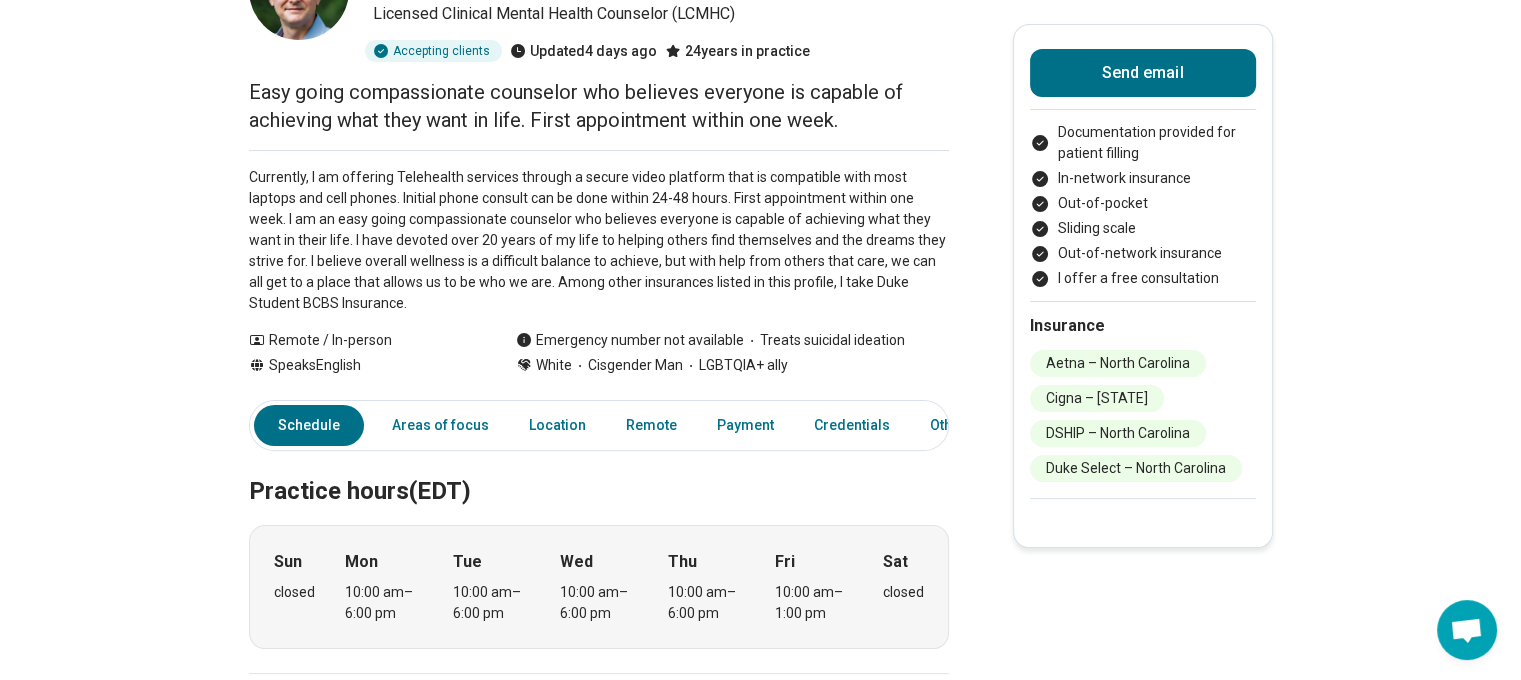 click on "Premium Daniel (Dan) Perry ( He/Him/His ) Licensed Clinical Mental Health Counselor (LCMHC) Accepting clients Updated  4 days ago 24  years in practice Easy going compassionate counselor who believes everyone is capable of achieving what they want in life. First appointment within one week. Currently, I am offering Telehealth services through a secure video platform that is compatible with most laptops and cell phones. Initial phone consult can be done within 24-48 hours. First appointment within one week. I am an easy going compassionate counselor who believes everyone is capable of achieving what they want in their life. I have devoted over 20 years of my life to helping others find themselves and the dreams they strive for. I believe overall wellness is a difficult balance to achieve, but with help from others that care, we can all get to a place that allows us to be who we are. Among other insurances listed in this profile, I take Duke Student BCBS Insurance. Show all Remote / In-person Speaks  English" at bounding box center (760, 1167) 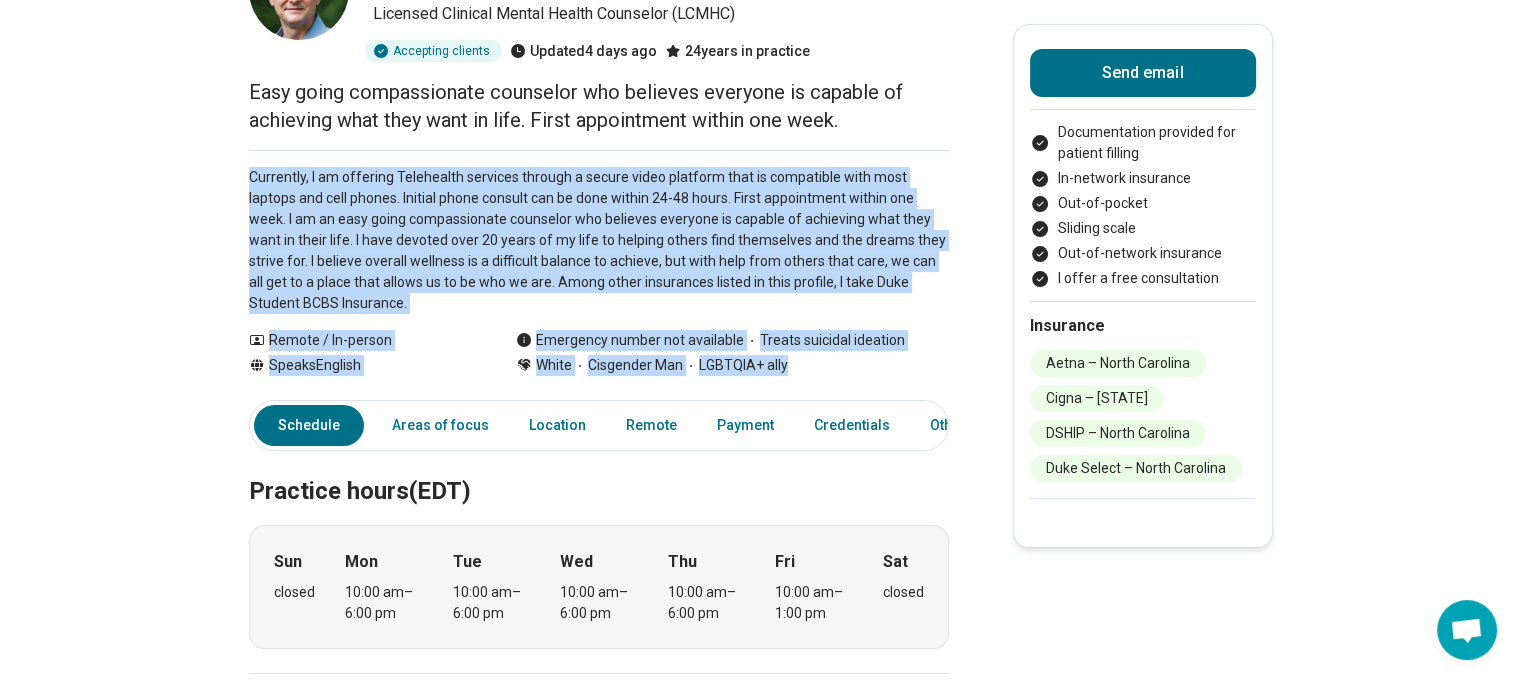 drag, startPoint x: 258, startPoint y: 171, endPoint x: 905, endPoint y: 378, distance: 679.307 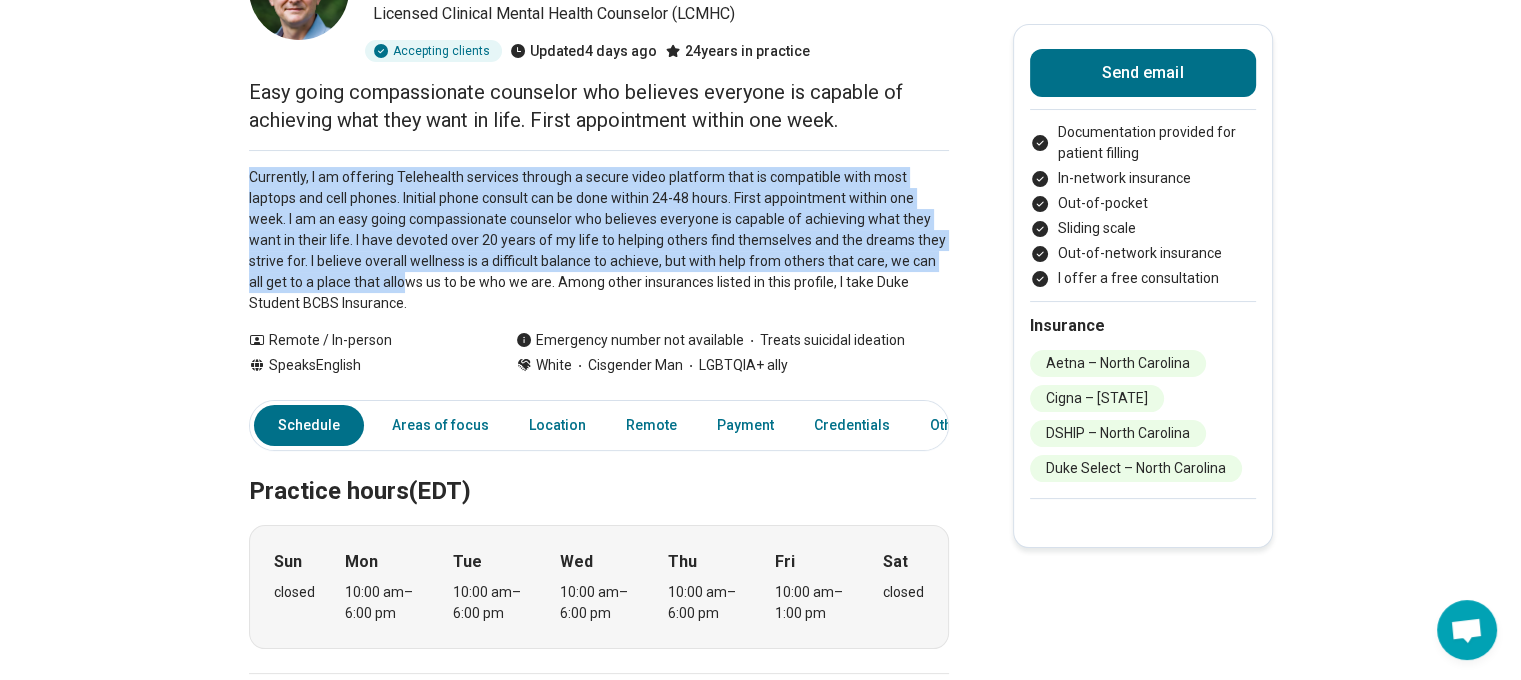 drag, startPoint x: 304, startPoint y: 250, endPoint x: 247, endPoint y: 171, distance: 97.41663 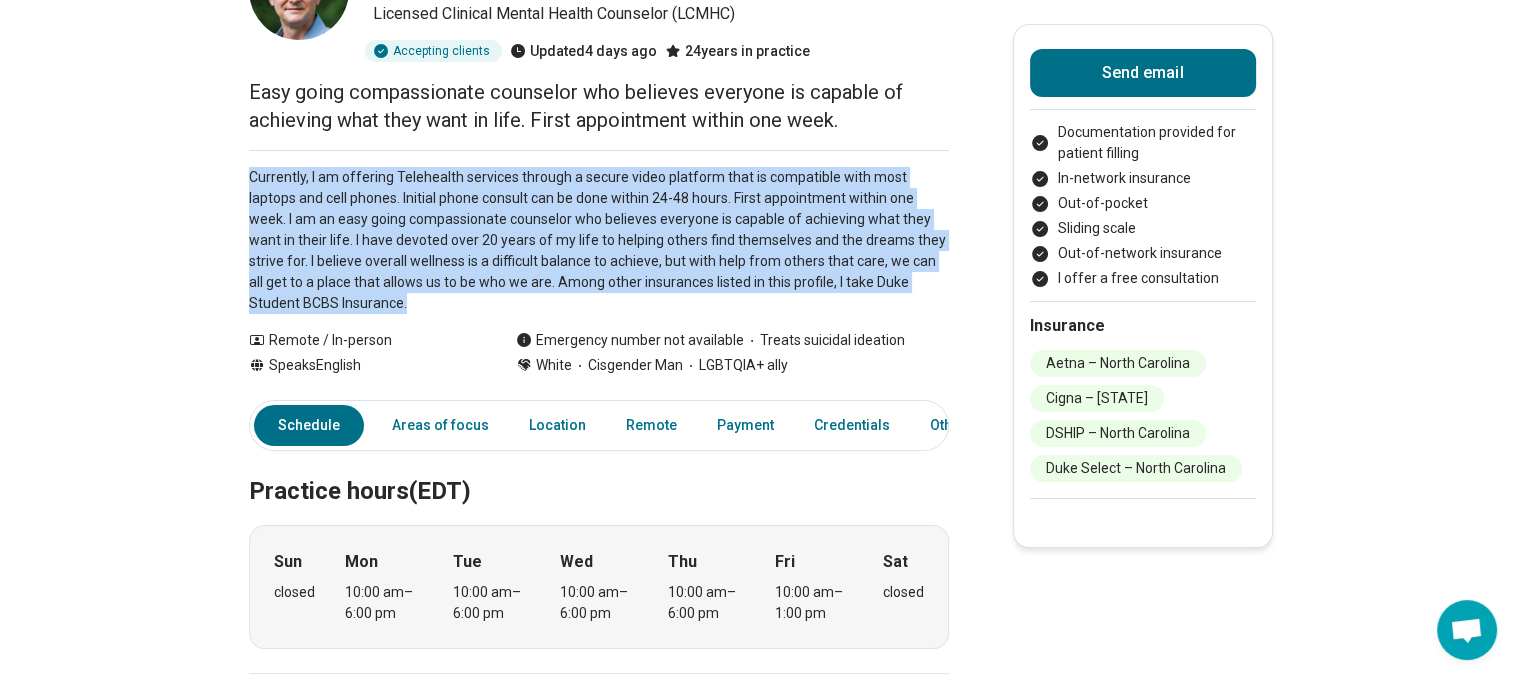 drag, startPoint x: 247, startPoint y: 171, endPoint x: 343, endPoint y: 297, distance: 158.40454 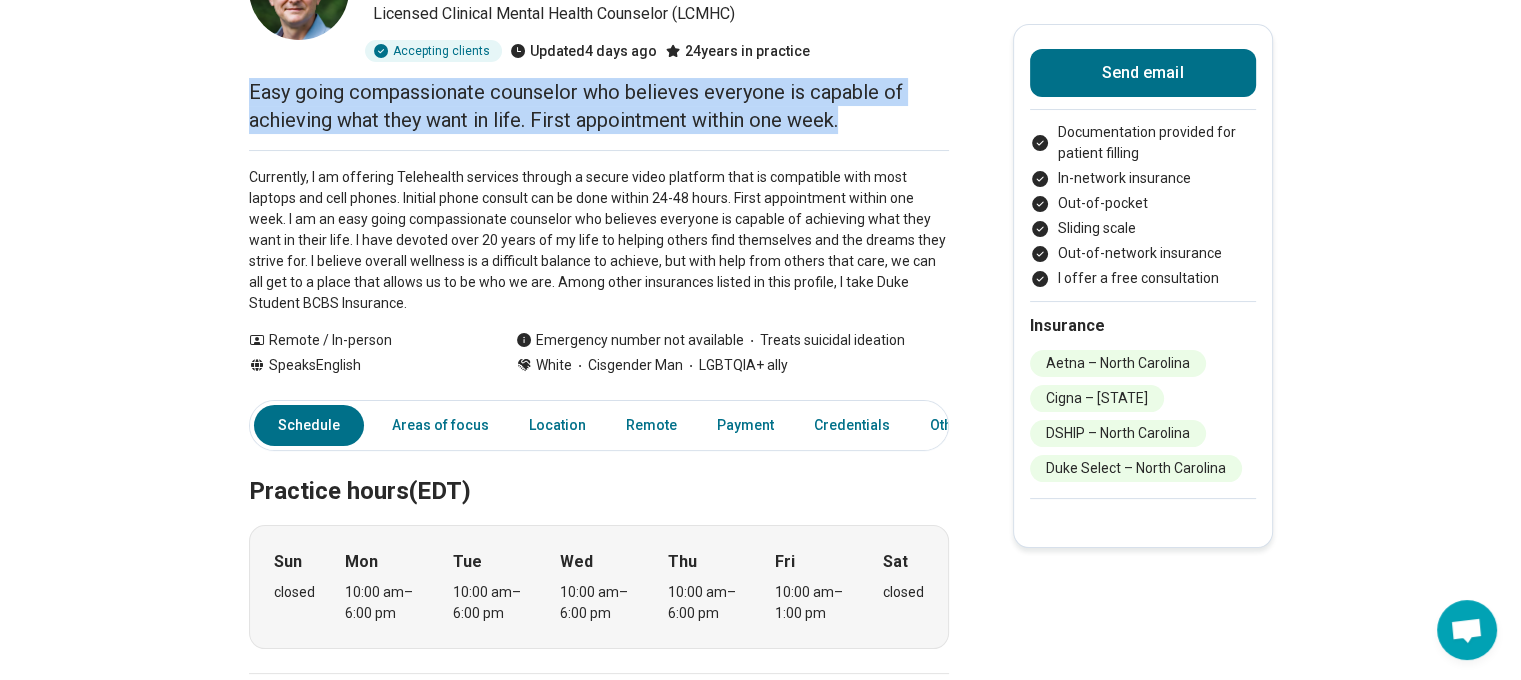drag, startPoint x: 888, startPoint y: 129, endPoint x: 223, endPoint y: 76, distance: 667.1087 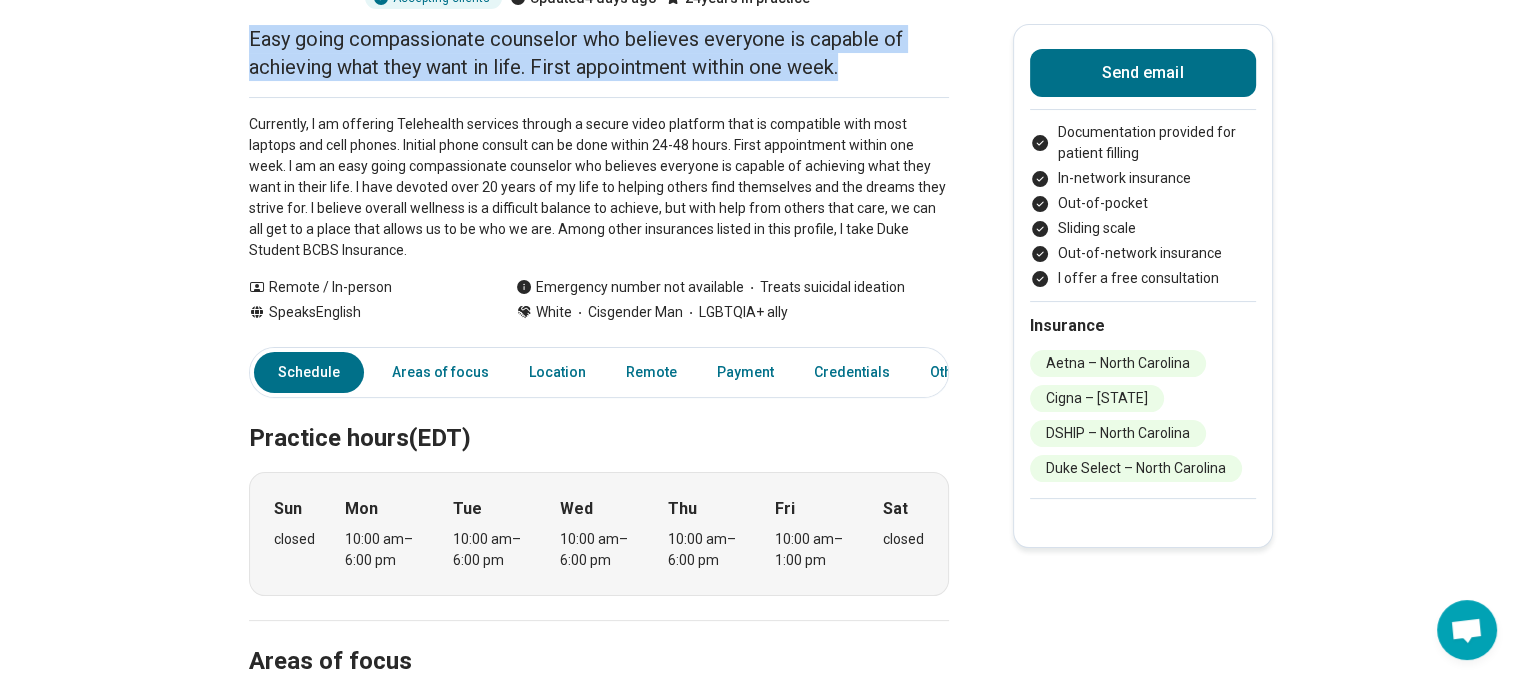 scroll, scrollTop: 0, scrollLeft: 0, axis: both 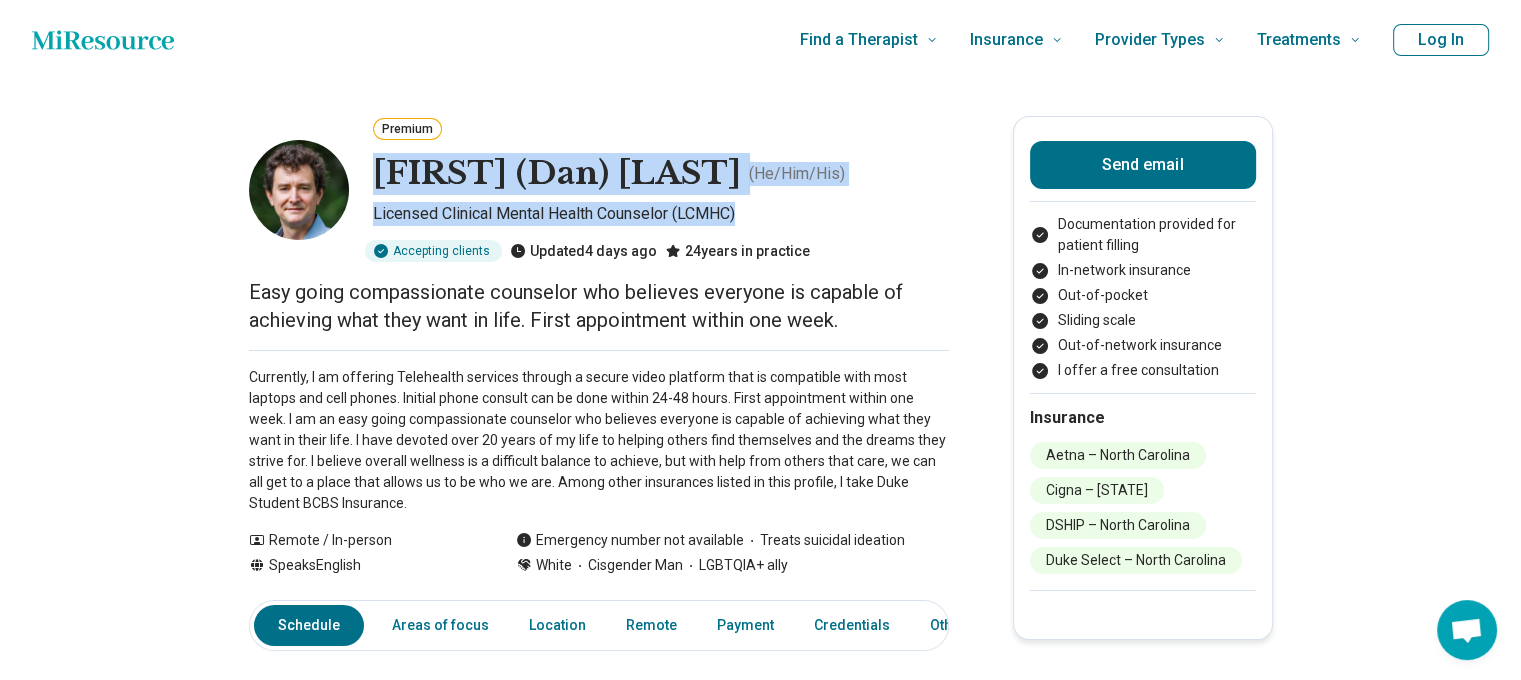 drag, startPoint x: 447, startPoint y: 174, endPoint x: 682, endPoint y: 204, distance: 236.90715 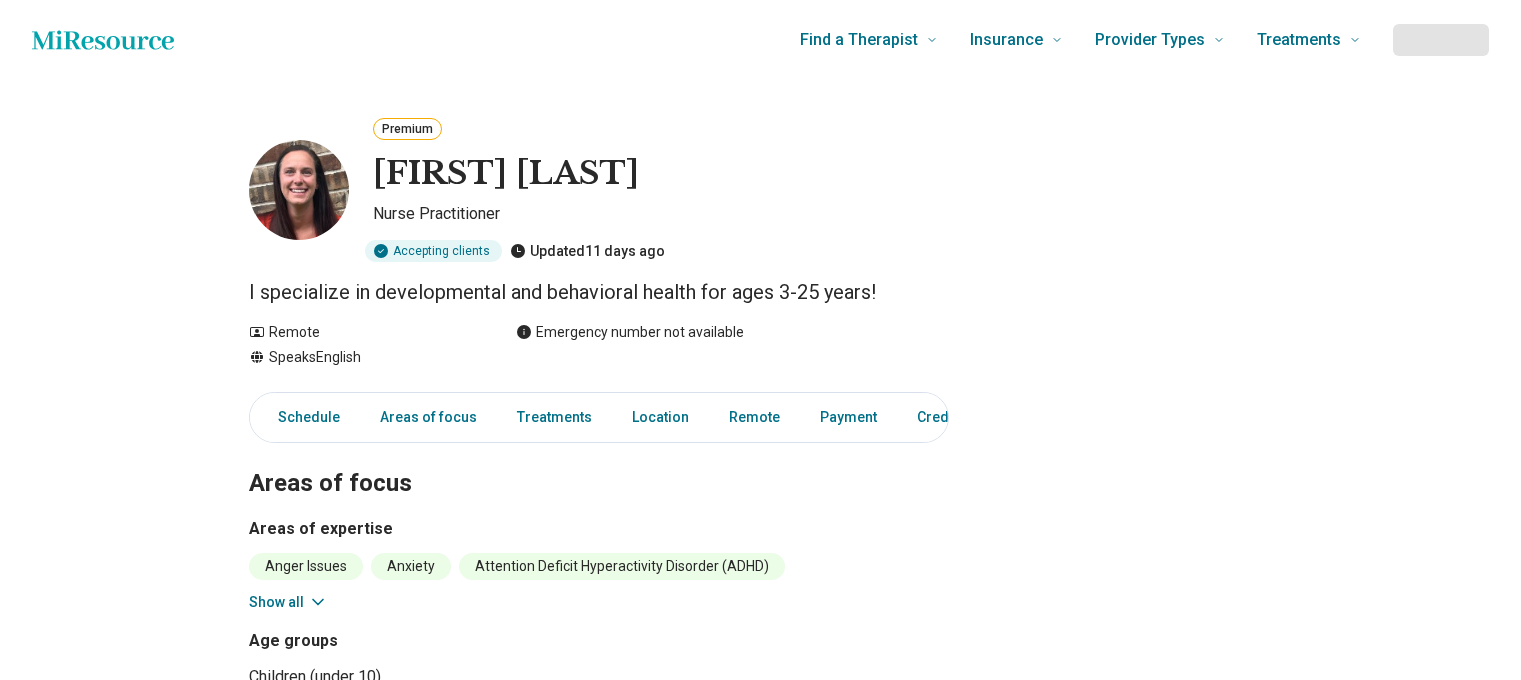 scroll, scrollTop: 0, scrollLeft: 0, axis: both 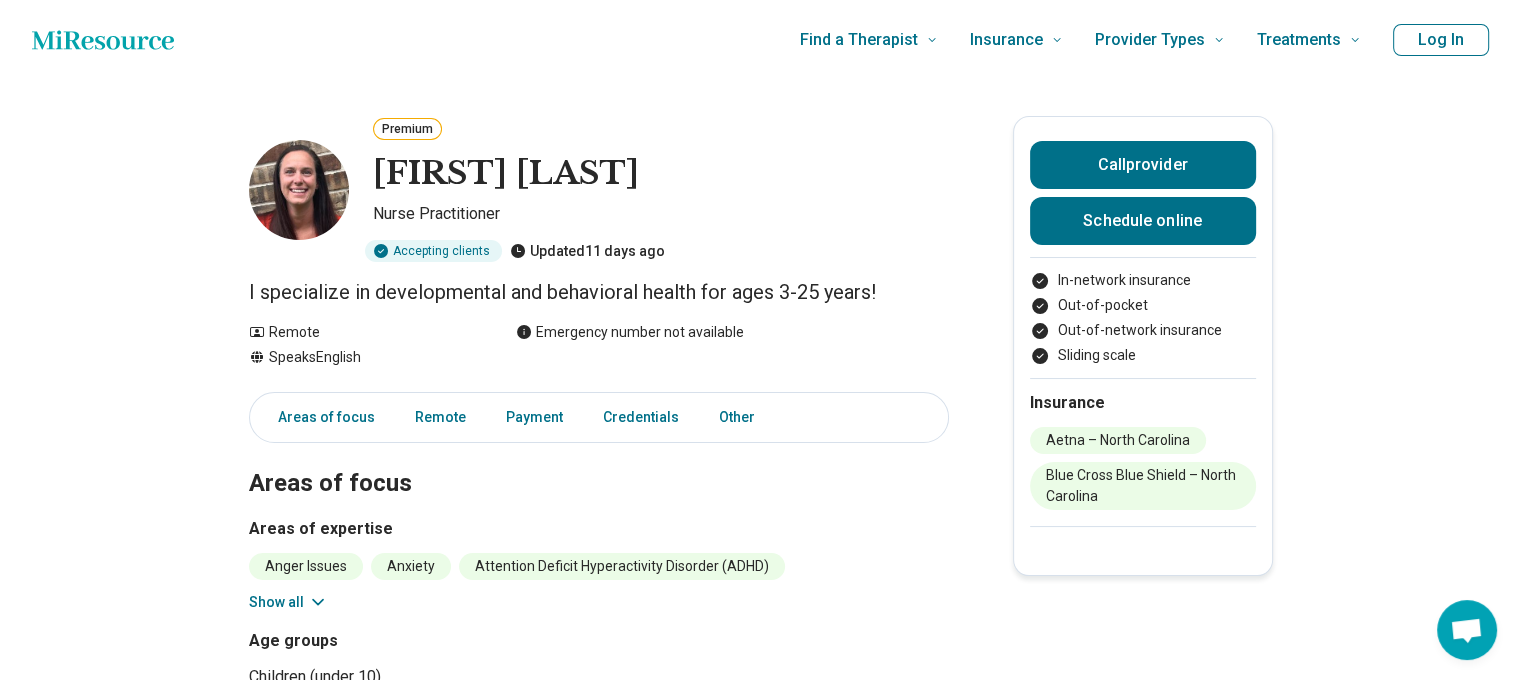 click on "I specialize in developmental and behavioral health for ages 3-25 years!" at bounding box center (599, 292) 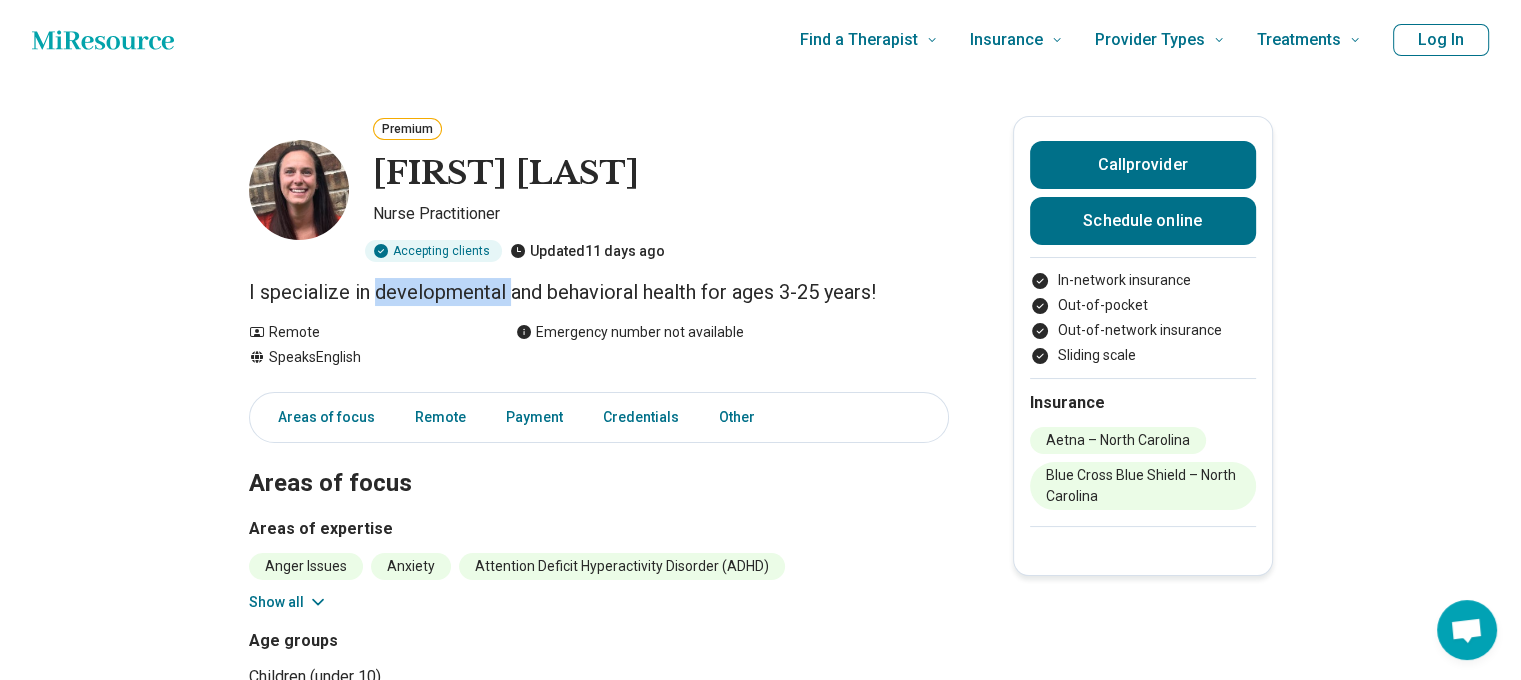 click on "I specialize in developmental and behavioral health for ages 3-25 years!" at bounding box center [599, 292] 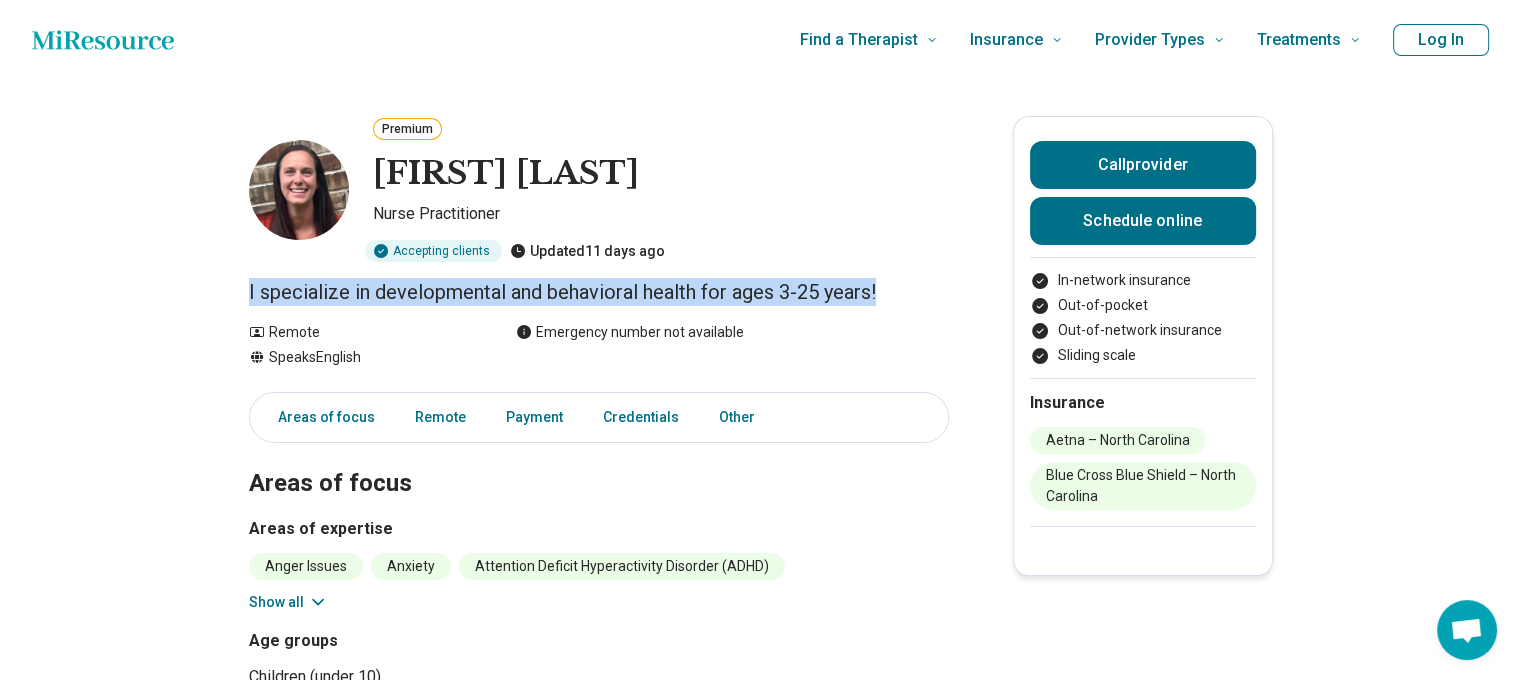 click on "I specialize in developmental and behavioral health for ages 3-25 years!" at bounding box center (599, 292) 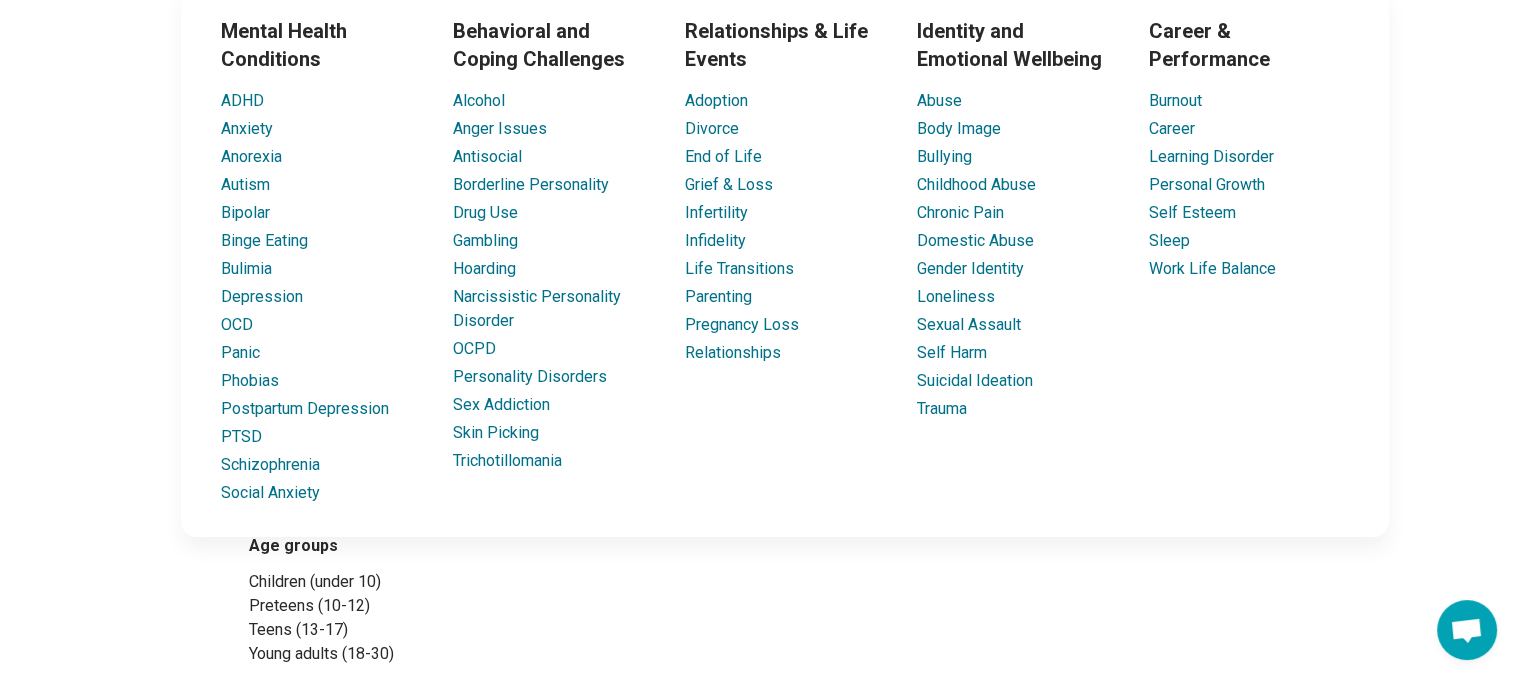 scroll, scrollTop: 200, scrollLeft: 0, axis: vertical 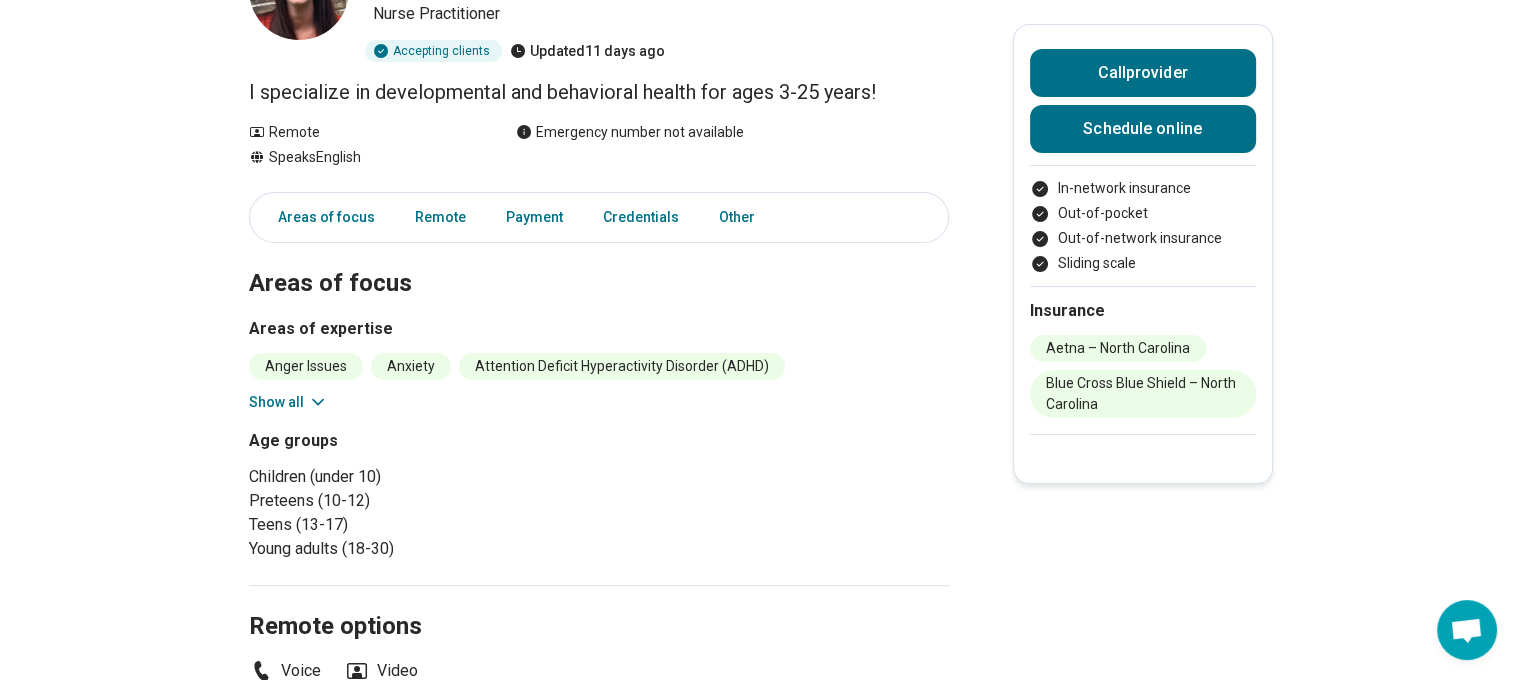 drag, startPoint x: 232, startPoint y: 447, endPoint x: 293, endPoint y: 403, distance: 75.21303 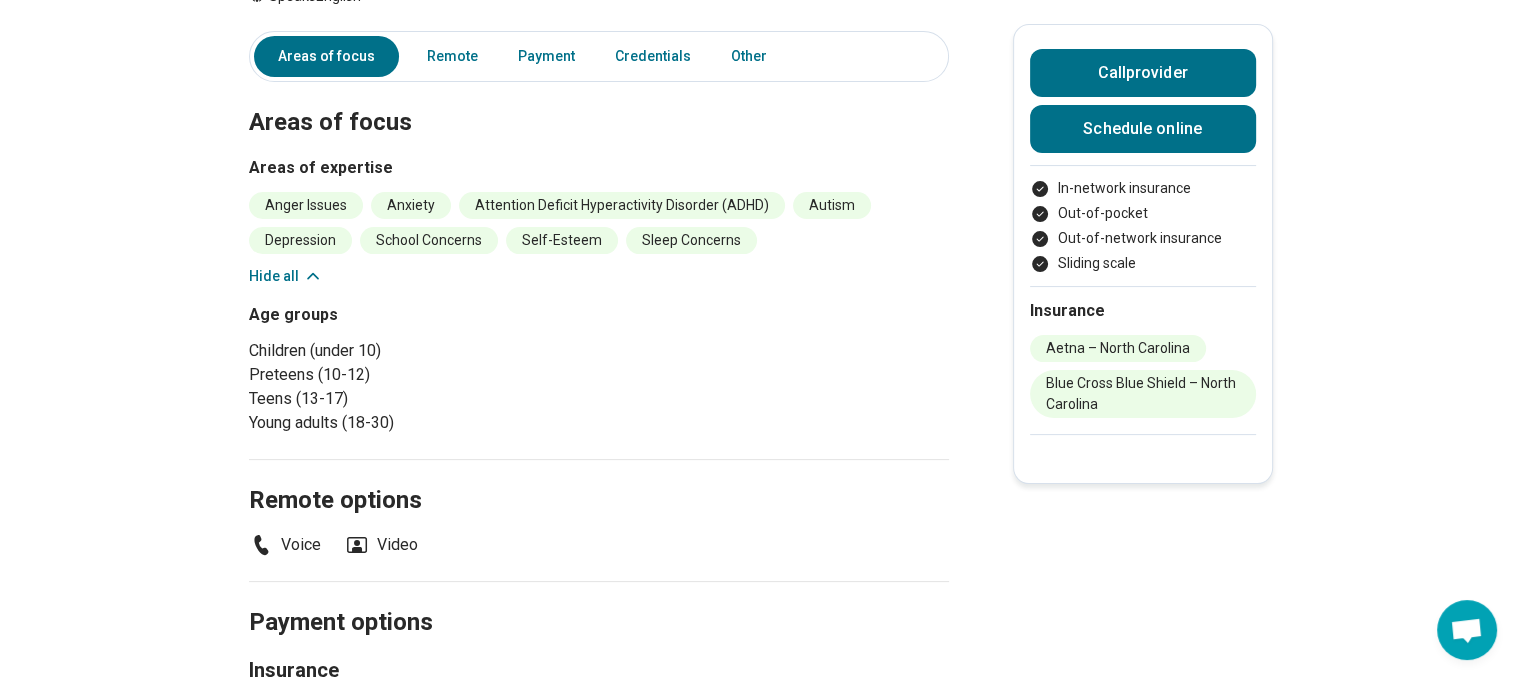 scroll, scrollTop: 700, scrollLeft: 0, axis: vertical 